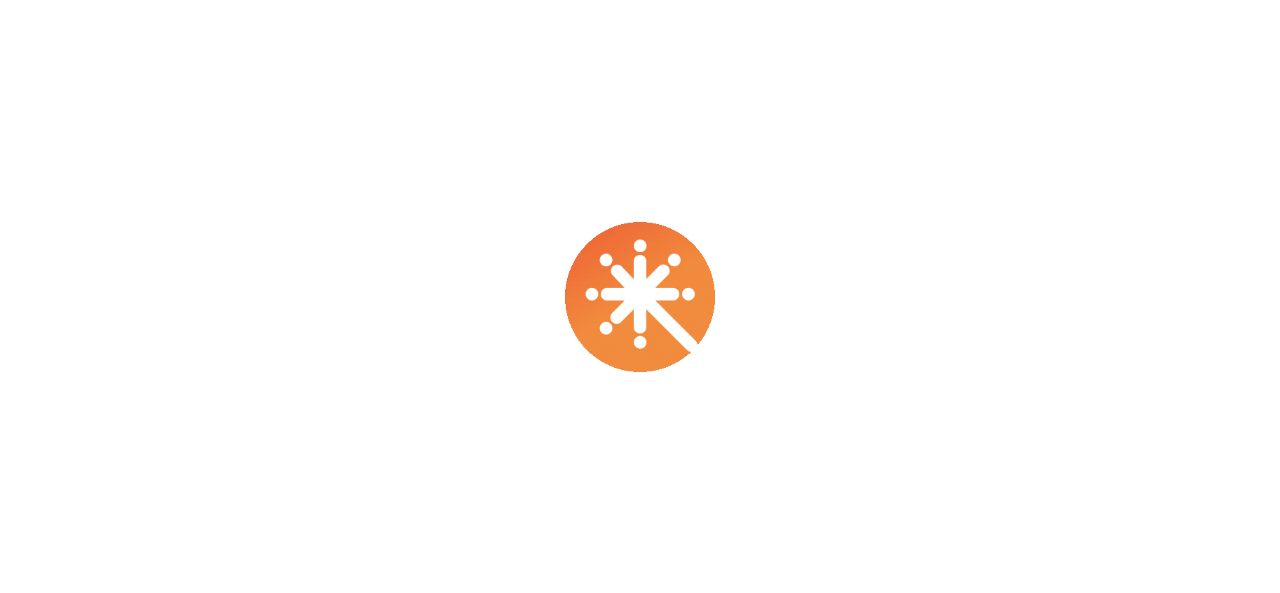 scroll, scrollTop: 0, scrollLeft: 0, axis: both 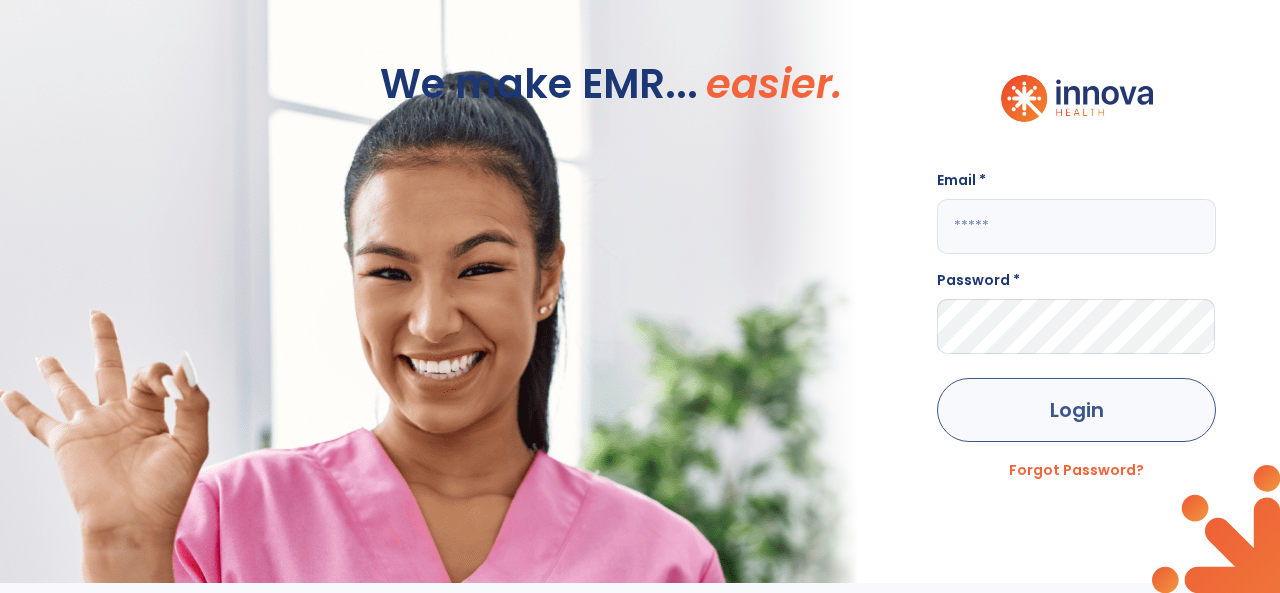 type on "**********" 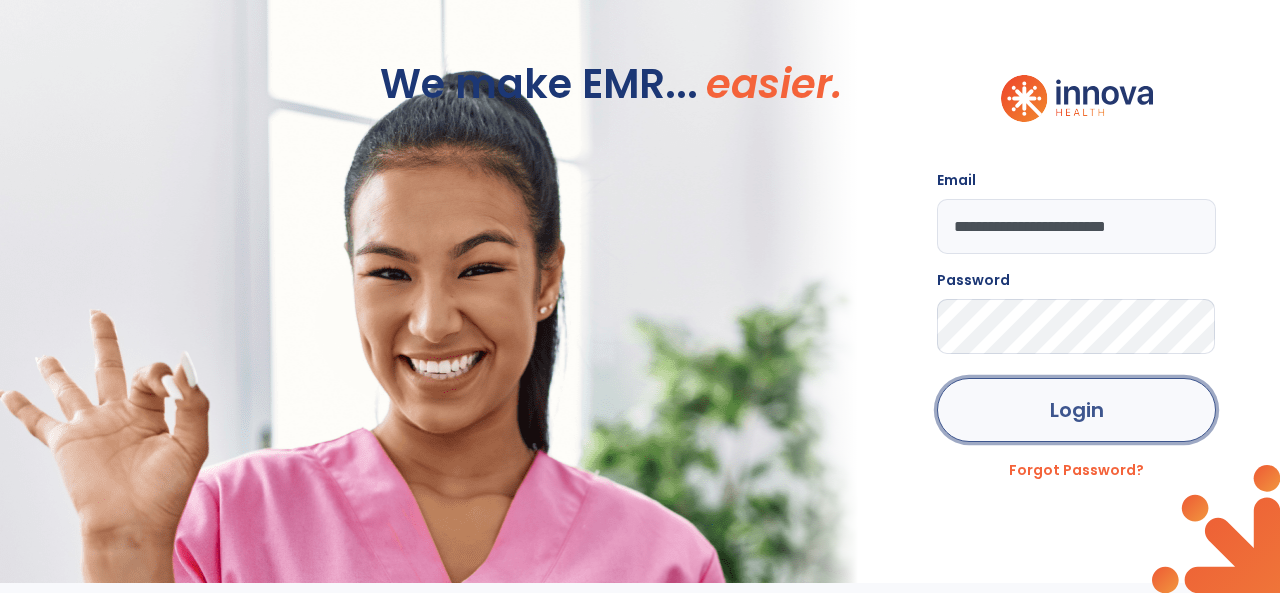 click on "Login" 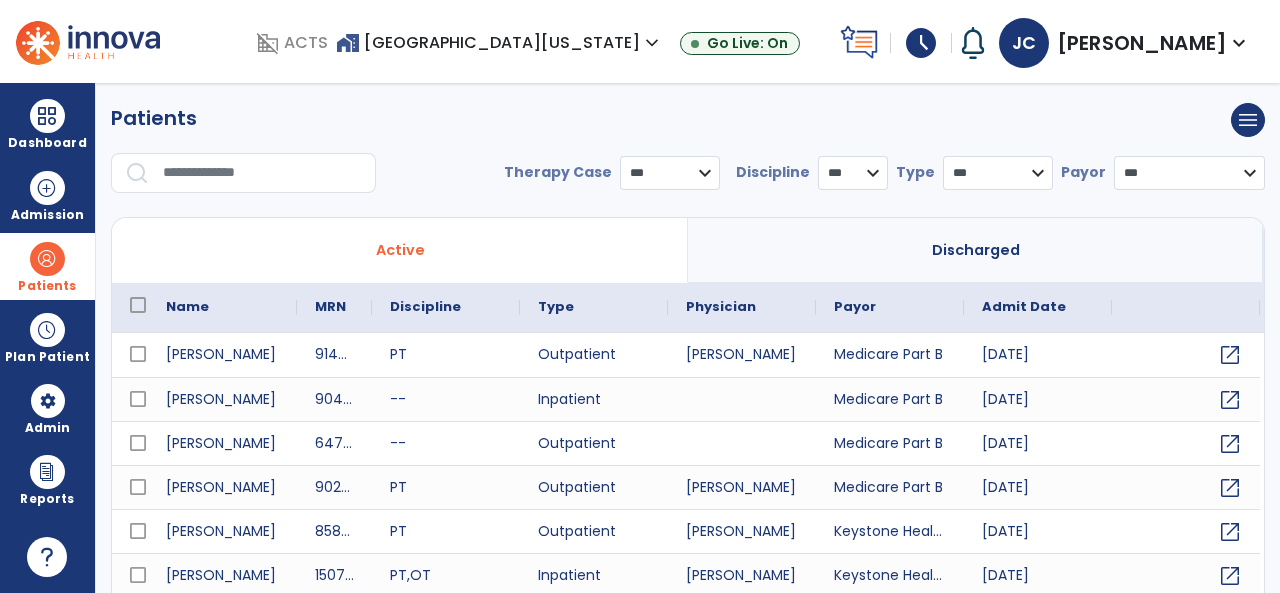 click at bounding box center (47, 259) 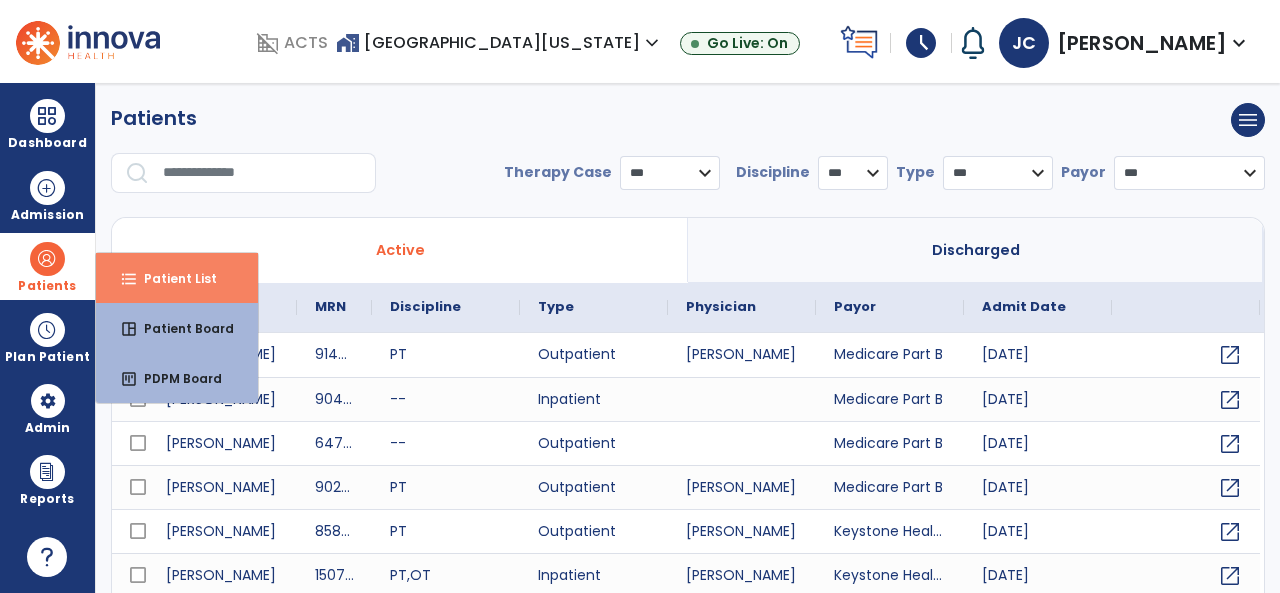 click on "format_list_bulleted  Patient List" at bounding box center [177, 278] 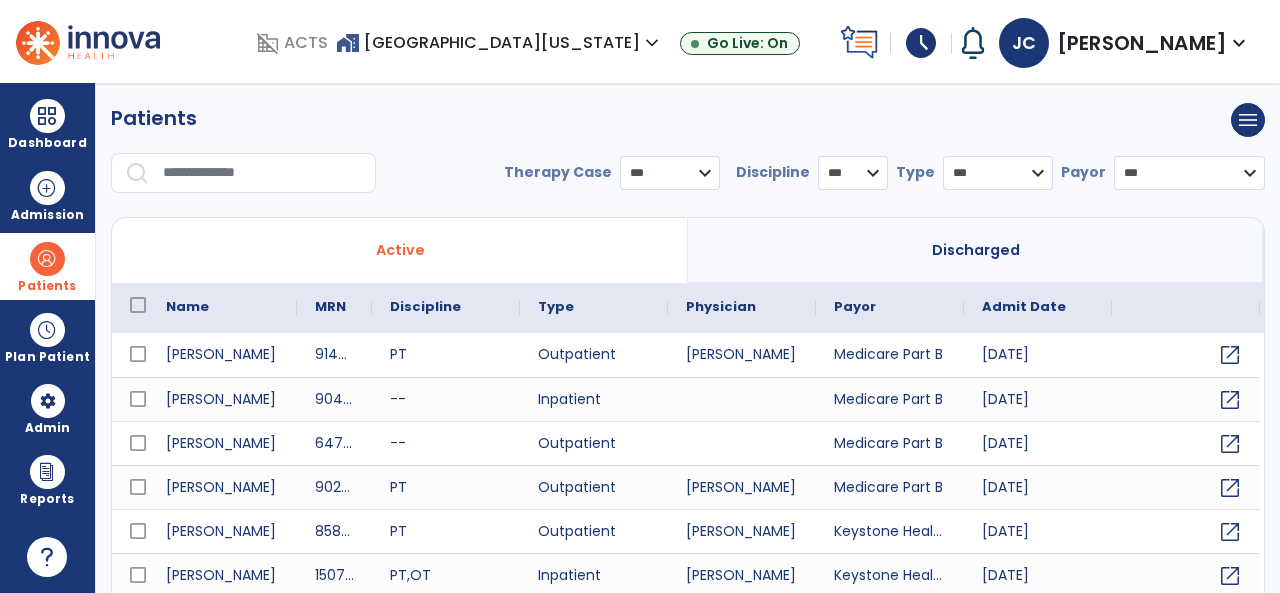 click at bounding box center [262, 173] 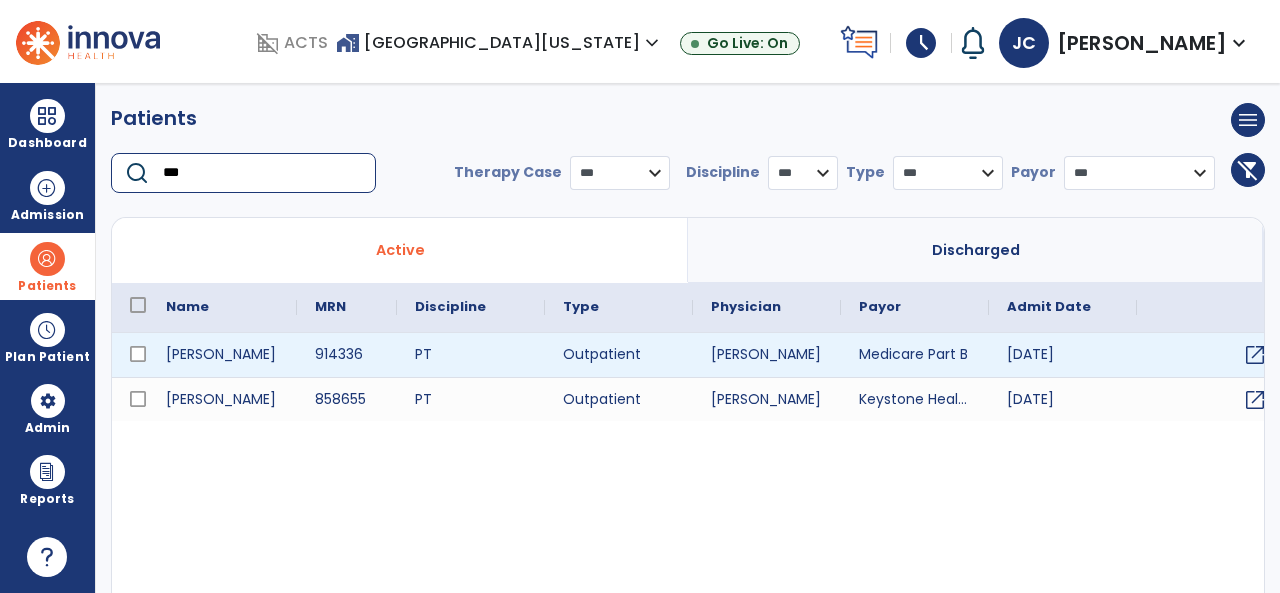type on "***" 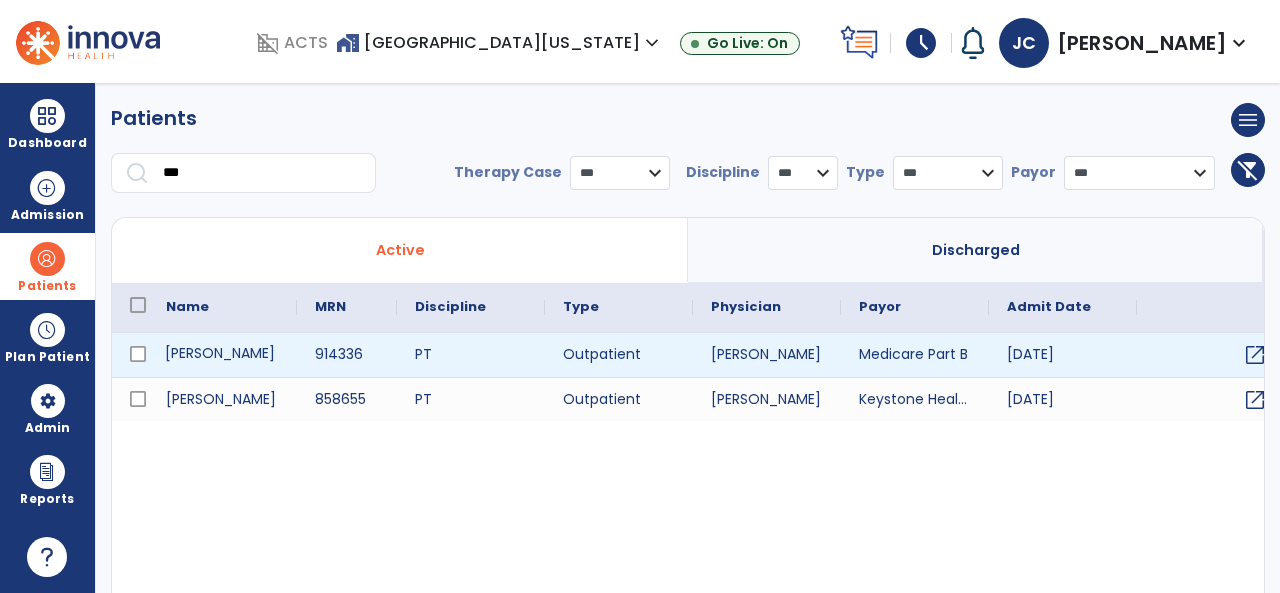 click on "[PERSON_NAME]" at bounding box center (222, 355) 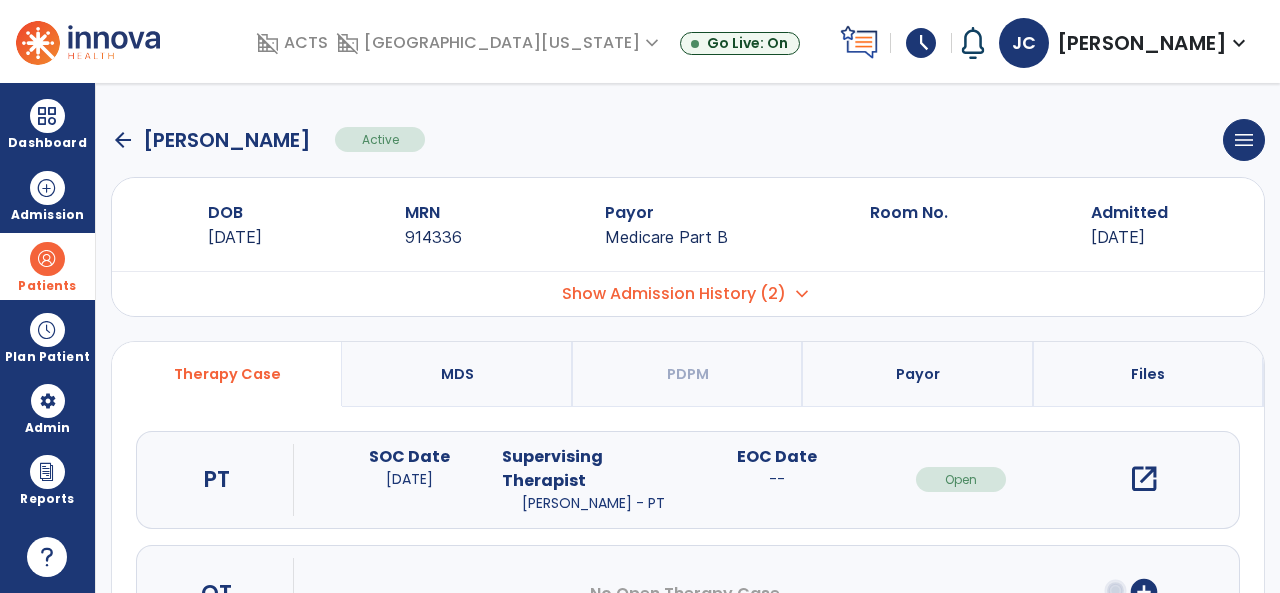 click on "open_in_new" at bounding box center (1144, 479) 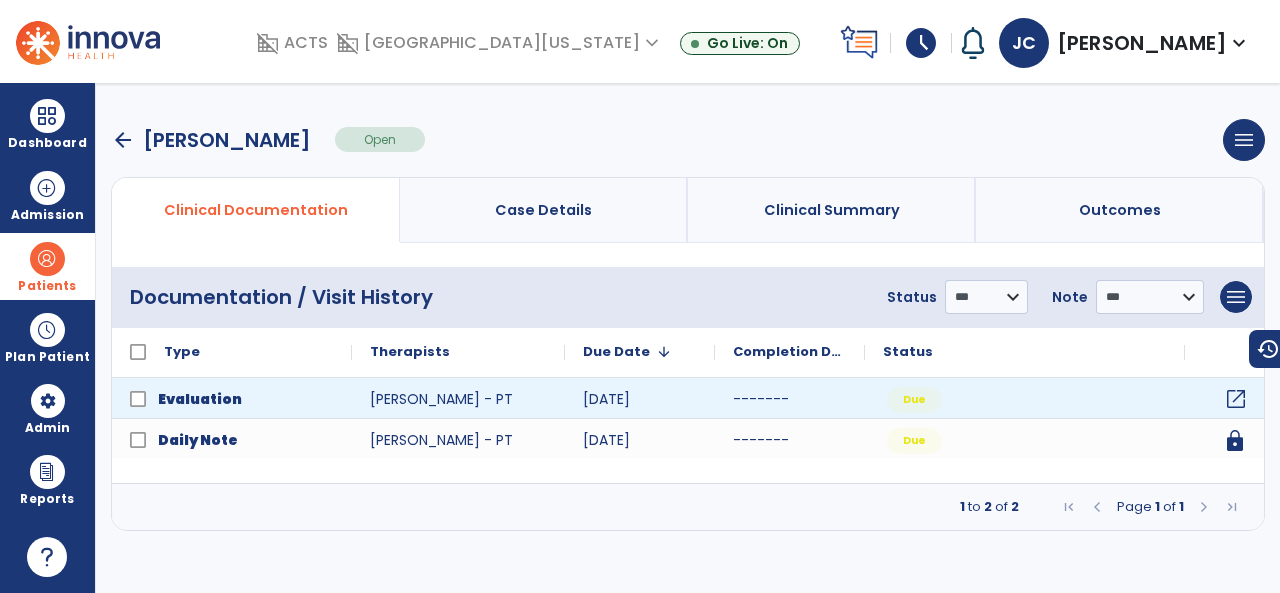 click on "open_in_new" 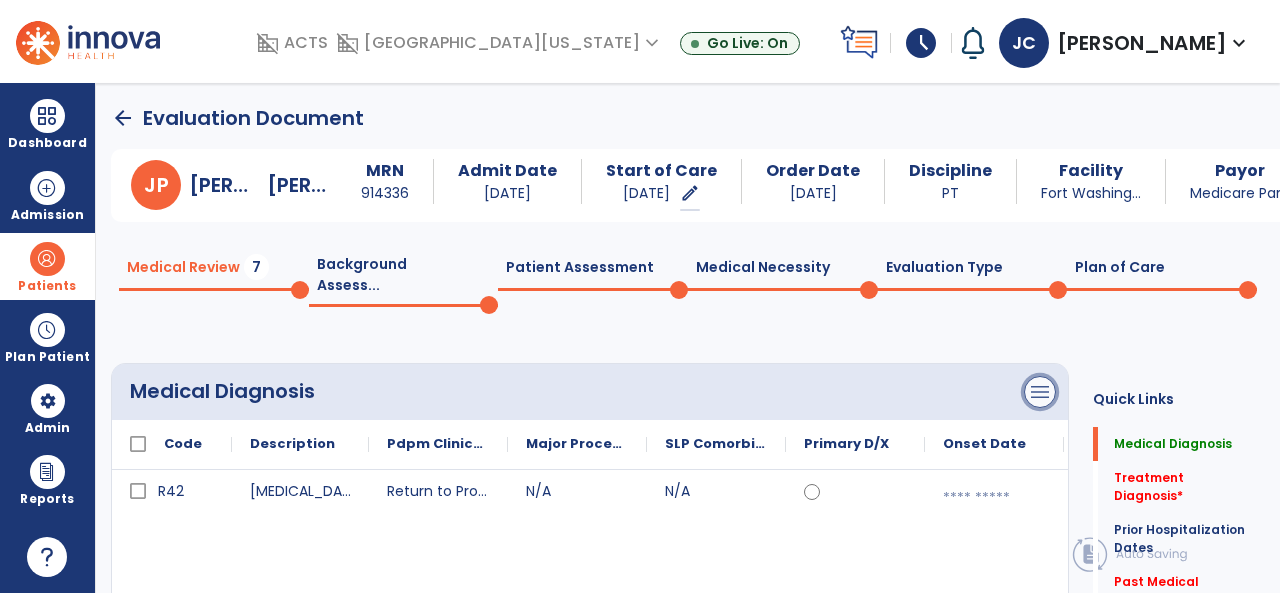 click on "menu" at bounding box center [1040, 392] 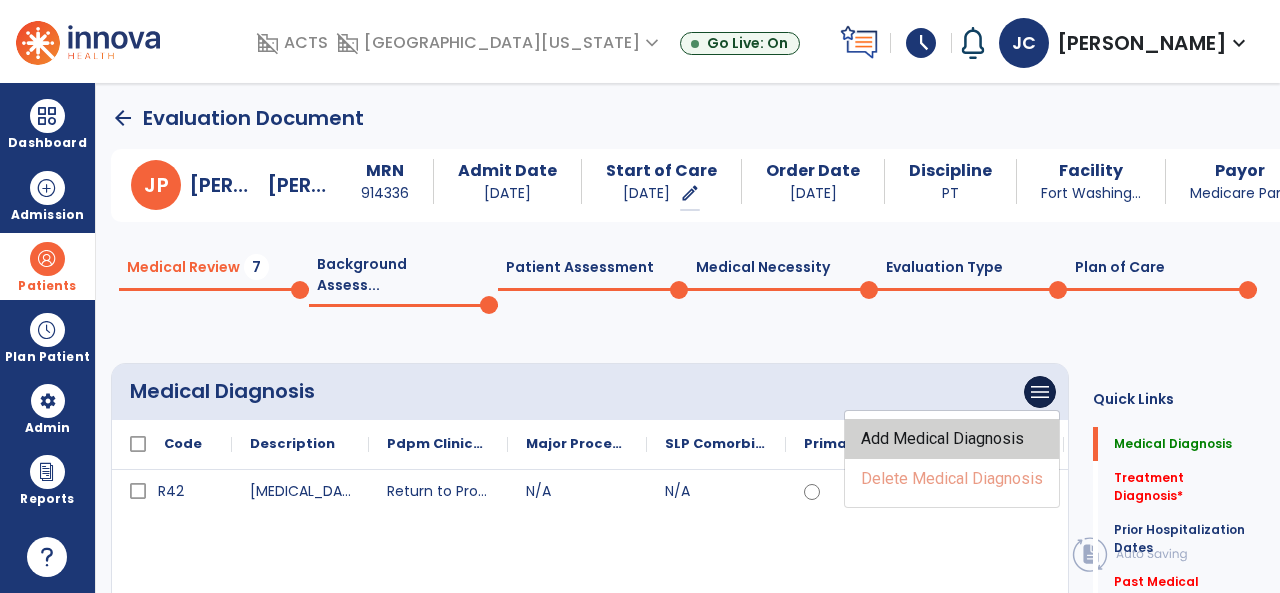click on "Add Medical Diagnosis" 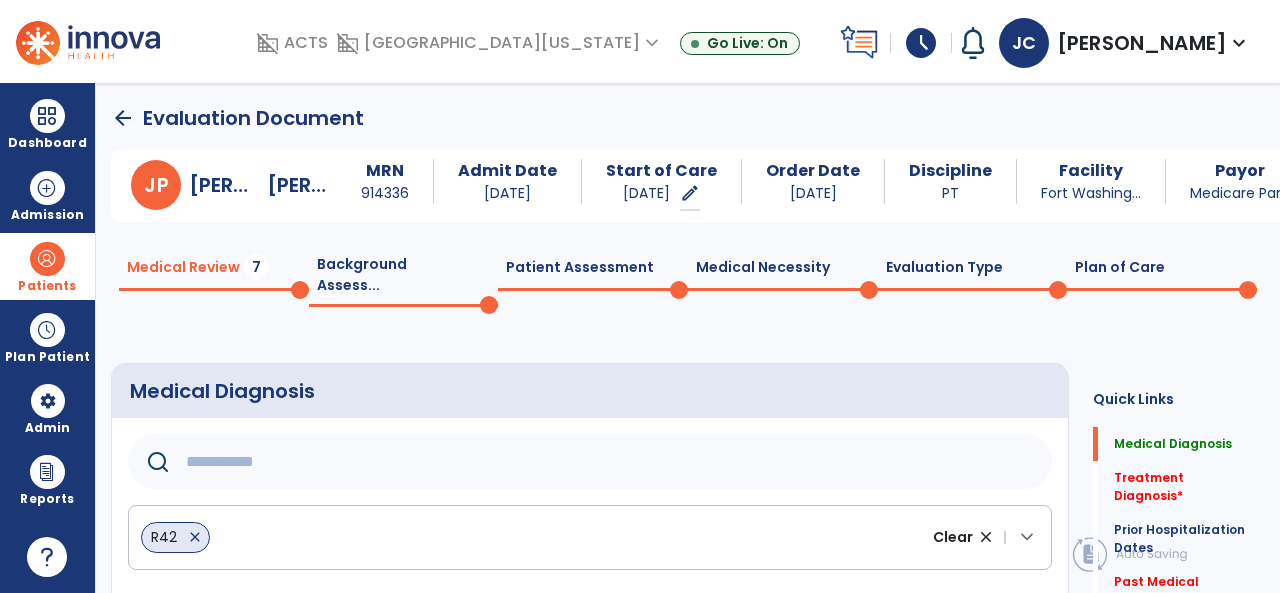 click 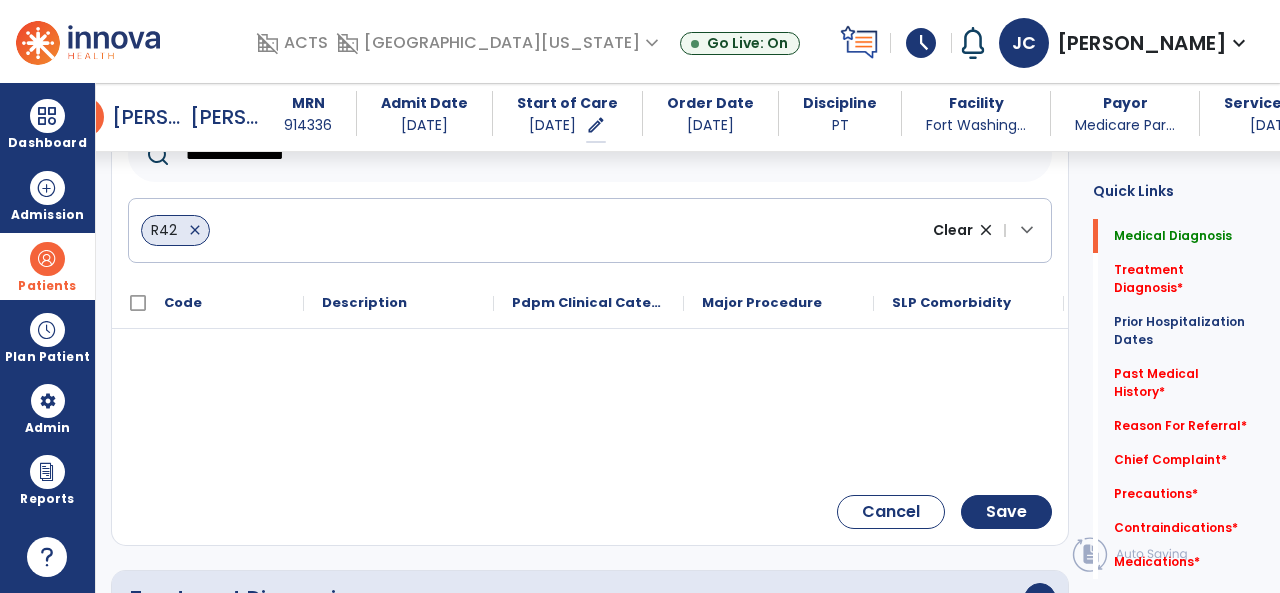 scroll, scrollTop: 0, scrollLeft: 0, axis: both 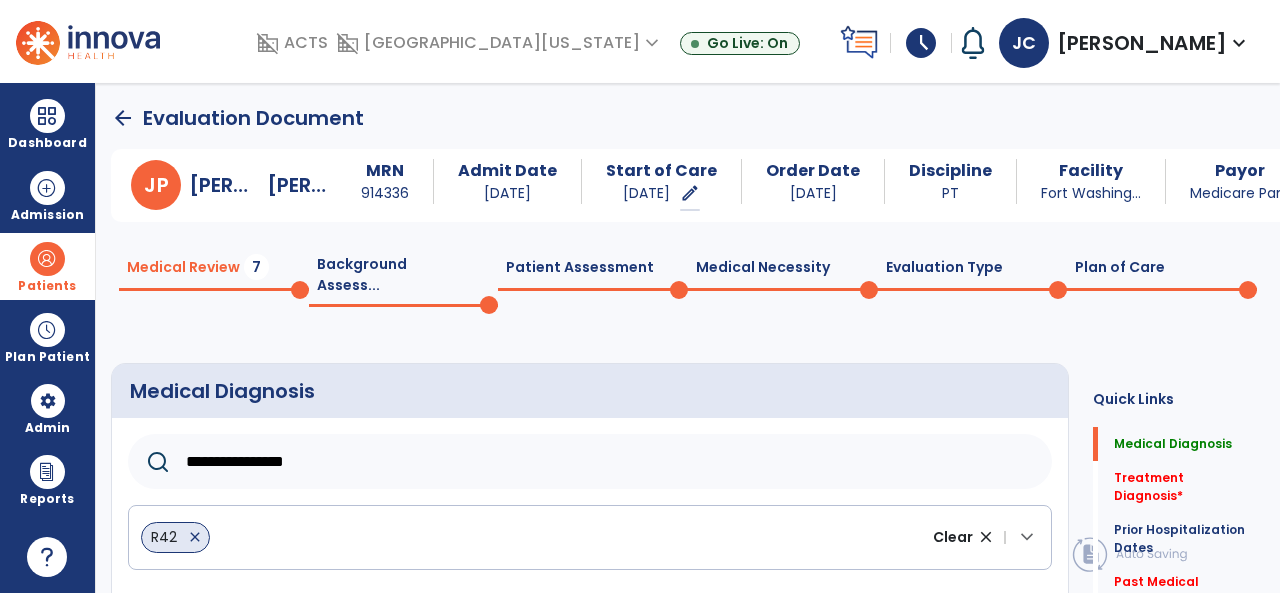 click on "**********" 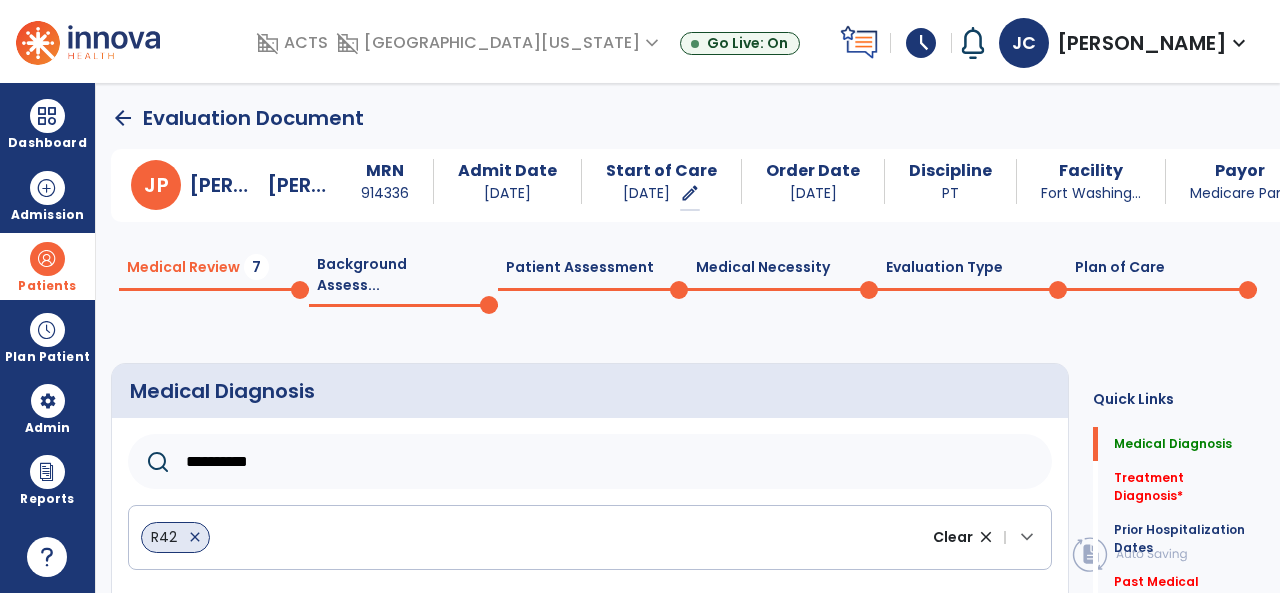 click on "**********" 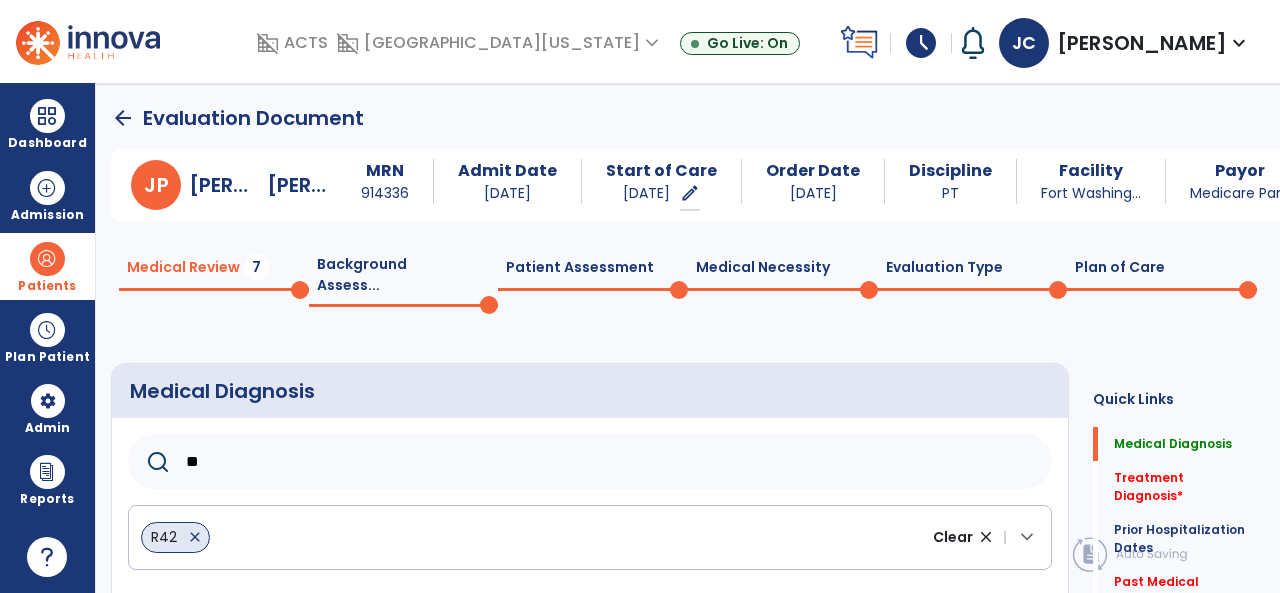 type on "*" 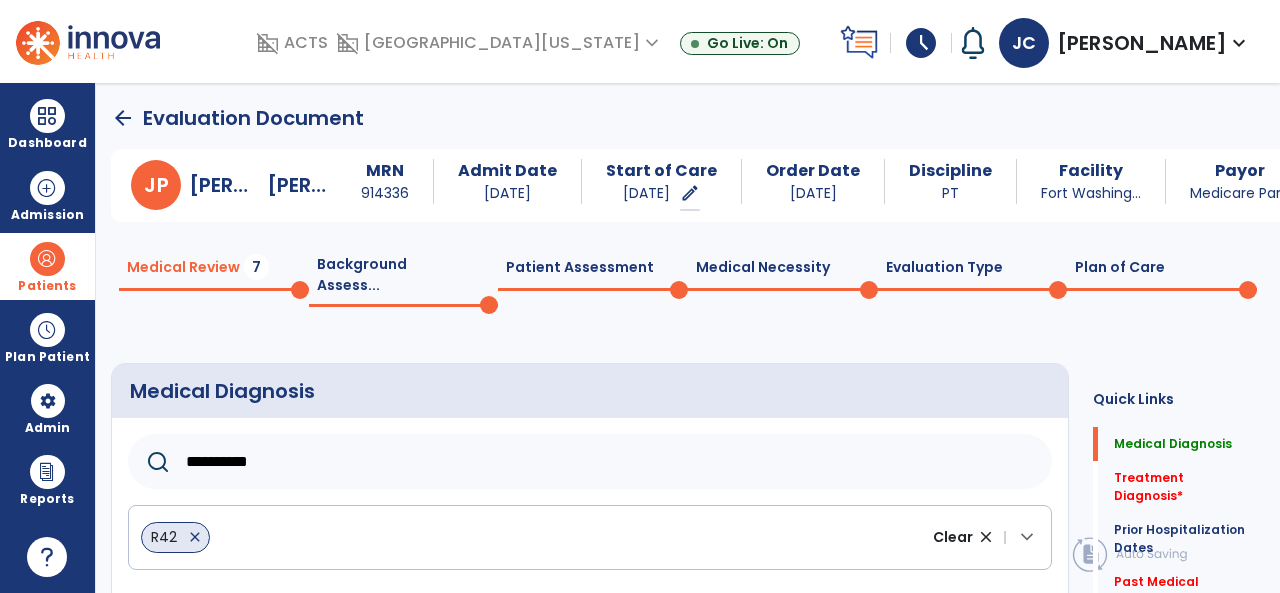 type on "**********" 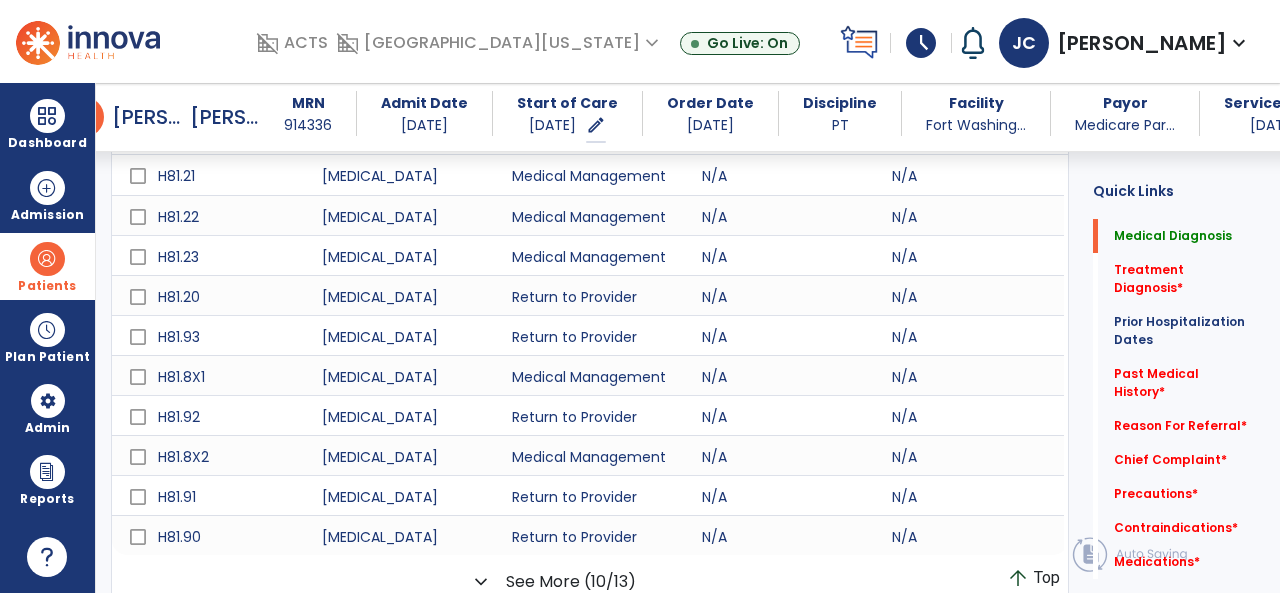 scroll, scrollTop: 470, scrollLeft: 0, axis: vertical 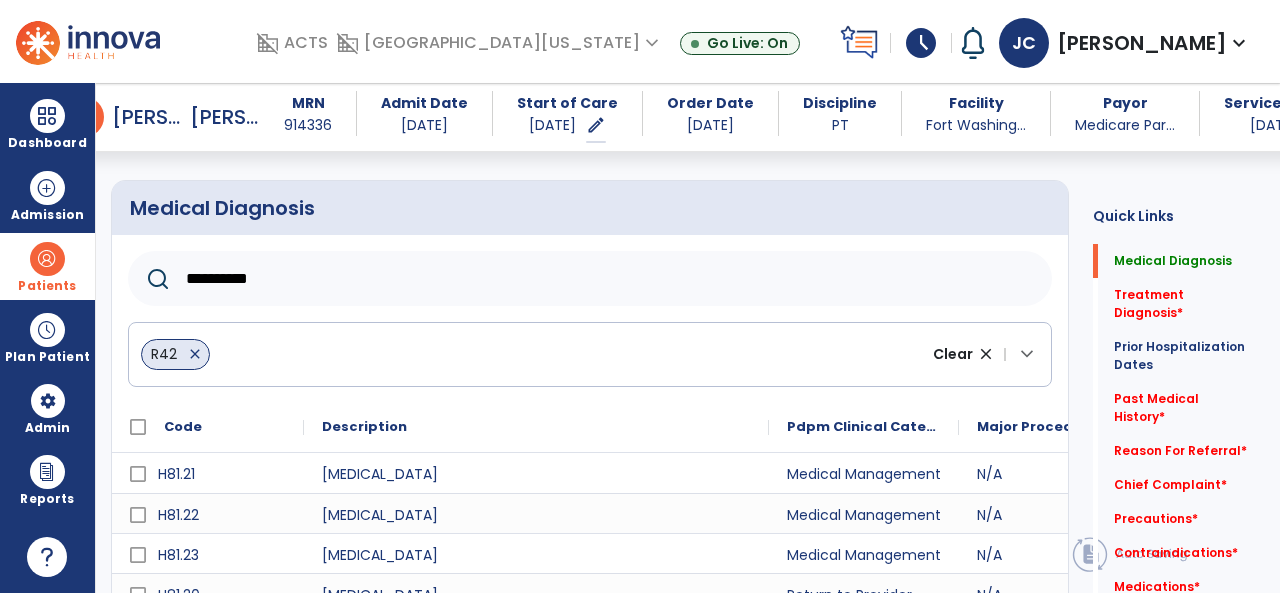drag, startPoint x: 493, startPoint y: 408, endPoint x: 768, endPoint y: 425, distance: 275.52496 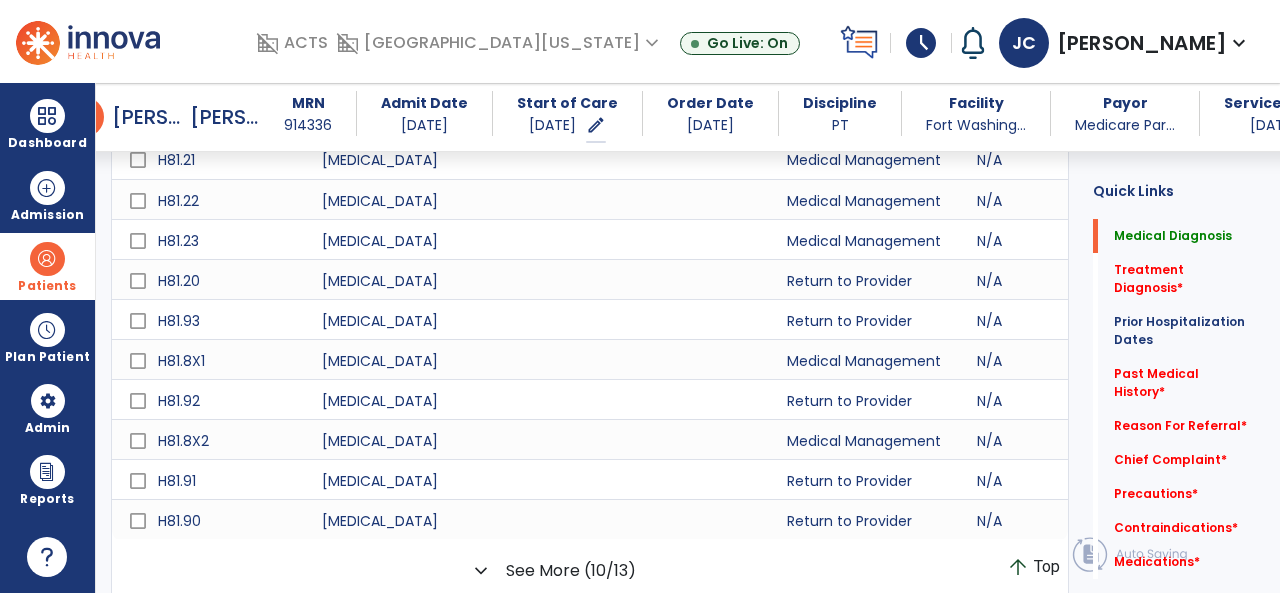 scroll, scrollTop: 489, scrollLeft: 0, axis: vertical 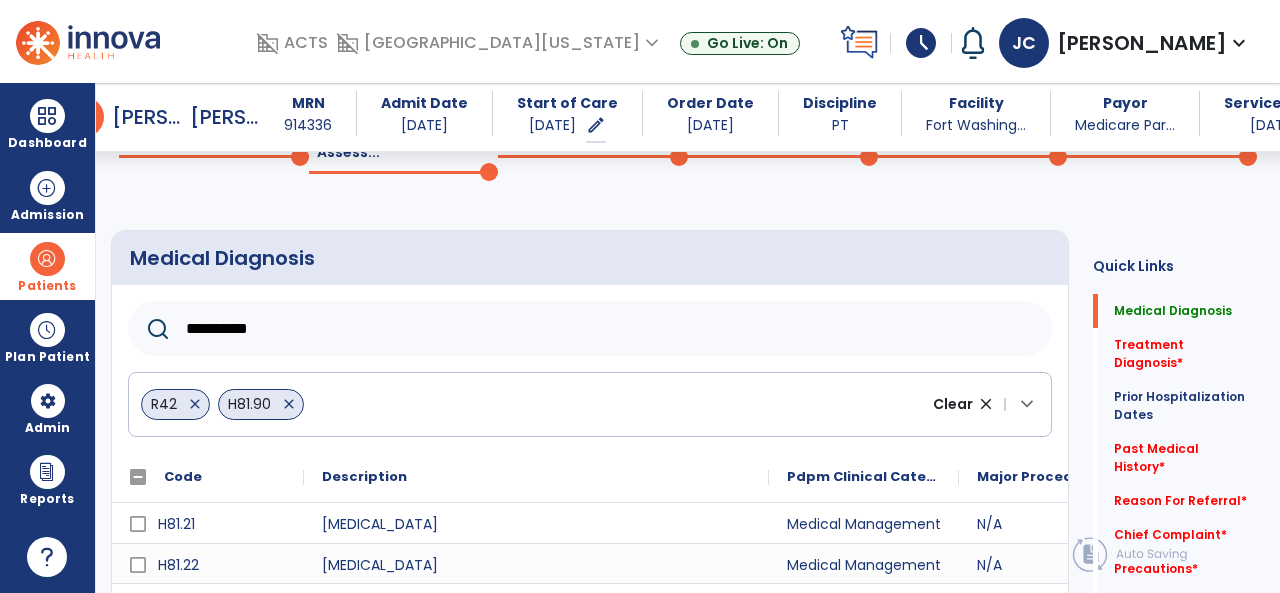 click on "close" 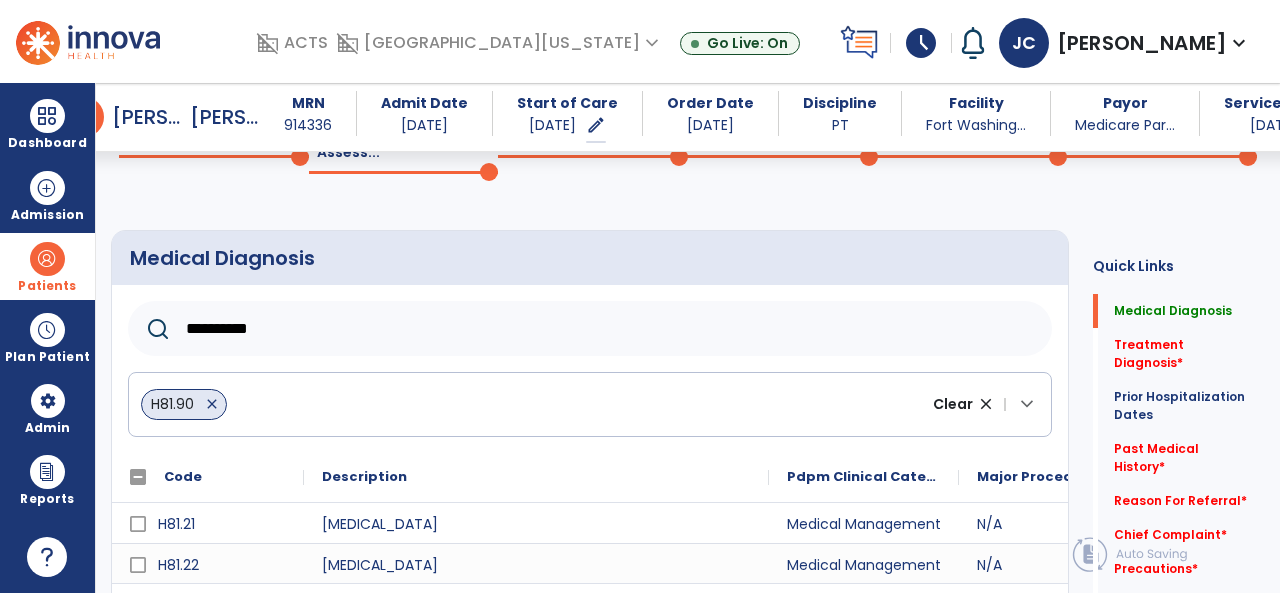 click on "H81.90" 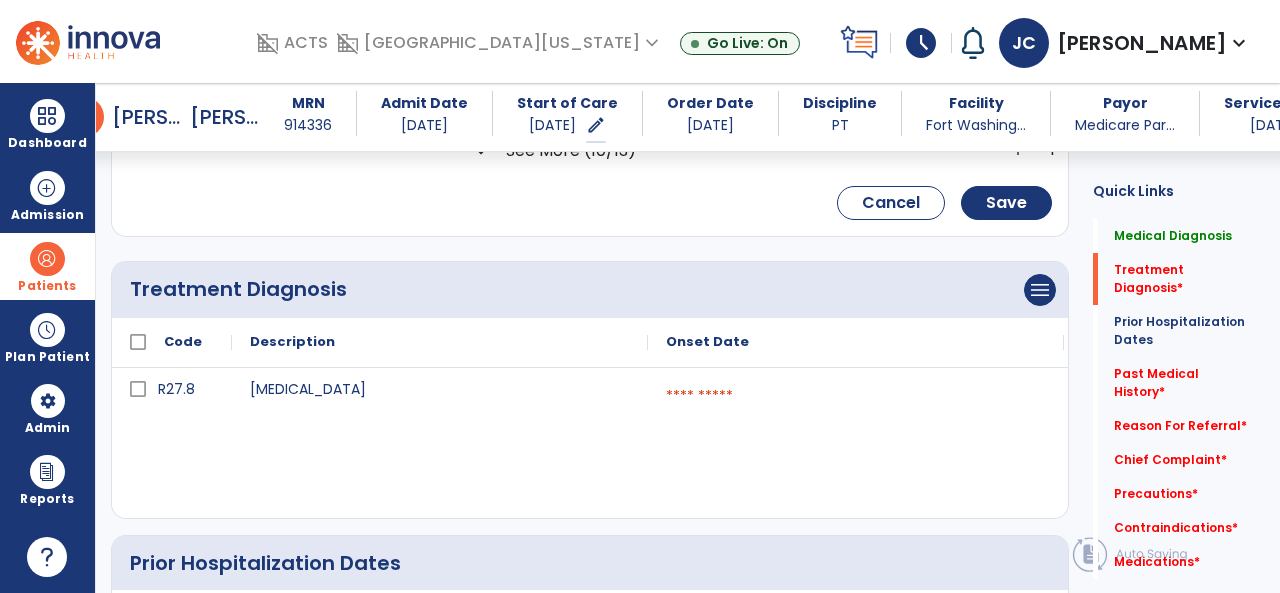 scroll, scrollTop: 883, scrollLeft: 0, axis: vertical 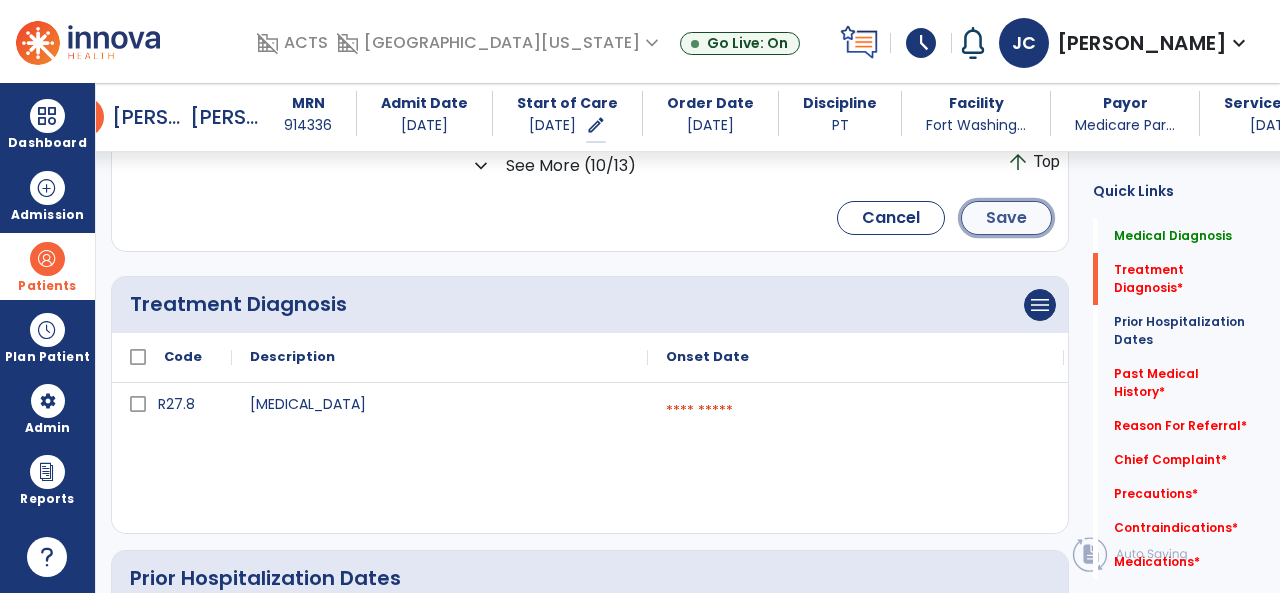 click on "Save" 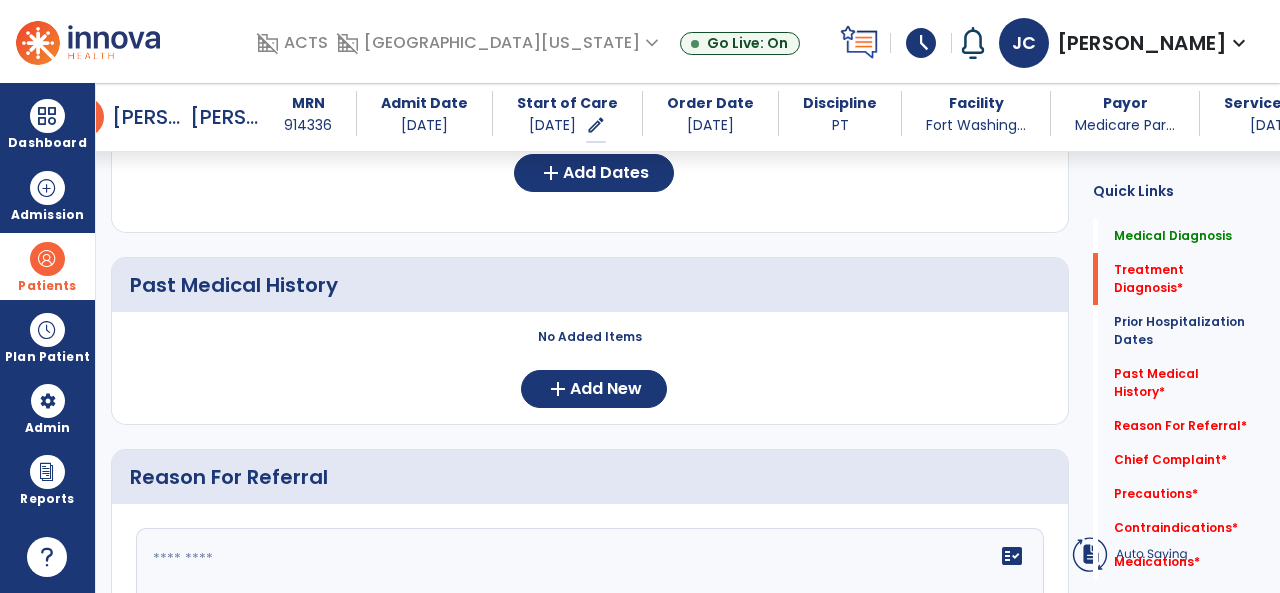 scroll, scrollTop: 608, scrollLeft: 0, axis: vertical 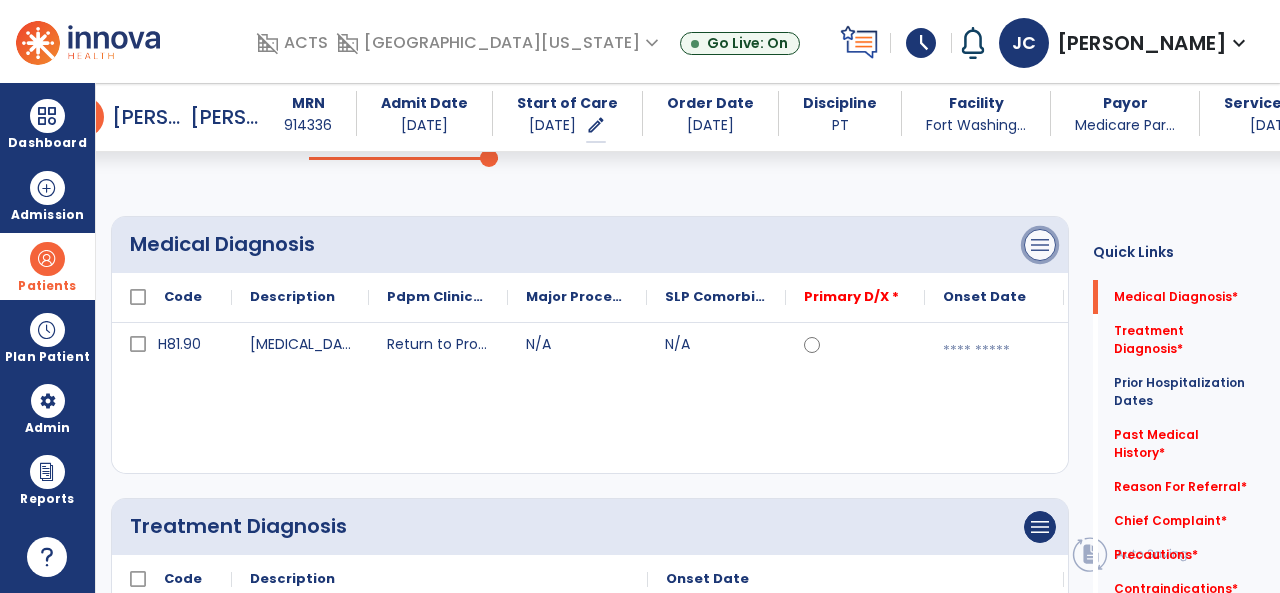 click on "menu" at bounding box center [1040, 245] 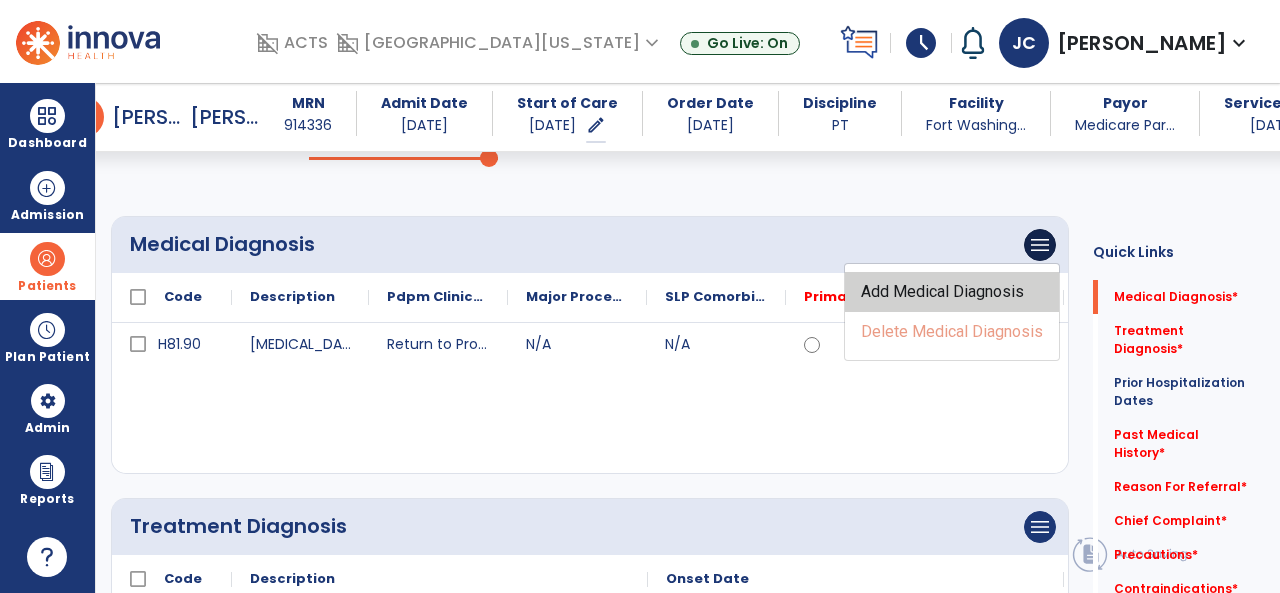 click on "Add Medical Diagnosis" 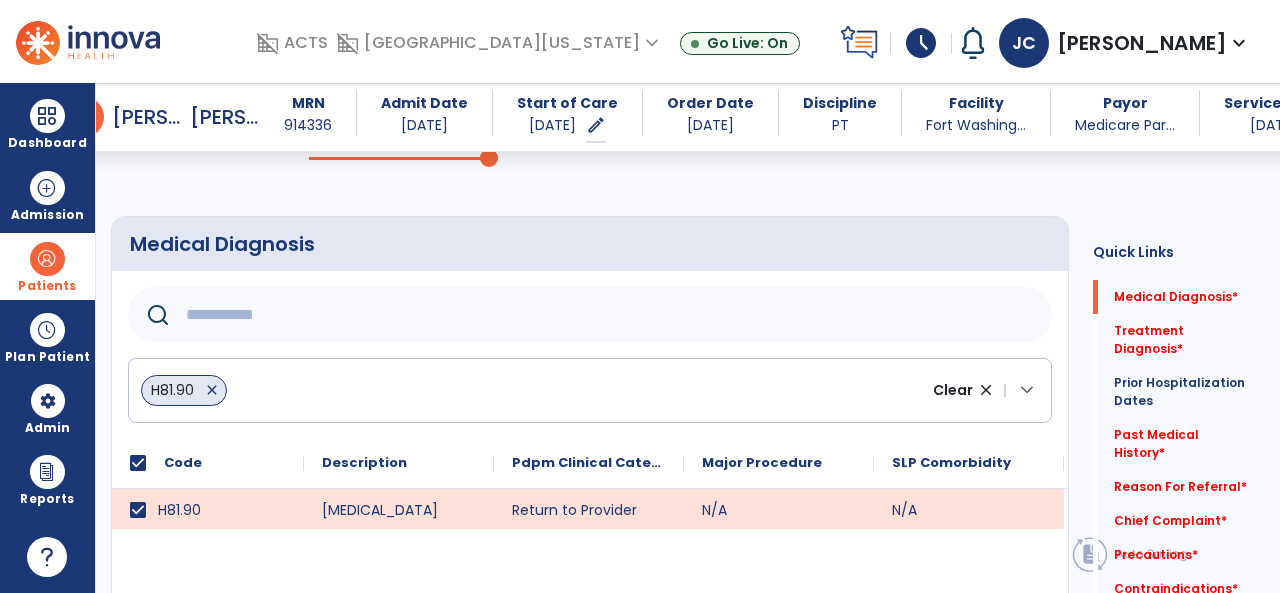 click 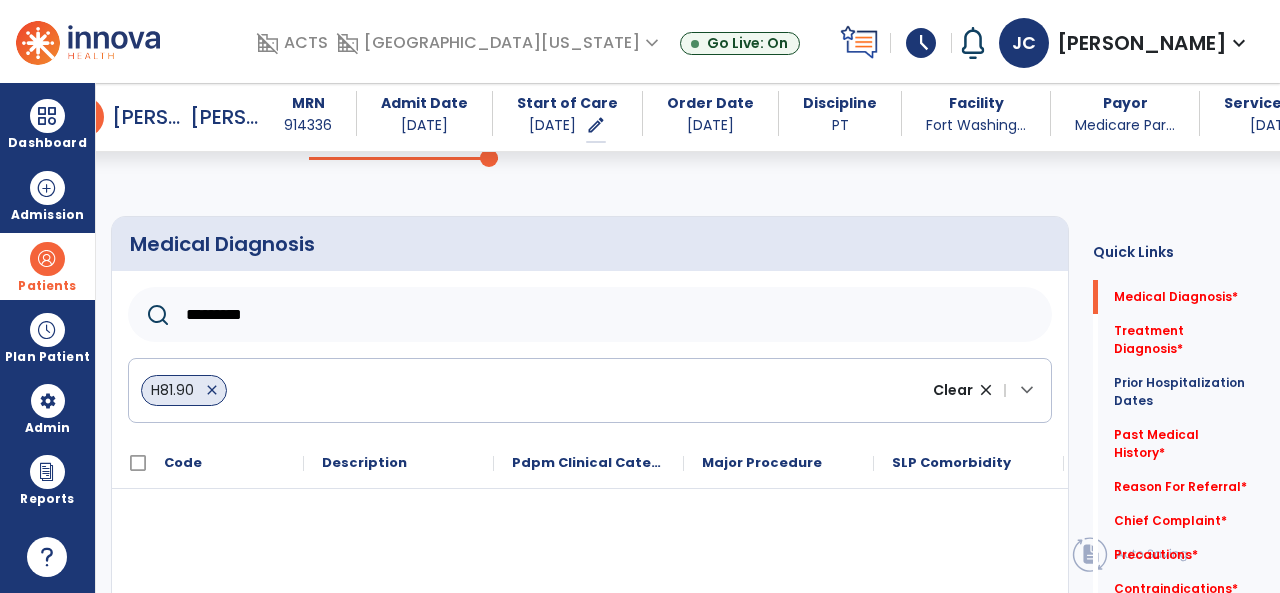 type on "*********" 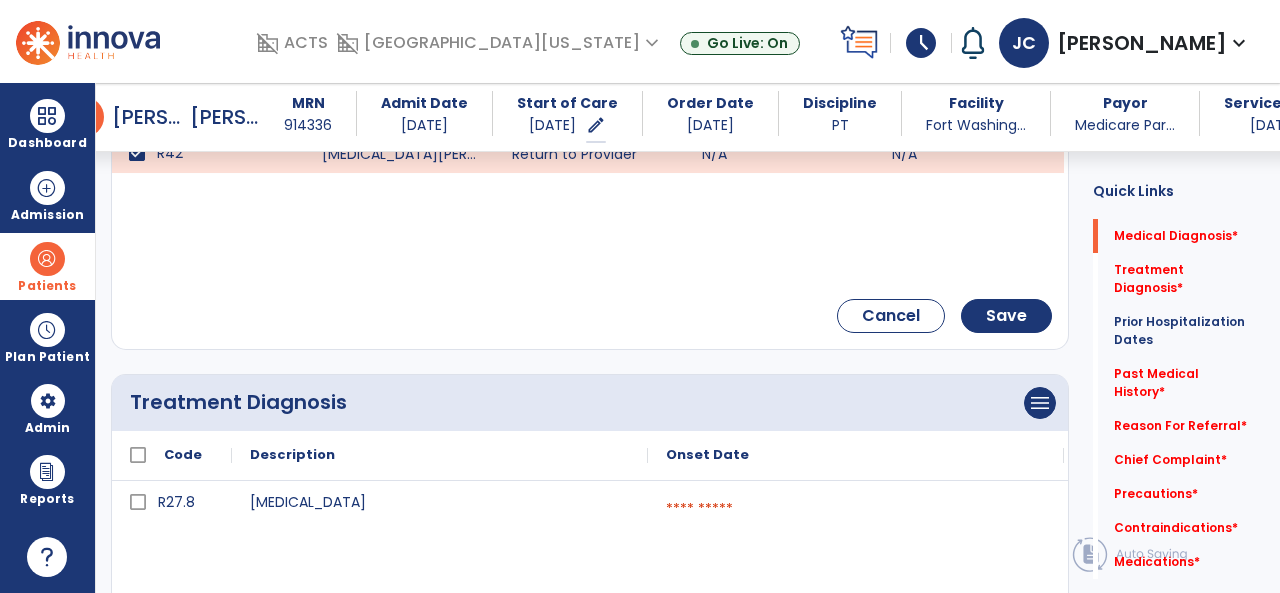 scroll, scrollTop: 498, scrollLeft: 0, axis: vertical 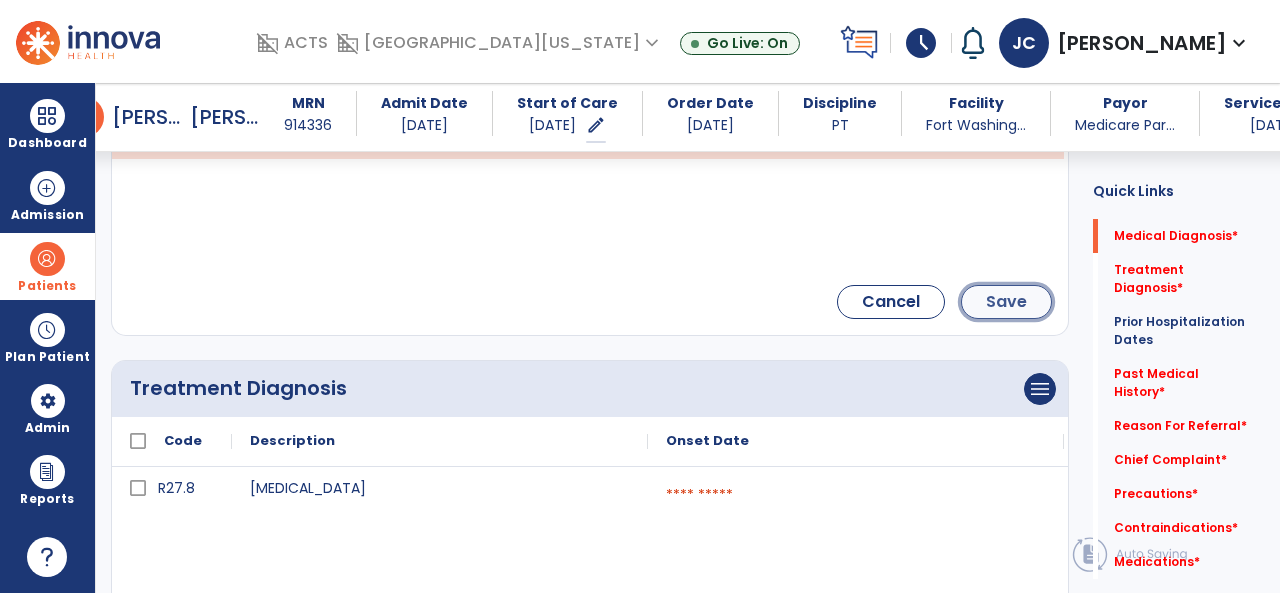 click on "Save" 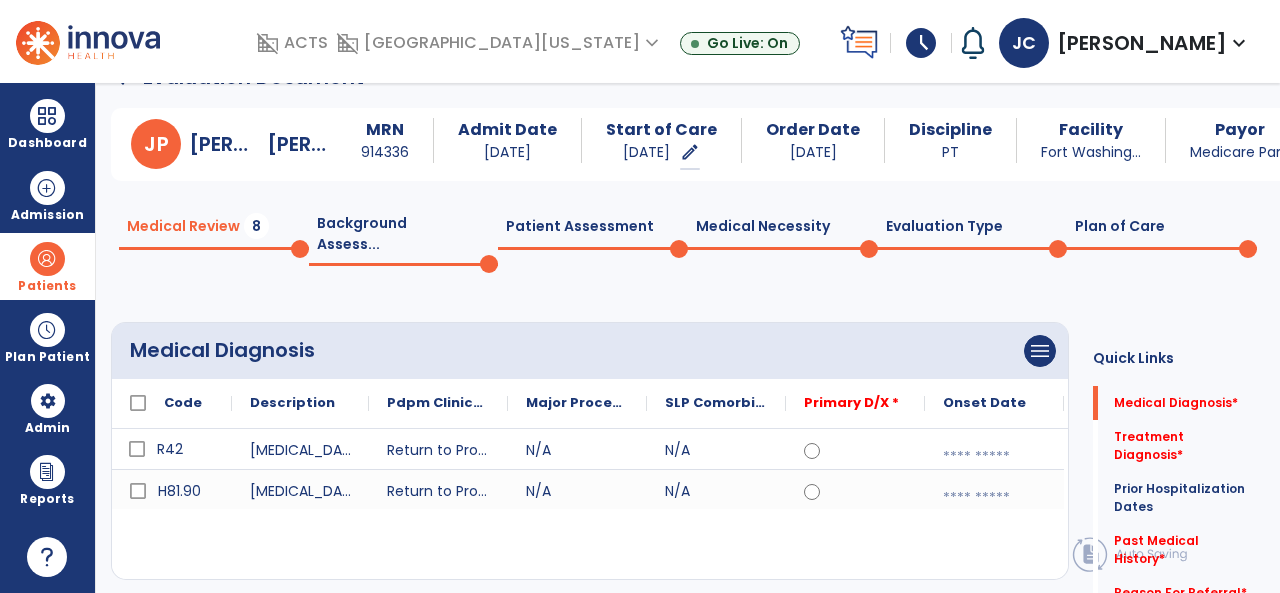 scroll, scrollTop: 178, scrollLeft: 0, axis: vertical 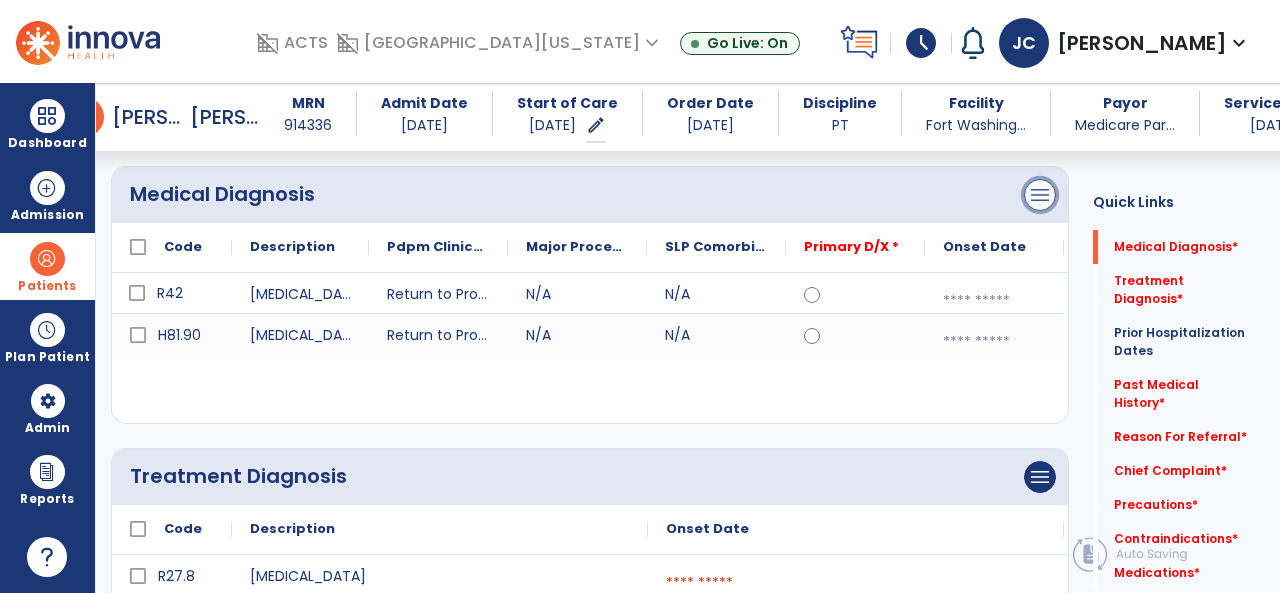 click on "menu" at bounding box center [1040, 195] 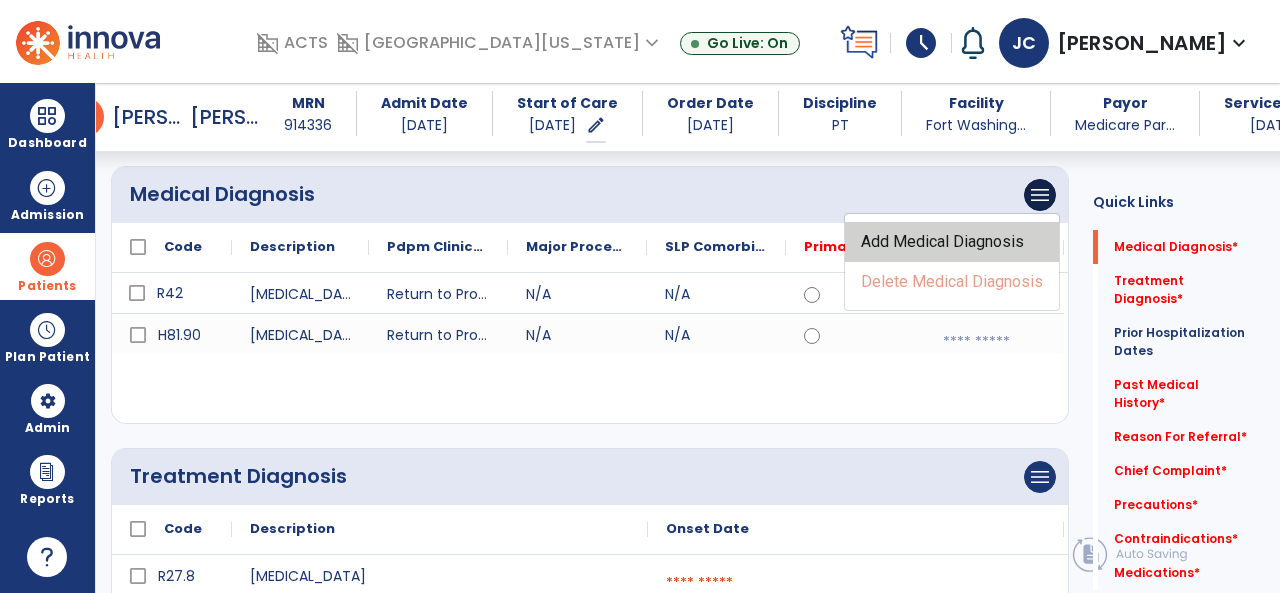 click on "Add Medical Diagnosis" 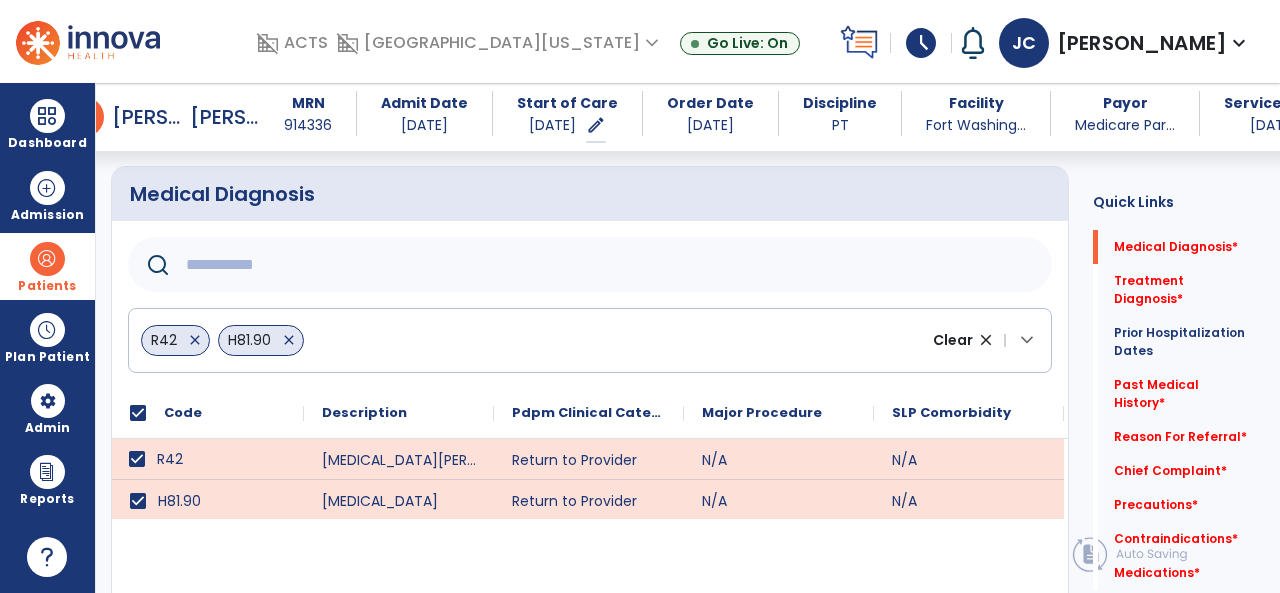 click 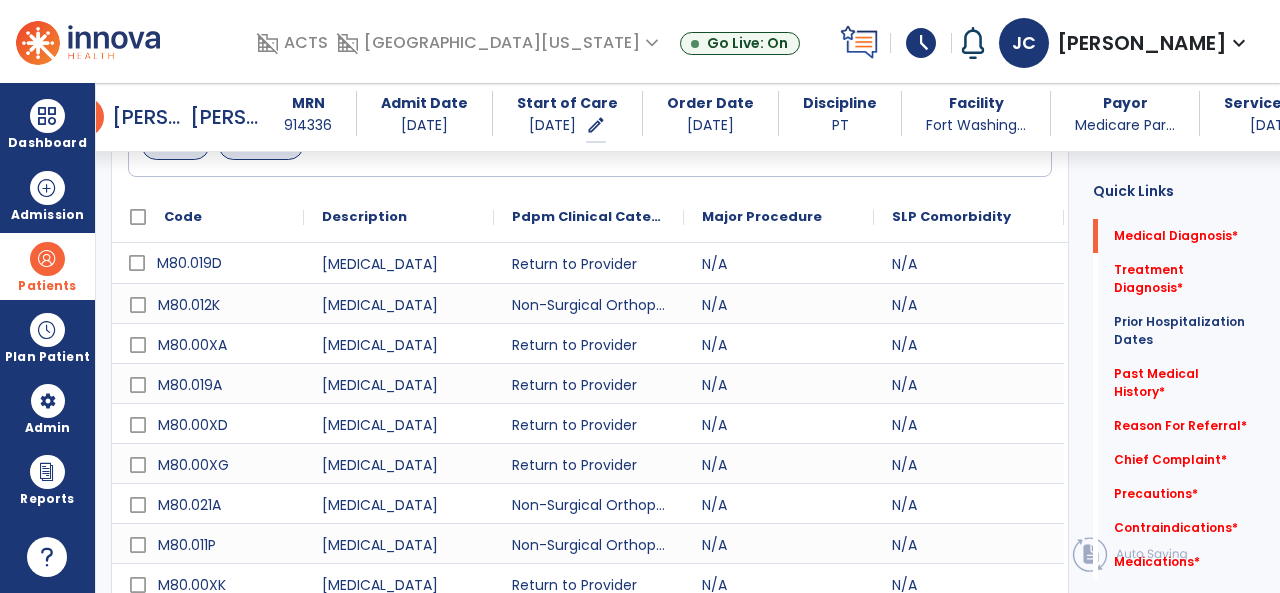 scroll, scrollTop: 344, scrollLeft: 0, axis: vertical 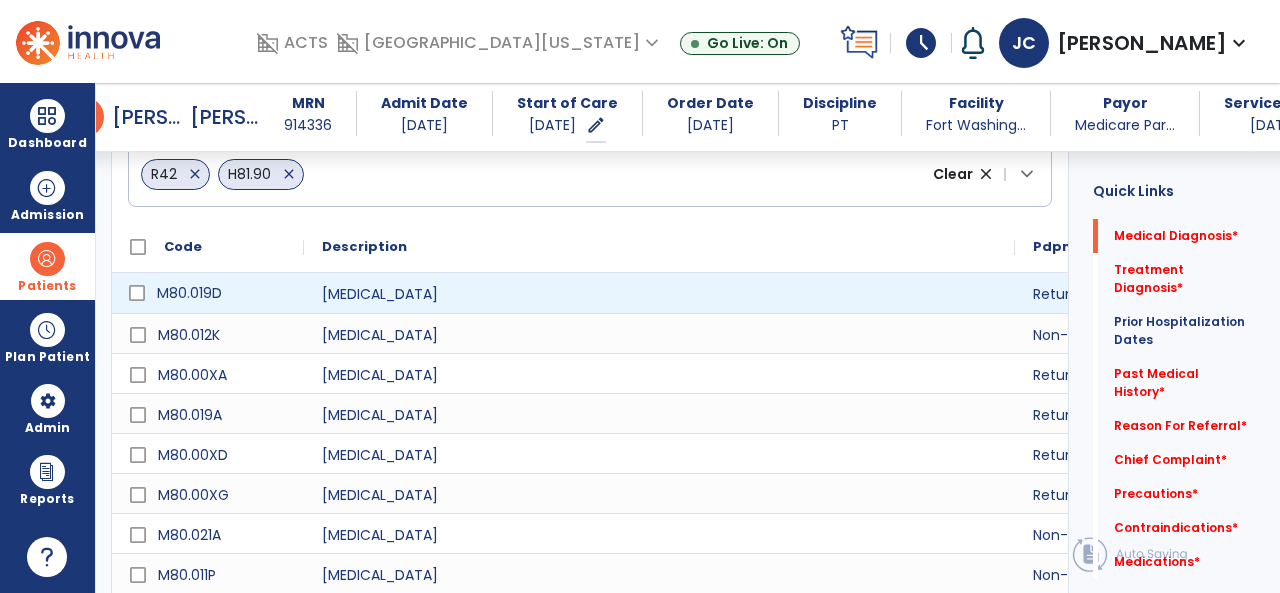 drag, startPoint x: 493, startPoint y: 229, endPoint x: 1014, endPoint y: 258, distance: 521.80646 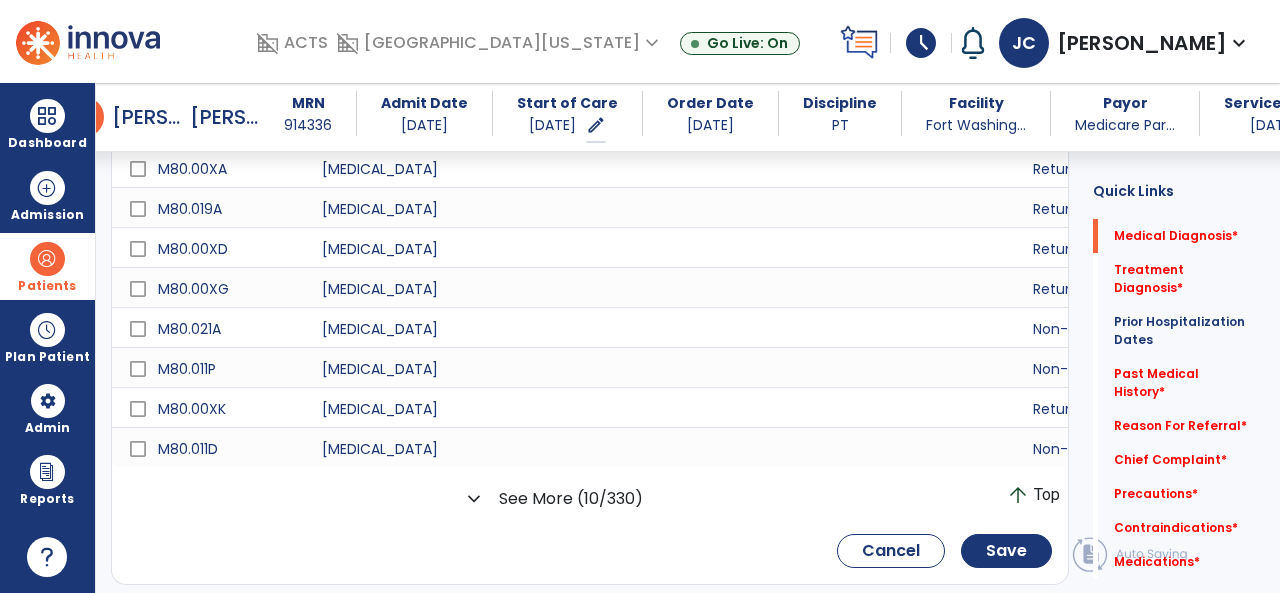 scroll, scrollTop: 539, scrollLeft: 0, axis: vertical 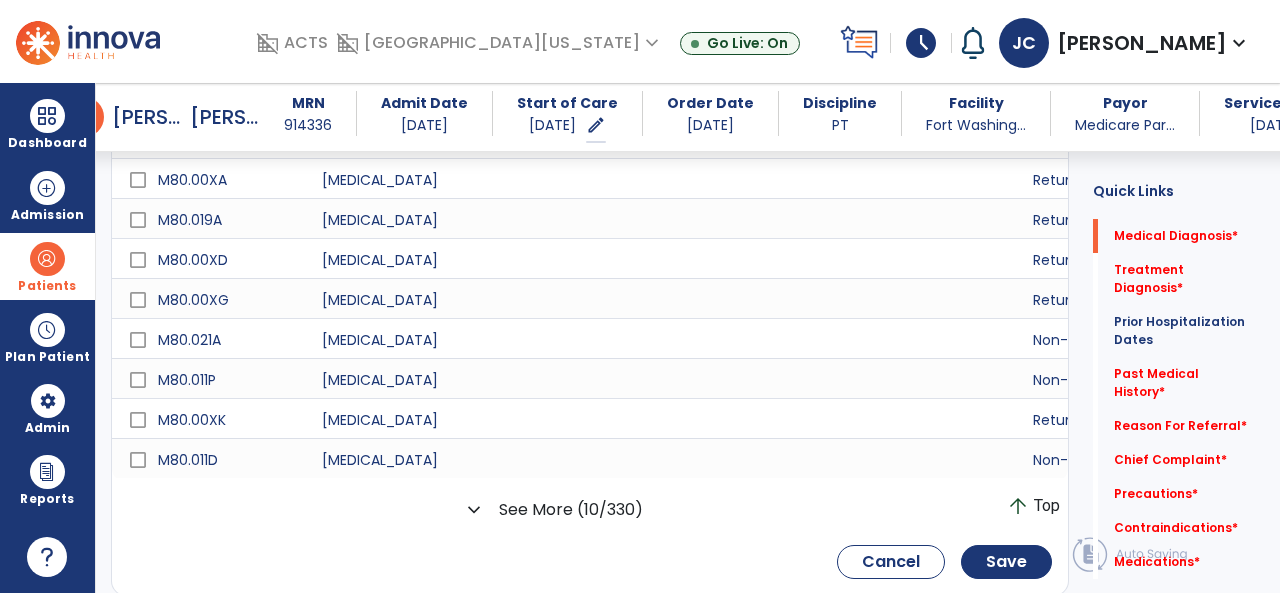 click on "expand_more" 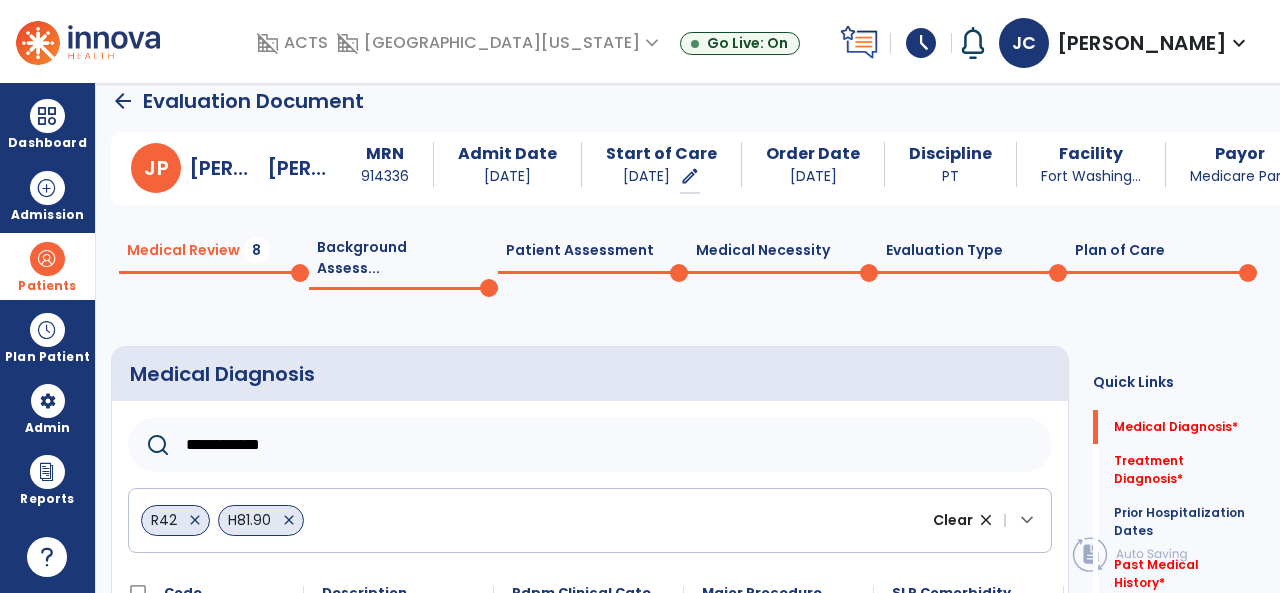 scroll, scrollTop: 0, scrollLeft: 0, axis: both 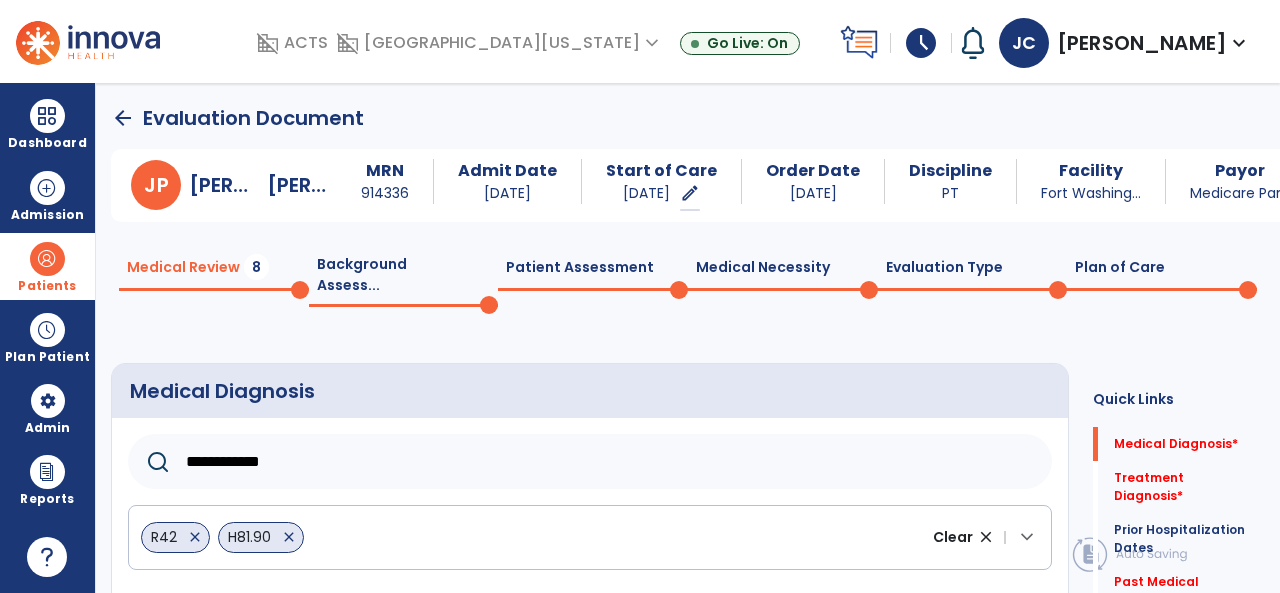click on "**********" 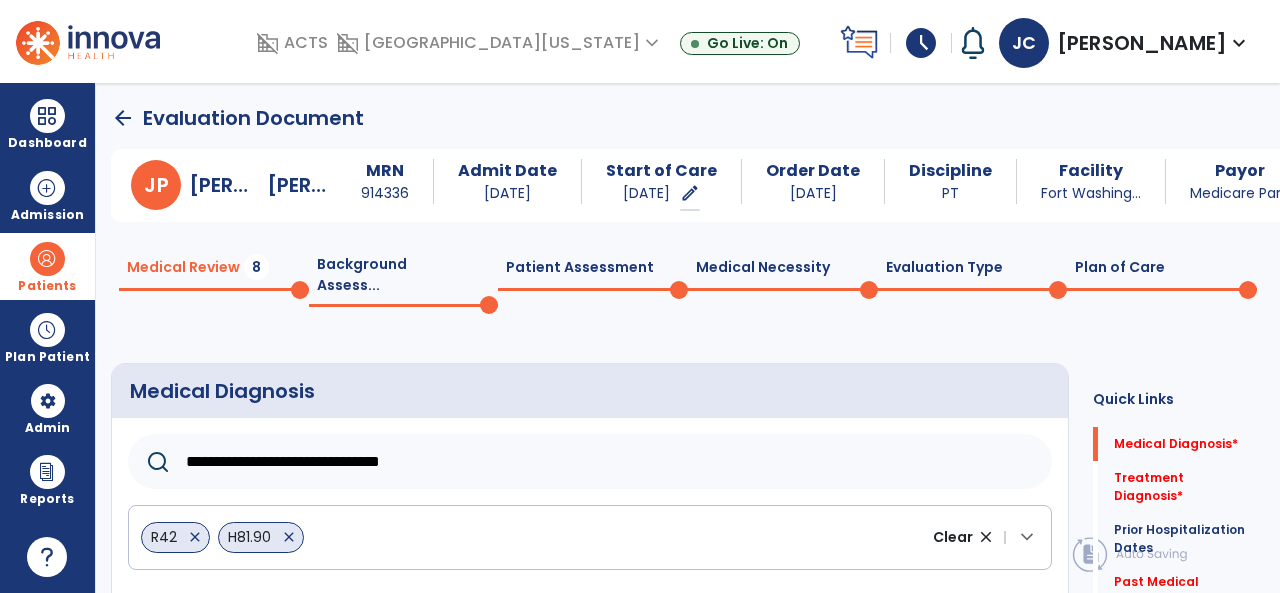 click on "**********" 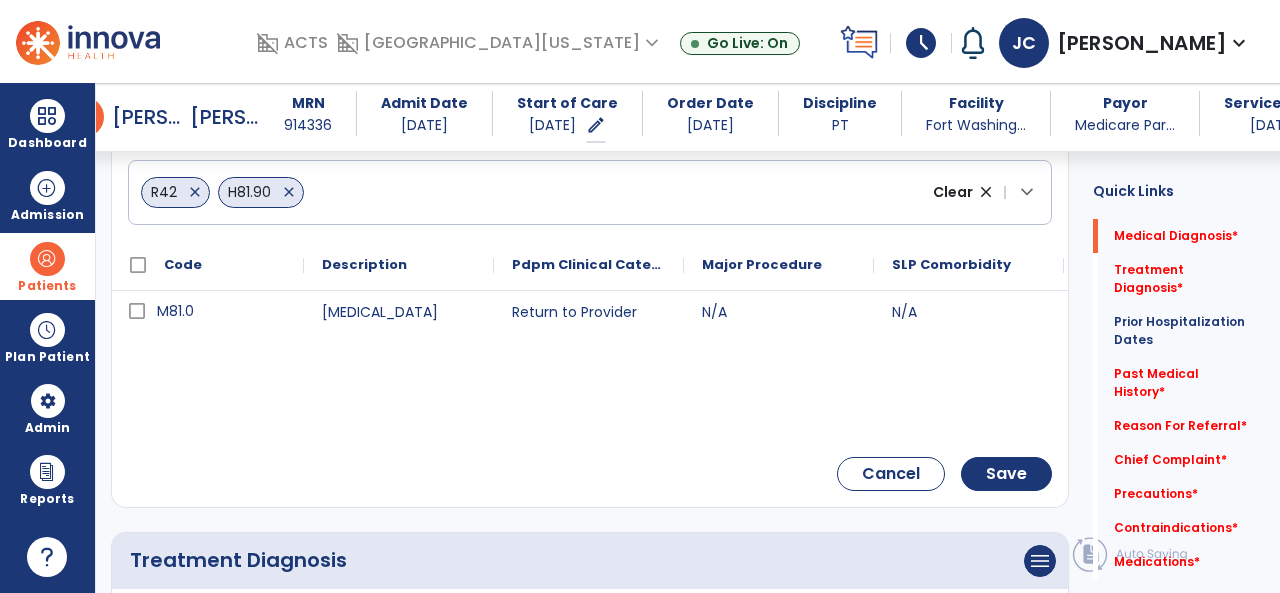 scroll, scrollTop: 336, scrollLeft: 0, axis: vertical 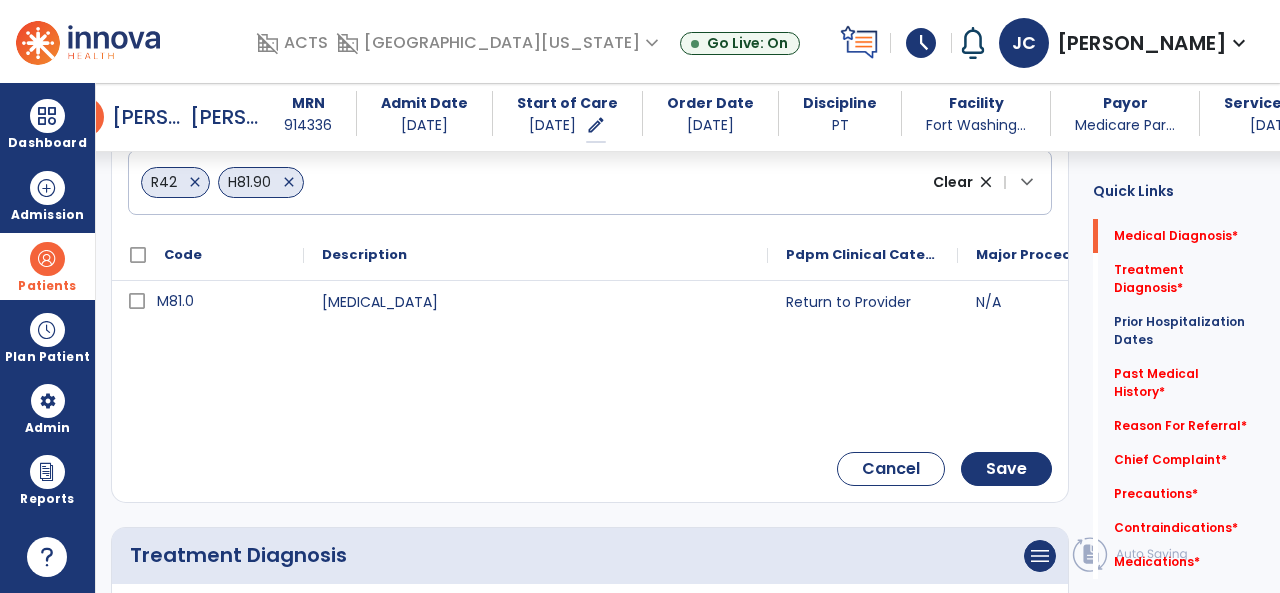 drag, startPoint x: 492, startPoint y: 237, endPoint x: 766, endPoint y: 256, distance: 274.65796 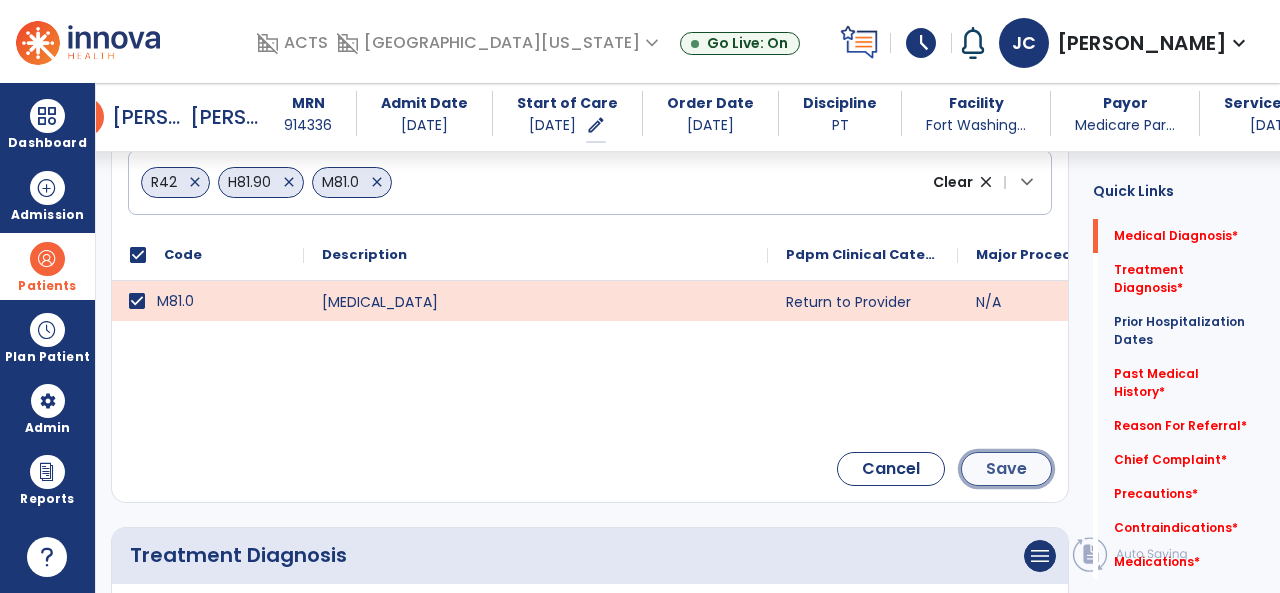 click on "Save" 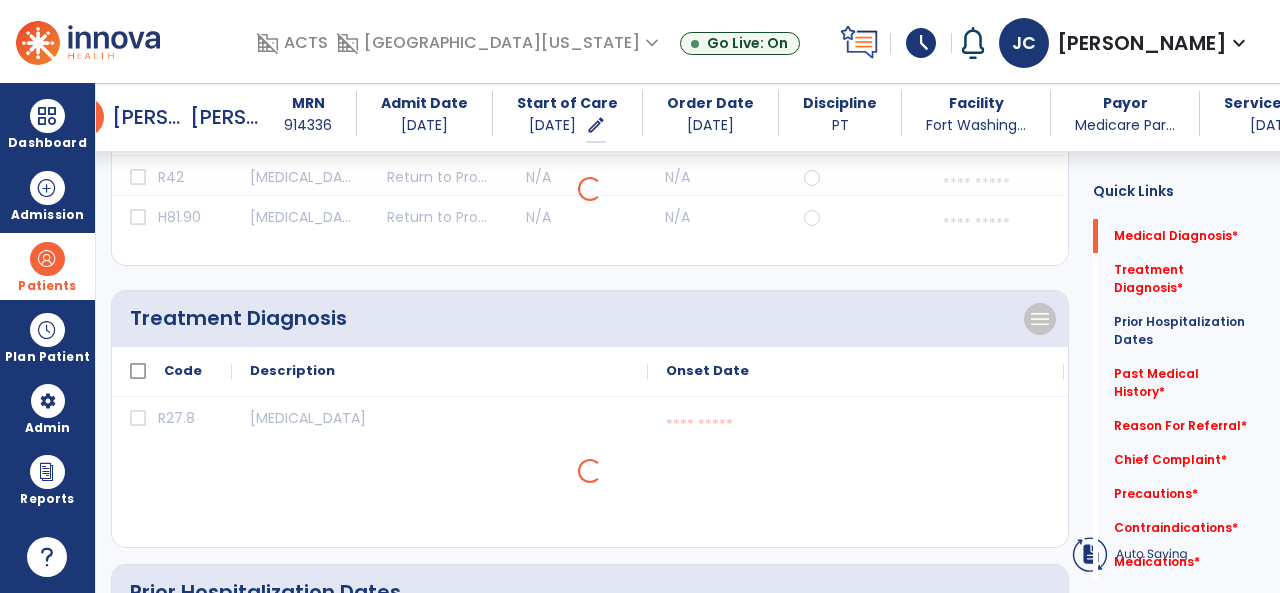 scroll, scrollTop: 172, scrollLeft: 0, axis: vertical 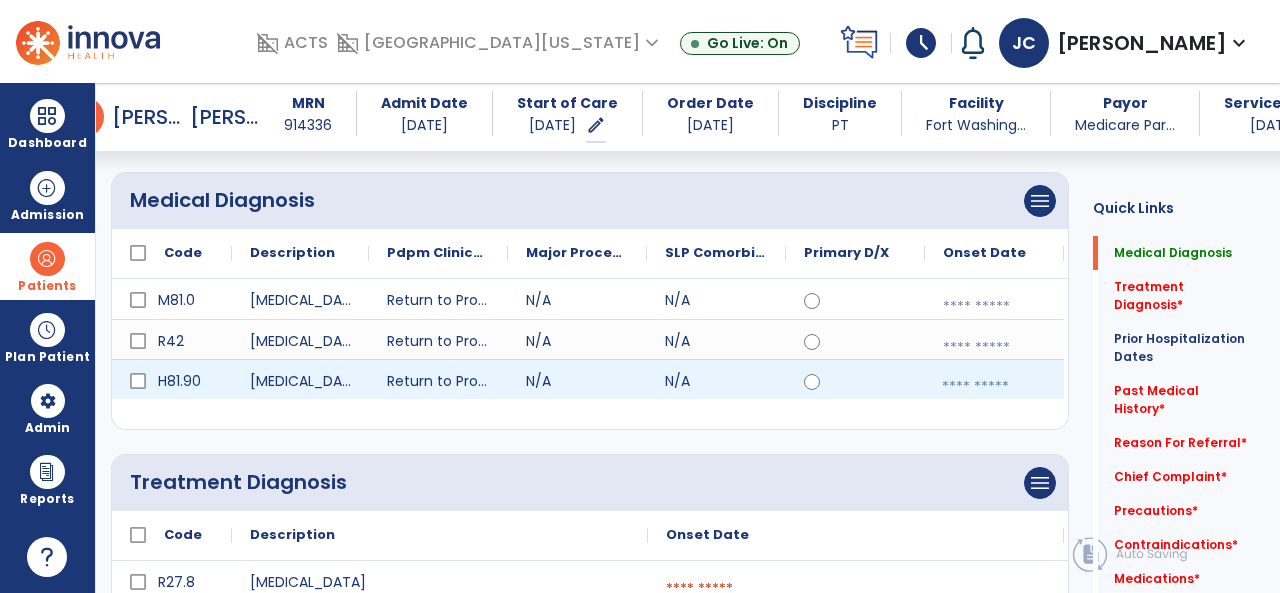 click at bounding box center [994, 387] 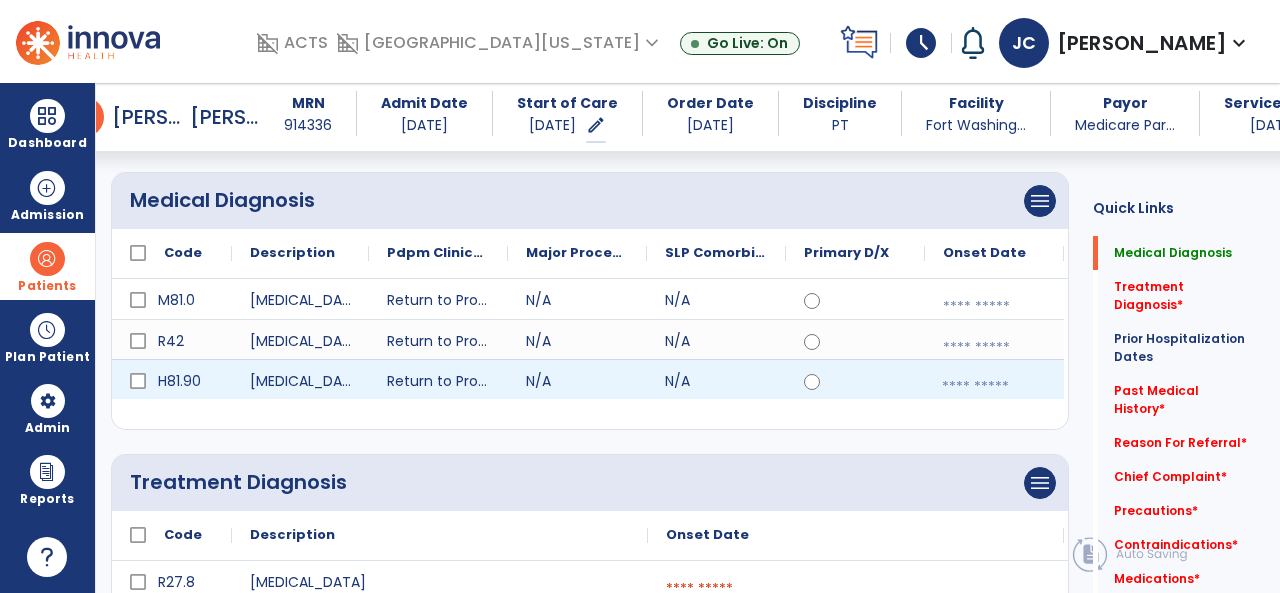 select on "*" 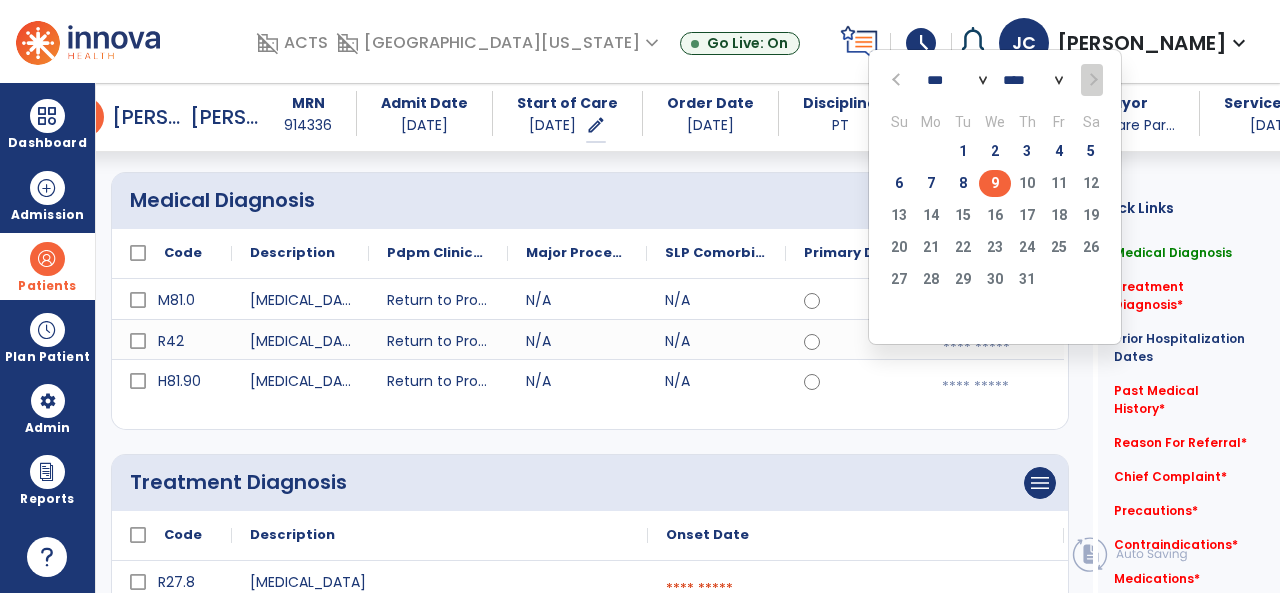 click on "9" 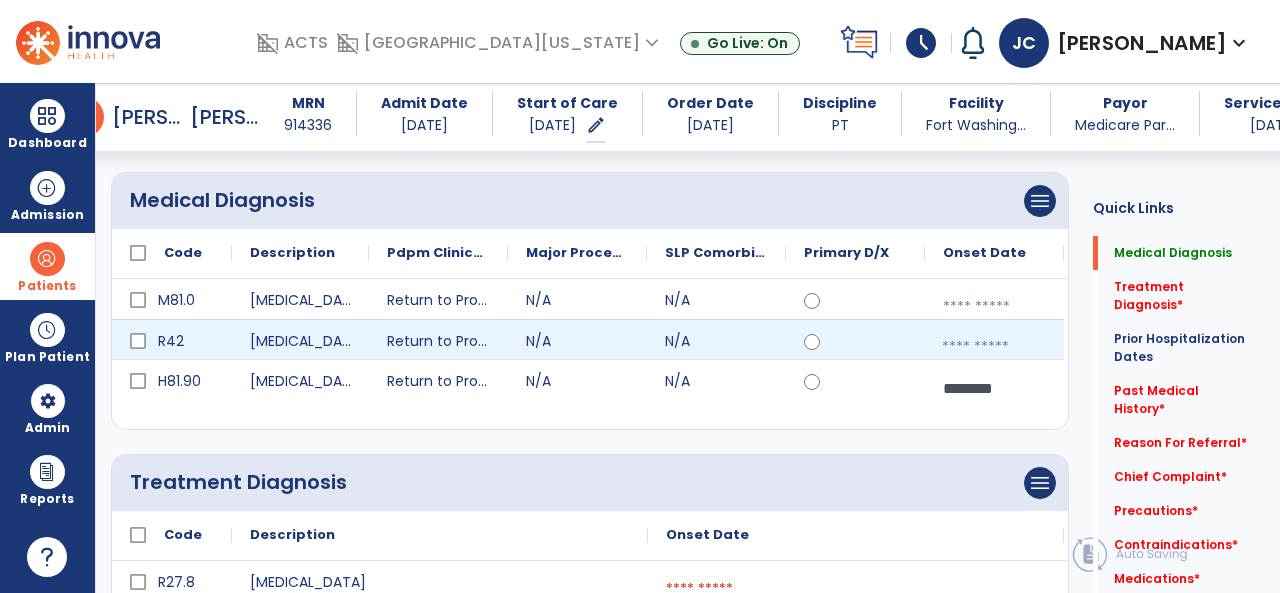 click at bounding box center [994, 347] 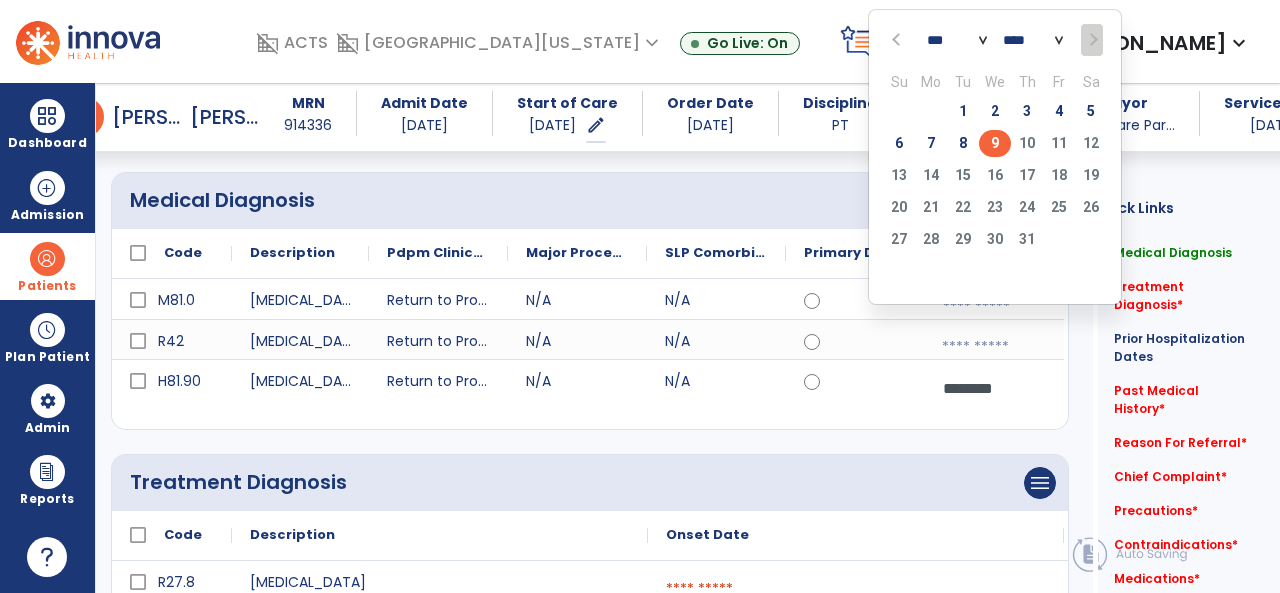 click on "9" 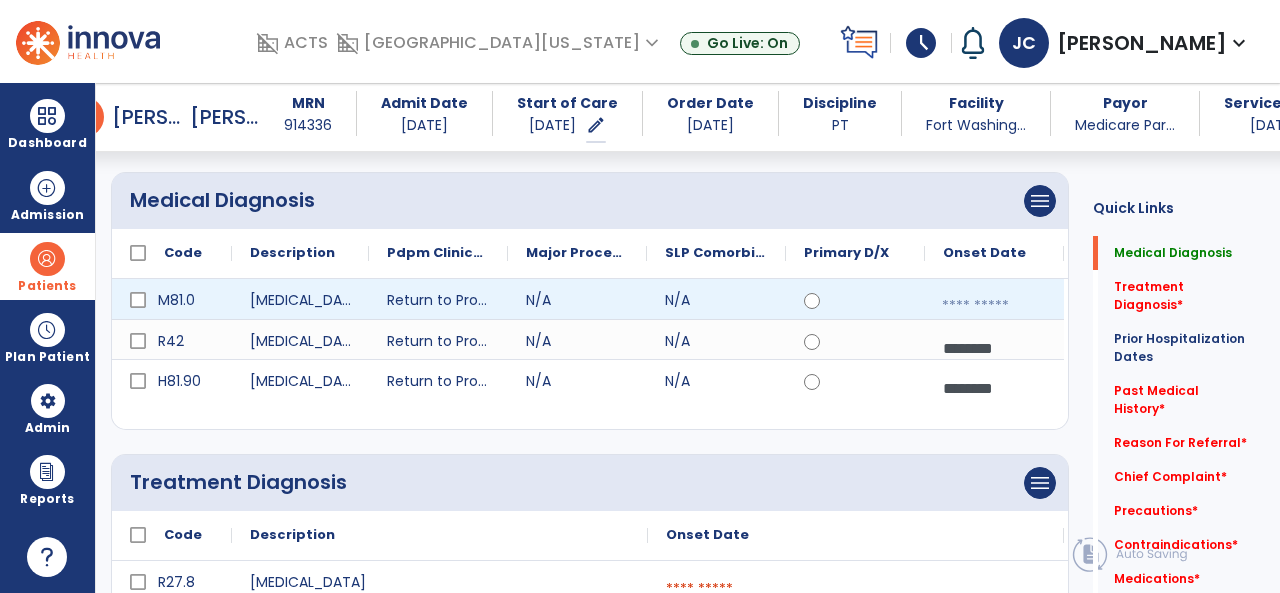 click at bounding box center (994, 306) 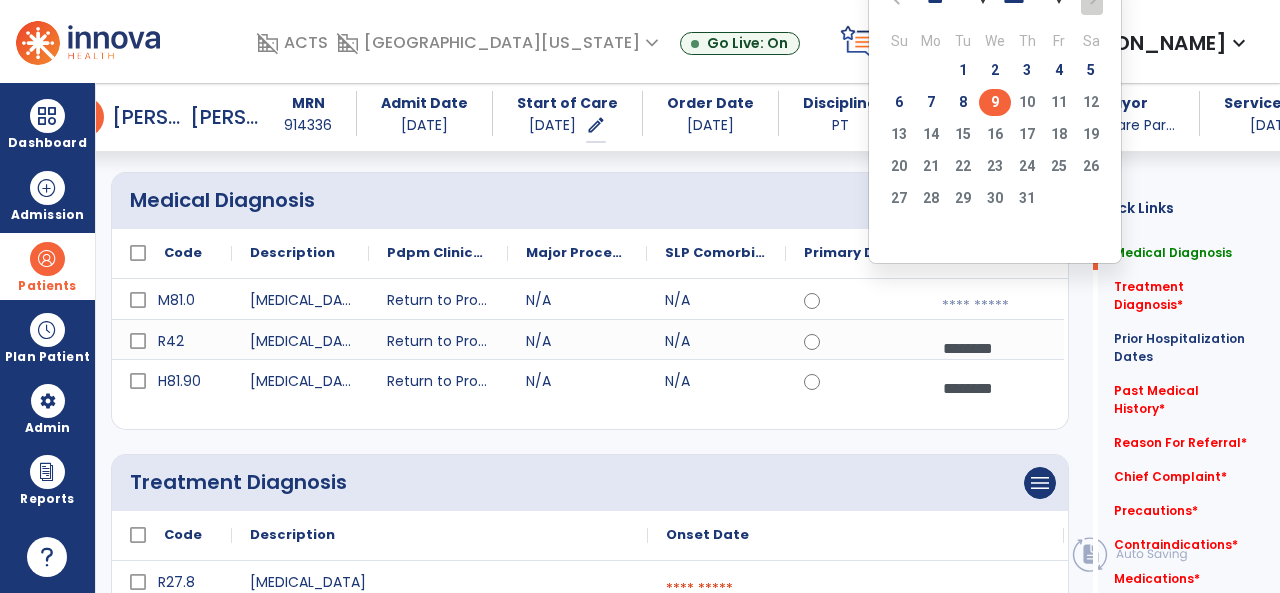 click on "9" 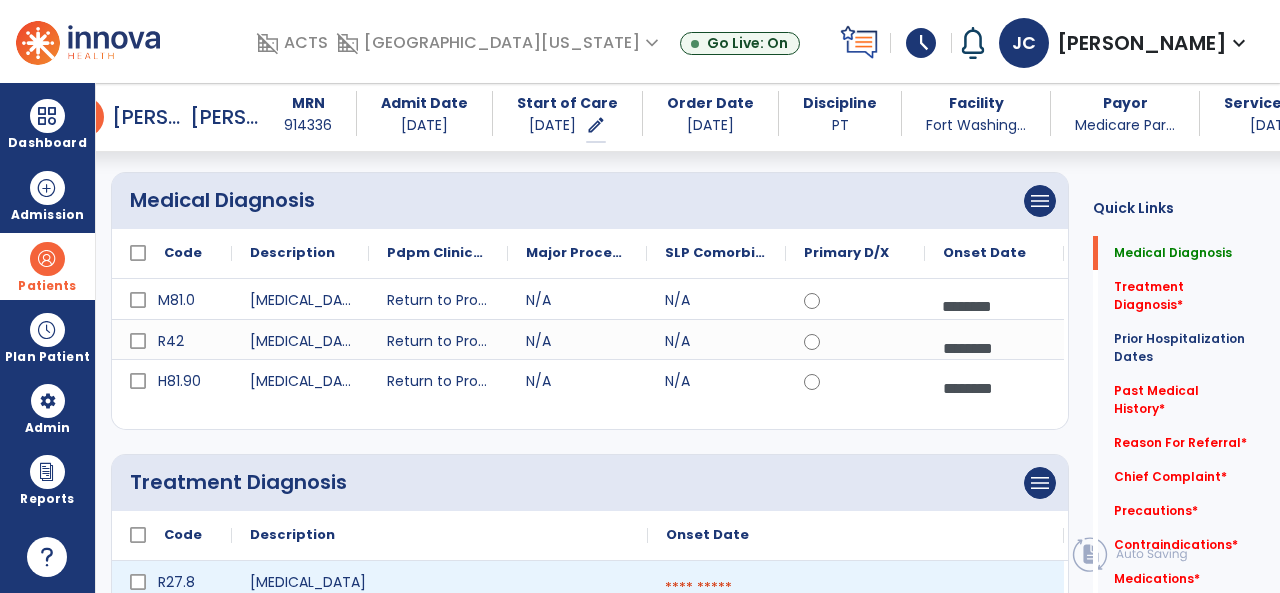 click at bounding box center [856, 588] 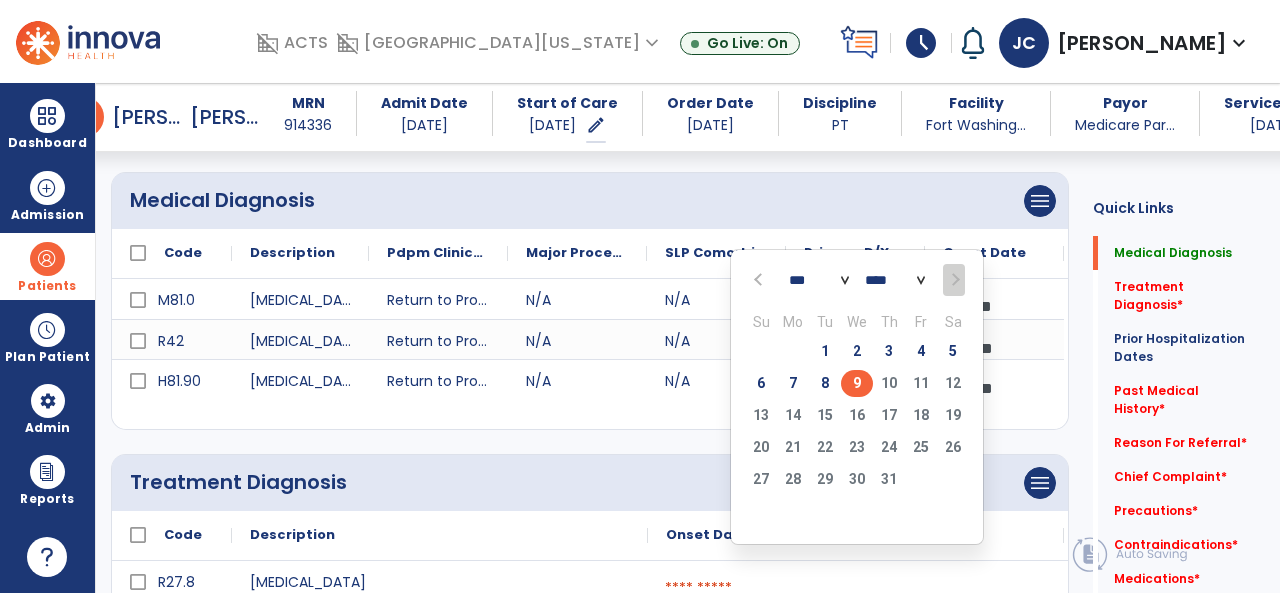 click on "9" 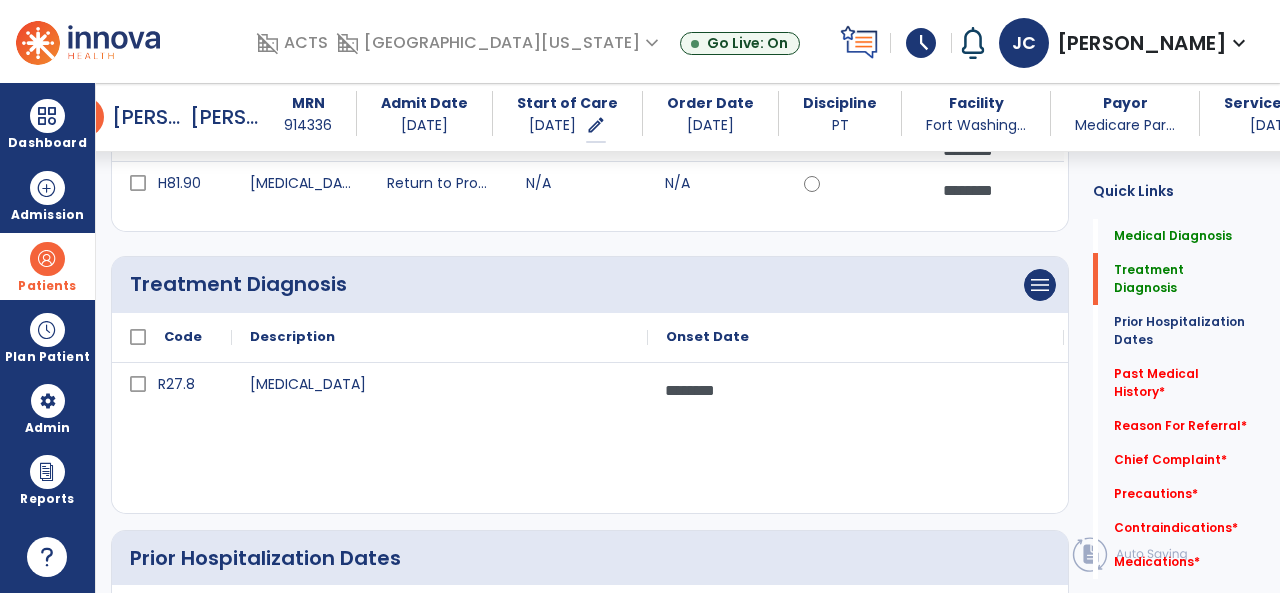 scroll, scrollTop: 382, scrollLeft: 0, axis: vertical 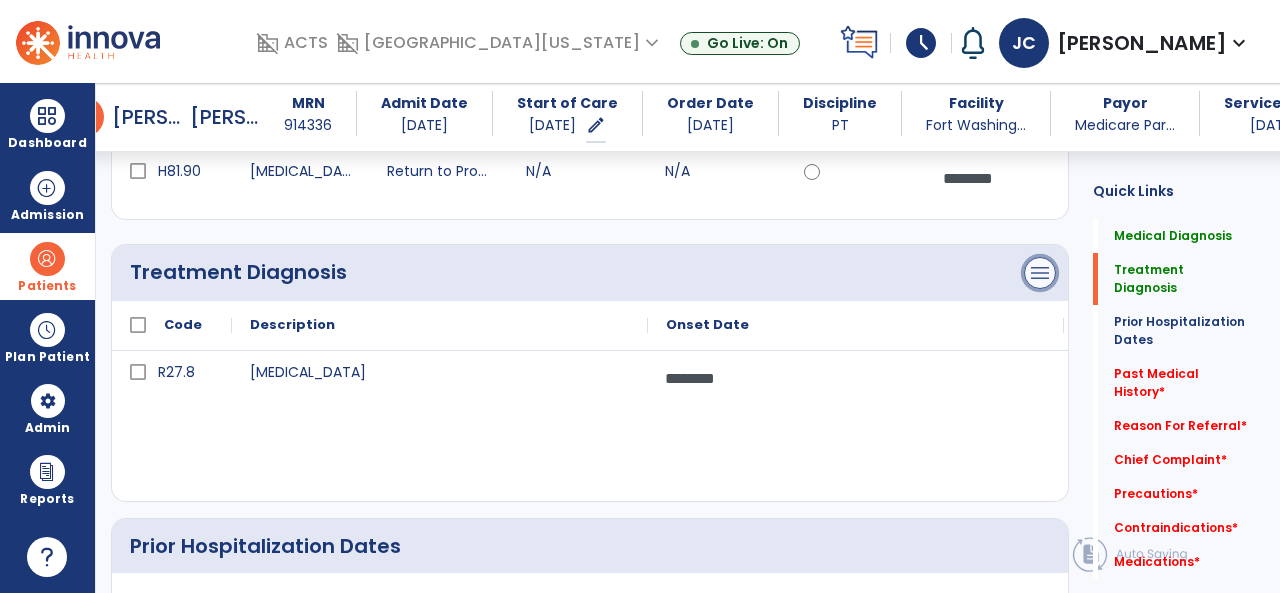 click on "menu" at bounding box center [1040, -9] 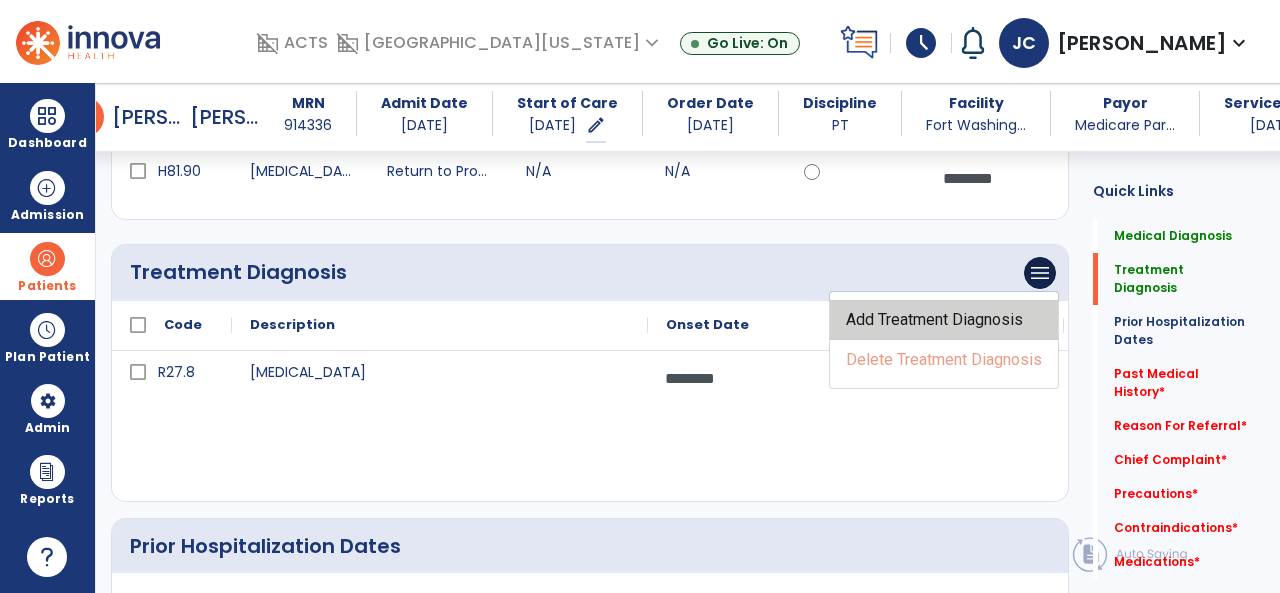 click on "Add Treatment Diagnosis" 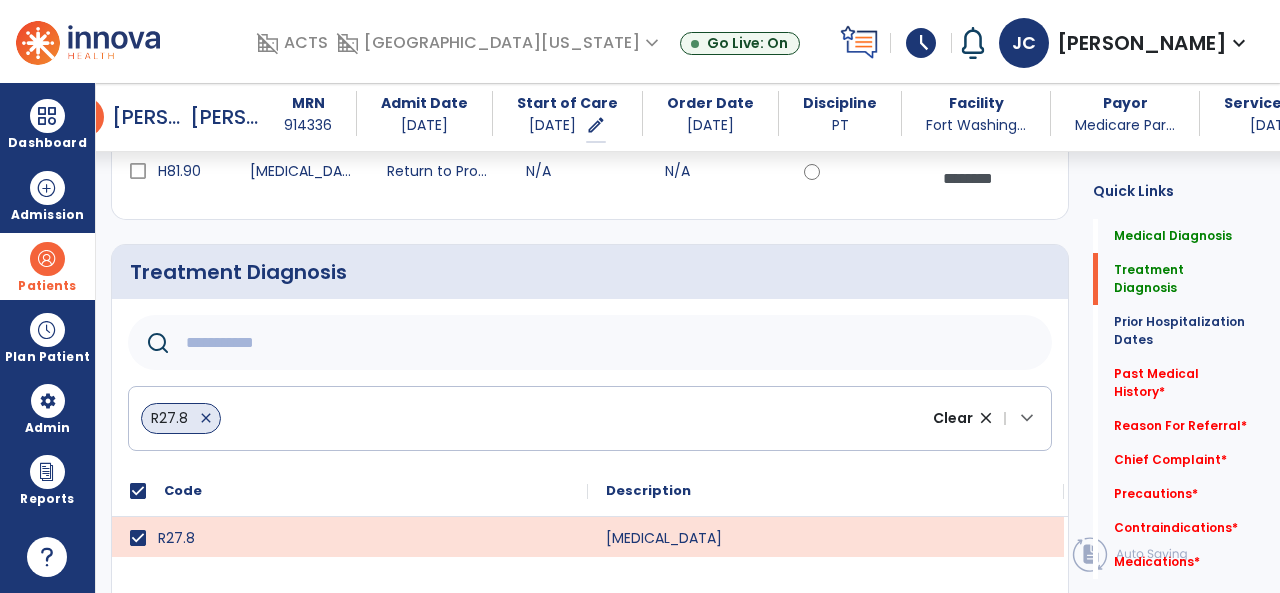 click 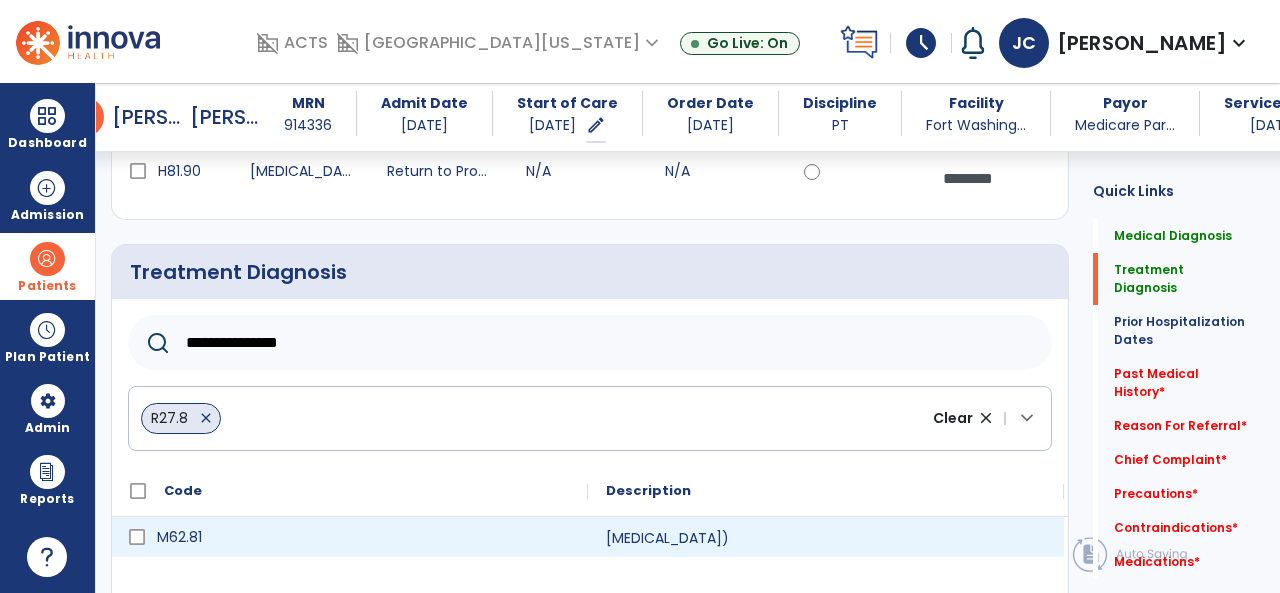 click on "M62.81" 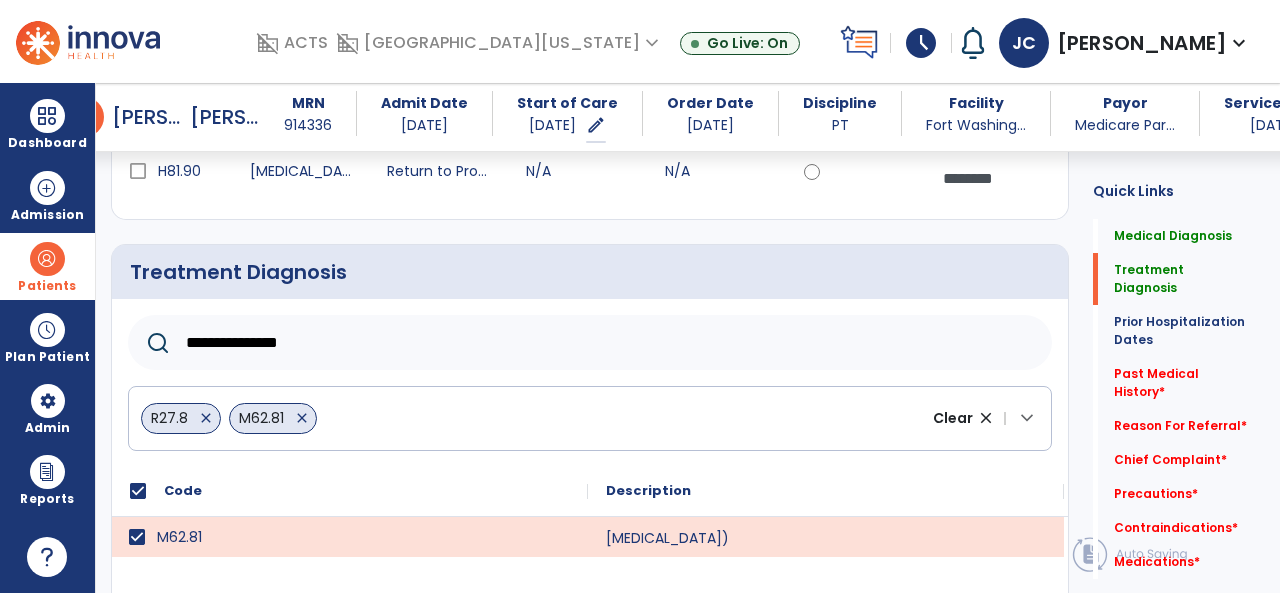 click on "R27.8   close   M62.81   close" 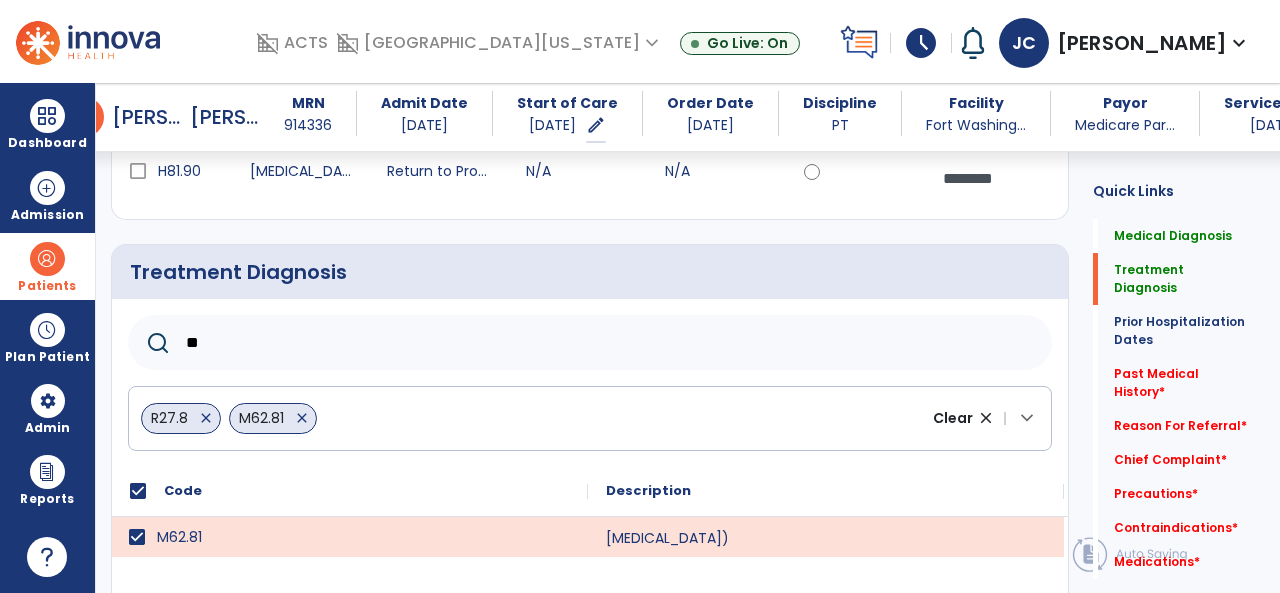 type on "*" 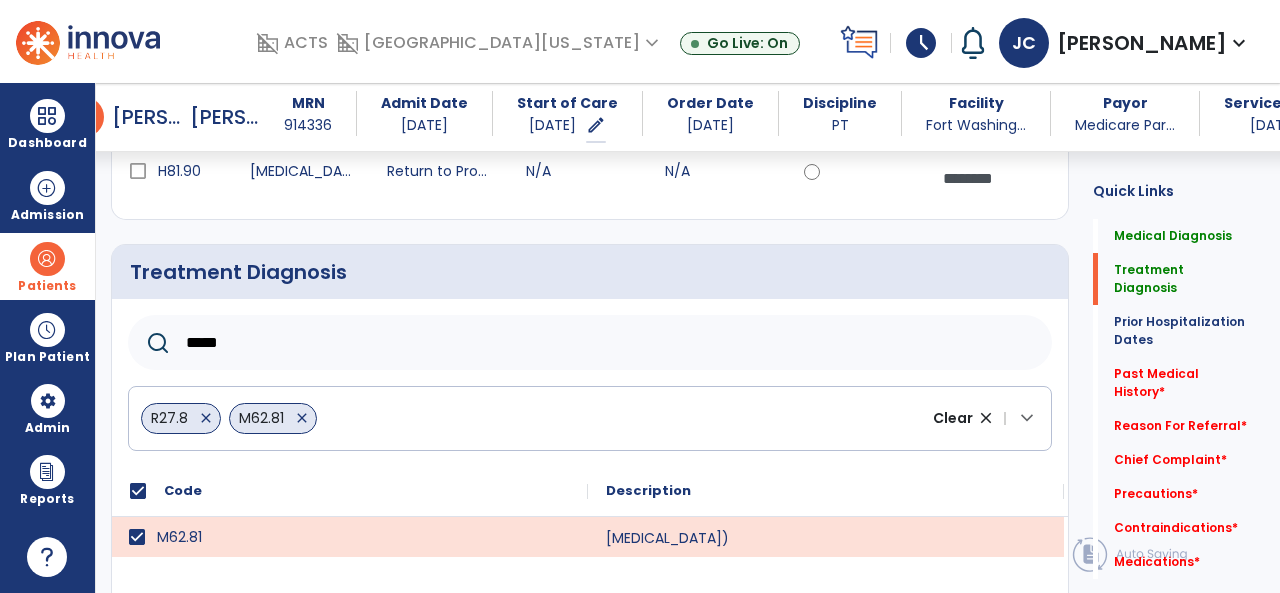 type on "*****" 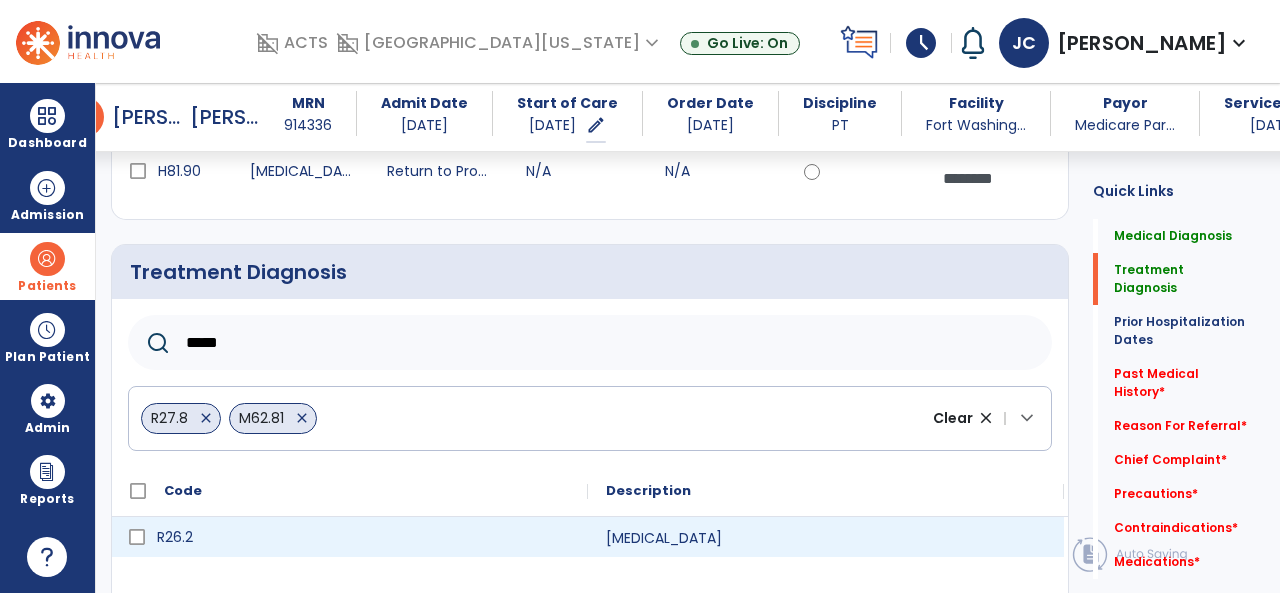 click on "R26.2" 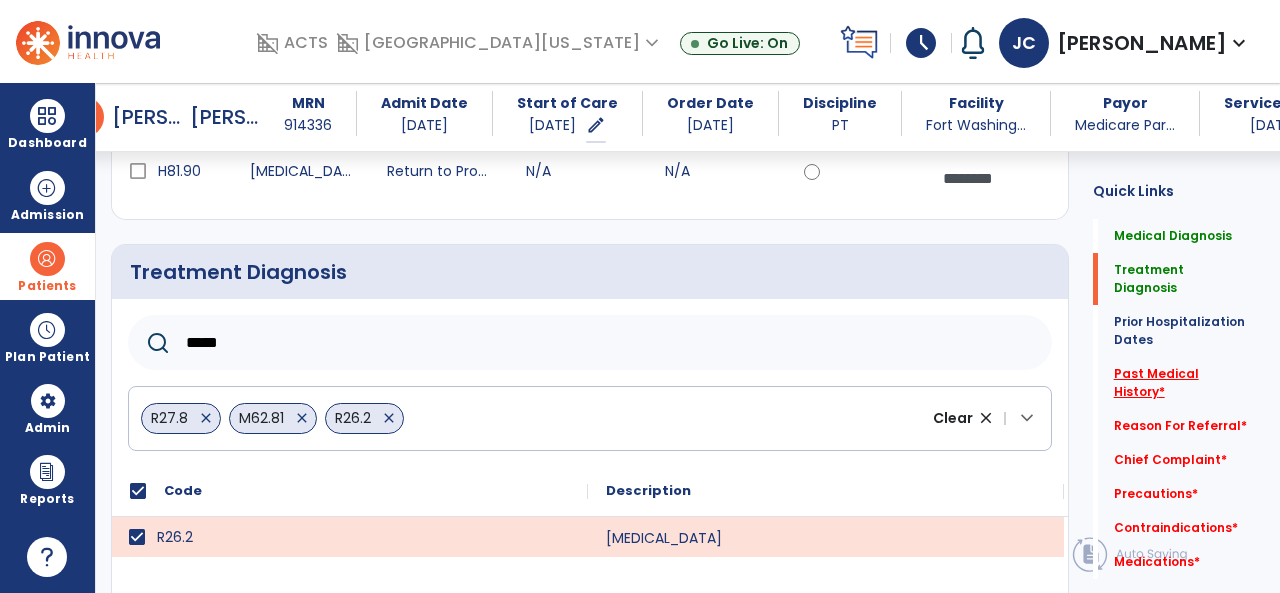 click on "Past Medical History   *" 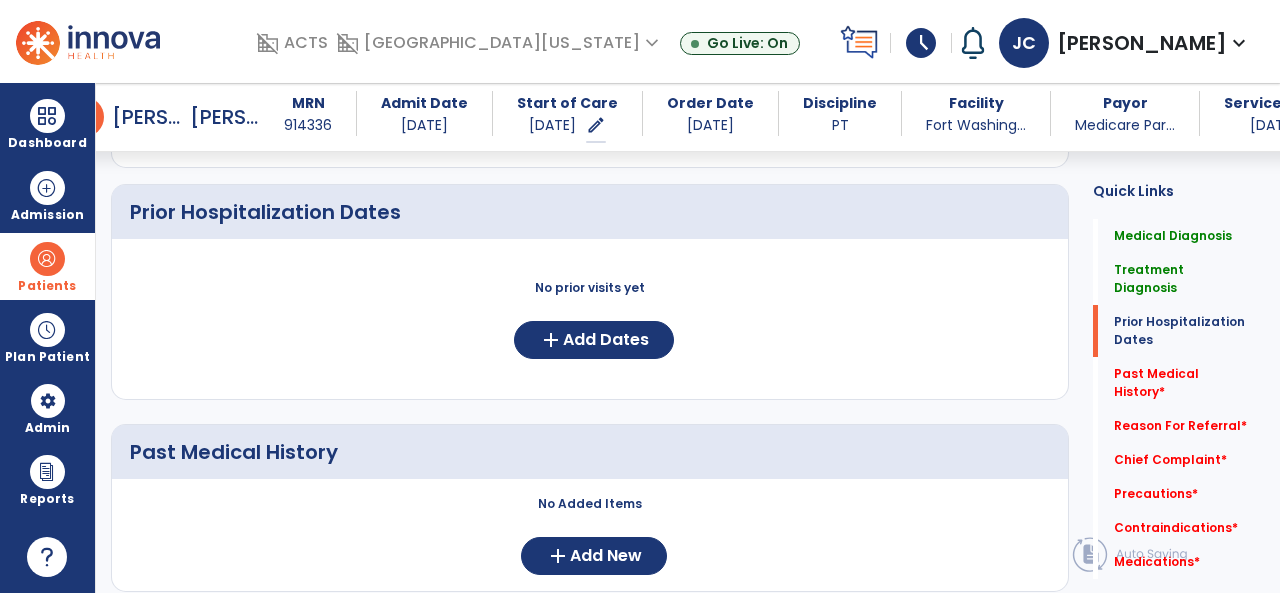 scroll, scrollTop: 896, scrollLeft: 0, axis: vertical 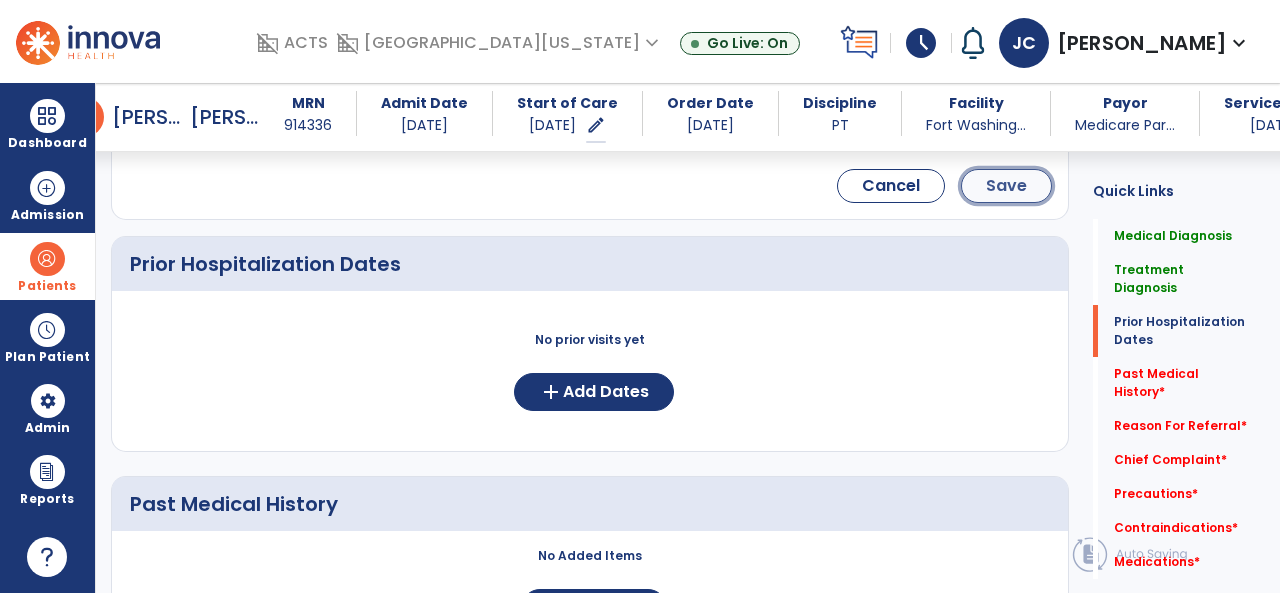 click on "Save" 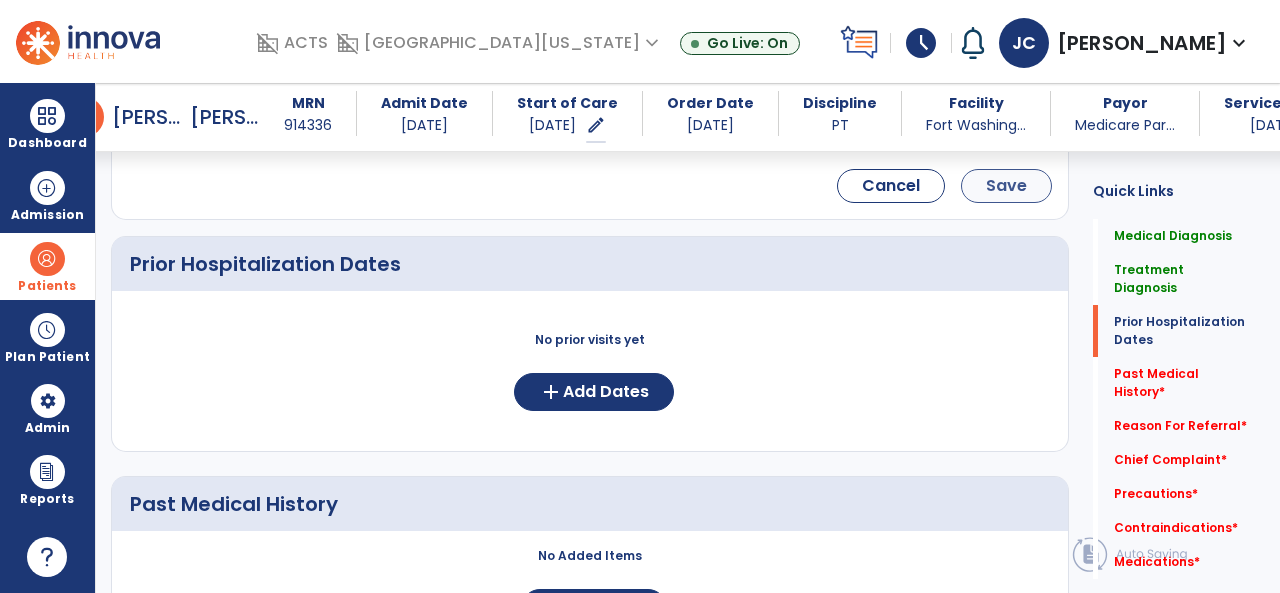scroll, scrollTop: 732, scrollLeft: 0, axis: vertical 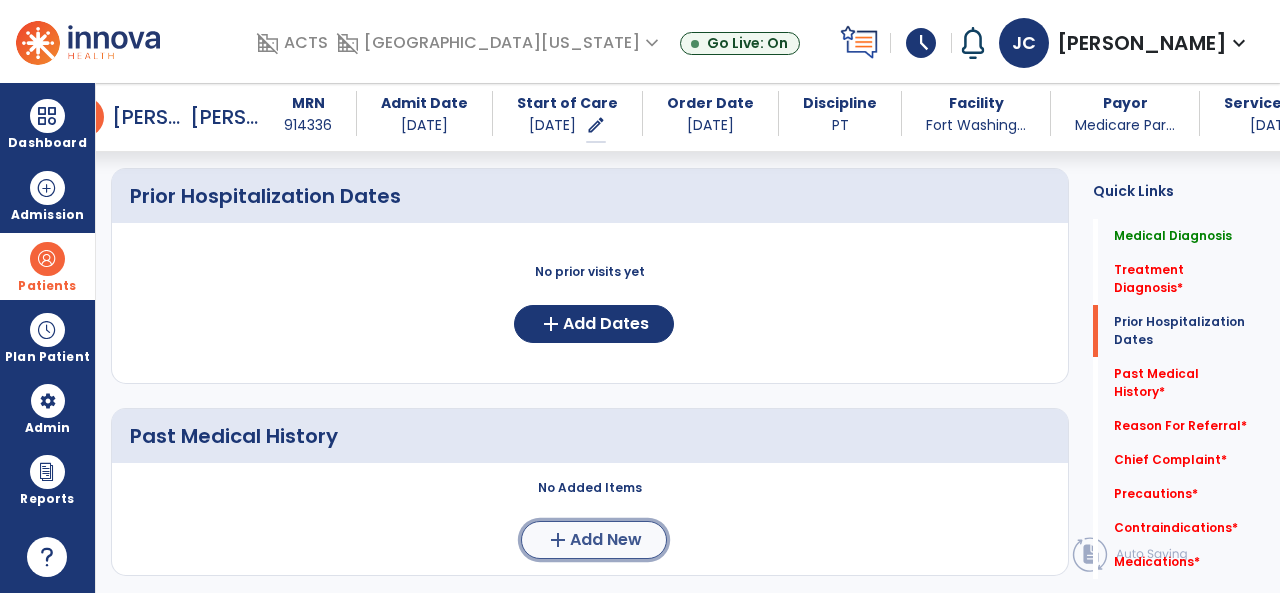 click on "Add New" 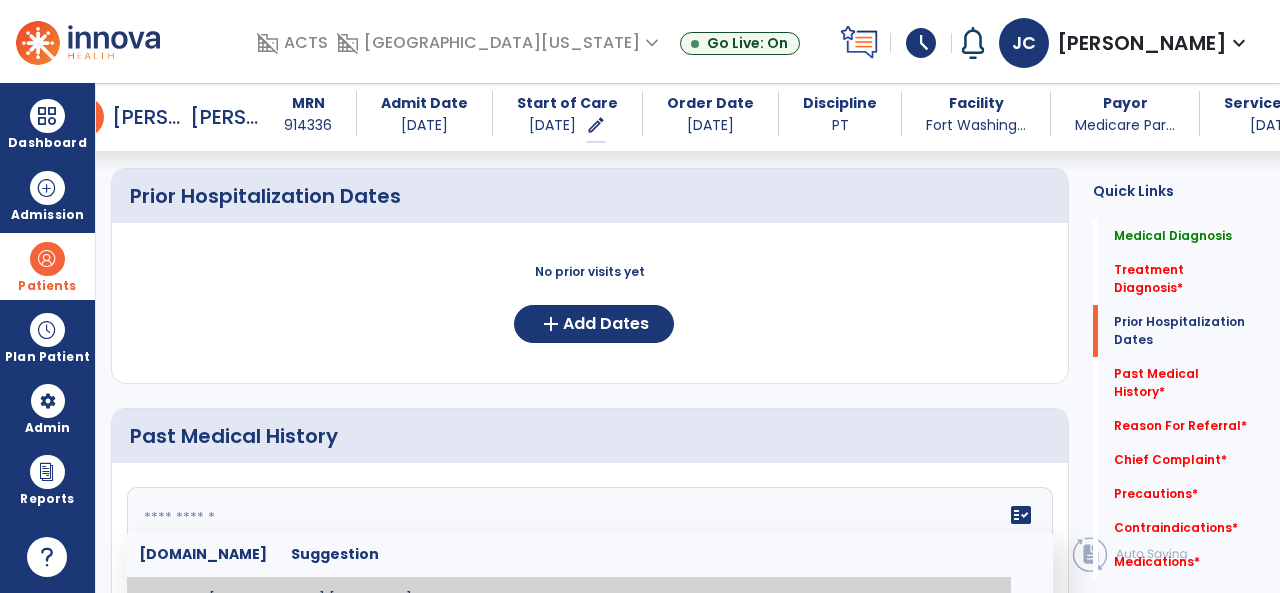 click on "fact_check  [DOMAIN_NAME] Suggestion 1 [MEDICAL_DATA] [LOCATION] 2 Compression fracture [LOCATION] 3 Wounds [LOCATION] 4 [MEDICAL_DATA] [LOCATION] 5 [MEDICAL_DATA] [MEDICAL_DATA] [LOCATION] 6 [MEDICAL_DATA] tear [LOCATION] 7 ACL tear surgically repaired [LOCATION] 8 [MEDICAL_DATA] (AKA) [LOCATION] 9 Below knee [MEDICAL_DATA] (BKE) [LOCATION] 10 [MEDICAL_DATA] (SITE/TYPE) 11 Surgery (TYPE) 12 AAA ([MEDICAL_DATA]) 13 [MEDICAL_DATA] tear [LOCATION] 14 [MEDICAL_DATA] 15 AIDS (Acquired [MEDICAL_DATA] Syndrome) 16 [MEDICAL_DATA] 17 [MEDICAL_DATA] 18 [MEDICAL_DATA] 19 Anxiety 20 ASHD ([MEDICAL_DATA]) 21 [MEDICAL_DATA] 22 [MEDICAL_DATA] 23 [MEDICAL_DATA] 24 [MEDICAL_DATA] 25 [MEDICAL_DATA] Bypass Graft (CABG) 26 CAD ([MEDICAL_DATA]) 27 [MEDICAL_DATA] 28 [MEDICAL_DATA] 29 [MEDICAL_DATA] 30 [MEDICAL_DATA] 31 COPD ([MEDICAL_DATA]) 32 CRPS ([MEDICAL_DATA]) 33 CVA (Cerebrovascular Accident) 34 CVI ([MEDICAL_DATA]) 35 DDD ([MEDICAL_DATA])" 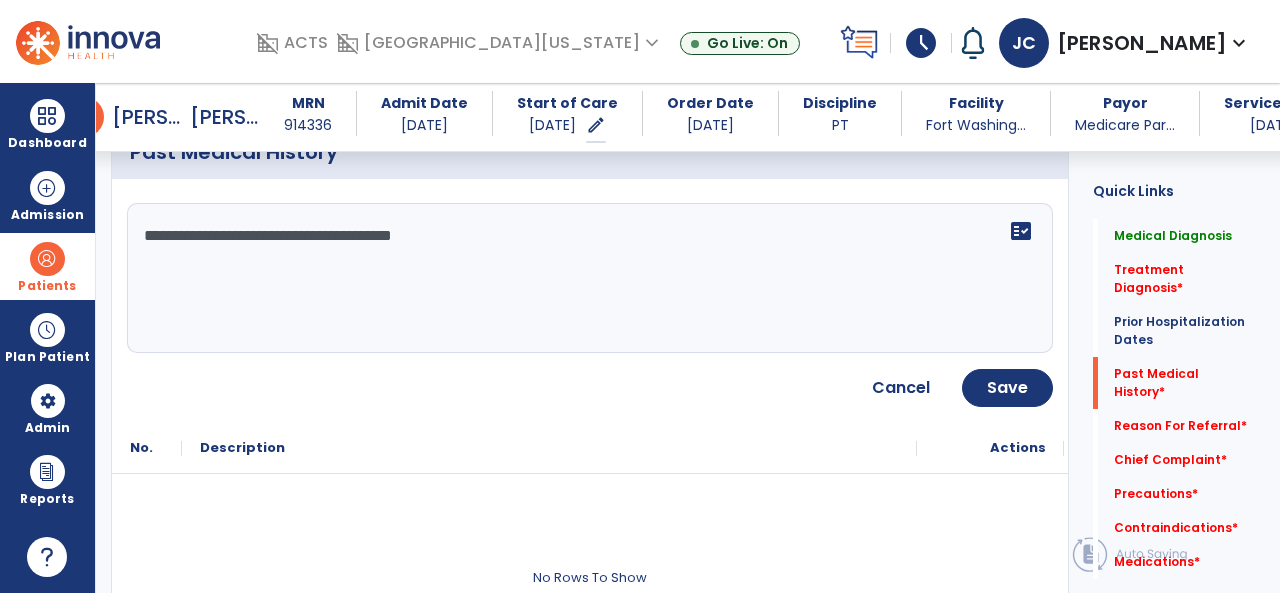 scroll, scrollTop: 1002, scrollLeft: 0, axis: vertical 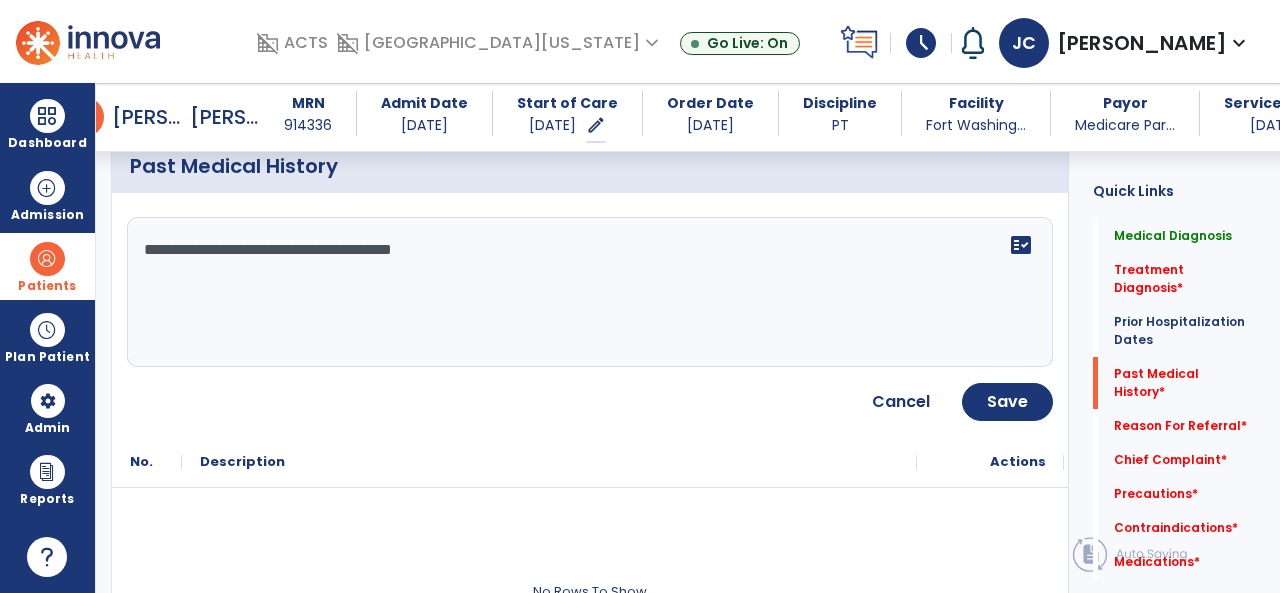 click on "**********" 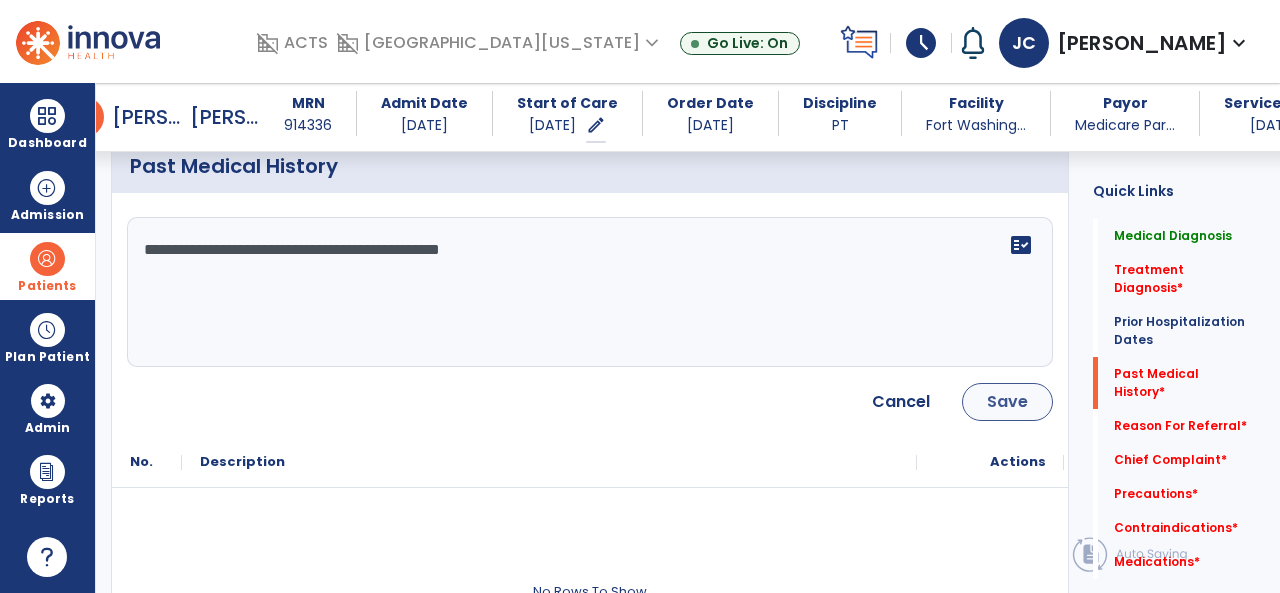 type on "**********" 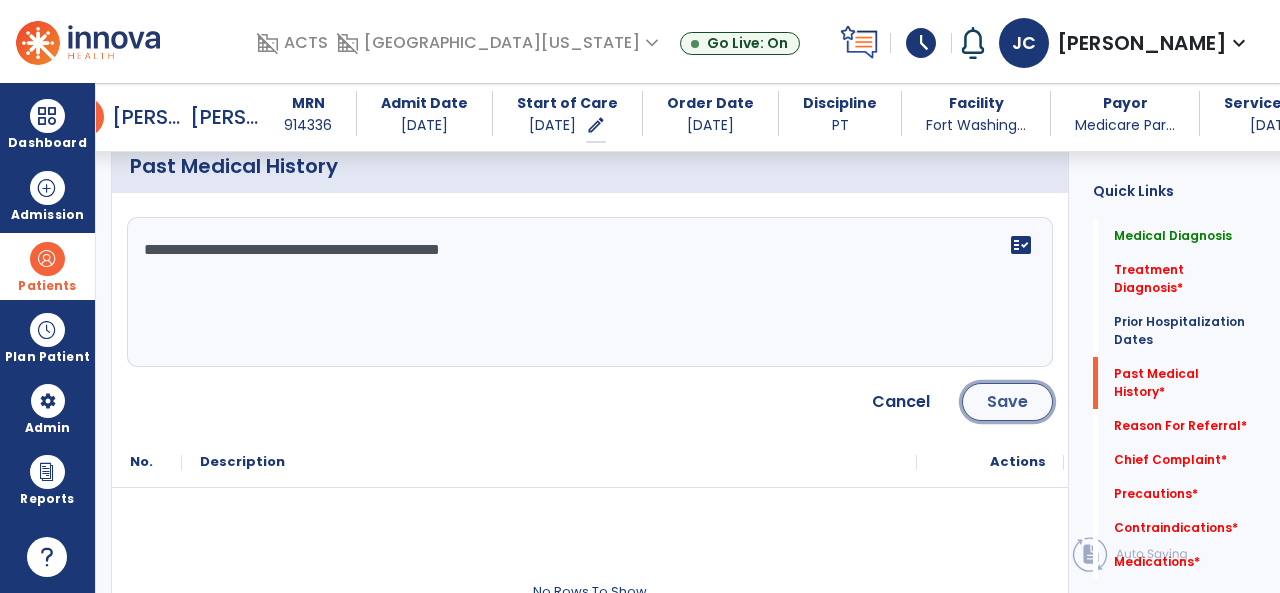 click on "Save" 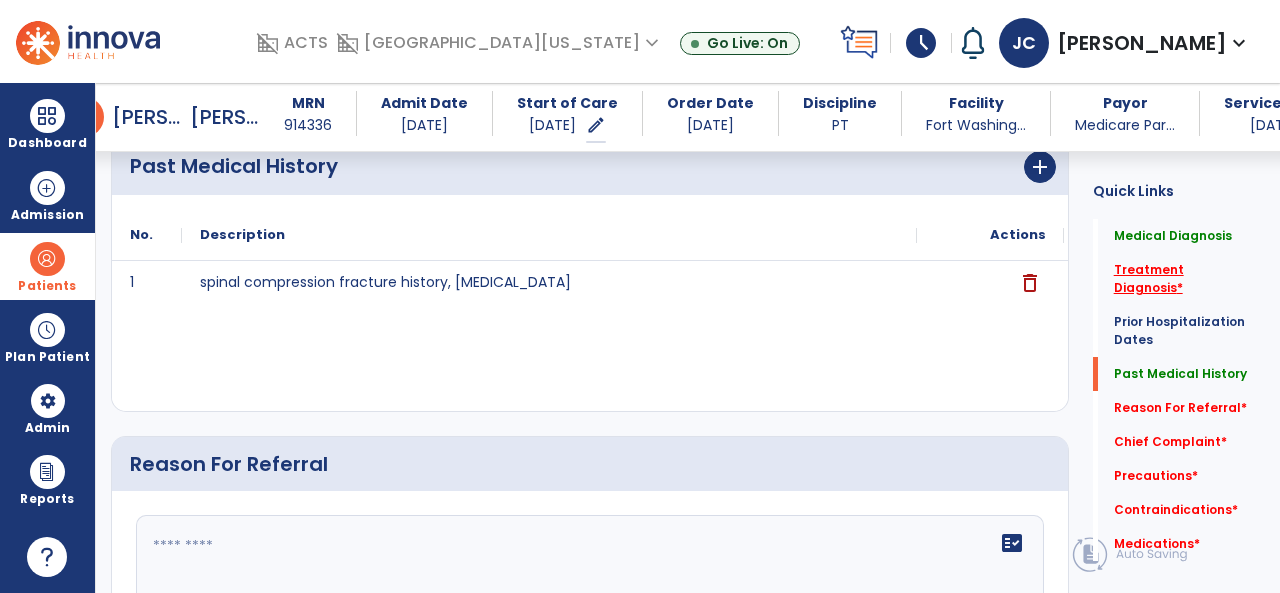 click on "Treatment Diagnosis   *" 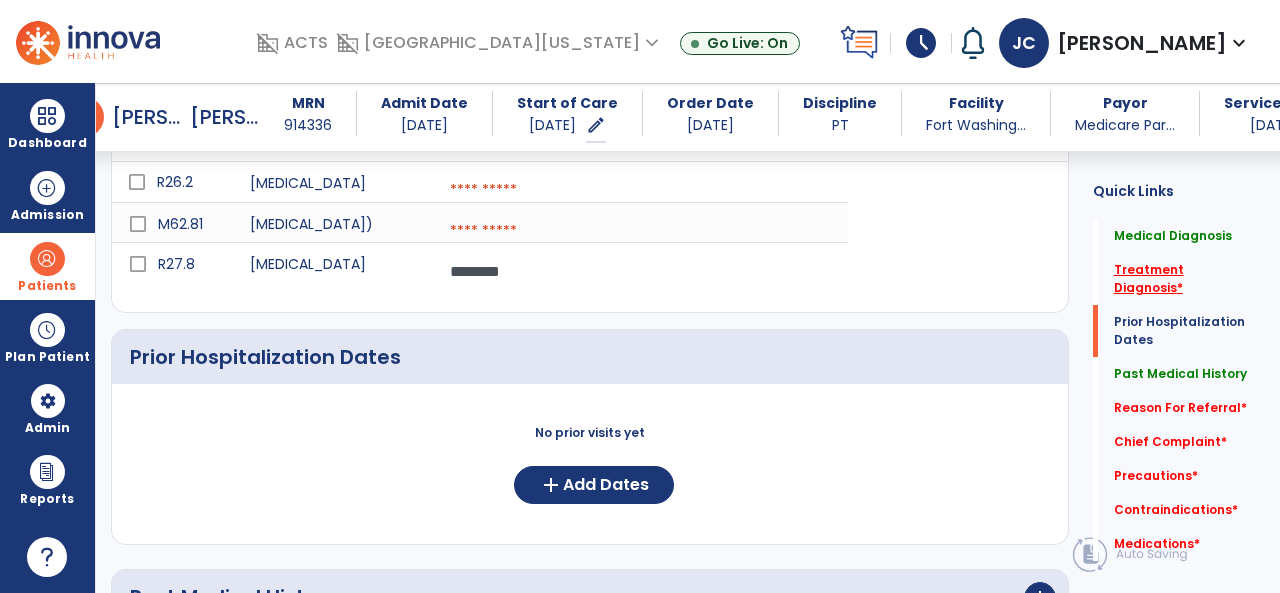 scroll, scrollTop: 526, scrollLeft: 0, axis: vertical 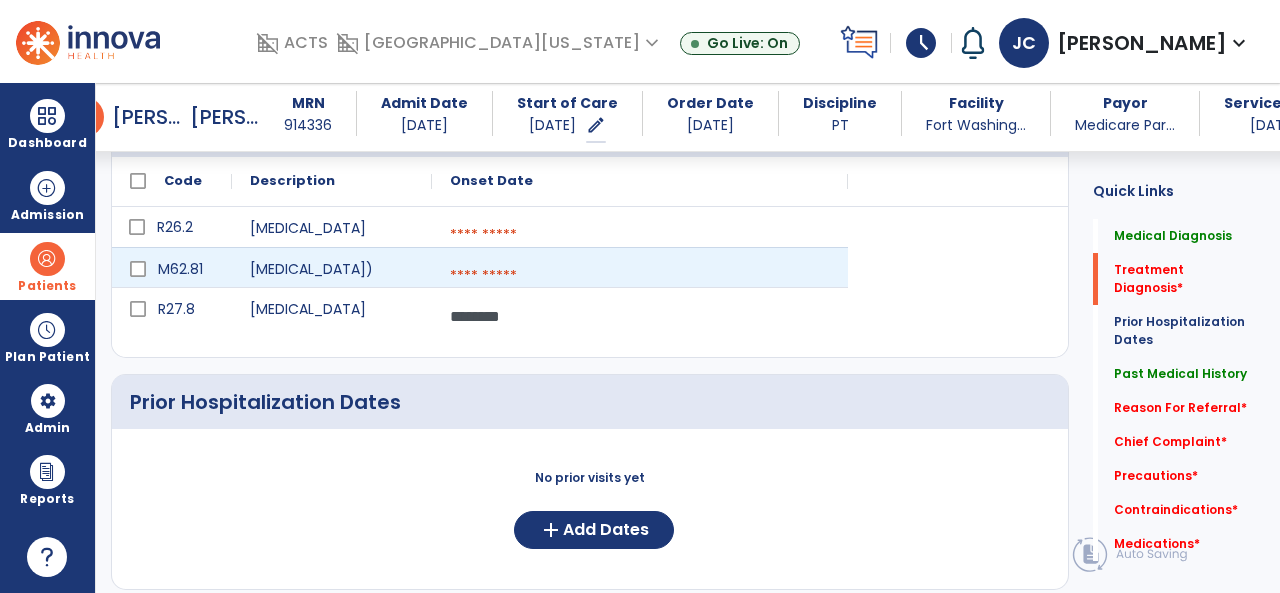 click at bounding box center [640, 276] 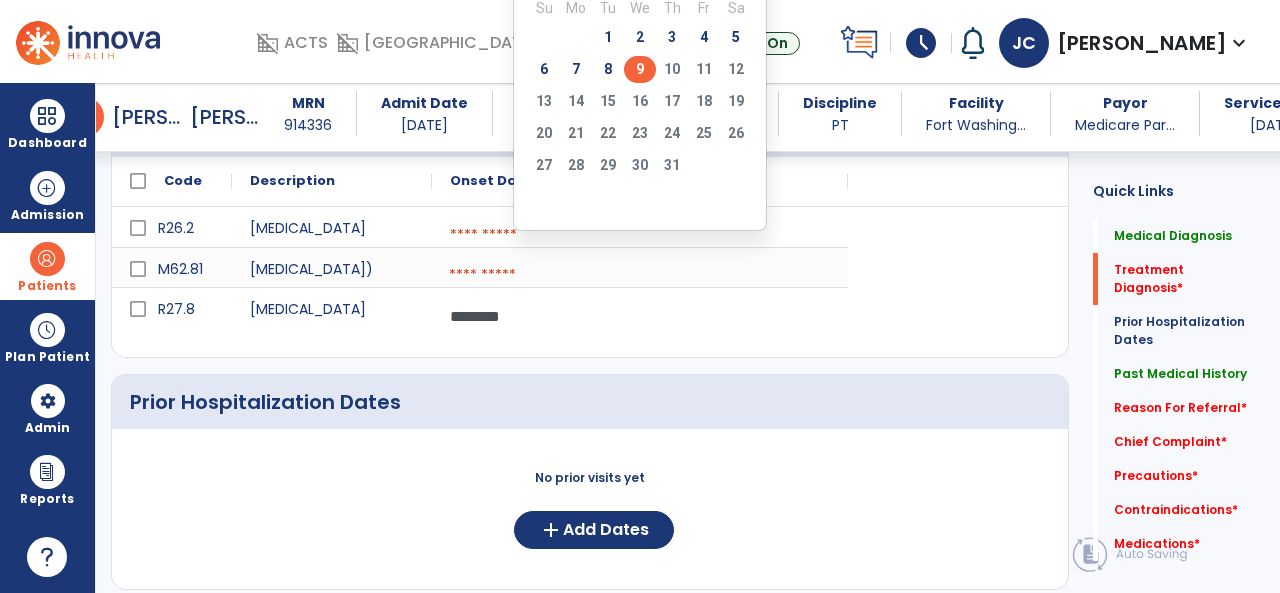 click on "9" 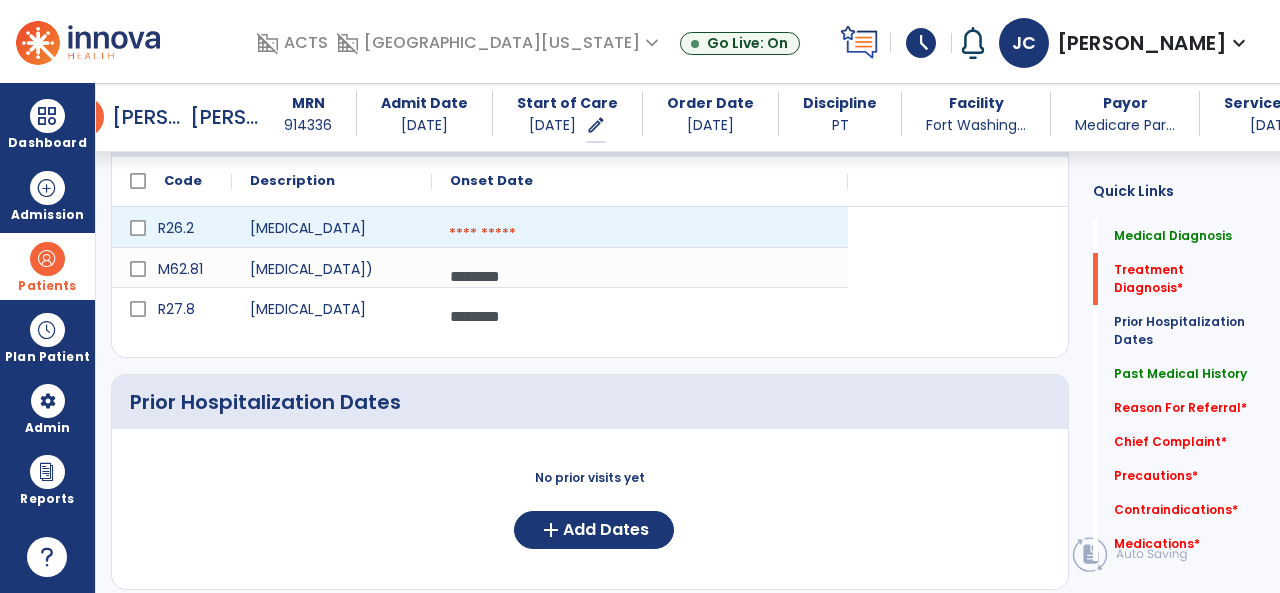 click at bounding box center [640, 234] 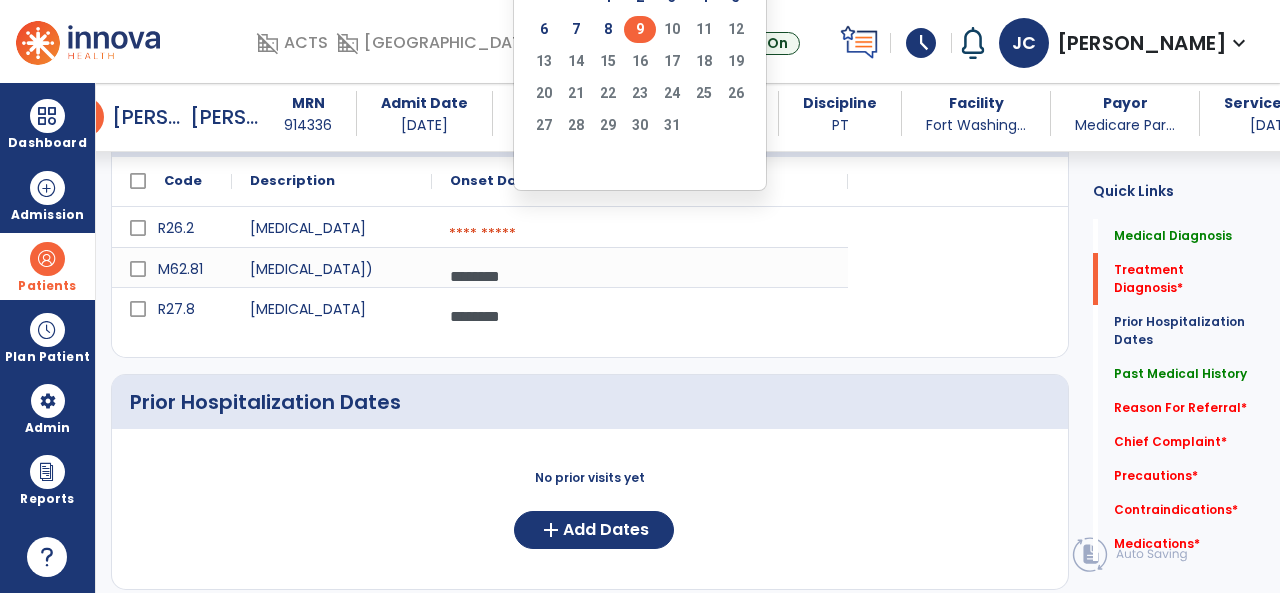 click on "9" 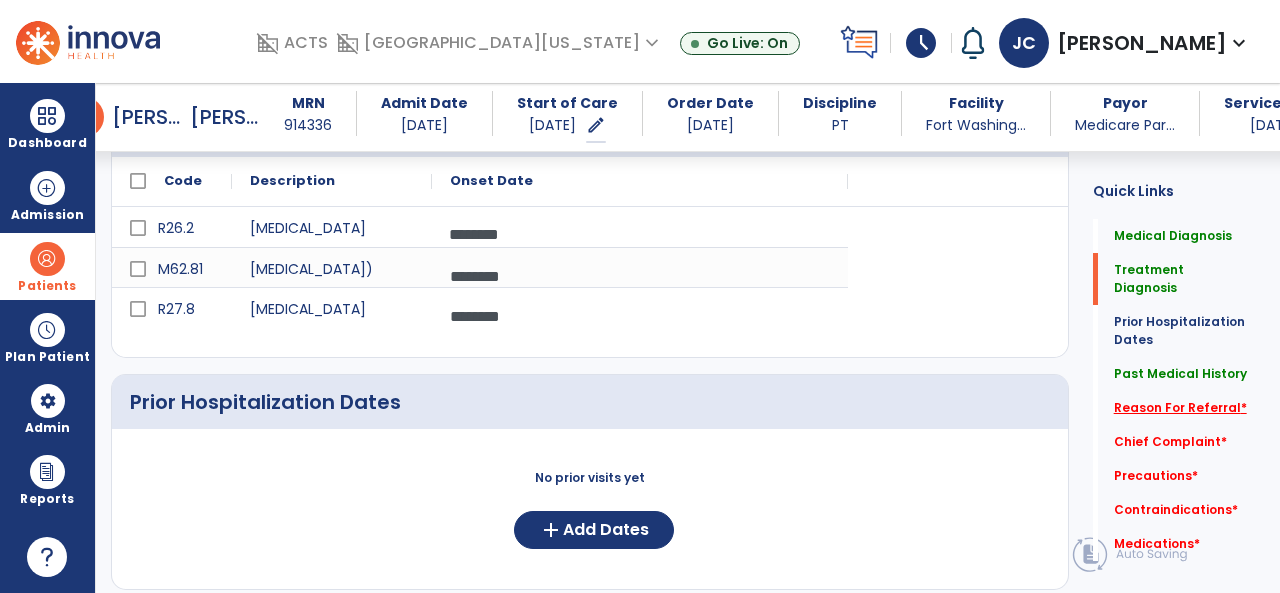 click on "Reason For Referral   *" 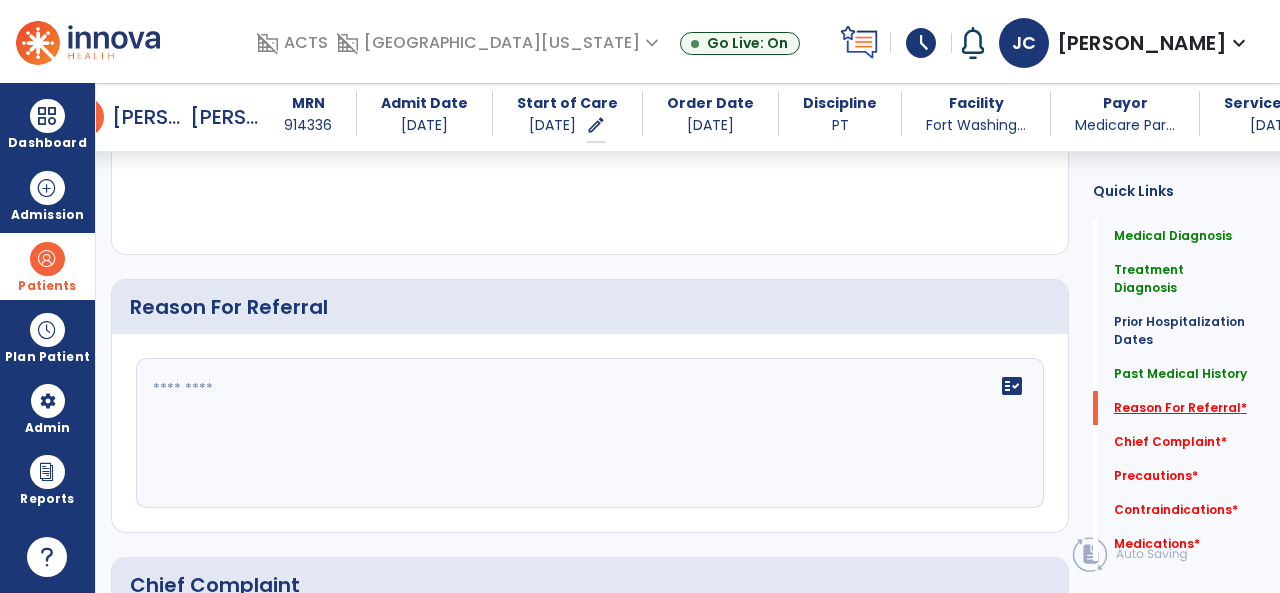scroll, scrollTop: 1207, scrollLeft: 0, axis: vertical 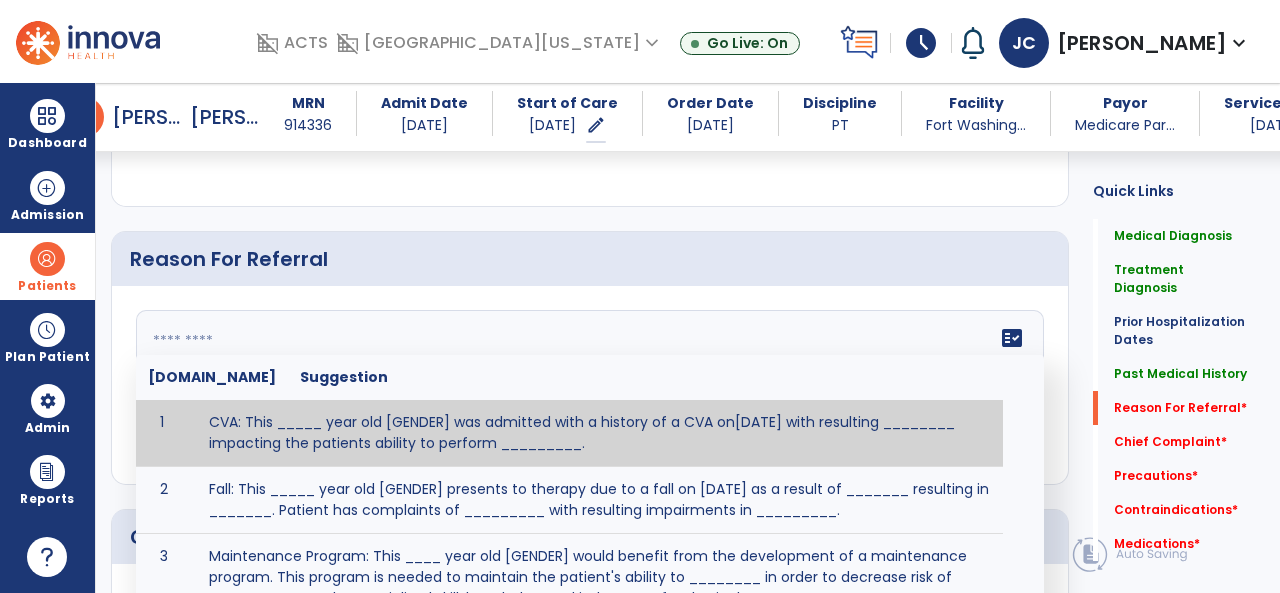 click on "fact_check  [DOMAIN_NAME] Suggestion 1 CVA: This _____ year old [GENDER] was admitted with a history of a CVA on[DATE] with resulting ________ impacting the patients ability to perform _________. 2 Fall: This _____ year old [GENDER] presents to therapy due to a fall on [DATE] as a result of _______ resulting in _______.  Patient has complaints of _________ with resulting impairments in _________. 3 Maintenance Program: This ____ year old [GENDER] would benefit from the development of a maintenance program.  This program is needed to maintain the patient's ability to ________ in order to decrease risk of ____________.  The specialized skill, knowledge, and judgment of a Physical  4 Fall at Home: This _____ year old [GENDER] fell at home, resulting  in ________.  This has impacted this patient's _______.  As a result of these noted limitations in functional activities, this patient is unable to safely return to home.  This patient requires skilled therapy in order to improve safety and function. 5 6 7 8 9 10" 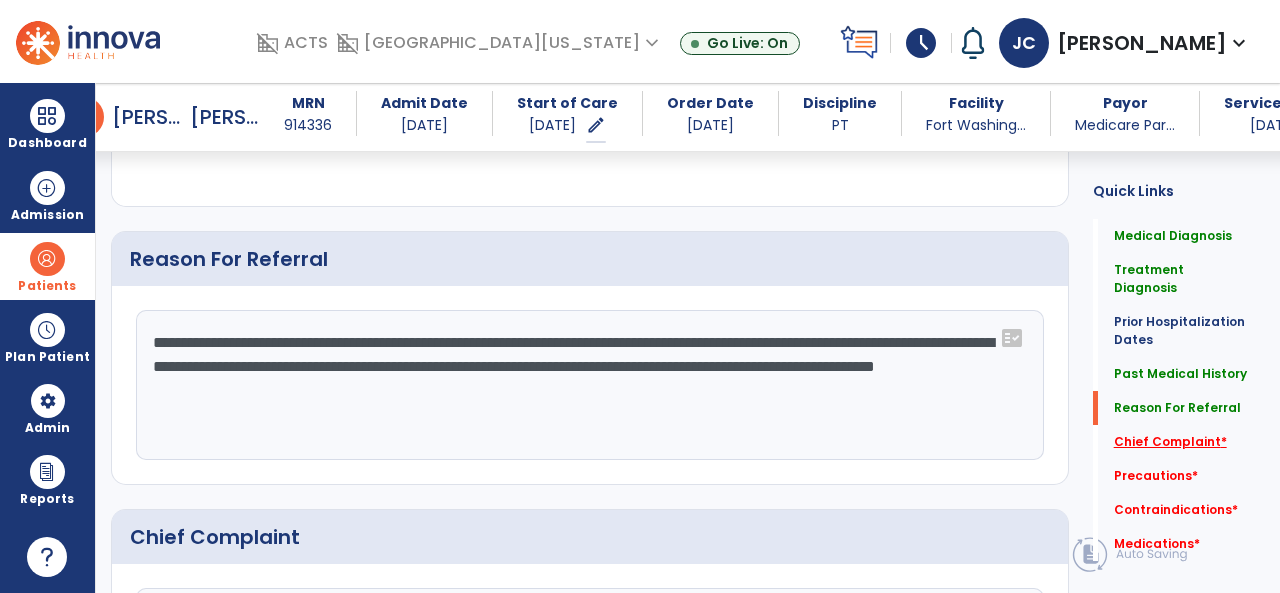 type on "**********" 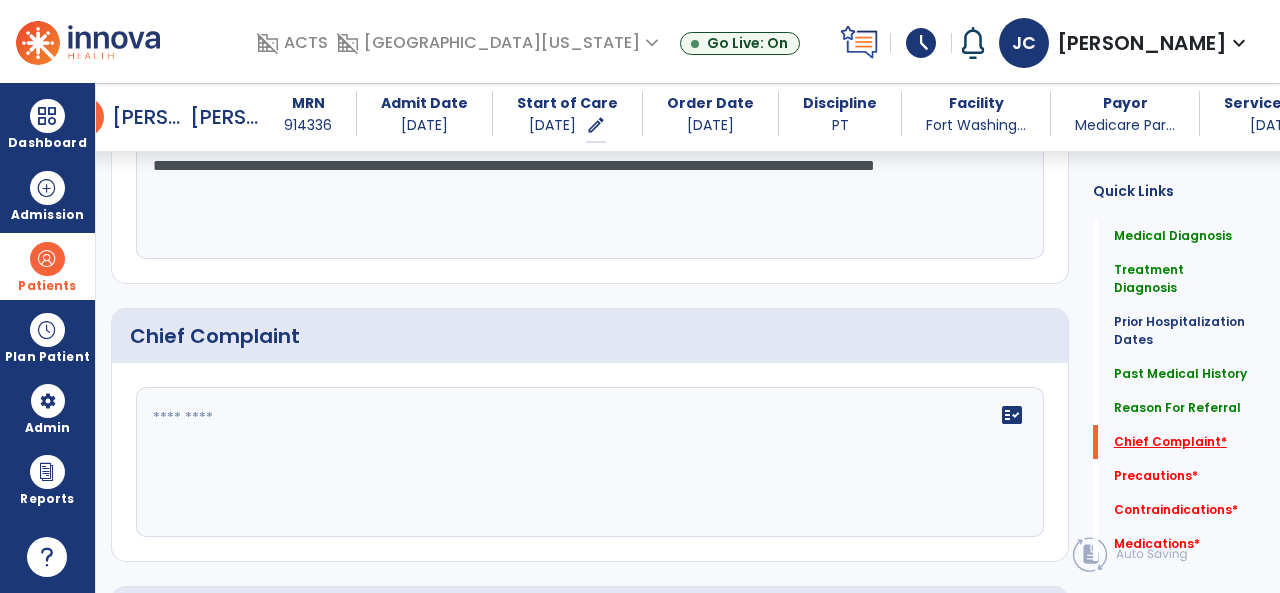 scroll, scrollTop: 1484, scrollLeft: 0, axis: vertical 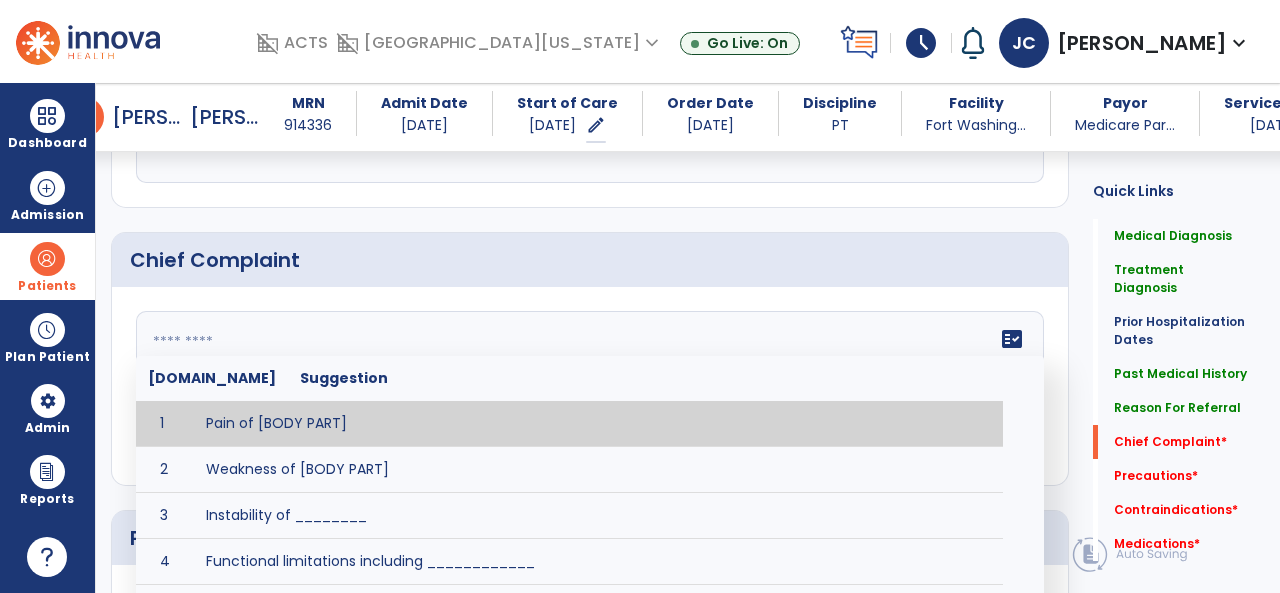 click on "fact_check  [DOMAIN_NAME] Suggestion 1 Pain of [BODY PART] 2 Weakness of [BODY PART] 3 Instability of ________ 4 Functional limitations including ____________ 5 ADL's including ___________. 6 Inability to perform work related duties such as _________ 7 Inability to perform house hold duties such as __________. 8 Loss of balance. 9 Problems with gait including _________." 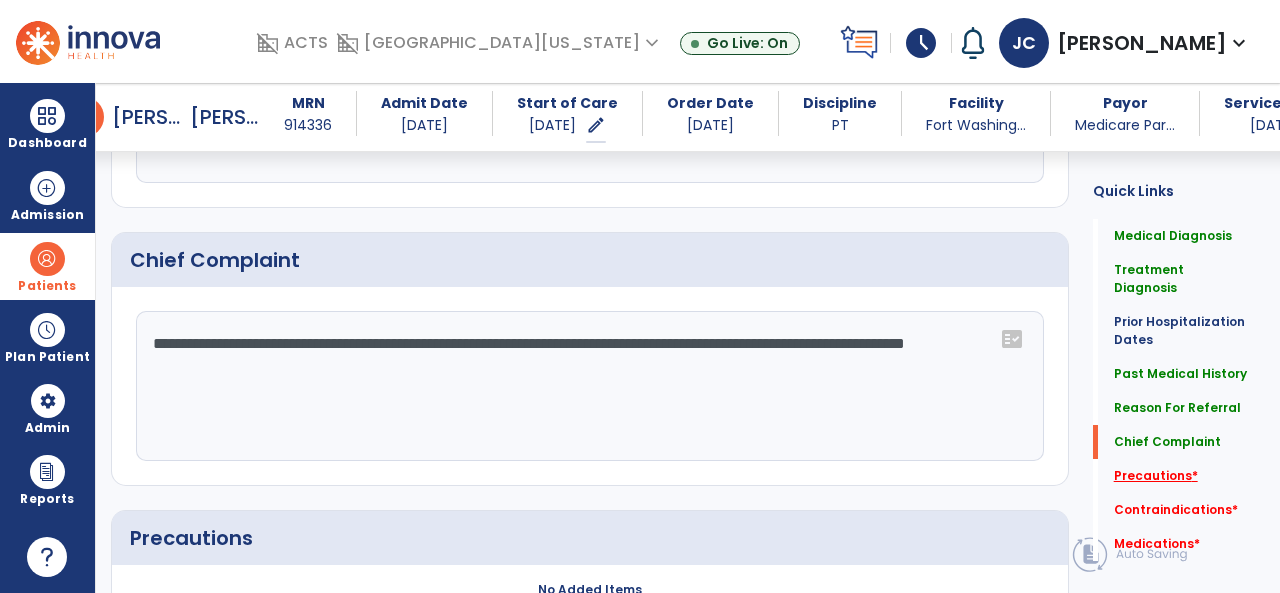 type on "**********" 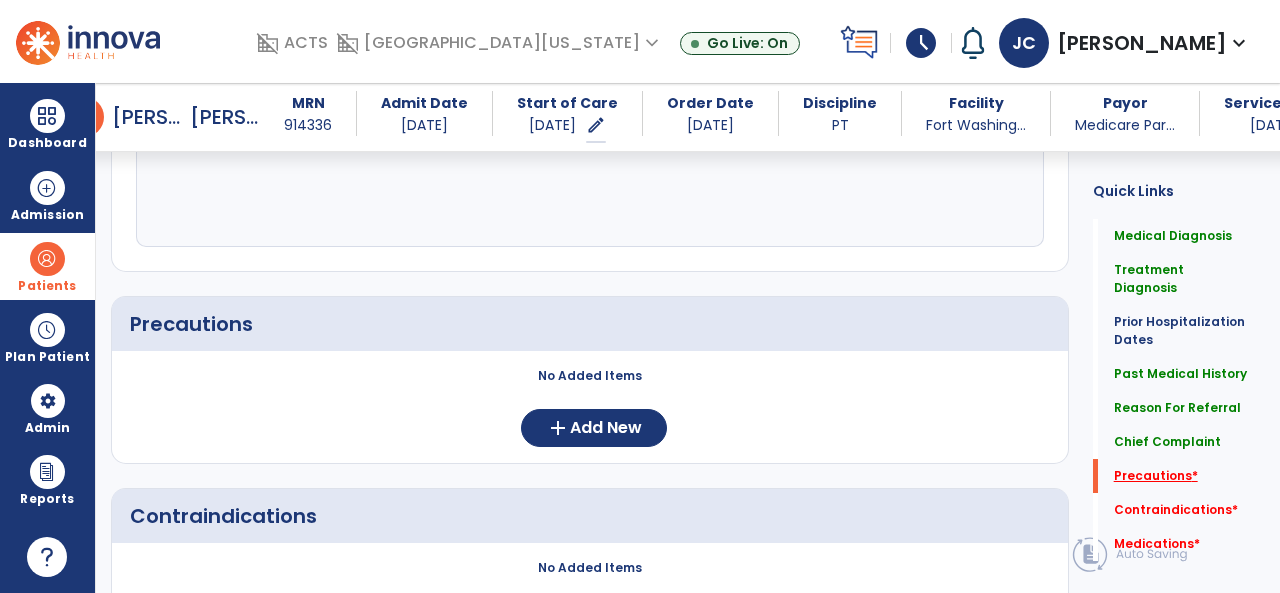 scroll, scrollTop: 1717, scrollLeft: 0, axis: vertical 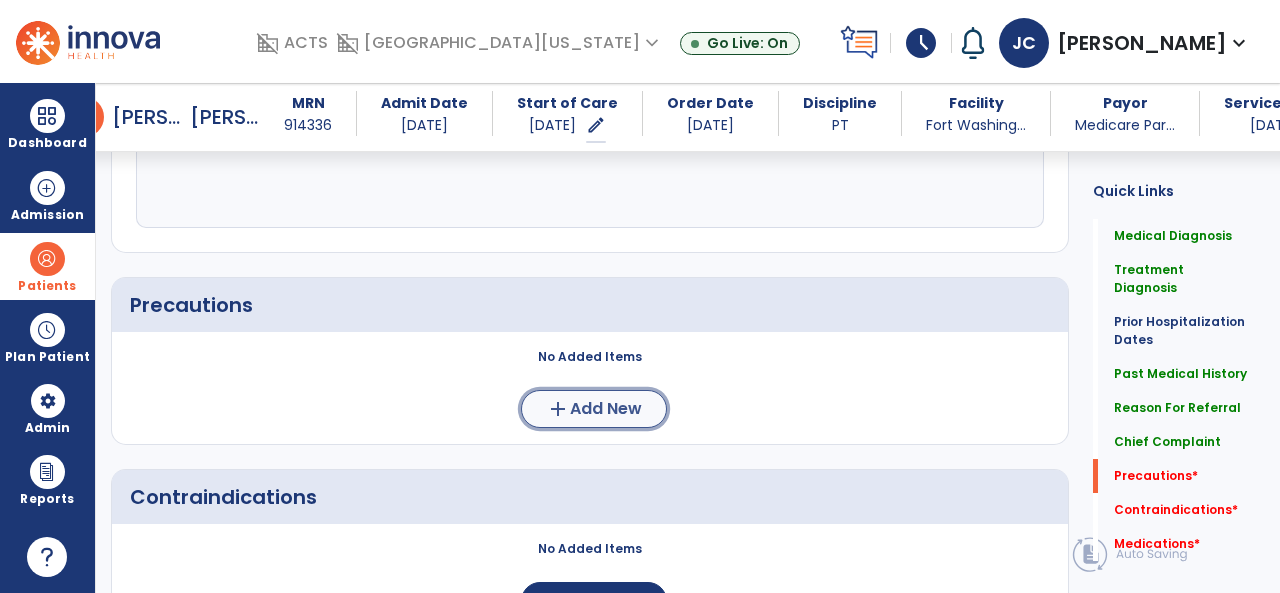click on "Add New" 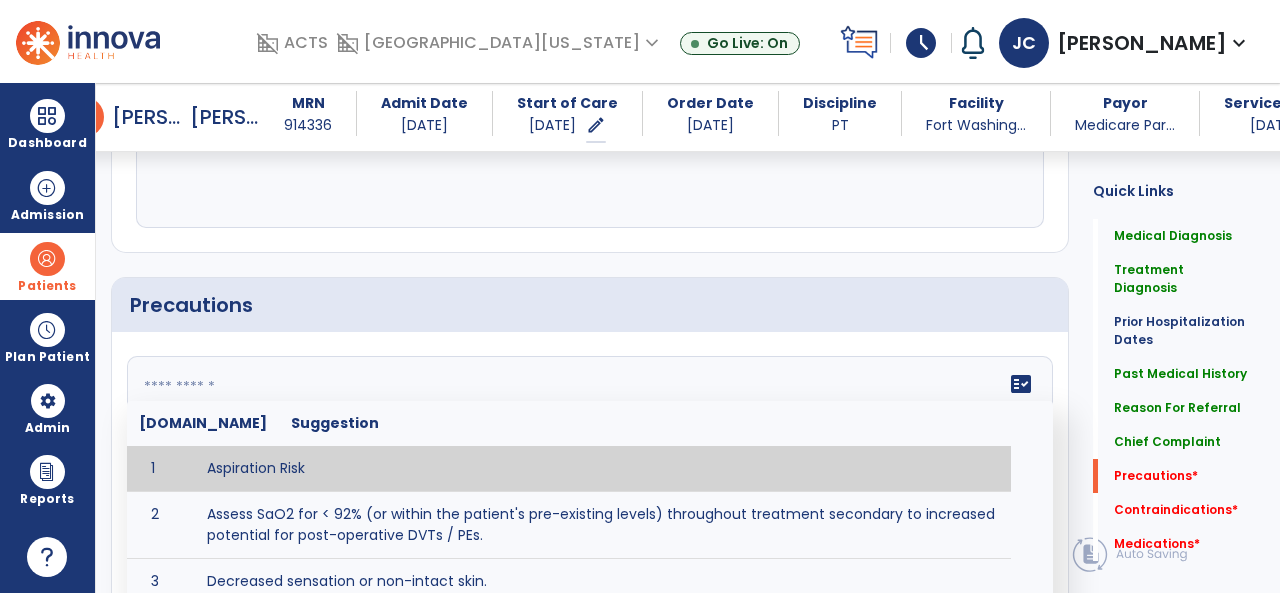 click on "fact_check  [DOMAIN_NAME] Suggestion 1 Aspiration Risk 2 Assess SaO2 for < 92% (or within the patient's pre-existing levels) throughout treatment secondary to increased potential for post-operative DVTs / PEs. 3 Decreased sensation or non-intact skin. 4 Cardiac 5 Cease exercise/activity SpO2 < 88 - 90%, RPE > 16, RR > 45 6 Check for modified diet / oral intake restrictions related to swallowing impairments. Consult ST as appropriate. 7 Check INR lab results prior to activity if patient on [MEDICAL_DATA]. 8 Closely monitor anxiety or stress due to increased SOB/dyspnea and cease activity/exercise until patient is able to control this response 9 Code Status:  10 Confirm surgical approach and discoloration or other precautions. 11 Confirm surgical procedure and specific precautions based on procedure (e.g., no twisting/bending/lifting, need for post-op brace, limiting time in sitting, etc.). 12 Confirm [MEDICAL_DATA] status as defined by the surgeon. 13 14 Precautions for exercise include:  15 [MEDICAL_DATA] 16 17 18 19 20" 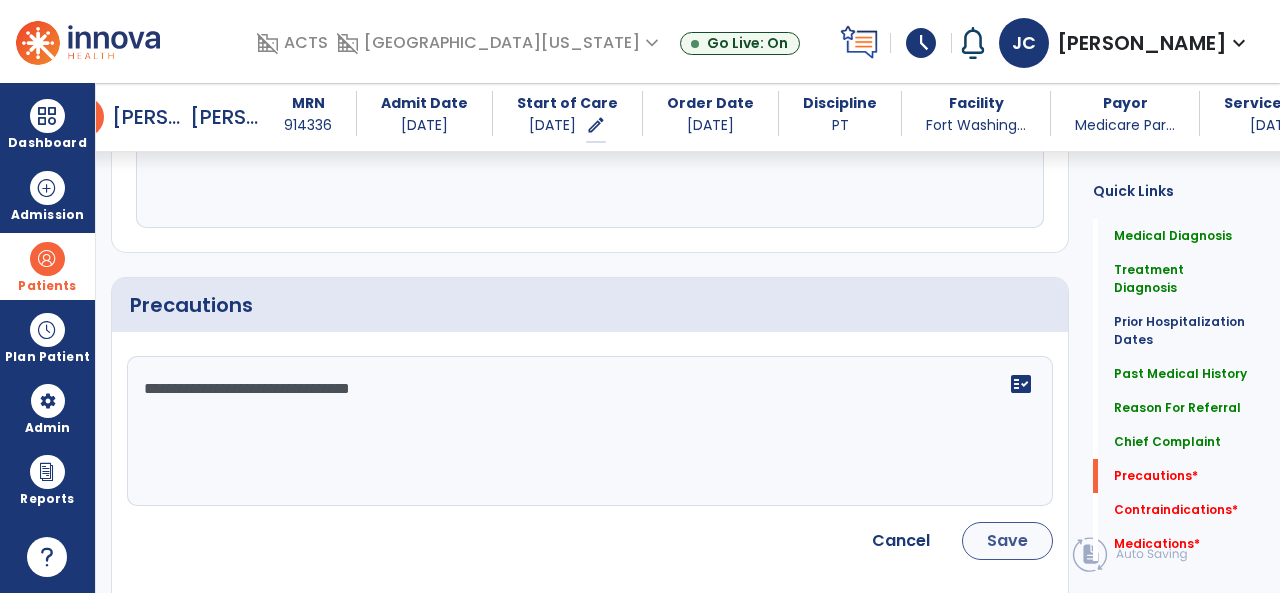 type on "**********" 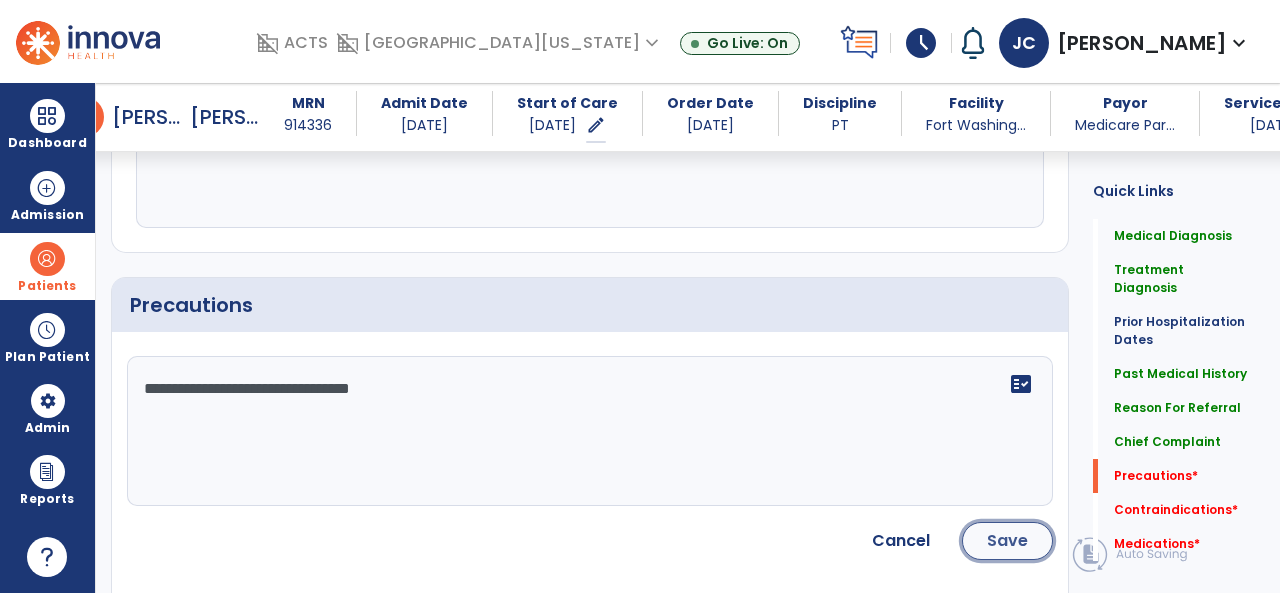 click on "Save" 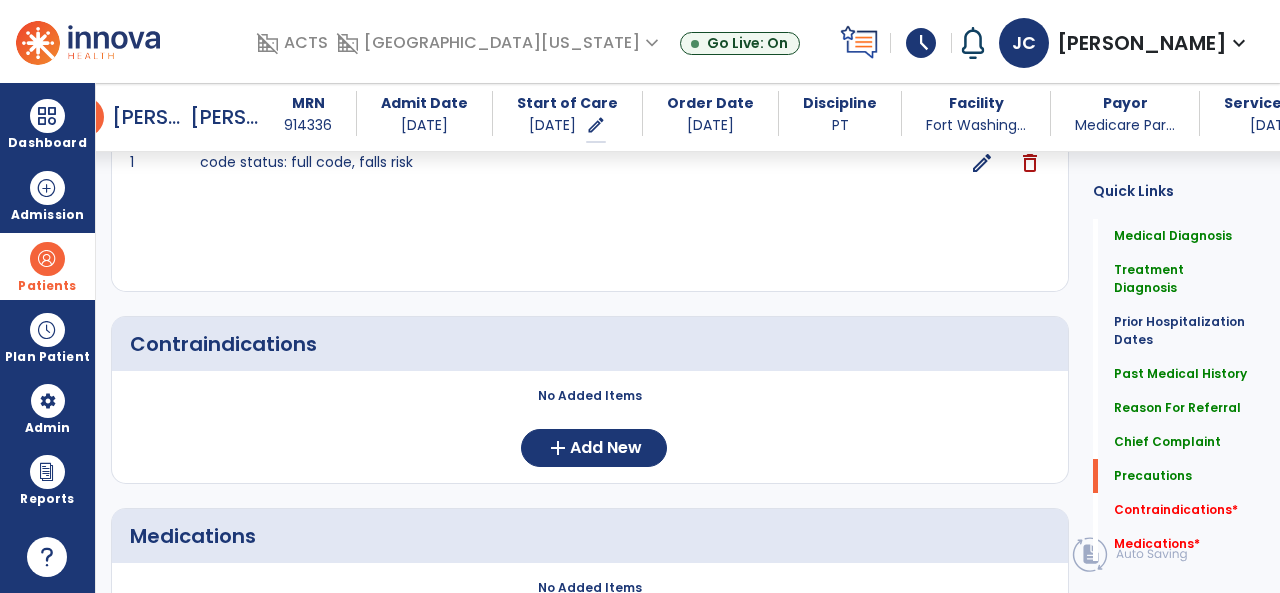 scroll, scrollTop: 2024, scrollLeft: 0, axis: vertical 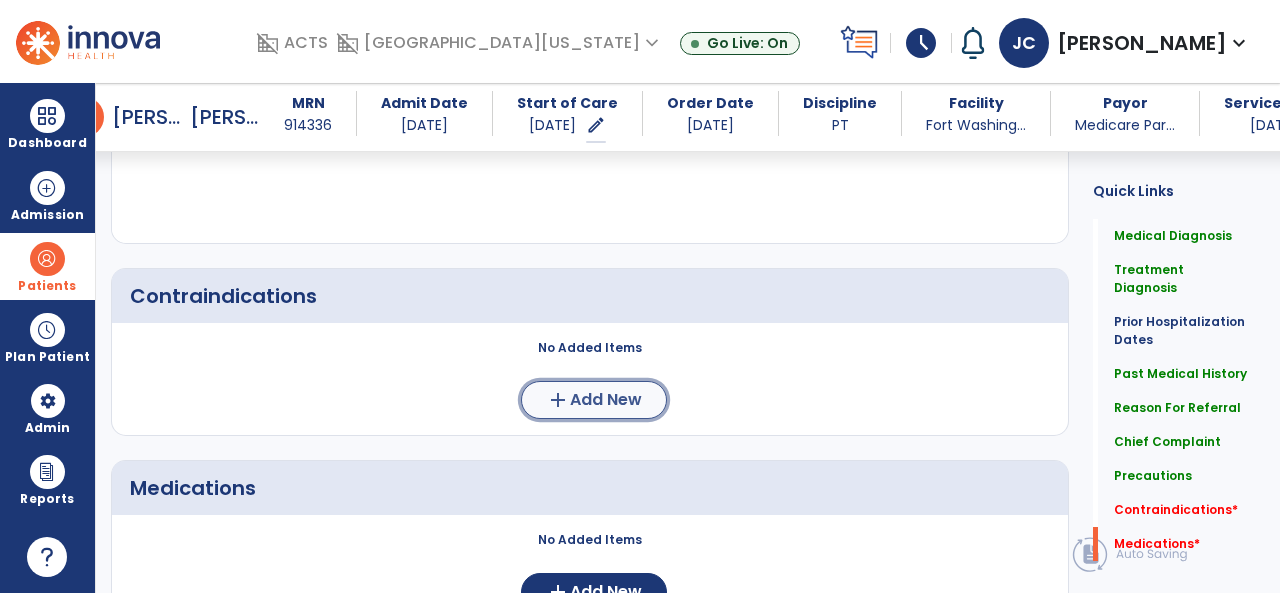 click on "Add New" 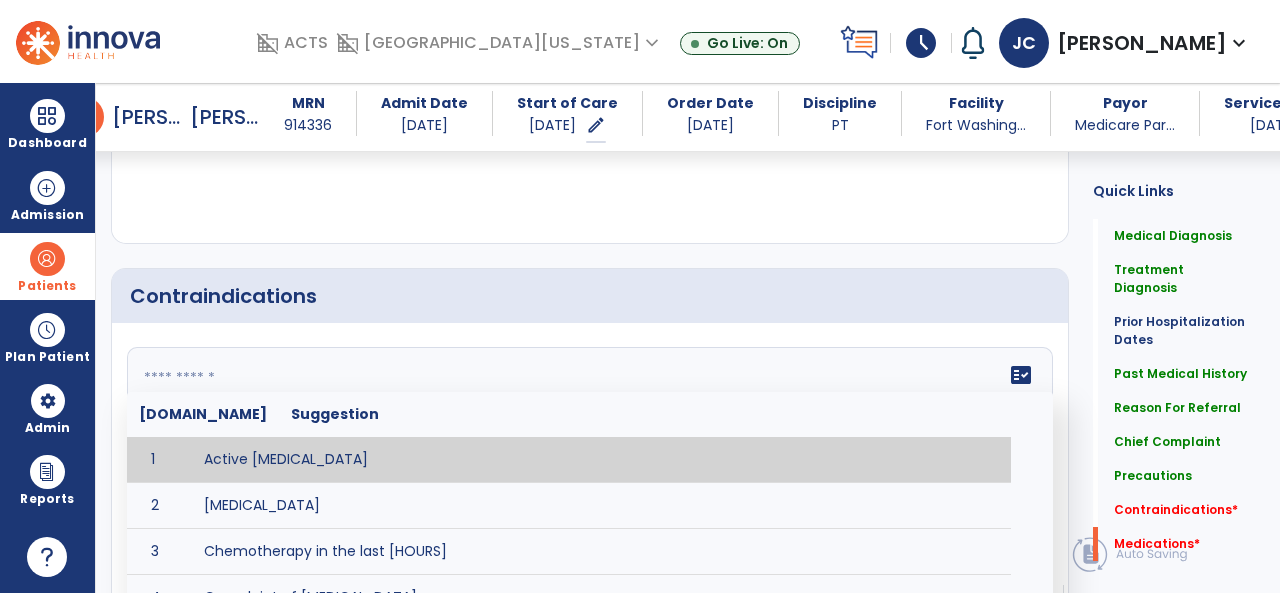 click on "fact_check  [DOMAIN_NAME] Suggestion 1 Active [MEDICAL_DATA] 2 [MEDICAL_DATA] 3 Chemotherapy in the last [HOURS] 4 Complaint of [MEDICAL_DATA] 5 DVT 6 [MEDICAL_DATA] [VALUES] 7 Inflammation or infection in the heart. 8 [MEDICAL_DATA] lower than [VALUE] 9 [MEDICAL_DATA] 10 Pulmonary [MEDICAL_DATA] 11 Recent changes in EKG 12 Severe [MEDICAL_DATA] 13 Severe dehydration 14 Severe diaphoresis 15 Severe [MEDICAL_DATA] 16 Severe shortness of breath/dyspnea 17 Significantly elevated potassium levels 18 Significantly [MEDICAL_DATA] levels 19 Suspected or known [MEDICAL_DATA] 20 [MEDICAL_DATA] 21 Uncontrolled [MEDICAL_DATA] with blood sugar levels greater than [VALUE] or less than [Value]  22 [MEDICAL_DATA] 23 Untreated [MEDICAL_DATA]" 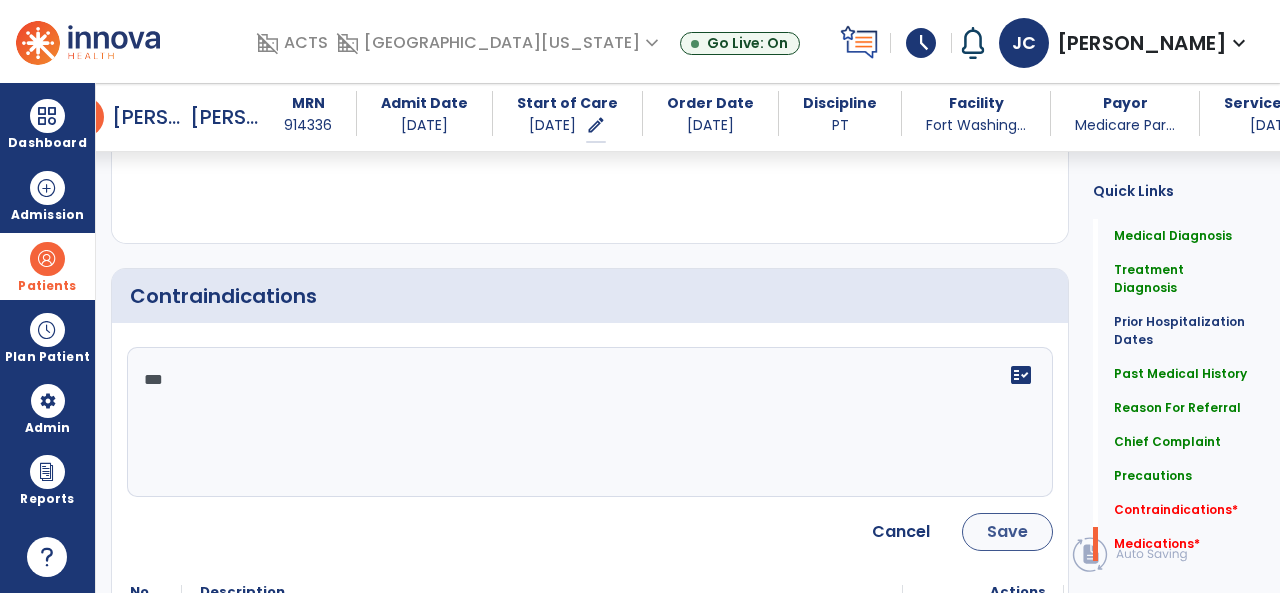 type on "***" 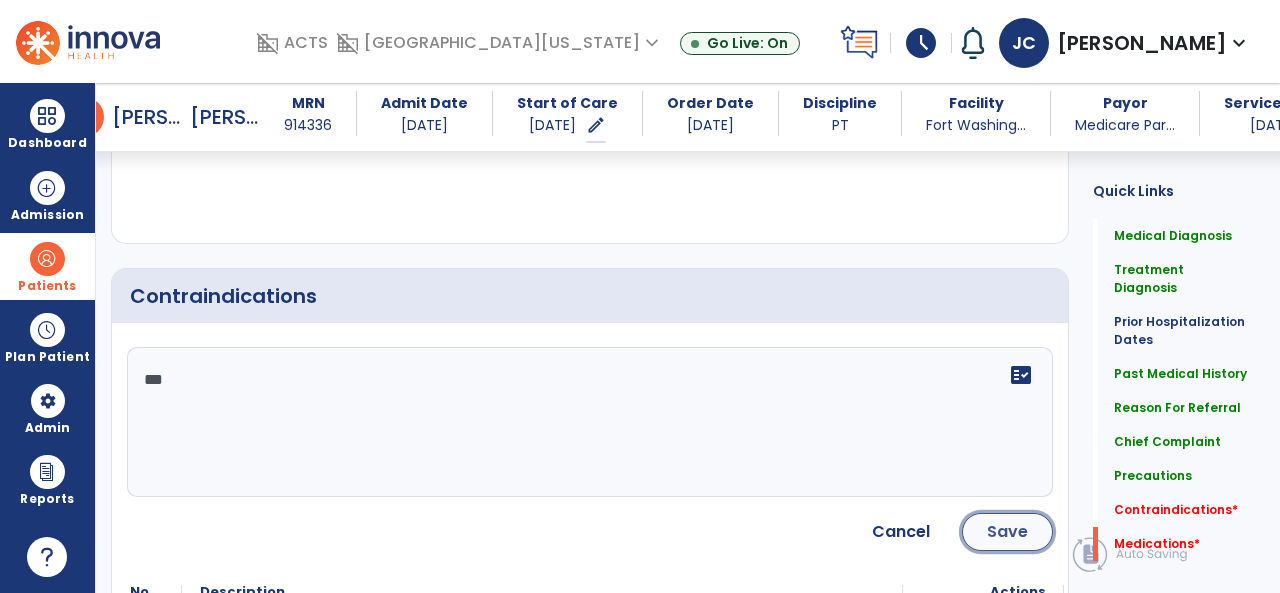 click on "Save" 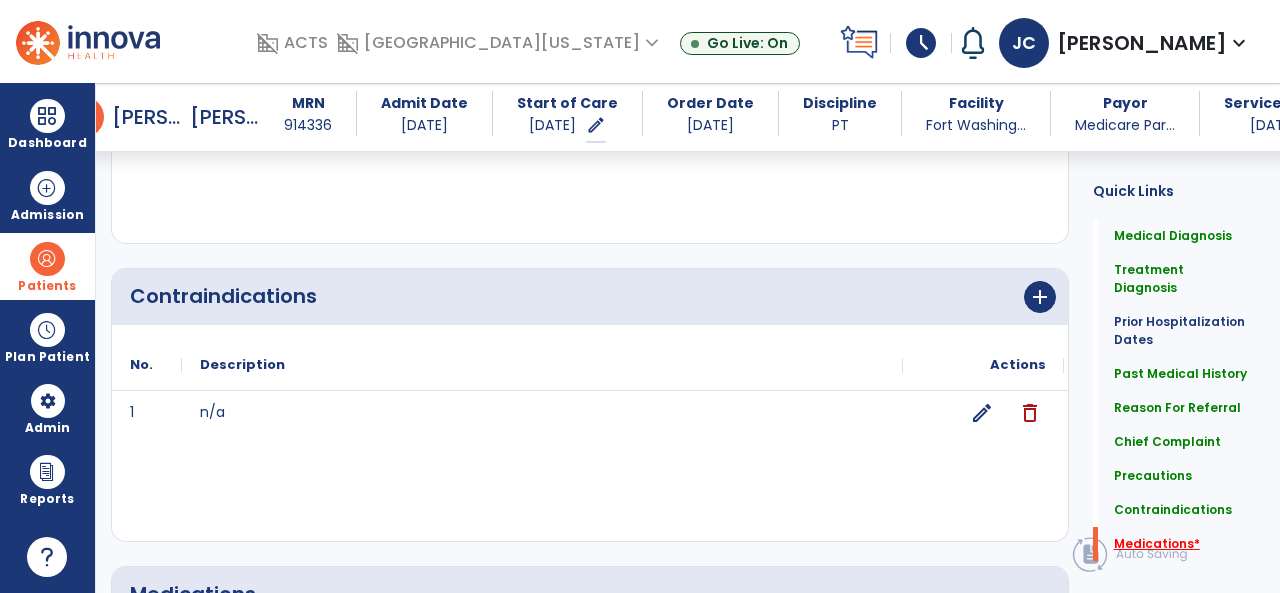 click on "Medications   *" 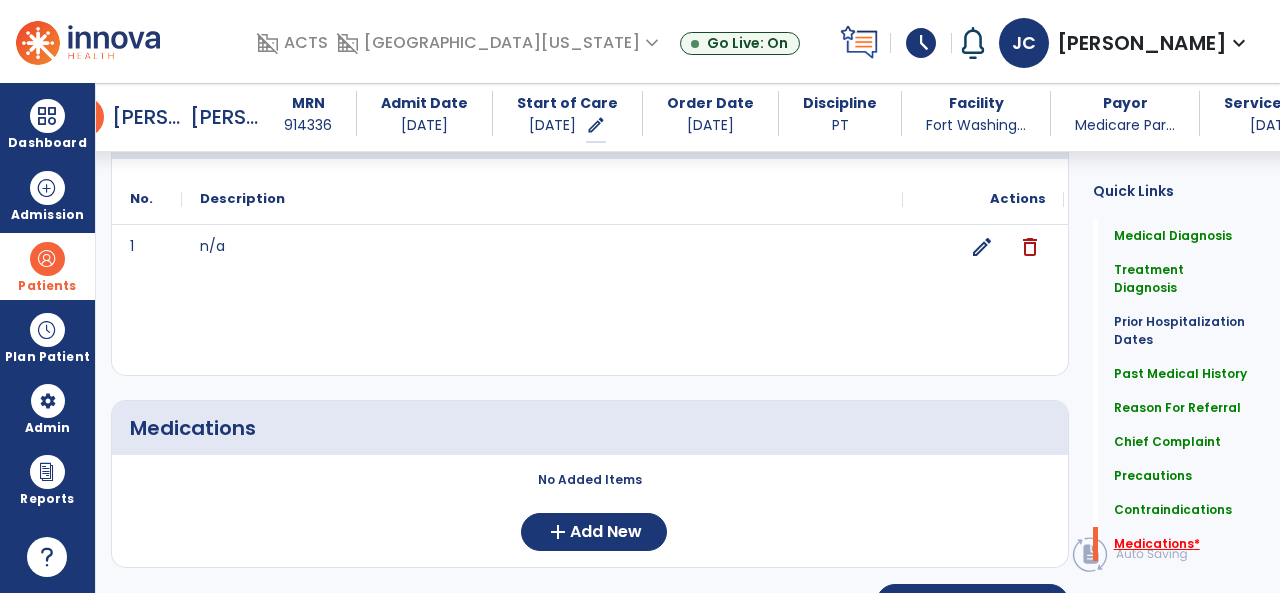 scroll, scrollTop: 2209, scrollLeft: 0, axis: vertical 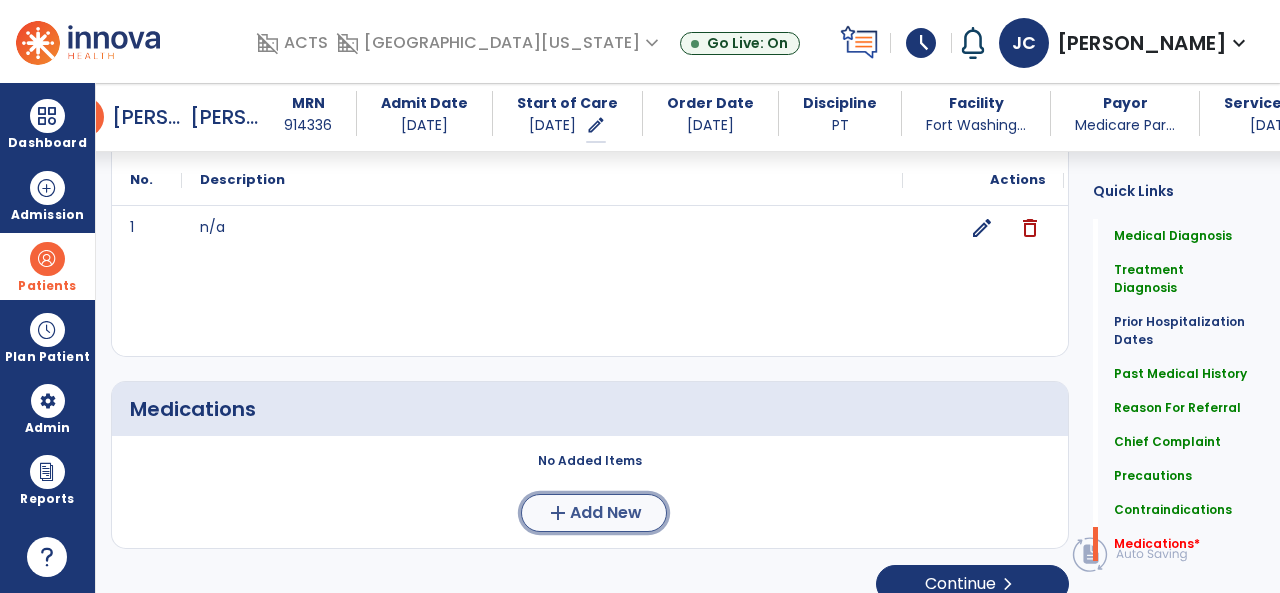 click on "Add New" 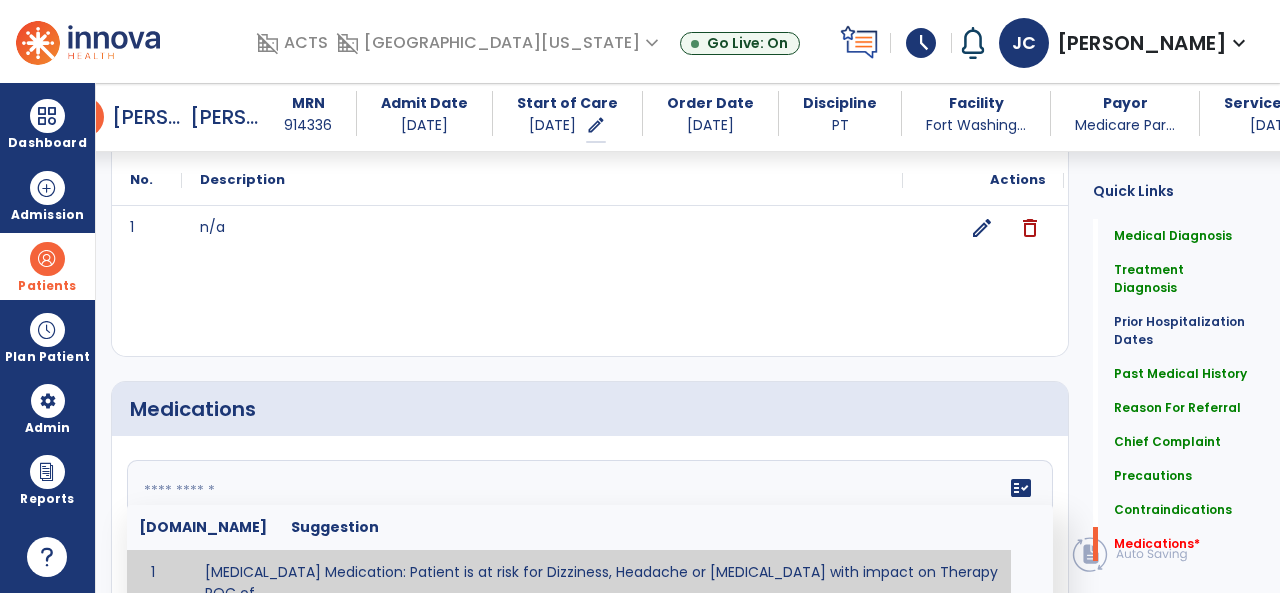 click on "fact_check  [DOMAIN_NAME] Suggestion 1 [MEDICAL_DATA] Medication: Patient is at risk for Dizziness, Headache or [MEDICAL_DATA] with impact on Therapy POC of _______________. 2 Anti-Anxiety Medication: at risk for Abnormal thinking, Anxiety, Arrhythmias, Clumsiness, Dizziness, Drowsiness, Dry mouth, GI disturbances, Headache, Increased appetite, Loss of appetite, [MEDICAL_DATA], Sedation, Seizures, [MEDICAL_DATA], Unsteadiness, Weakness or Weight gain with impact on Therapy POC of _____________. 3 Anti-Arrhythmic Agents: at risk for Arrhythmias, Confusion, EKG changes, Hallucinations, [MEDICAL_DATA], Increased blood pressure, Increased heart rate, [MEDICAL_DATA] or Toxicity with impact on Therapy POC of 4 Anti-Coagulant medications: with potential risk for hemorrhage (including [MEDICAL_DATA] and coughing up blood), and [MEDICAL_DATA] syndrome). Potential impact on therapy progress includes _________. 5 6 7 8 [MEDICAL_DATA] for ______________. 9 10 11 12 13 14 15 16 17 18 19 20 21 22 23 24" 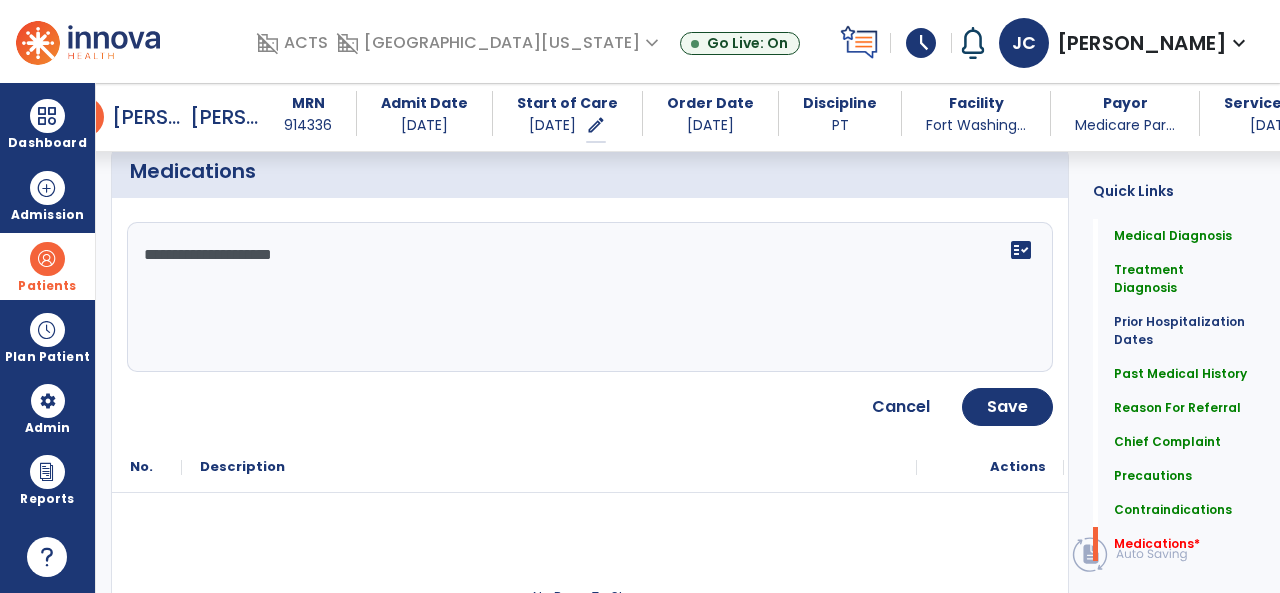scroll, scrollTop: 2487, scrollLeft: 0, axis: vertical 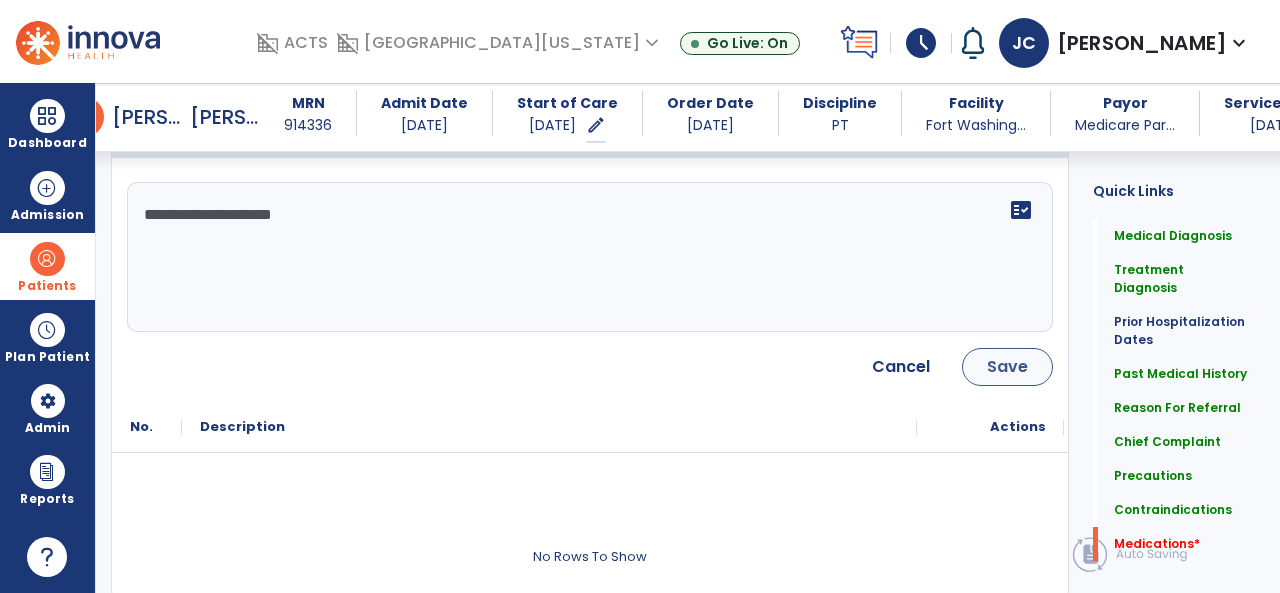 type on "**********" 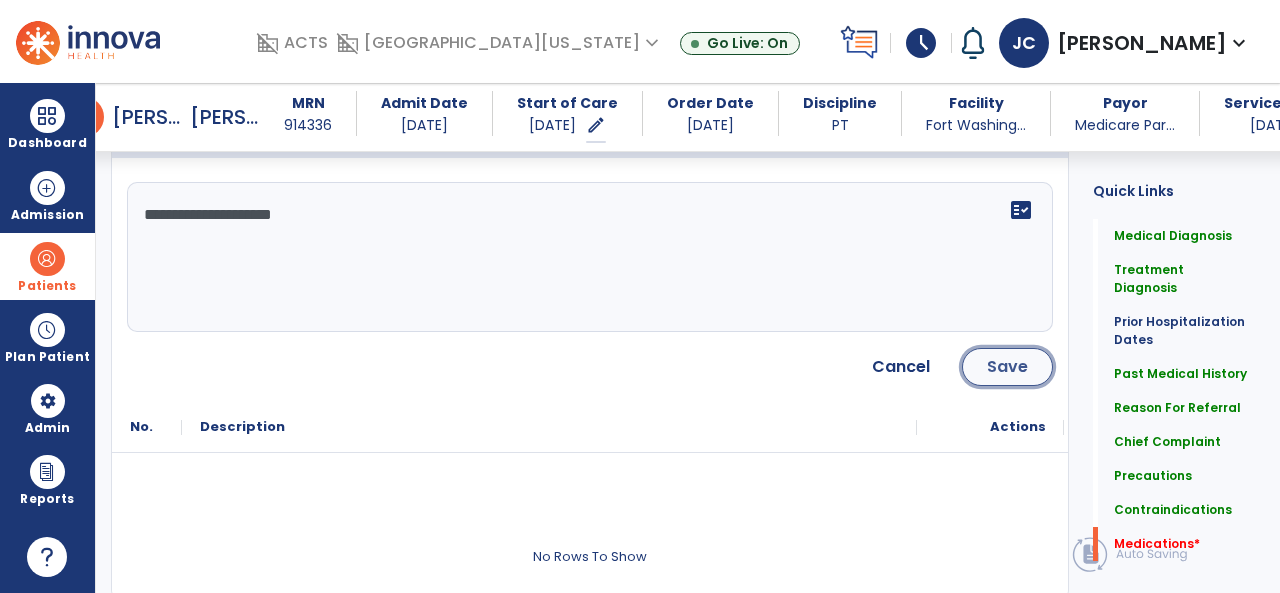 click on "Save" 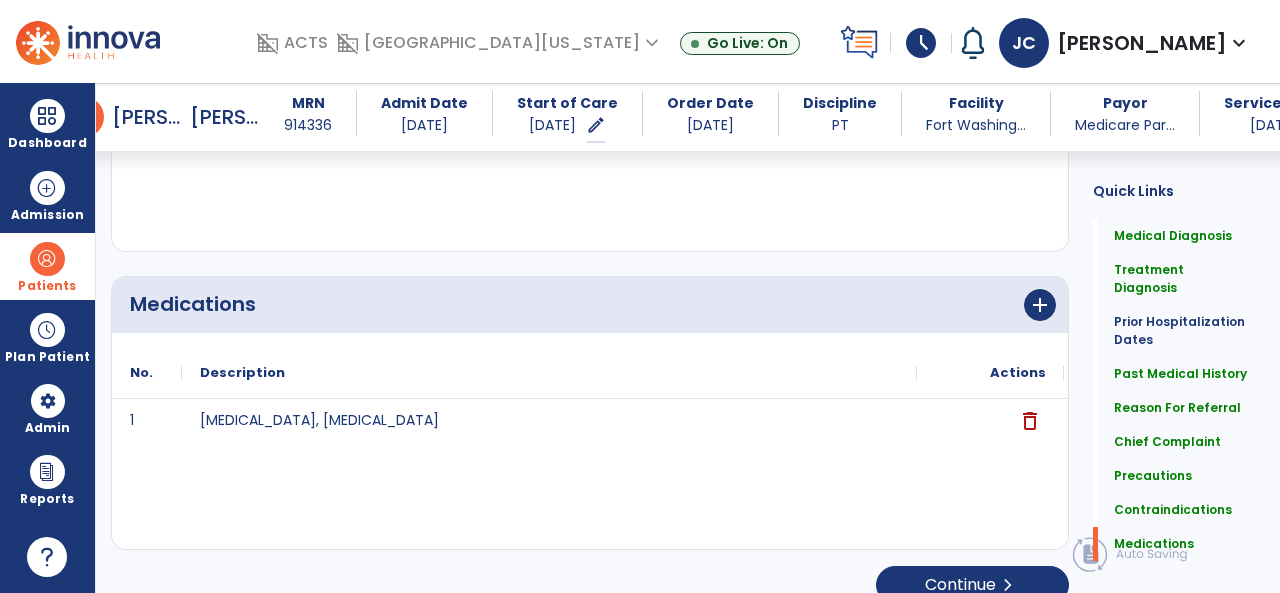 scroll, scrollTop: 2316, scrollLeft: 0, axis: vertical 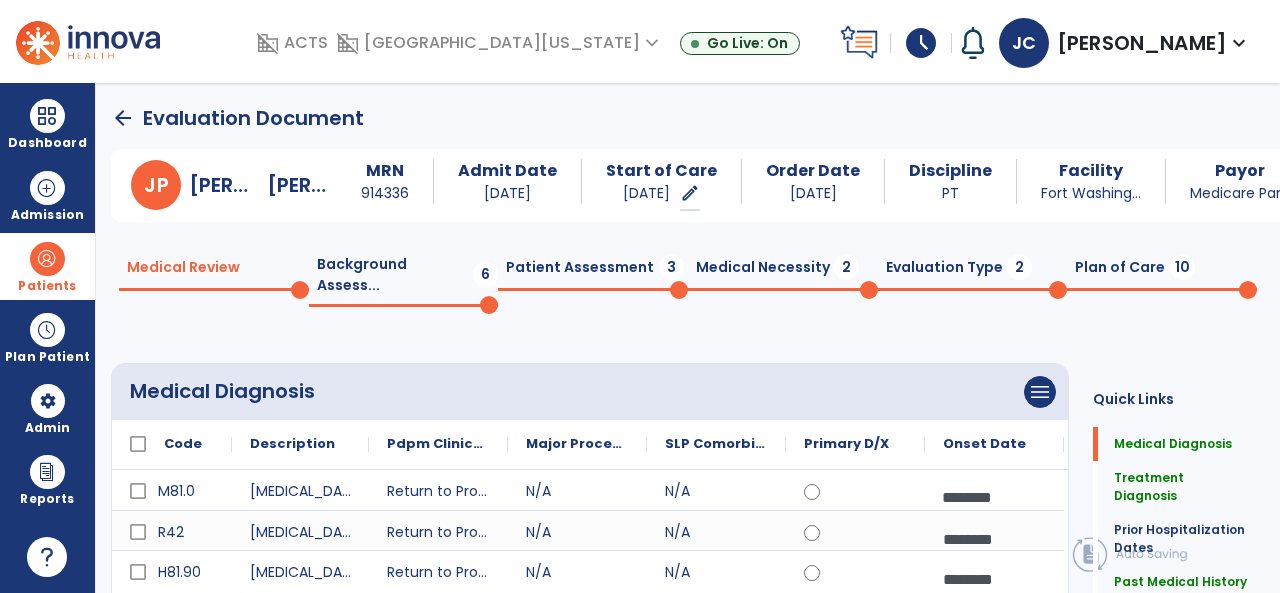 click on "Background Assess...  6" 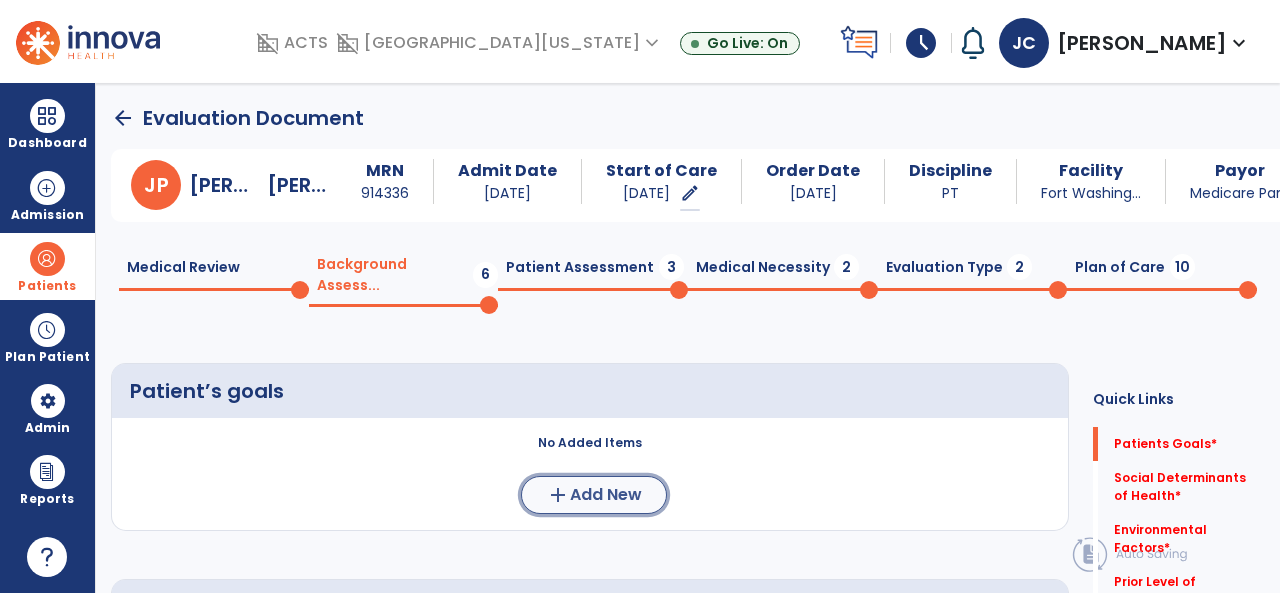 click on "Add New" 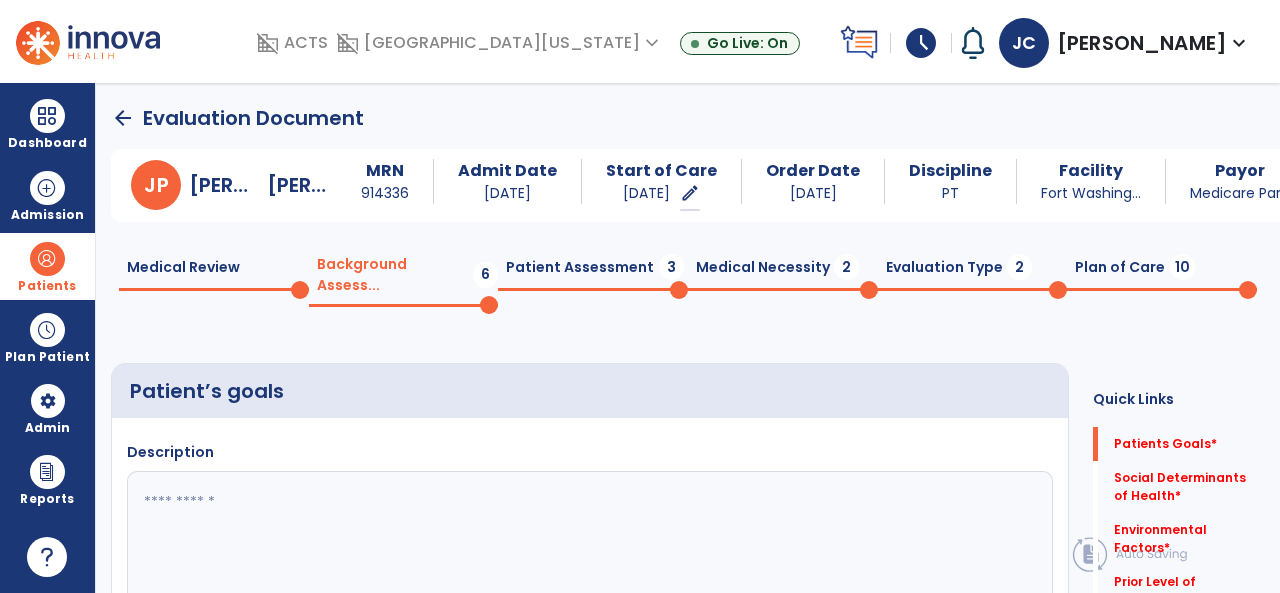 click 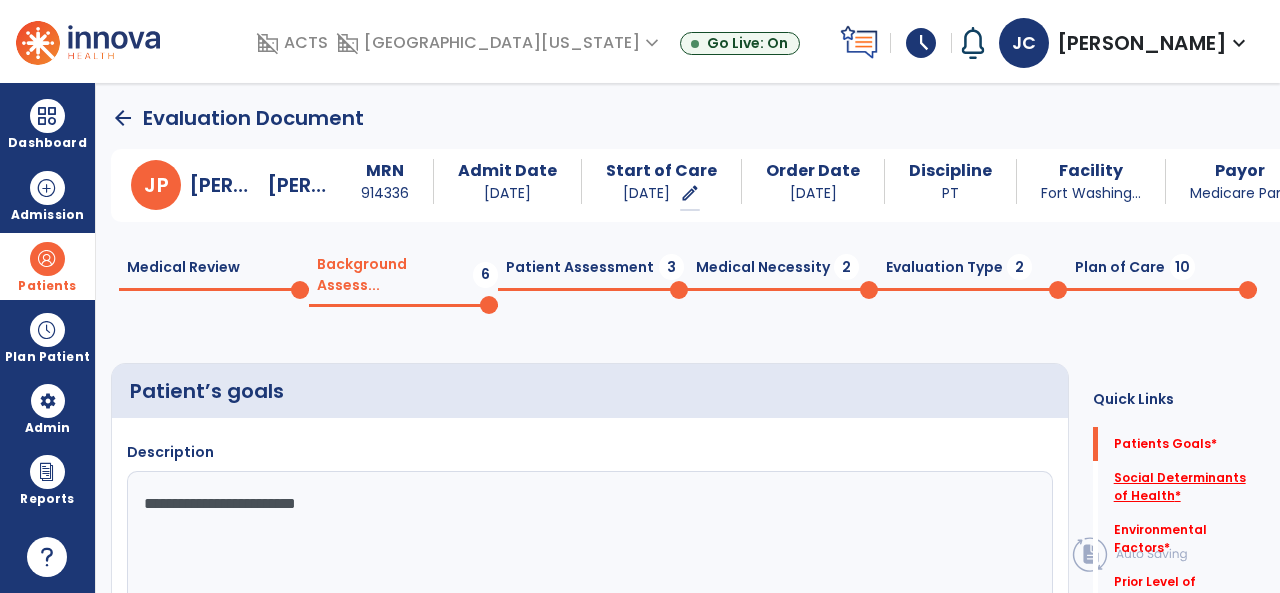 type on "**********" 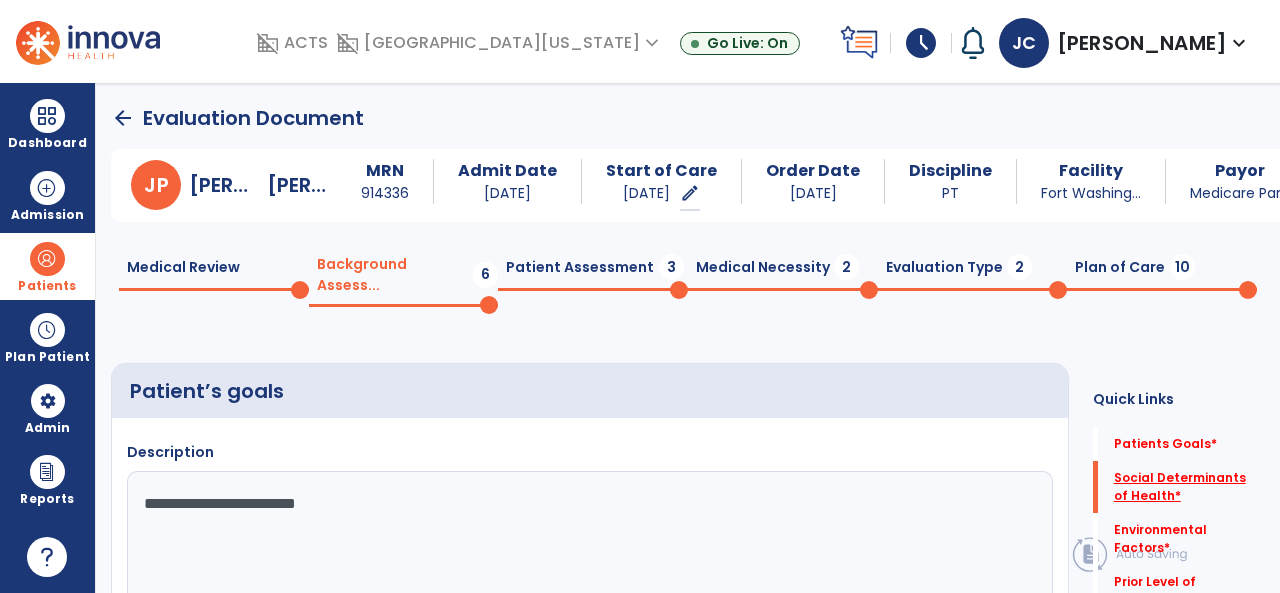 click on "Social Determinants of Health   *" 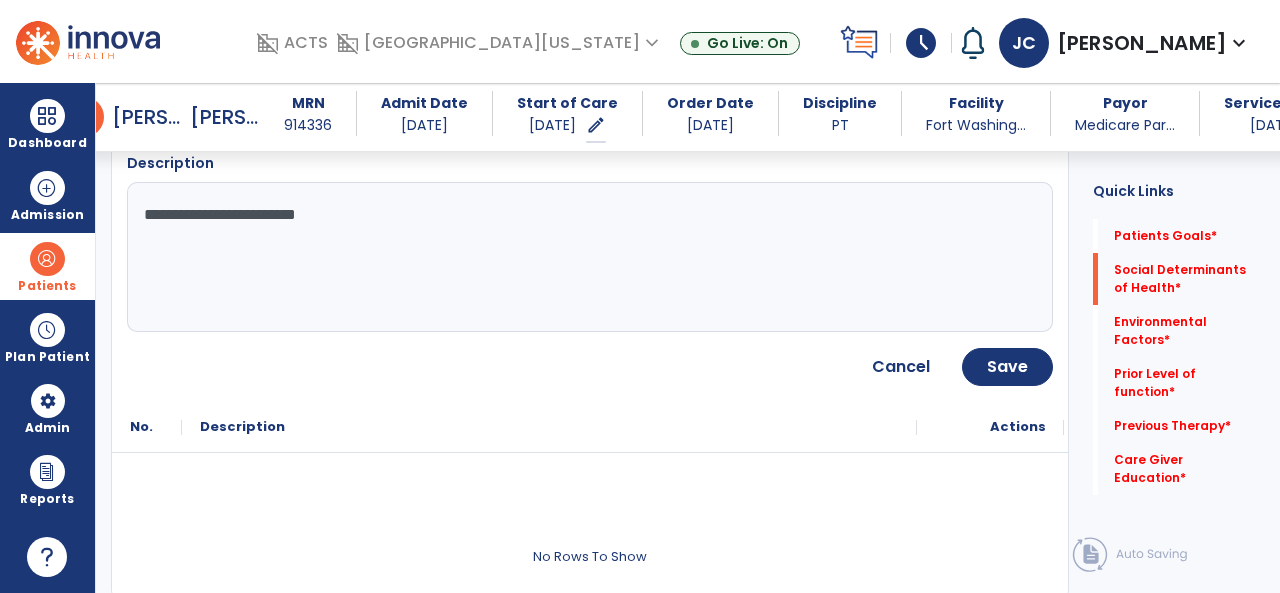 scroll, scrollTop: 261, scrollLeft: 0, axis: vertical 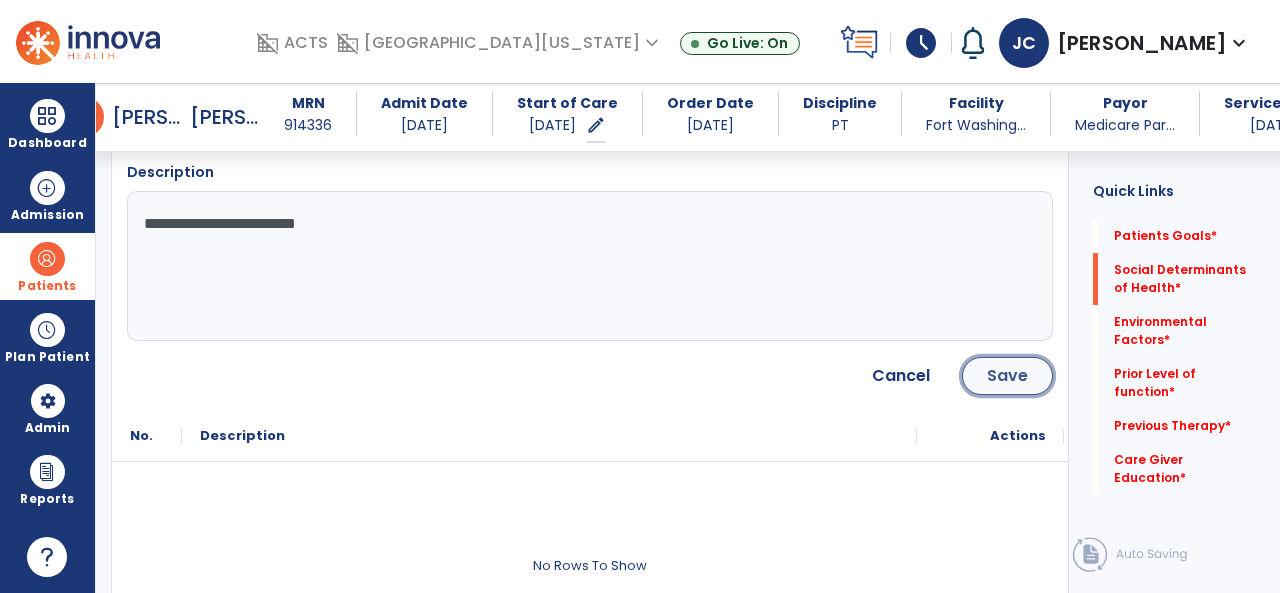 click on "Save" 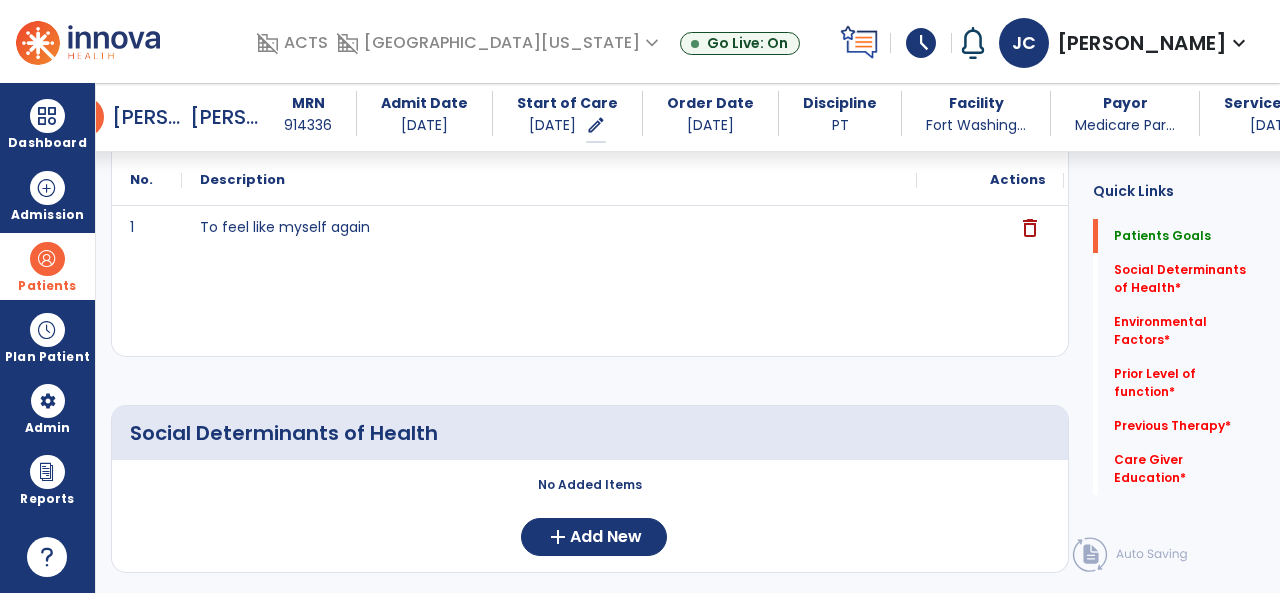 click 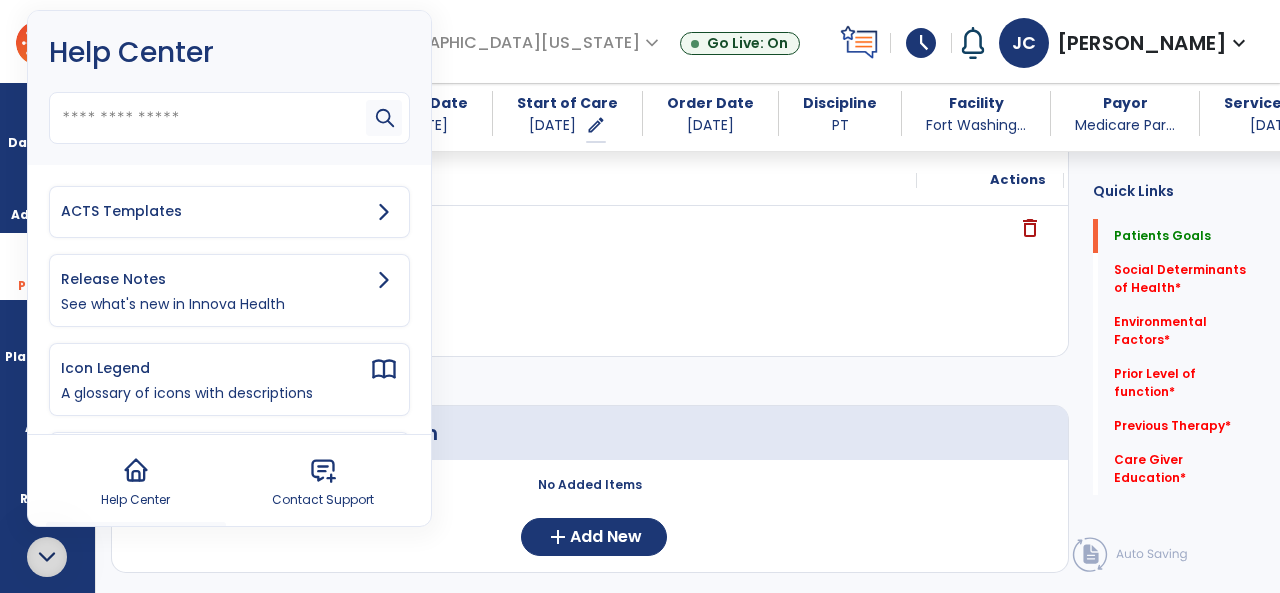 click on "ACTS Templates" at bounding box center [215, 211] 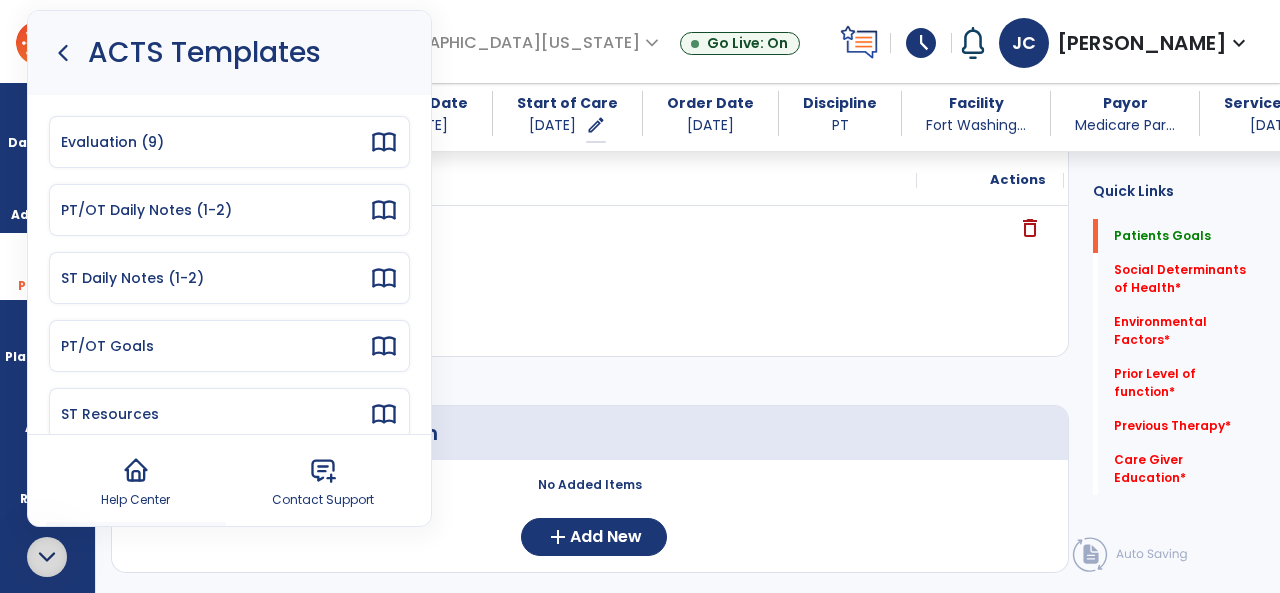 click on "Evaluation (9)" at bounding box center (229, 142) 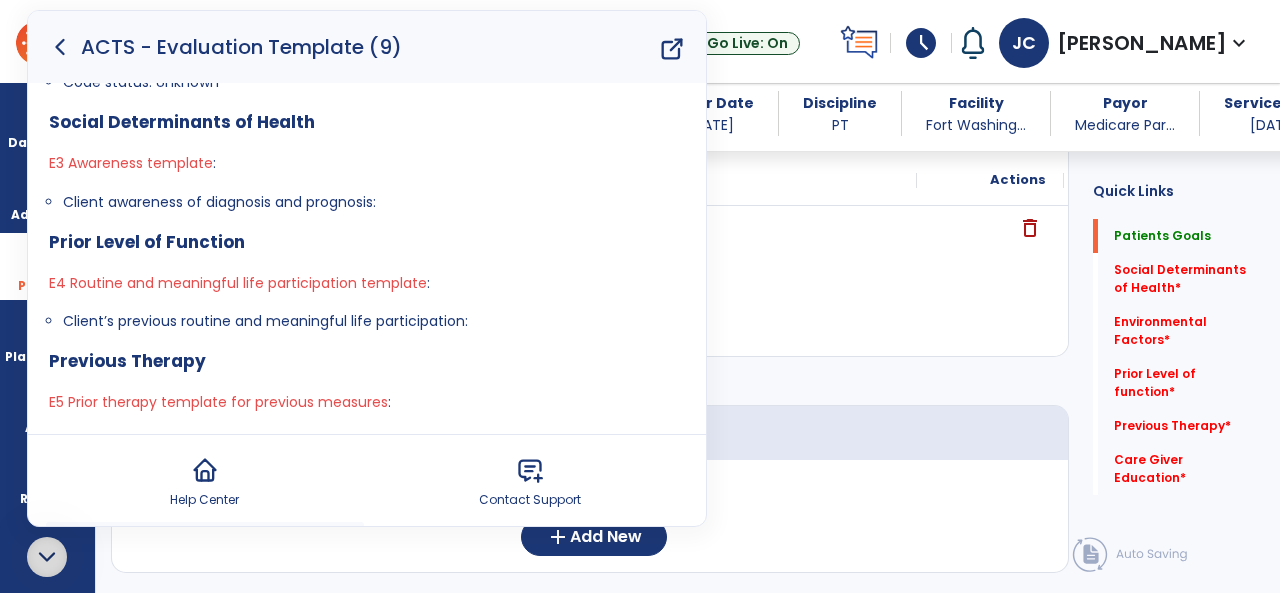 scroll, scrollTop: 407, scrollLeft: 0, axis: vertical 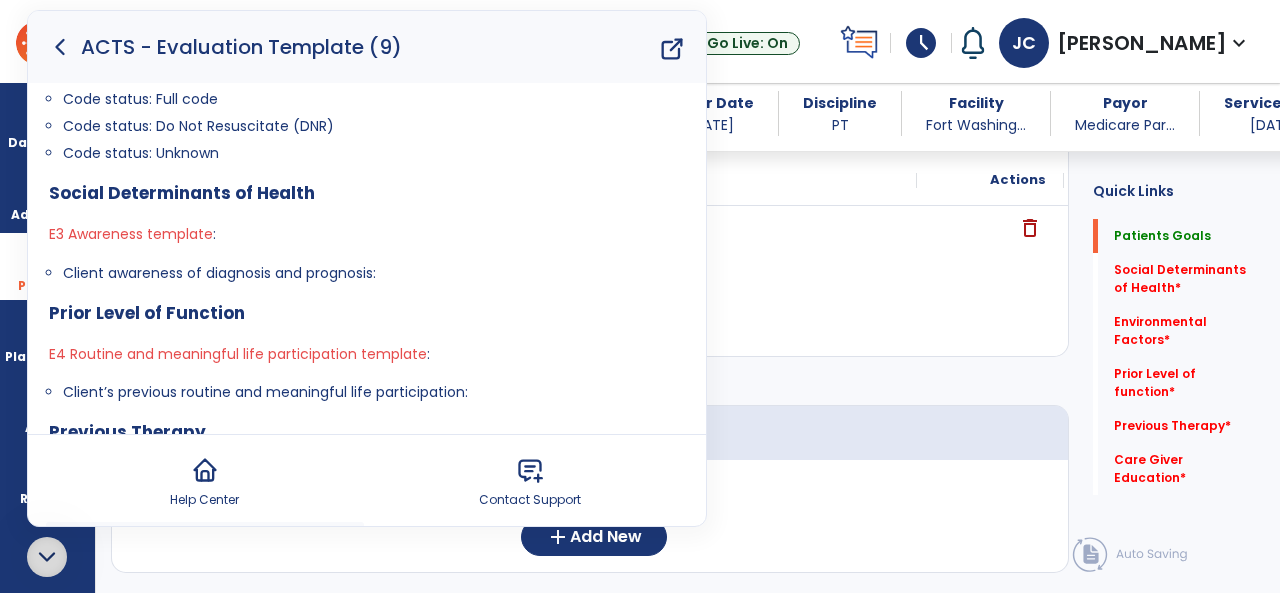 drag, startPoint x: 366, startPoint y: 268, endPoint x: 64, endPoint y: 267, distance: 302.00165 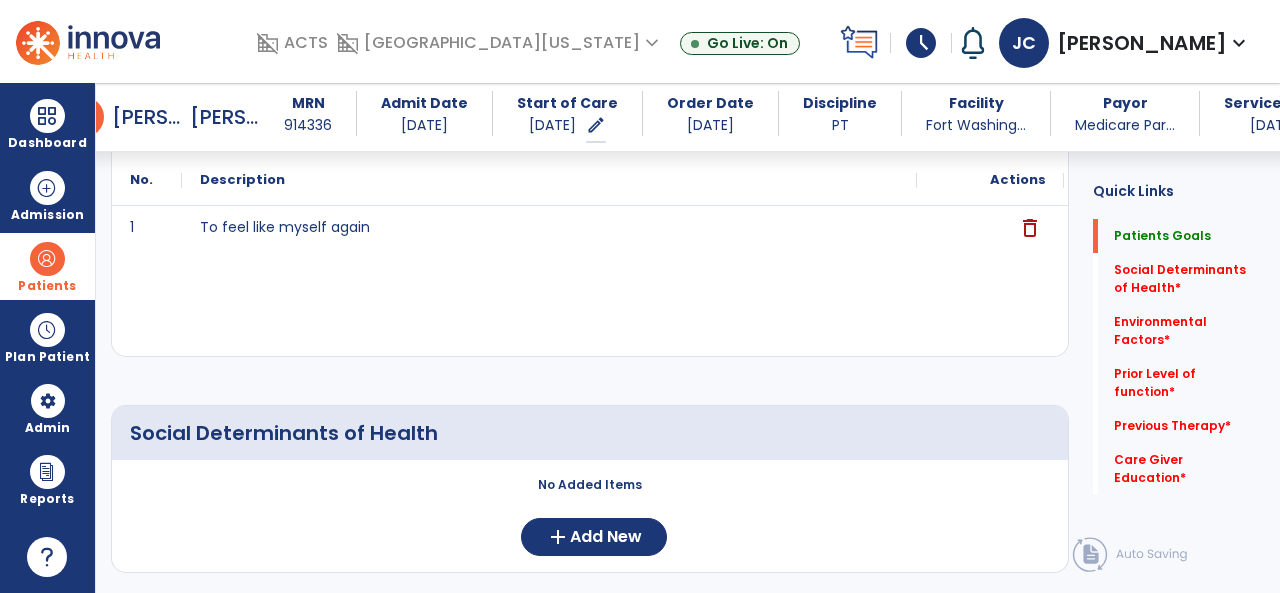 scroll, scrollTop: 0, scrollLeft: 0, axis: both 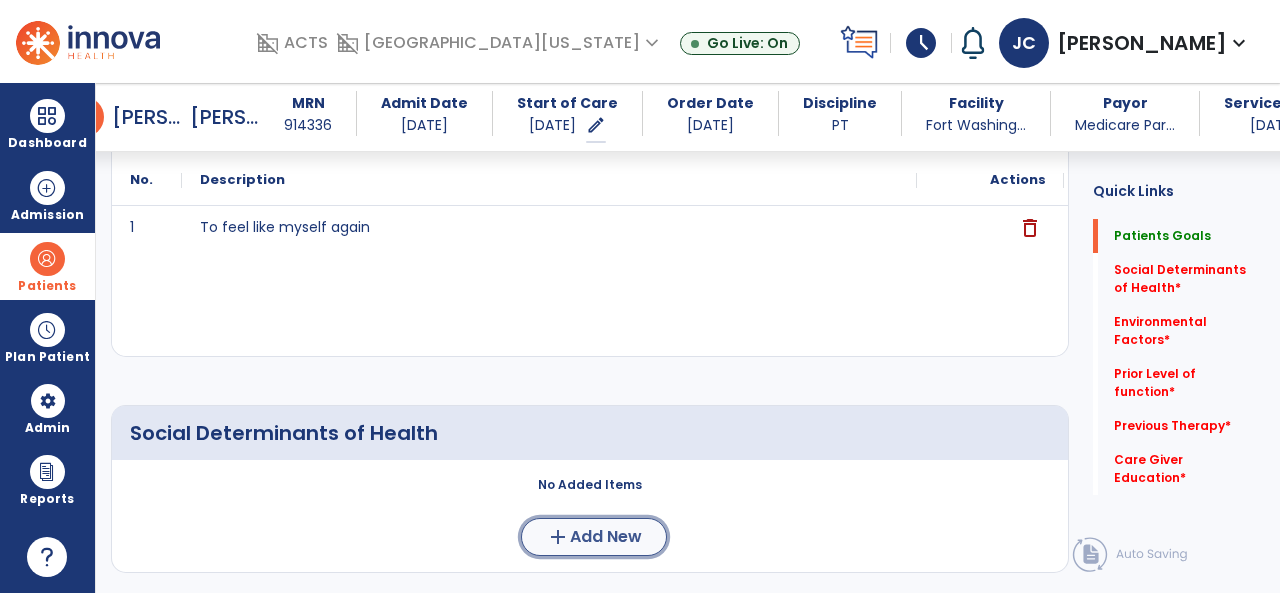 click on "Add New" 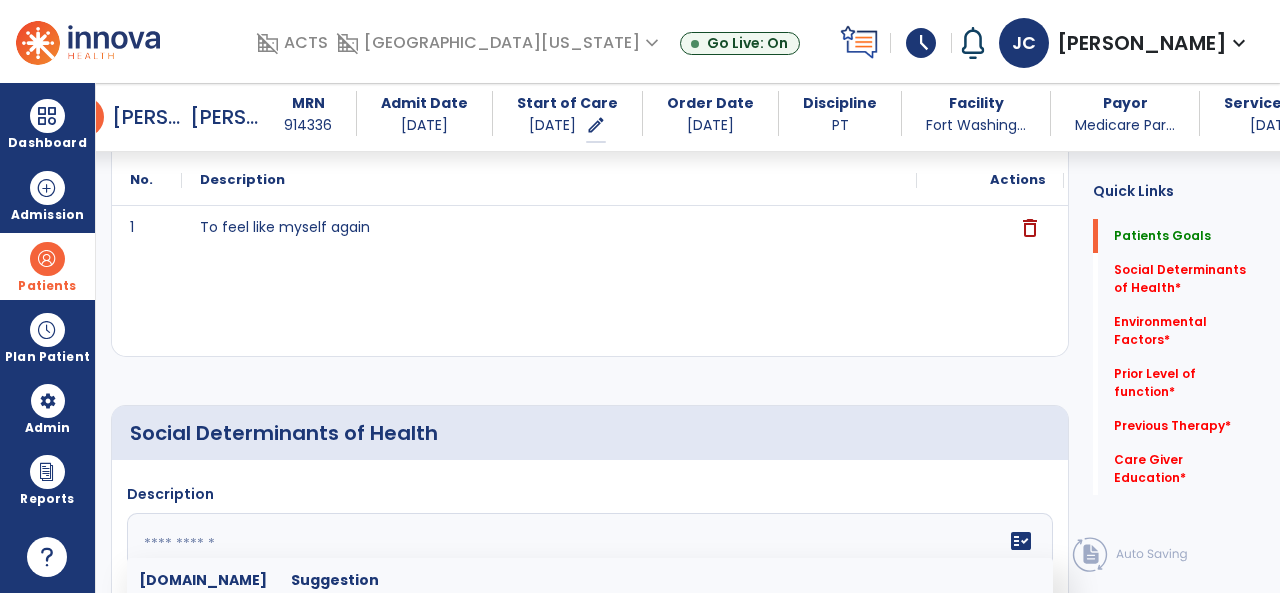 click on "fact_check  [DOMAIN_NAME] Suggestion 1 Income / socioeconomic conditions:  2 Education:  3 Unemployment and job insecurity:  4 Working life conditions:  5 Food insecurity:  6 Housing, basic amenities and the environment:  7 Early childhood development:  8 Social inclusion and non-discrimination: 9 Structural conflict: 10 Access to affordable health services of decent quality:" 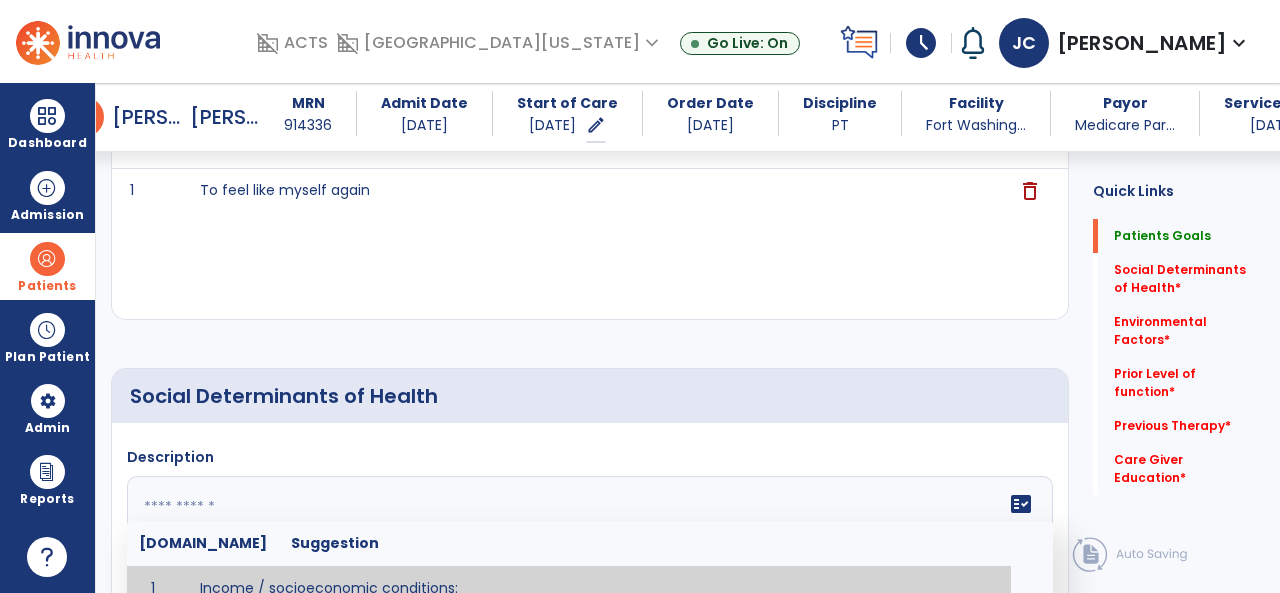 paste on "**********" 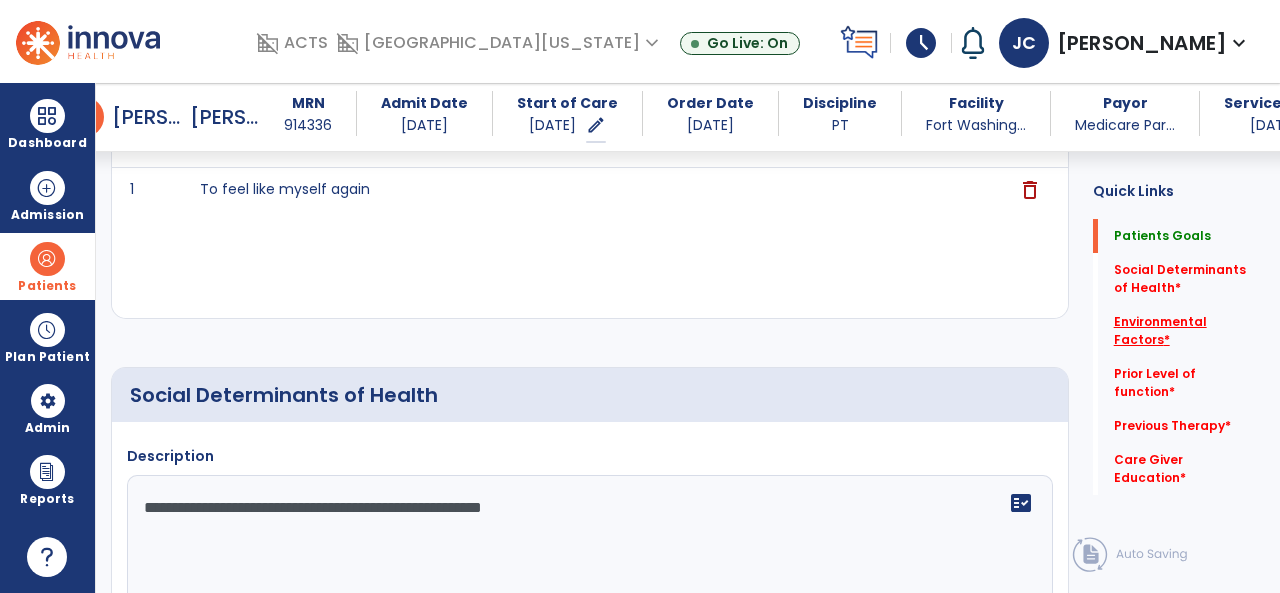 type on "**********" 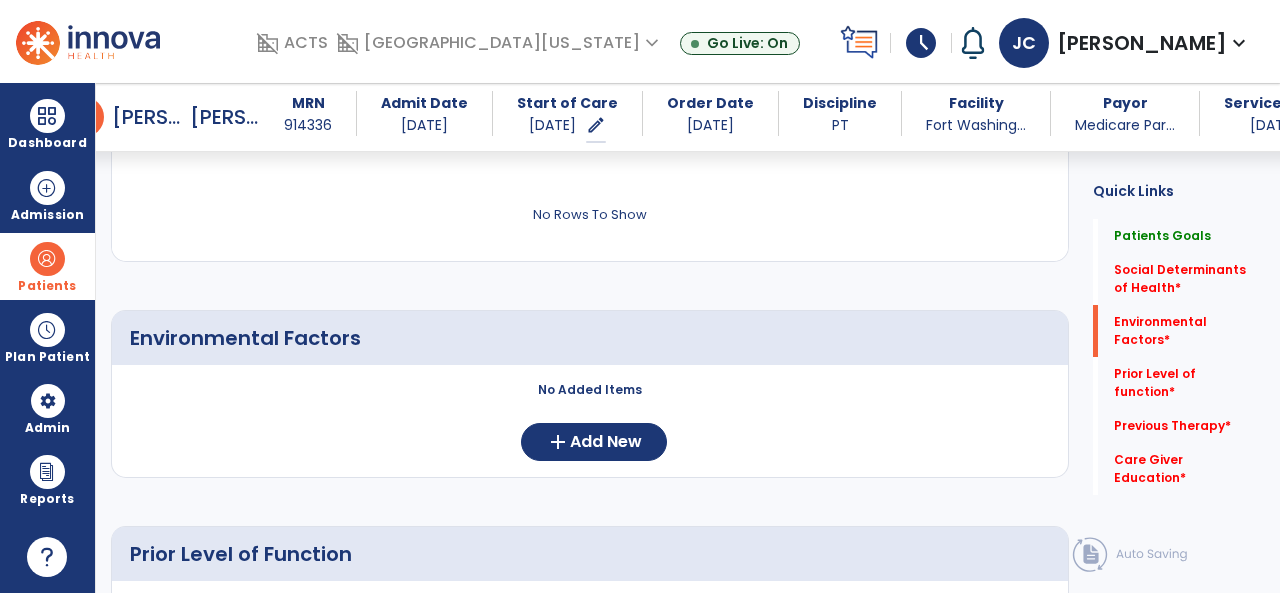 scroll, scrollTop: 948, scrollLeft: 0, axis: vertical 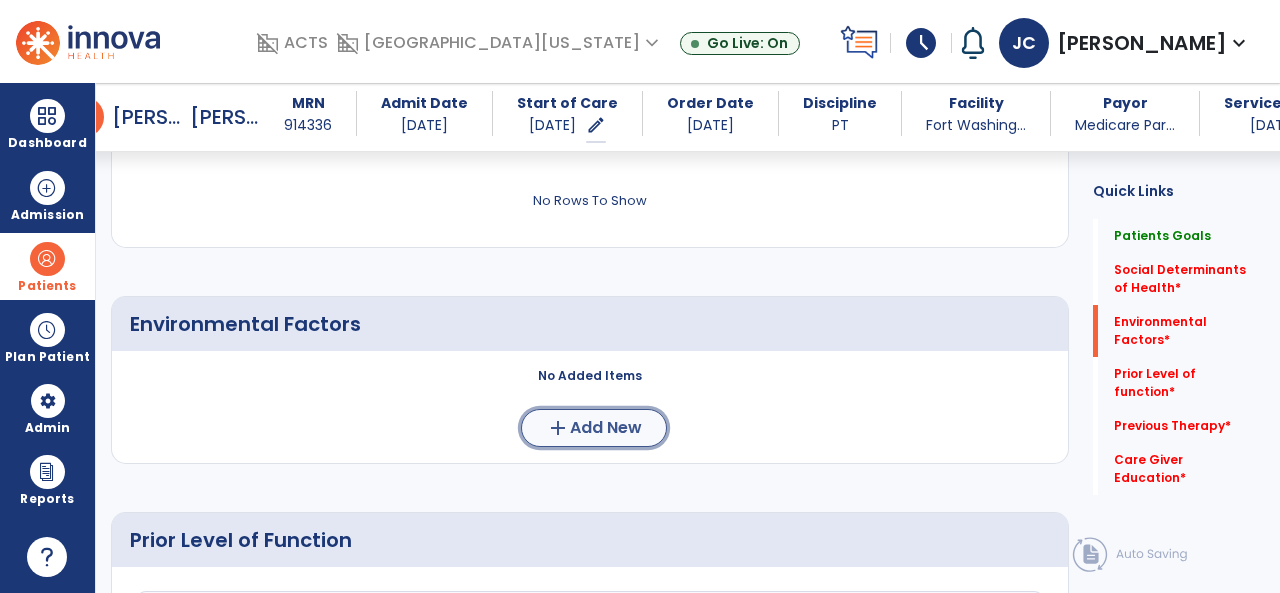 click on "Add New" 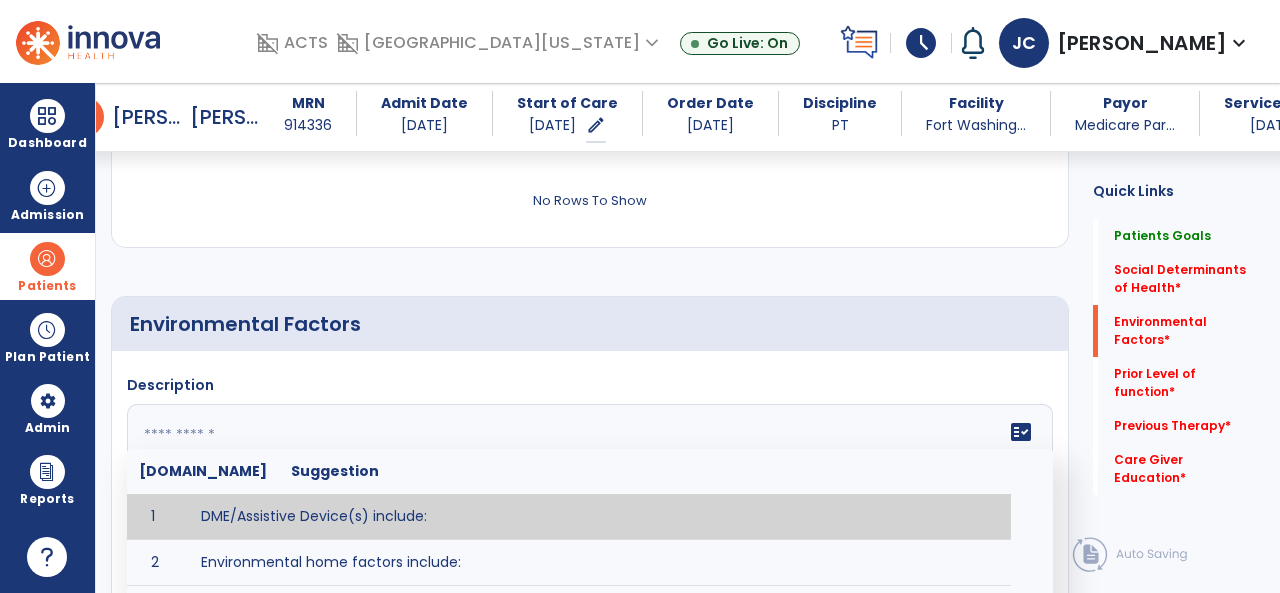 click on "fact_check  [DOMAIN_NAME] Suggestion 1 DME/Assistive Device(s) include:  2 Environmental home factors include:  3 Patient requires assistance from [CAREGIVER] for [HOURS] for [ACTIVITIES/ADL'S]. 4 Patient did not use assistive devices or DME at home. 5 Patient had meals on wheels. 6 Patient has caregiver help at home who will be able to provide assistance upon discharge. 7 Patient lived alone at home prior to admission and will [HAVE or HAVE NOT] assistance at home from [CAREGIVER] upon discharge. 8 Patient lives alone. 9 Patient lives with caregiver who provides support/aid for ____________. 10 Patient lives with spouse/significant other. 11 Patient needs to clime [NUMBER] stairs [WITH/WITHOUT] railing in order to reach [ROOM]. 12 Patient uses adaptive equipment at home including [EQUIPMENT] and has the following home modifications __________. 13 Patient was able to complete community activities (driving, shopping, community ambulation, etc.) independently. 14 15 16 17" 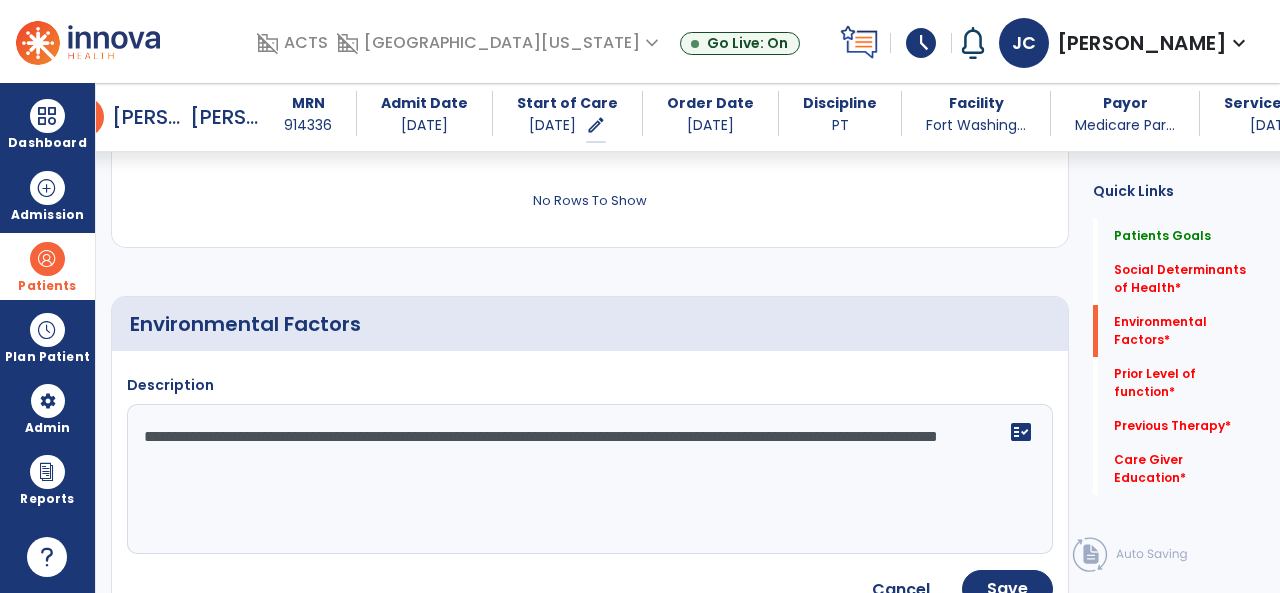 type on "**********" 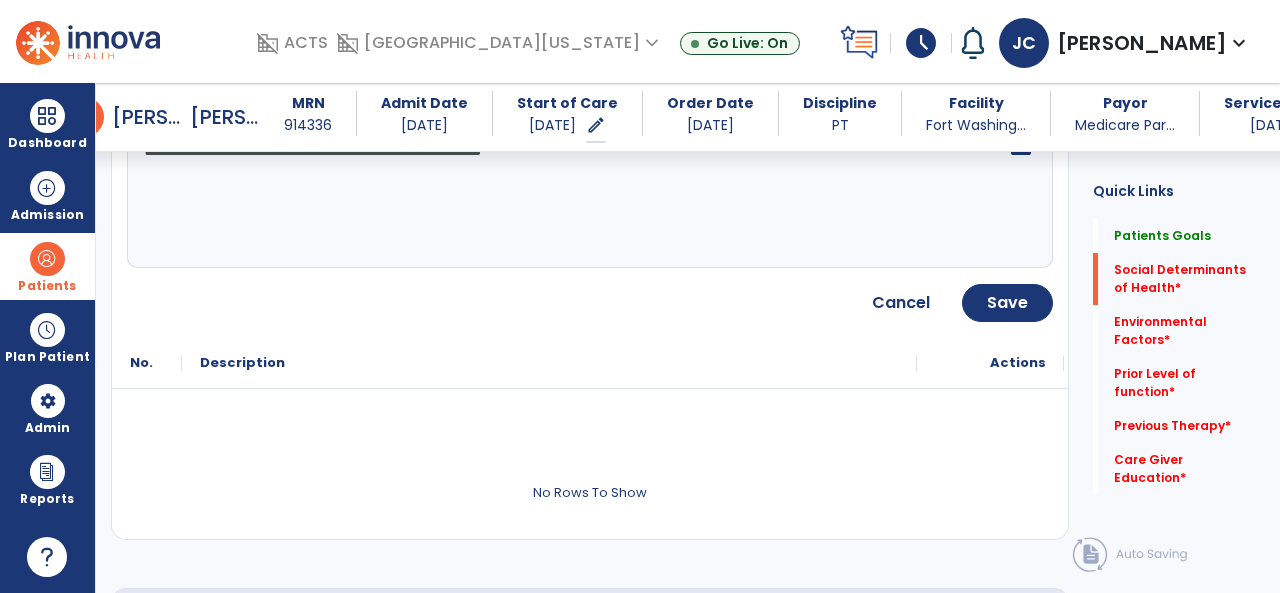 scroll, scrollTop: 504, scrollLeft: 0, axis: vertical 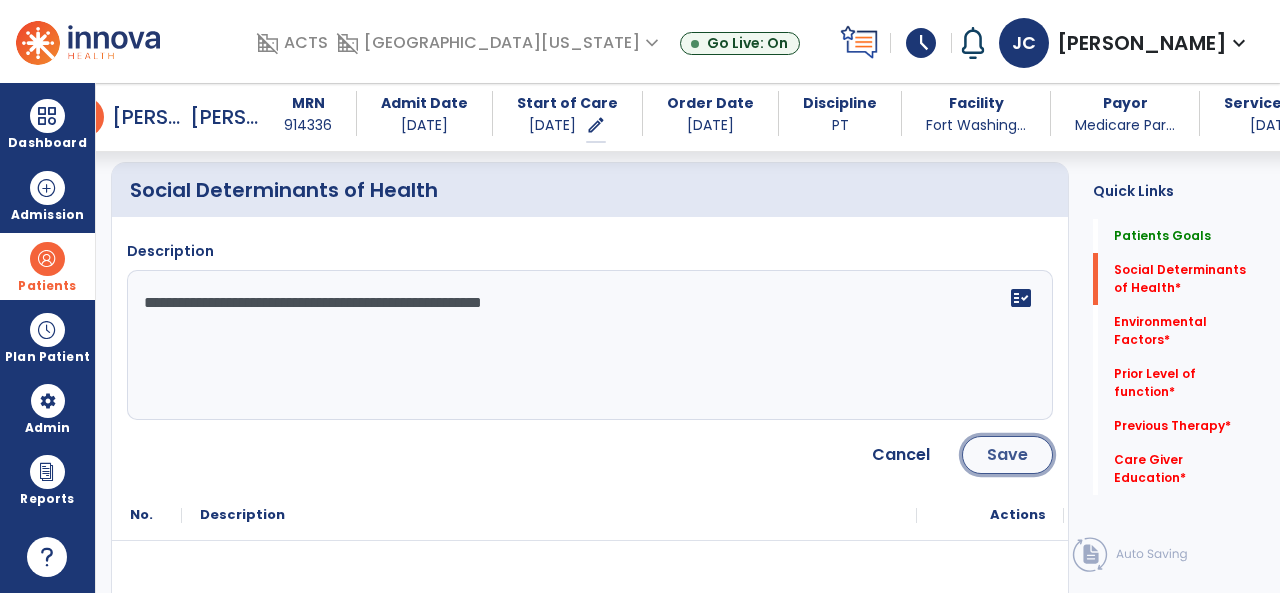 click on "Save" 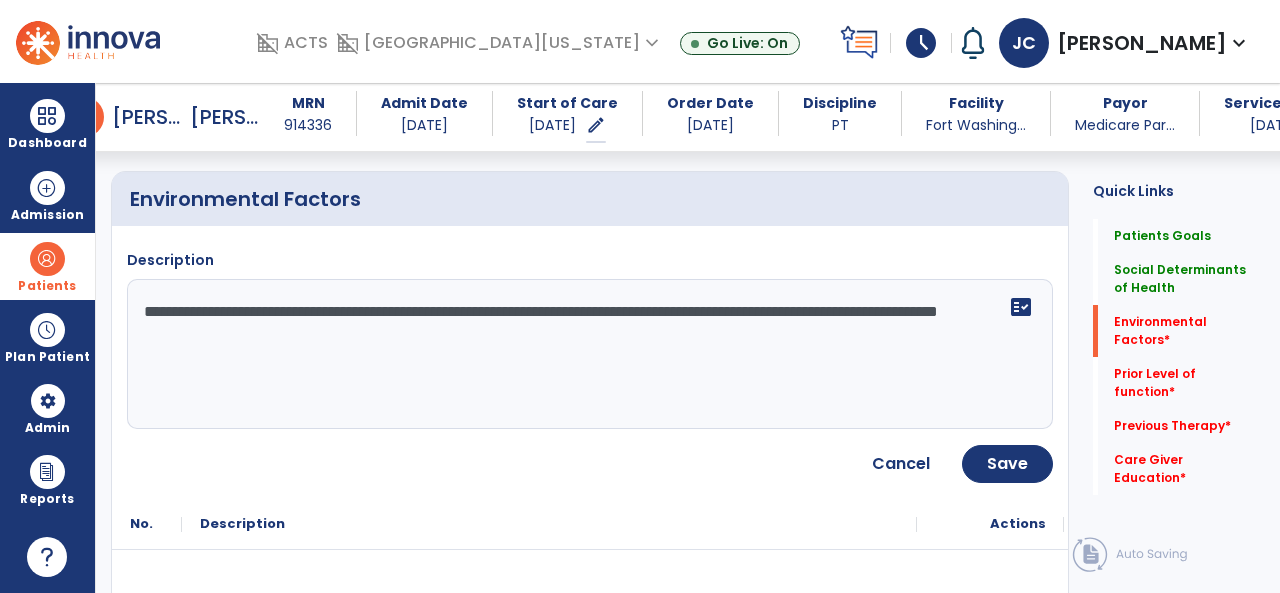 scroll, scrollTop: 820, scrollLeft: 0, axis: vertical 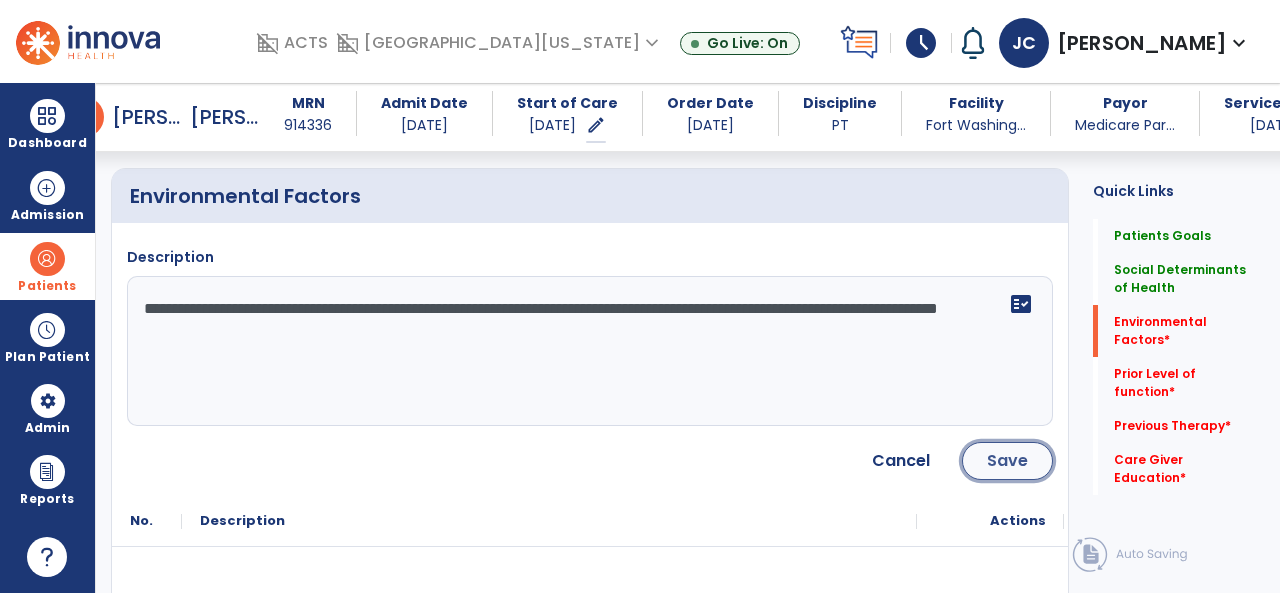 click on "Save" 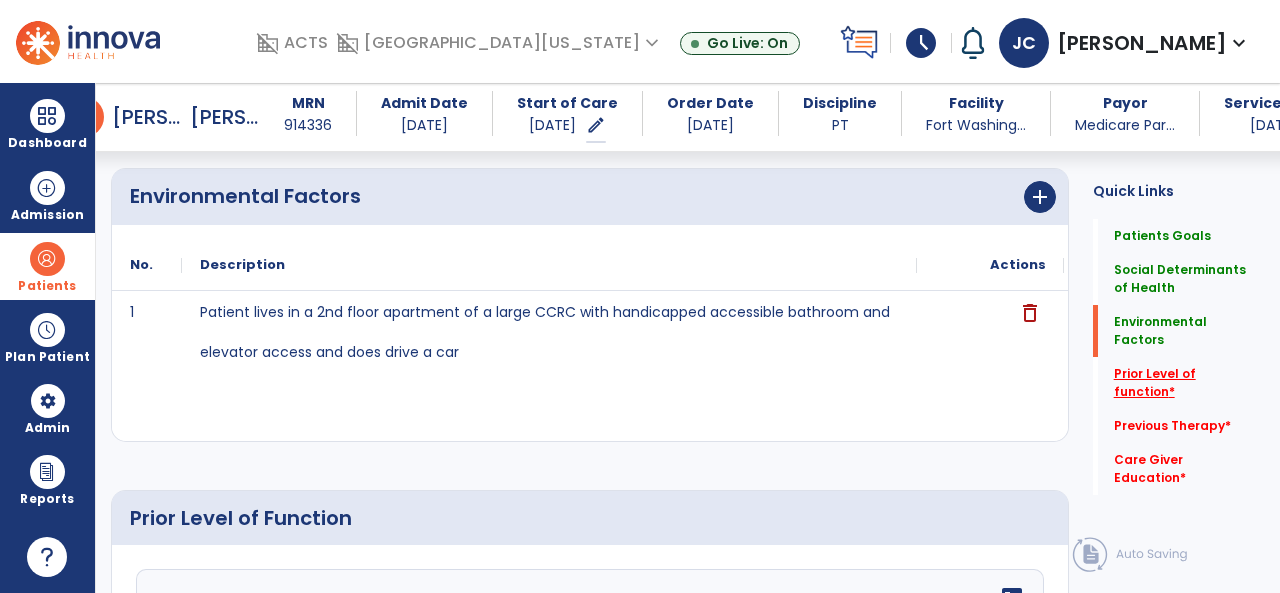click on "Prior Level of function   *" 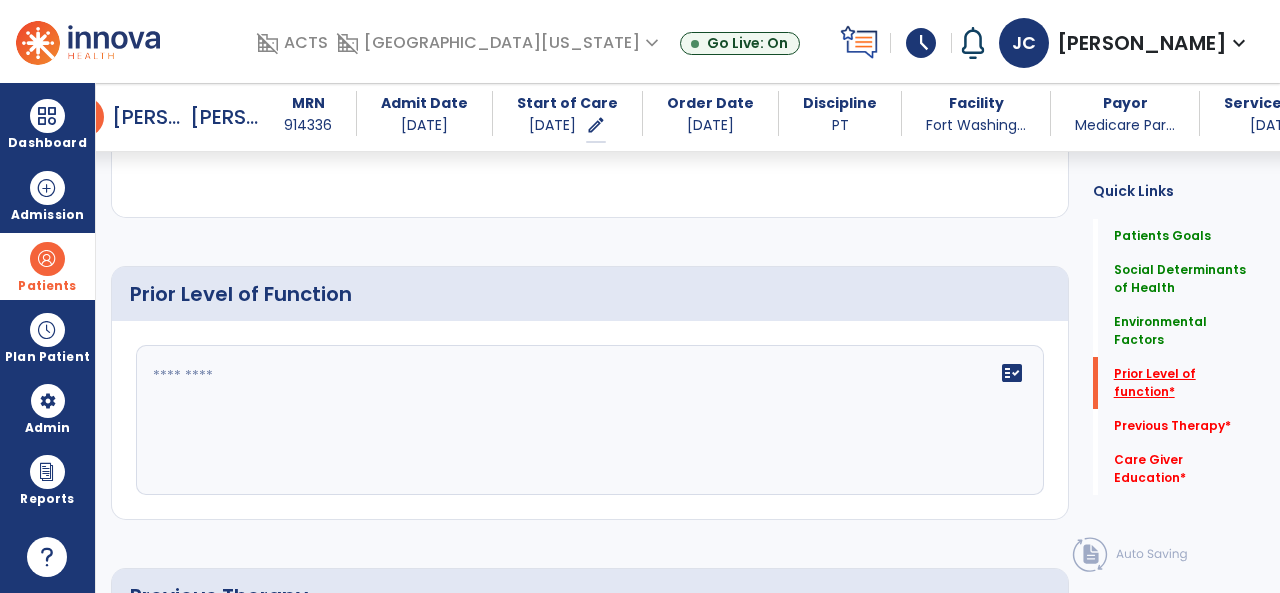 scroll, scrollTop: 1107, scrollLeft: 0, axis: vertical 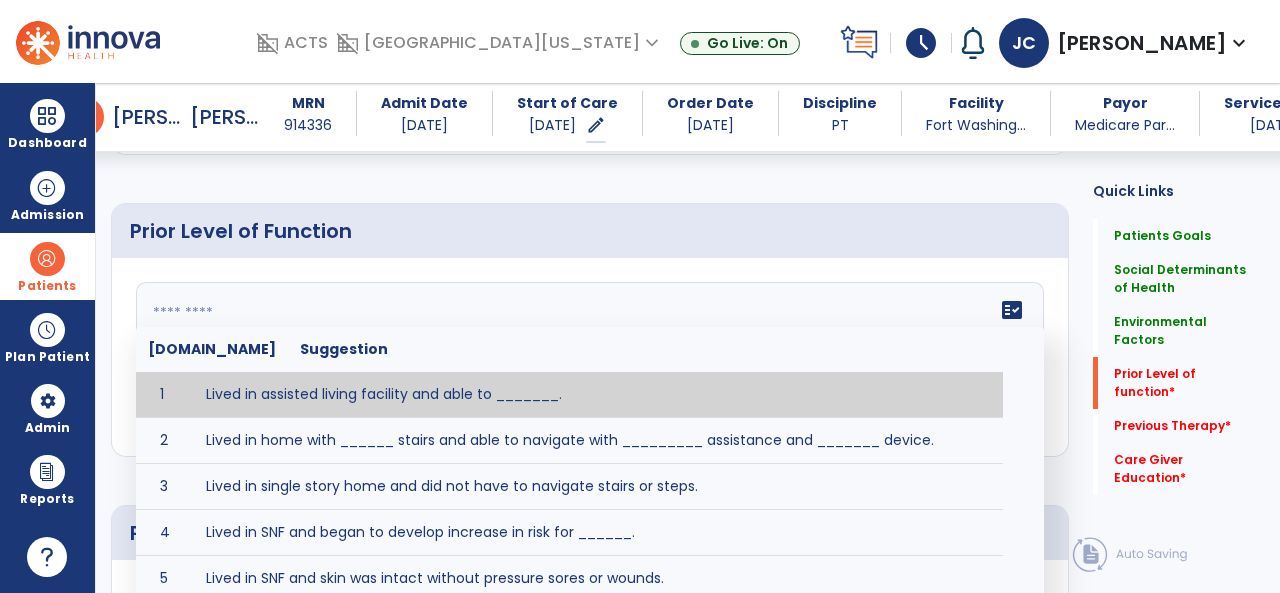 click on "fact_check  [DOMAIN_NAME] Suggestion 1 Lived in assisted living facility and able to _______. 2 Lived in home with ______ stairs and able to navigate with _________ assistance and _______ device. 3 Lived in single story home and did not have to navigate stairs or steps. 4 Lived in SNF and began to develop increase in risk for ______. 5 Lived in SNF and skin was intact without pressure sores or wounds. 6 Lived independently at home with _________ and able to __________. 7 Wheelchair bound, non ambulatory and able to ______. 8 Worked as a __________." 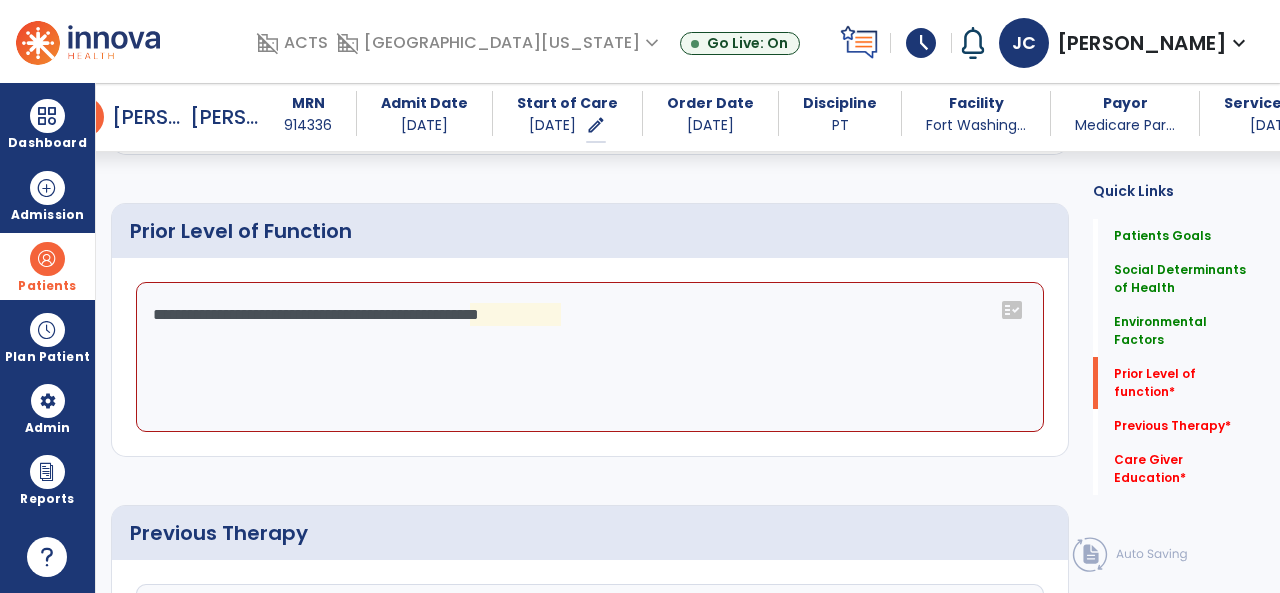 drag, startPoint x: 598, startPoint y: 301, endPoint x: 122, endPoint y: 297, distance: 476.0168 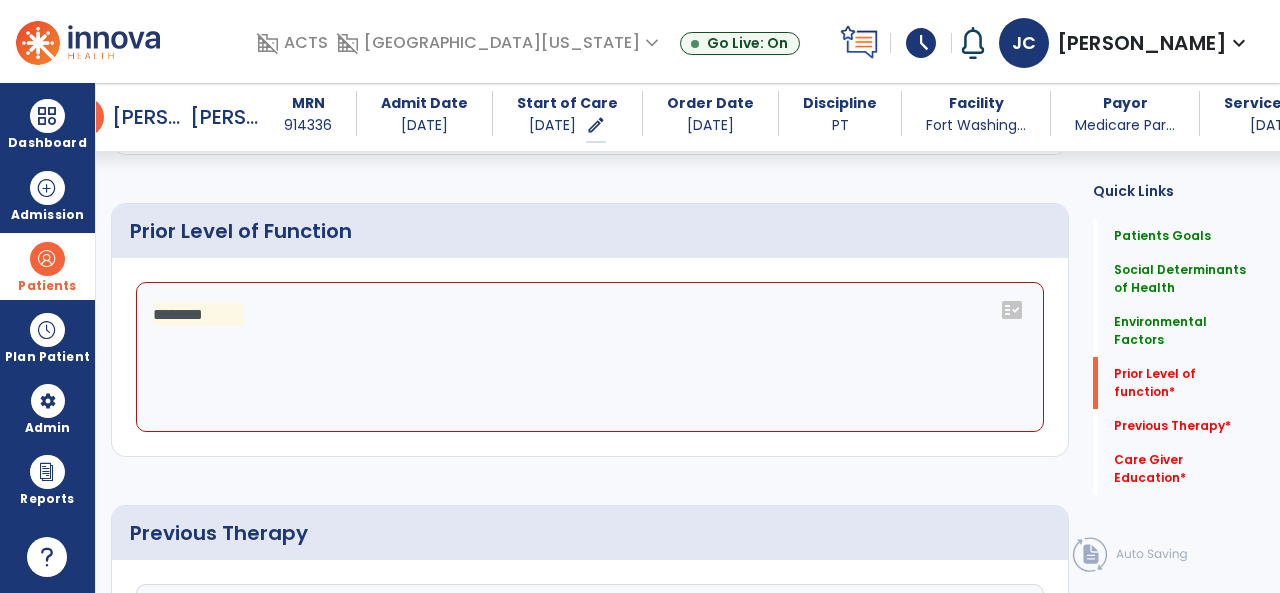 drag, startPoint x: 278, startPoint y: 295, endPoint x: 136, endPoint y: 284, distance: 142.42542 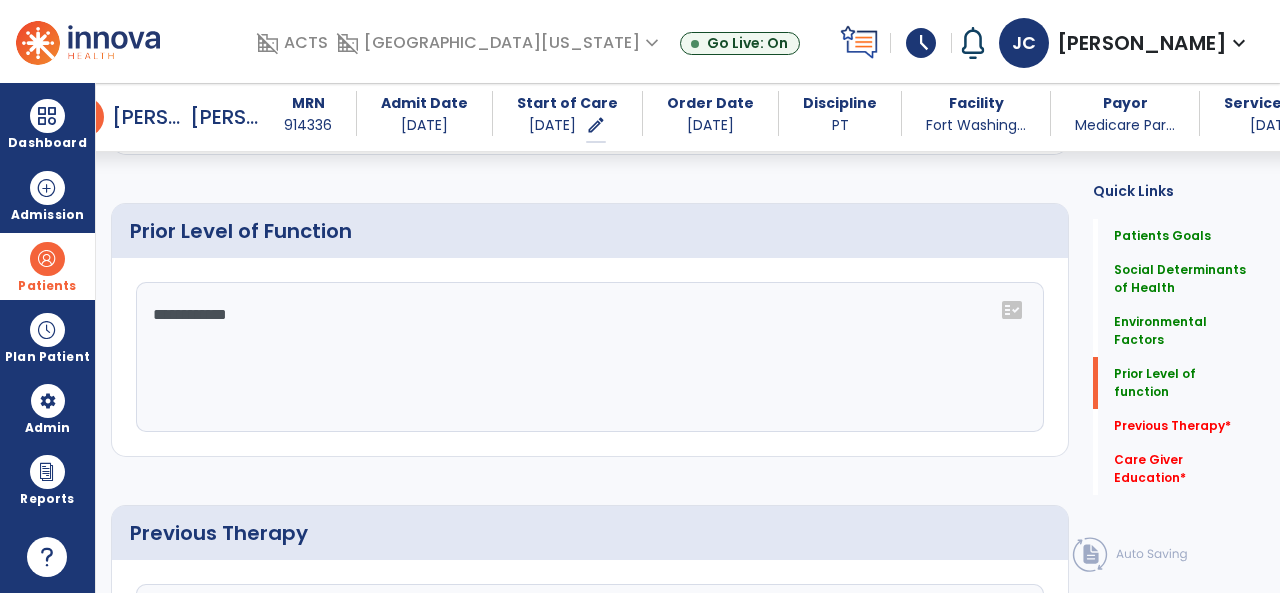 click 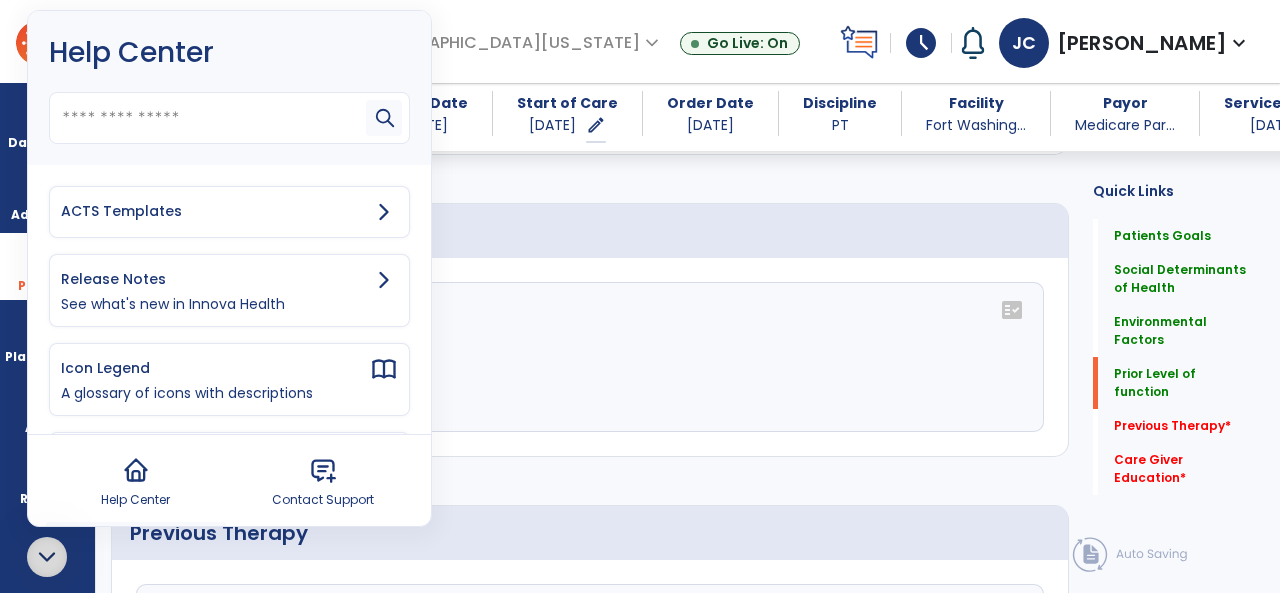 click on "ACTS Templates" at bounding box center (215, 211) 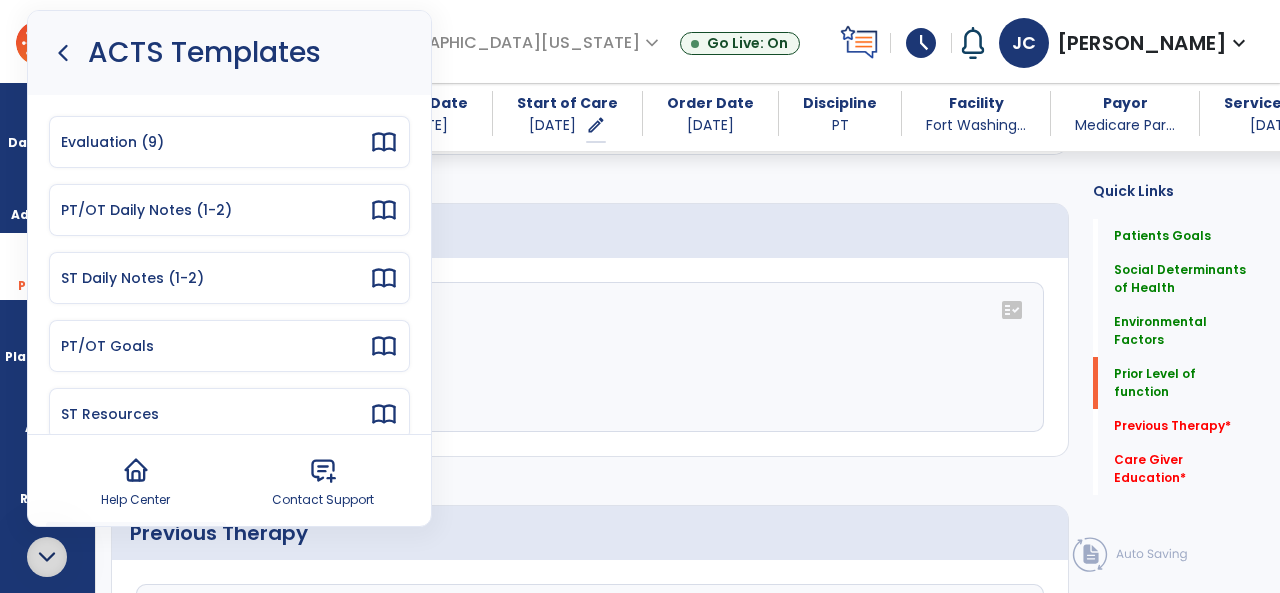 click on "Evaluation (9)" at bounding box center (215, 142) 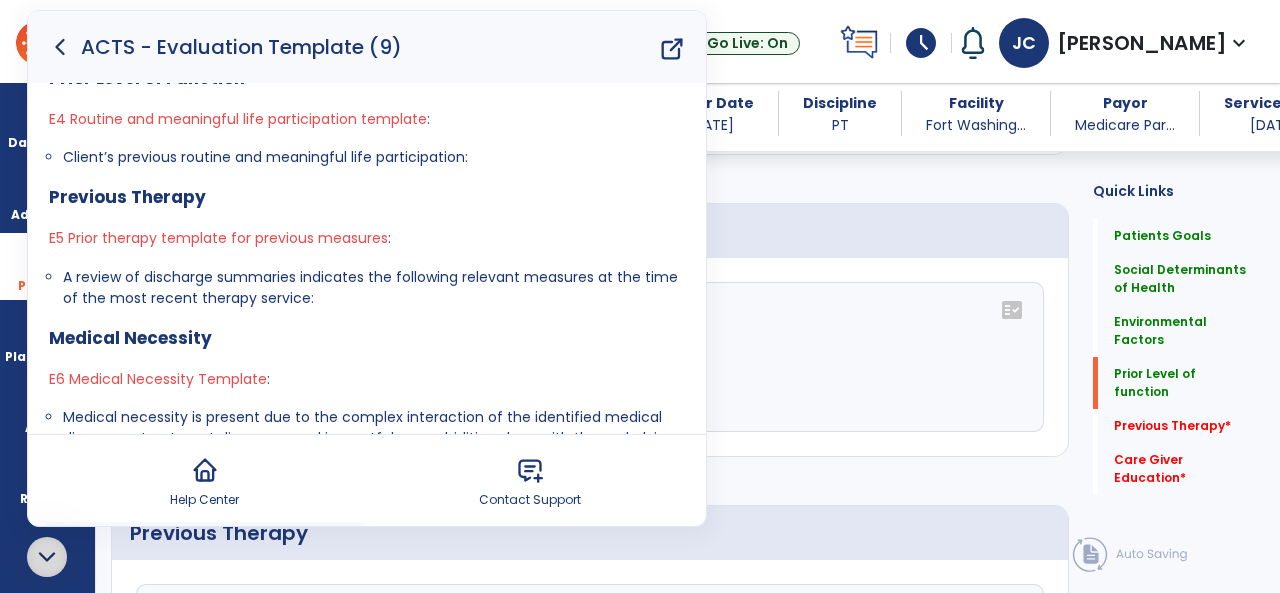 scroll, scrollTop: 616, scrollLeft: 0, axis: vertical 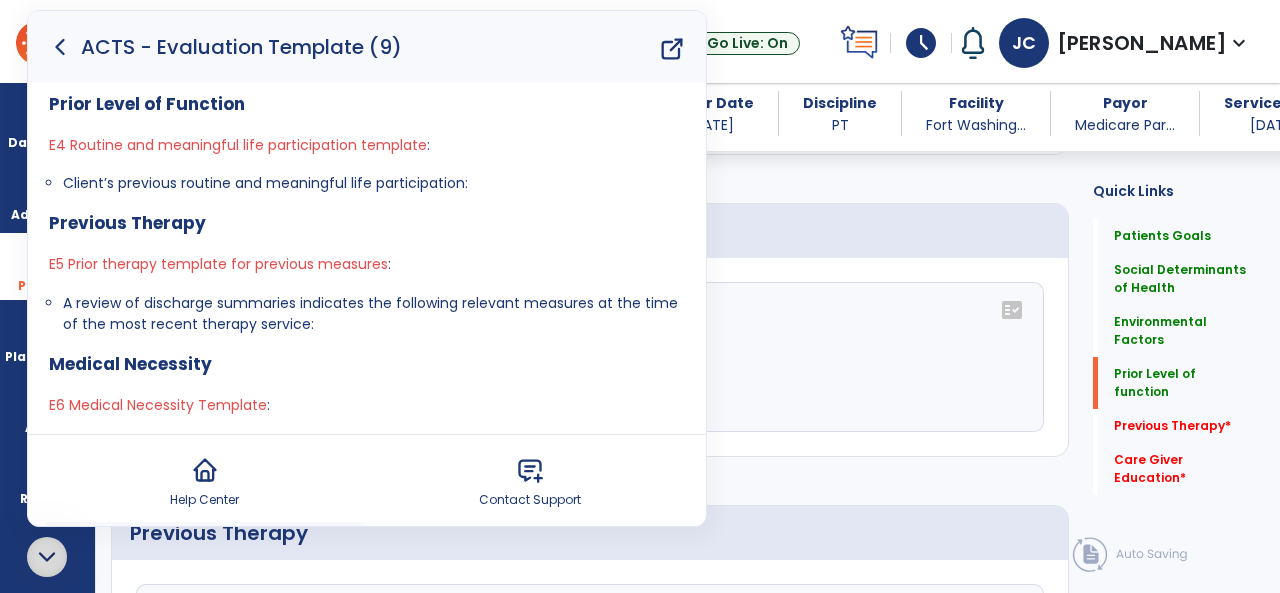 drag, startPoint x: 310, startPoint y: 335, endPoint x: 70, endPoint y: 301, distance: 242.39636 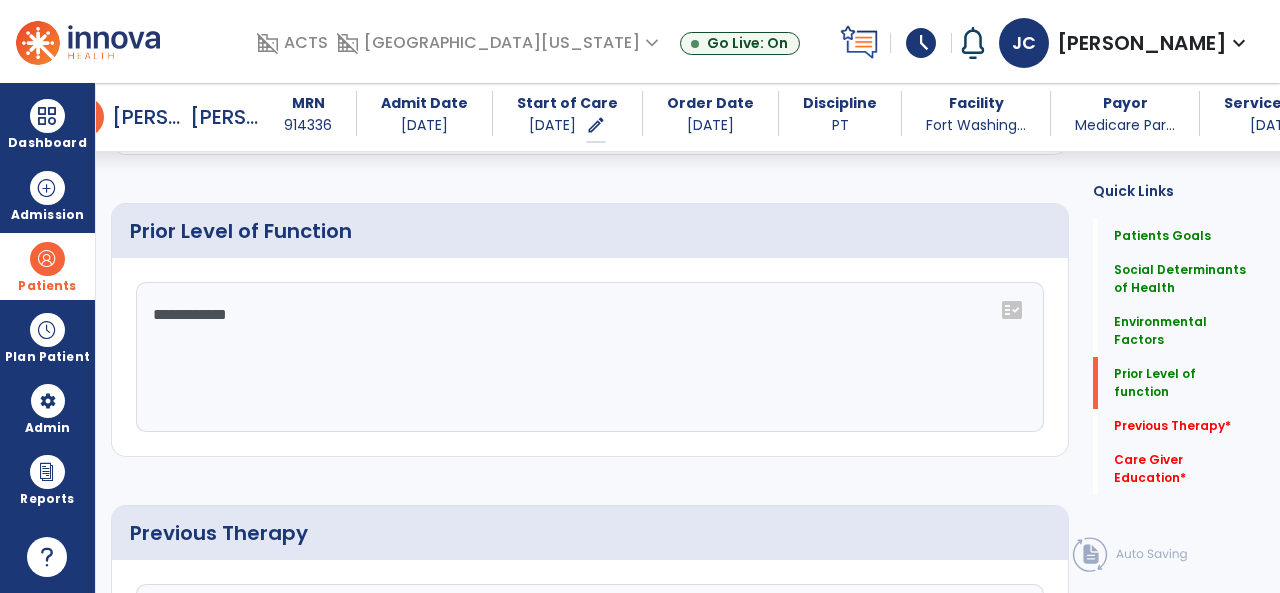 scroll, scrollTop: 0, scrollLeft: 0, axis: both 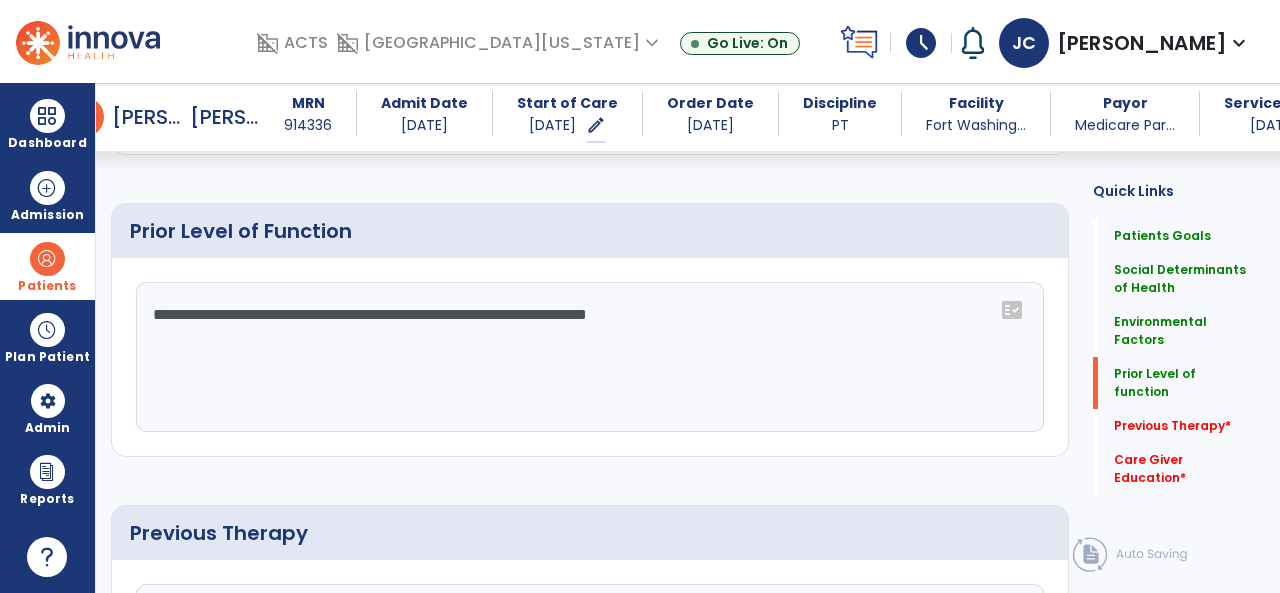 drag, startPoint x: 231, startPoint y: 296, endPoint x: 114, endPoint y: 297, distance: 117.00427 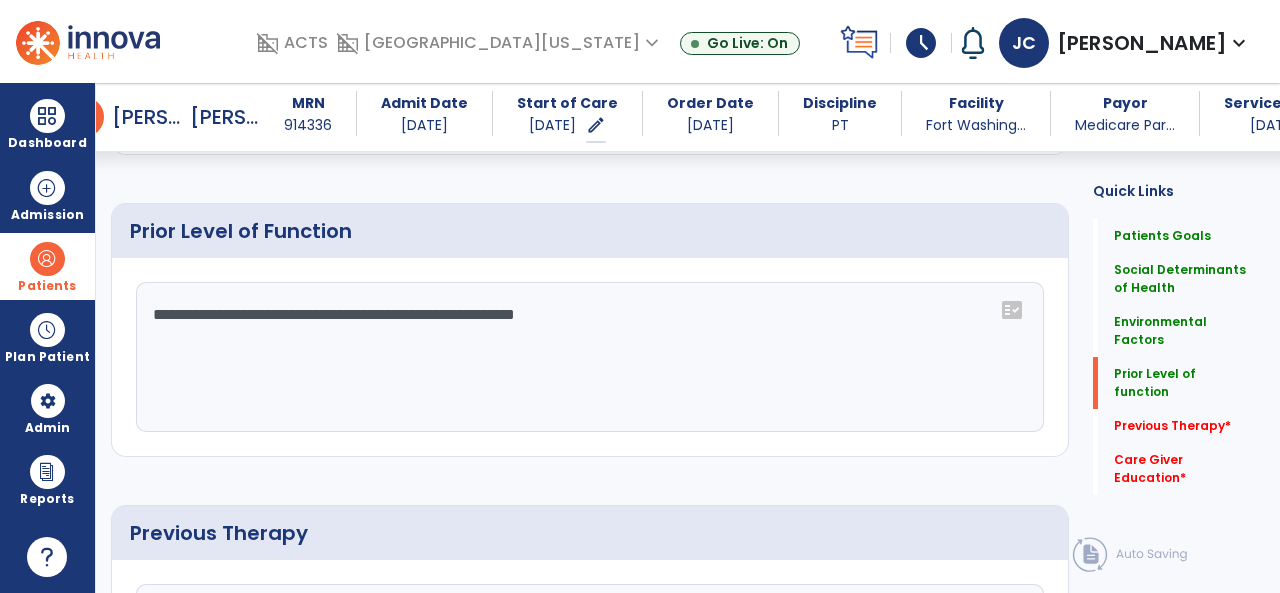 click on "**********" 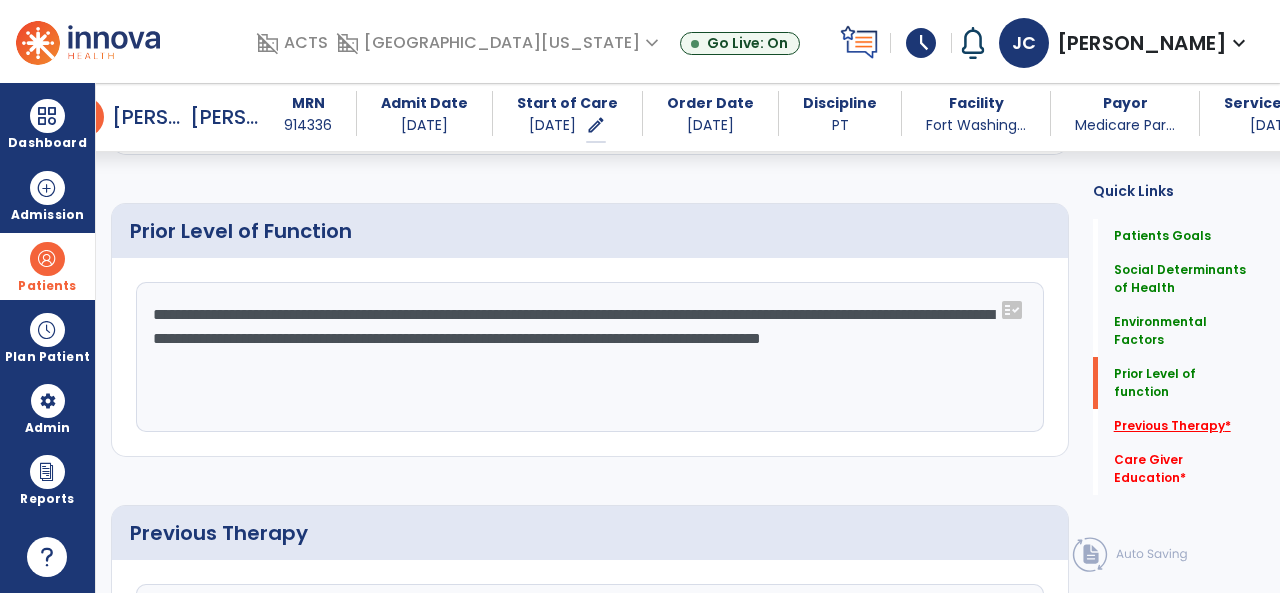 type on "**********" 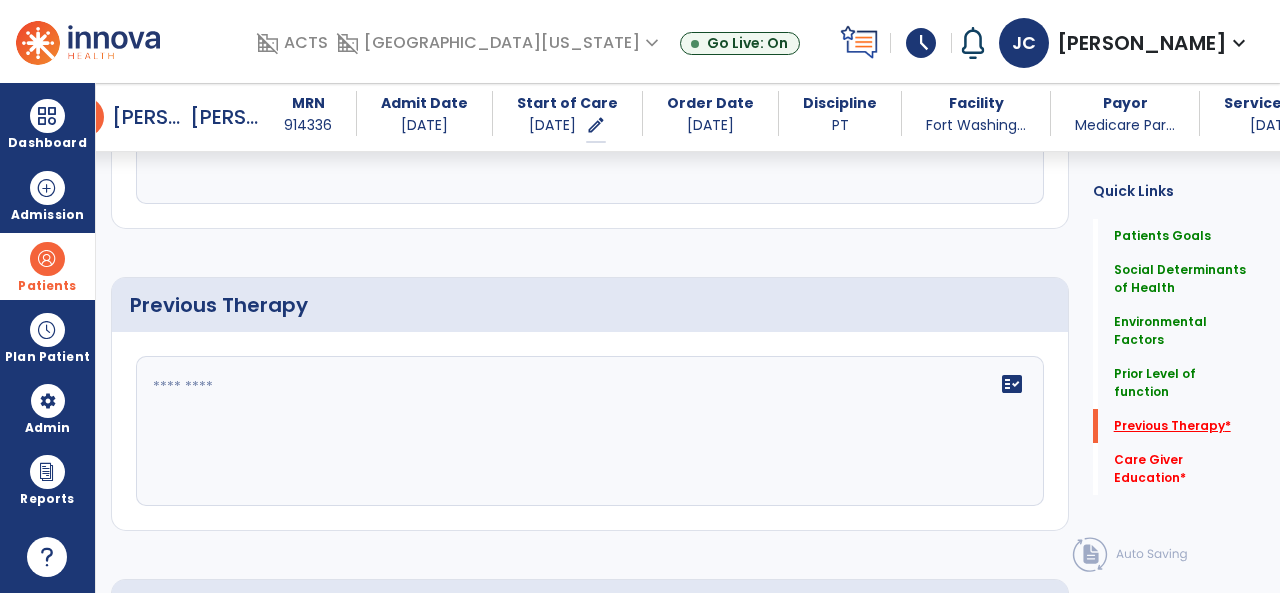 scroll, scrollTop: 1408, scrollLeft: 0, axis: vertical 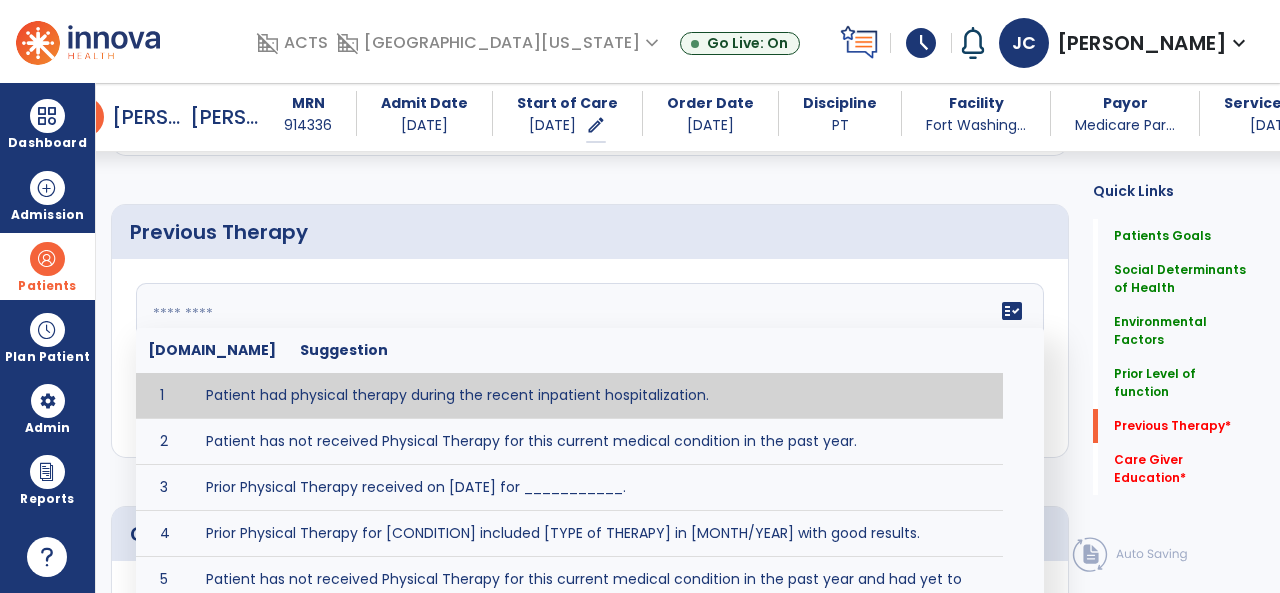 click on "fact_check  [DOMAIN_NAME] Suggestion 1 Patient had physical therapy during the recent inpatient hospitalization. 2 Patient has not received Physical Therapy for this current medical condition in the past year. 3 Prior Physical Therapy received on [DATE] for ___________. 4 Prior Physical Therapy for [CONDITION] included [TYPE of THERAPY] in [MONTH/YEAR] with good results. 5 Patient has not received Physical Therapy for this current medical condition in the past year and had yet to achieve LTGs prior to being hospitalized. 6 Prior to this recent hospitalization, the patient had been on therapy case load for [TIME]and was still working to achieve LTGs before being hospitalized." 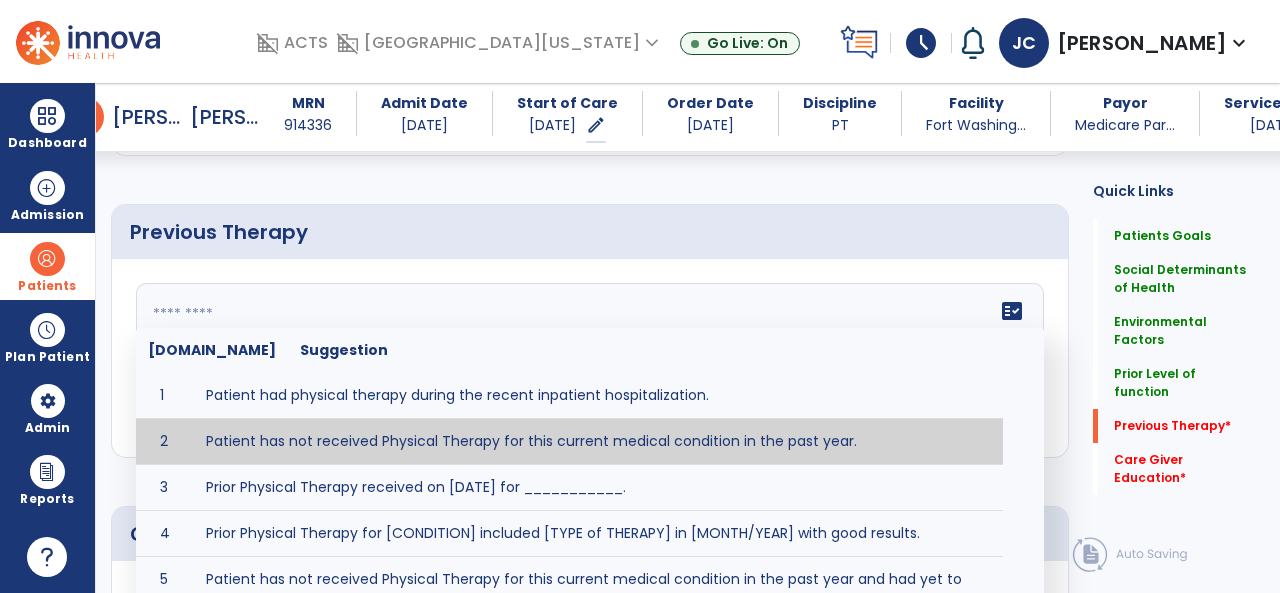 type on "**********" 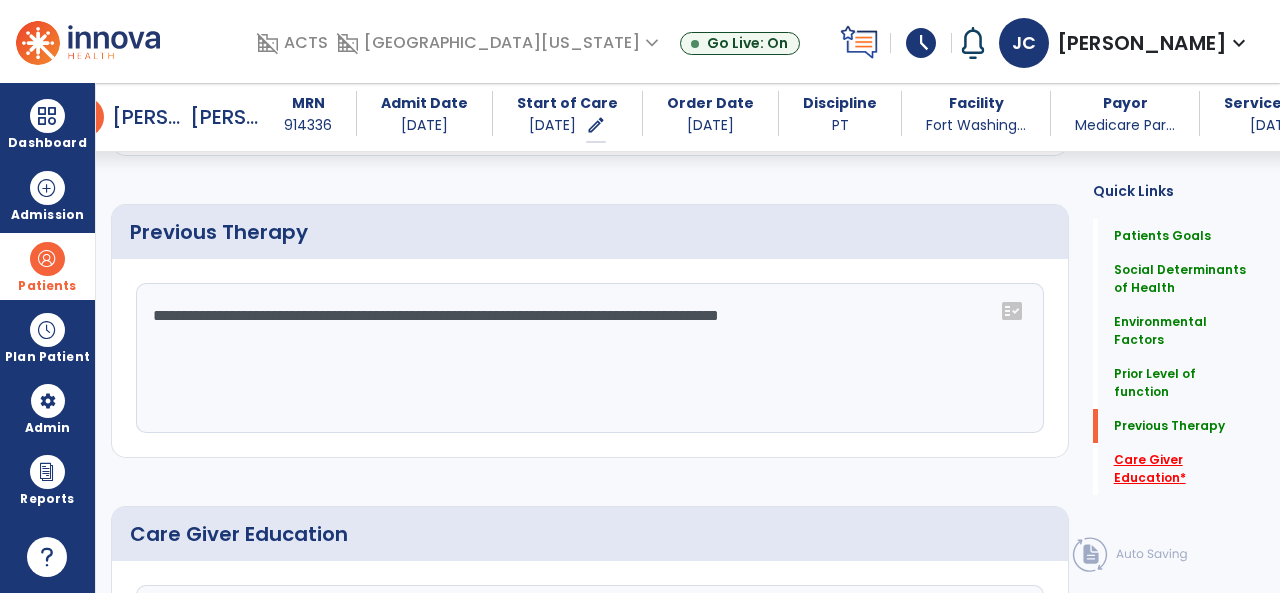 click on "Care Giver Education   *" 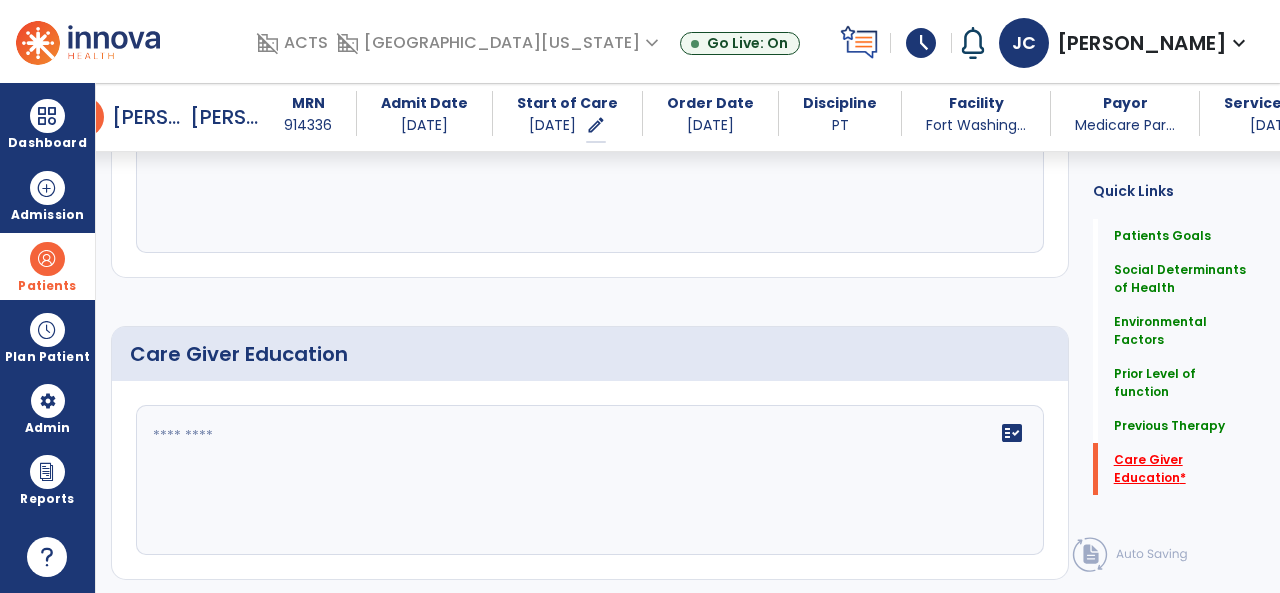 scroll, scrollTop: 1622, scrollLeft: 0, axis: vertical 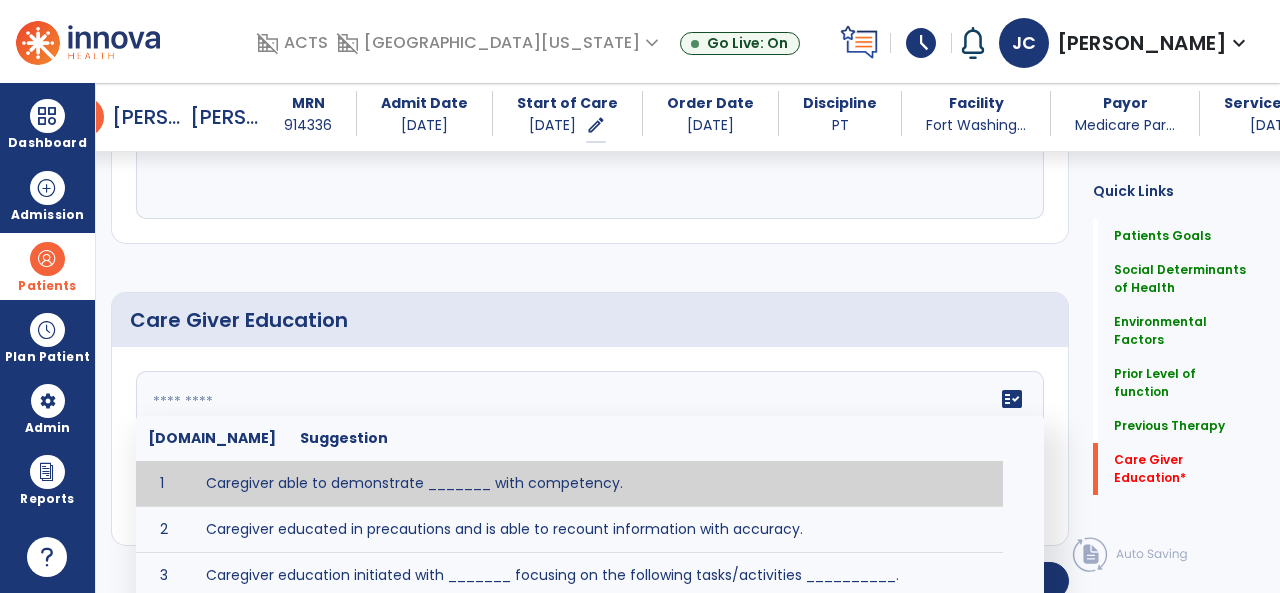 click on "fact_check  [DOMAIN_NAME] Suggestion 1 Caregiver able to demonstrate _______ with competency. 2 Caregiver educated in precautions and is able to recount information with accuracy. 3 Caregiver education initiated with _______ focusing on the following tasks/activities __________. 4 Home exercise program initiated with caregiver focusing on __________. 5 Patient educated in precautions and is able to recount information with [VALUE]% accuracy." 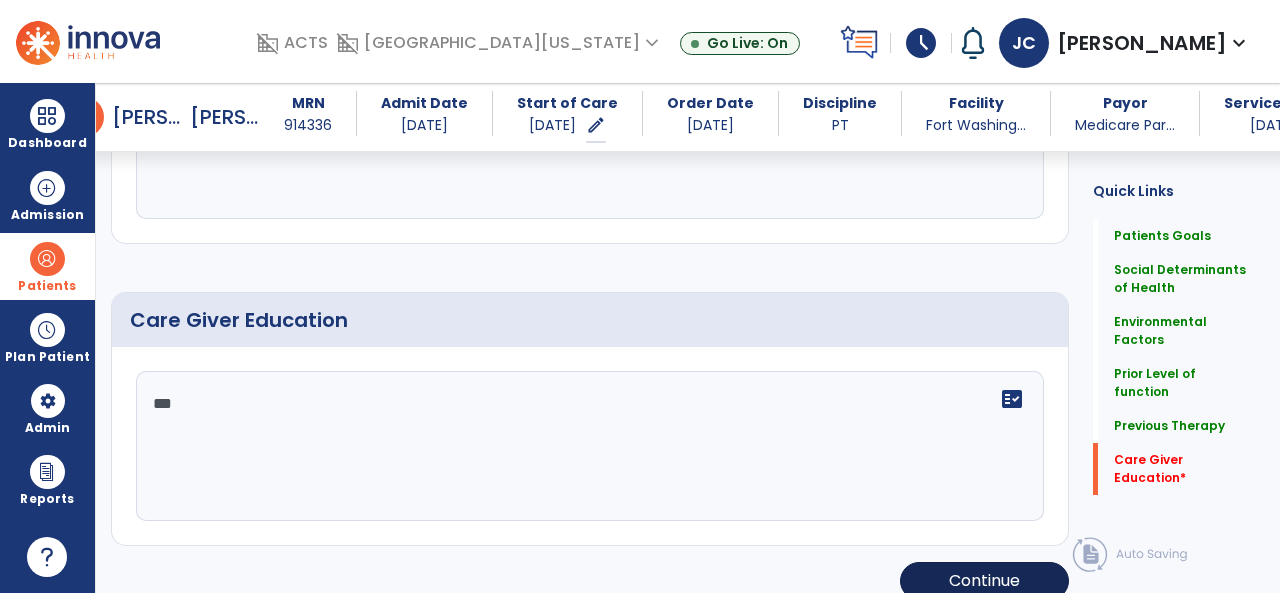 type on "***" 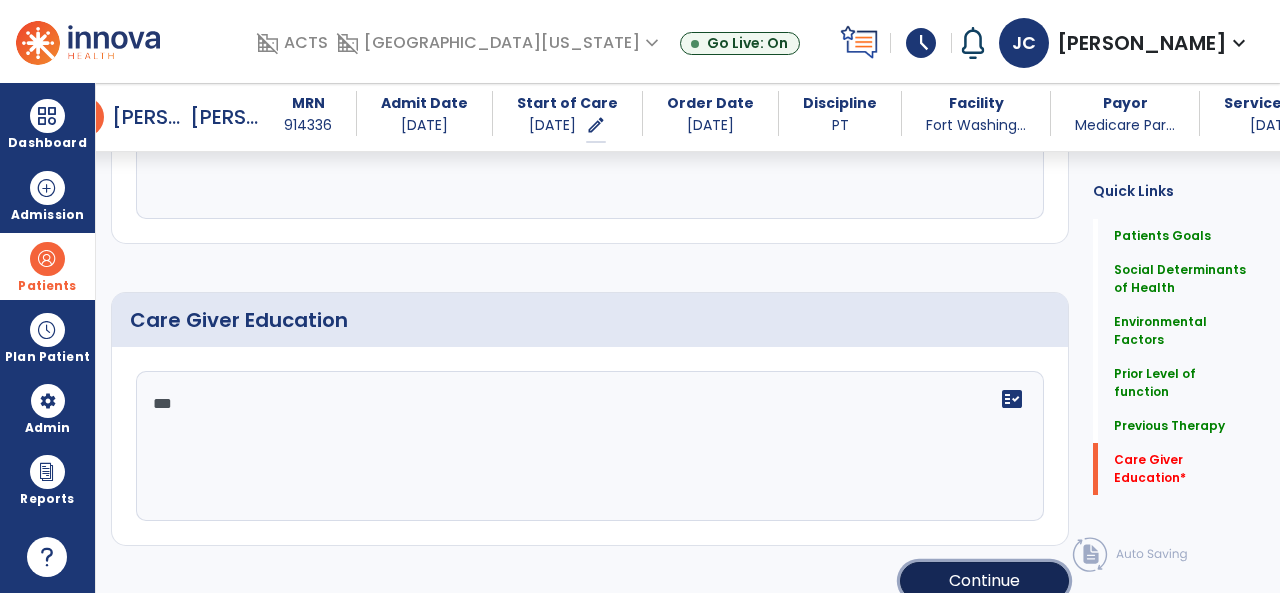 click on "Continue" 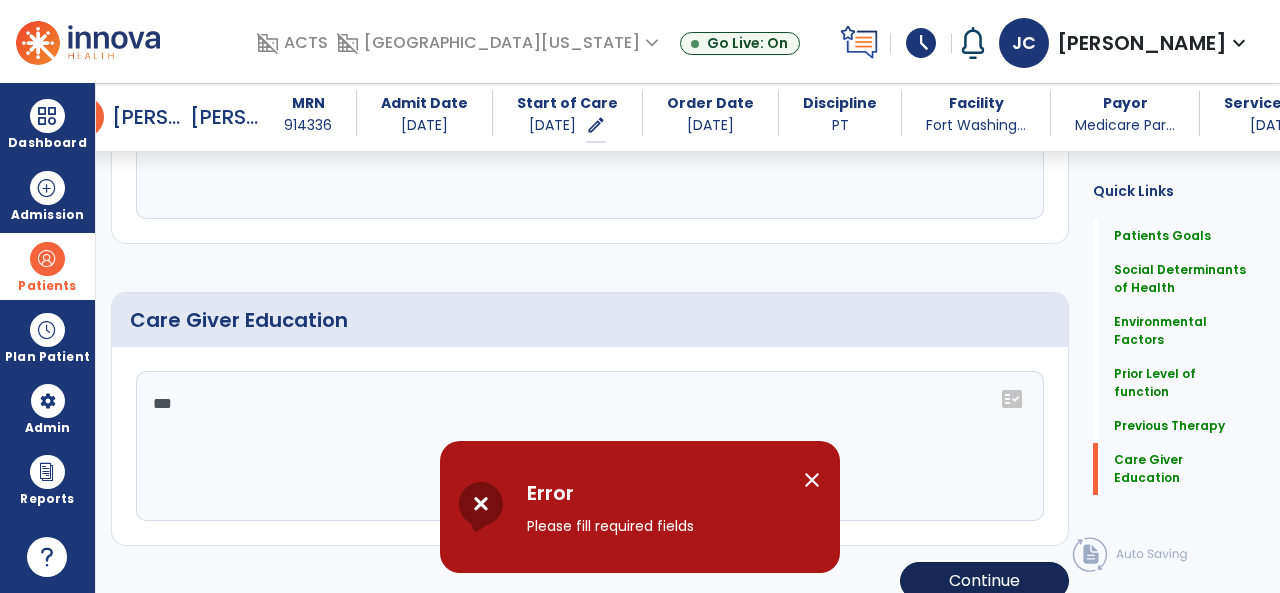 scroll, scrollTop: 1622, scrollLeft: 0, axis: vertical 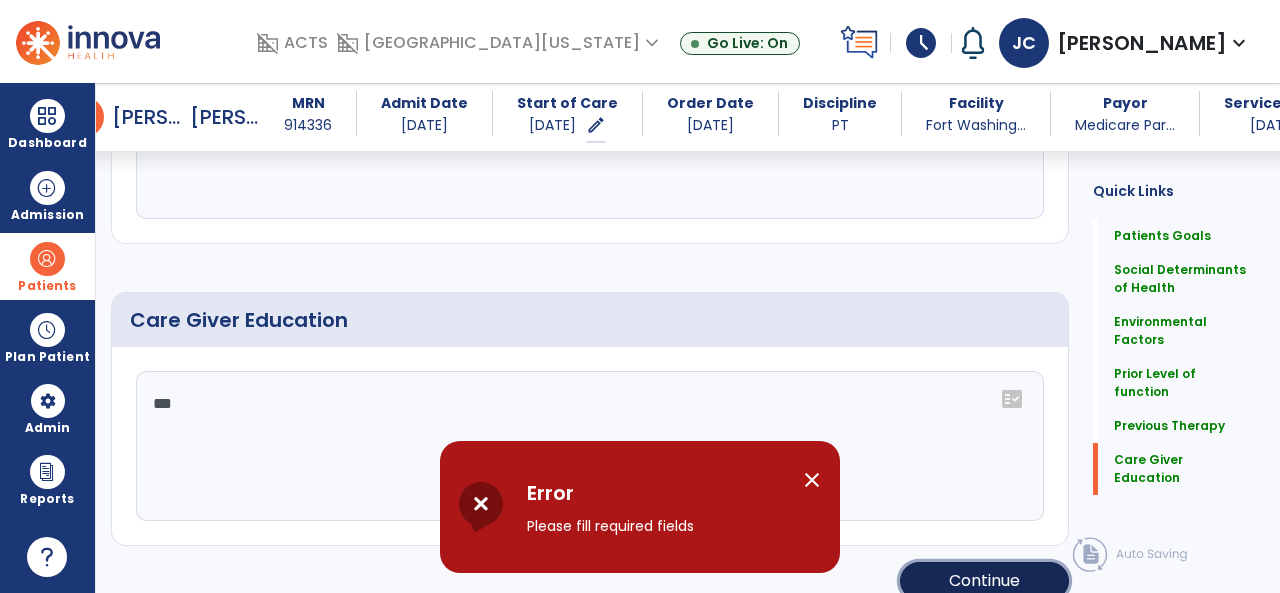 click on "Continue" 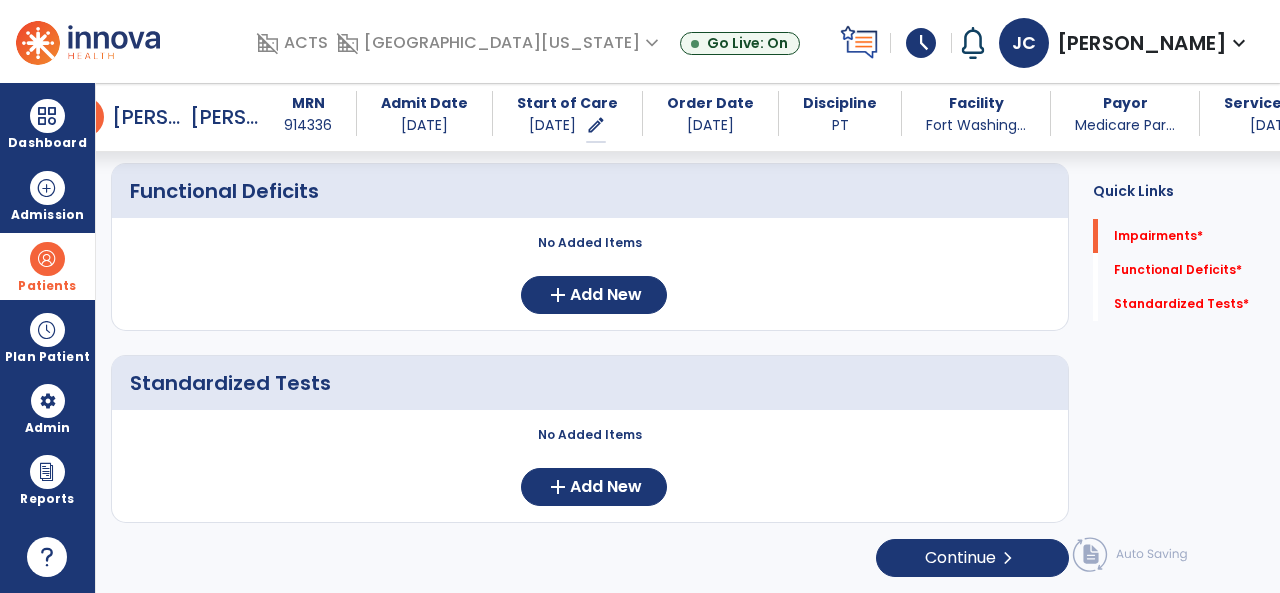 scroll, scrollTop: 352, scrollLeft: 0, axis: vertical 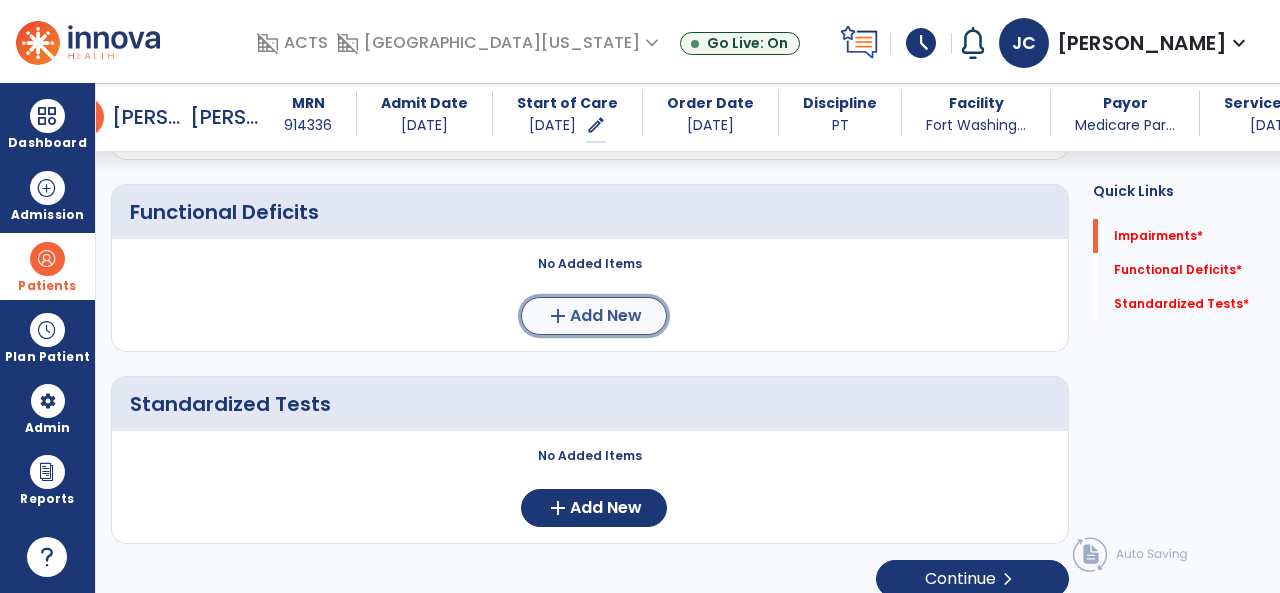 click on "Add New" 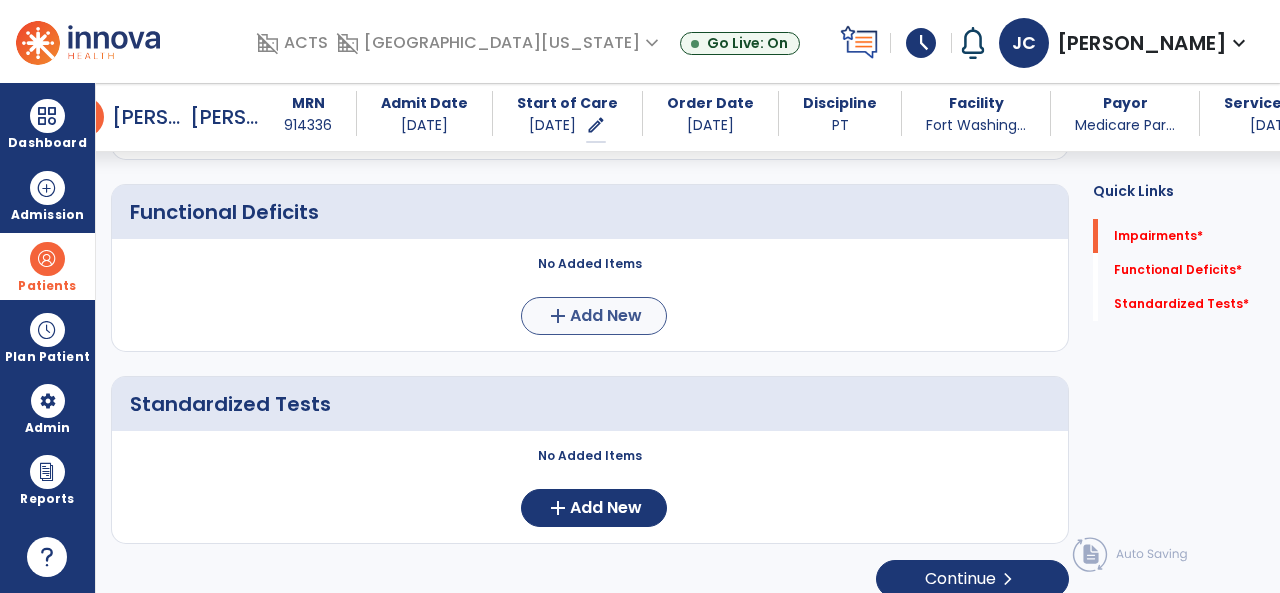 scroll, scrollTop: 0, scrollLeft: 0, axis: both 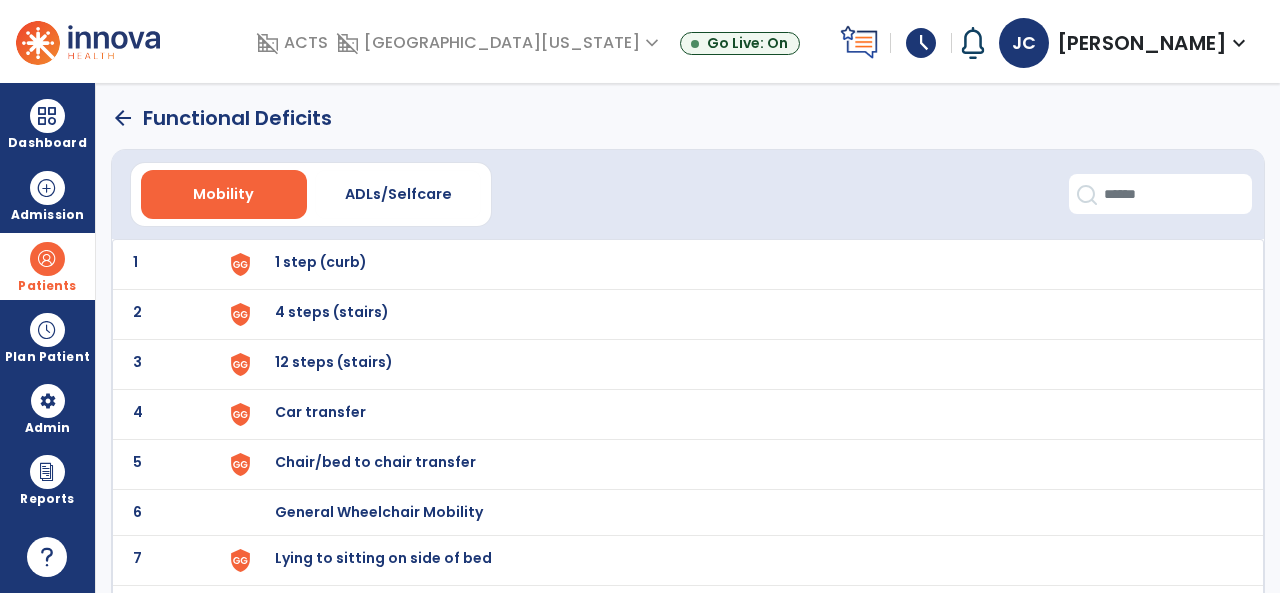click on "12 steps (stairs)" at bounding box center (321, 262) 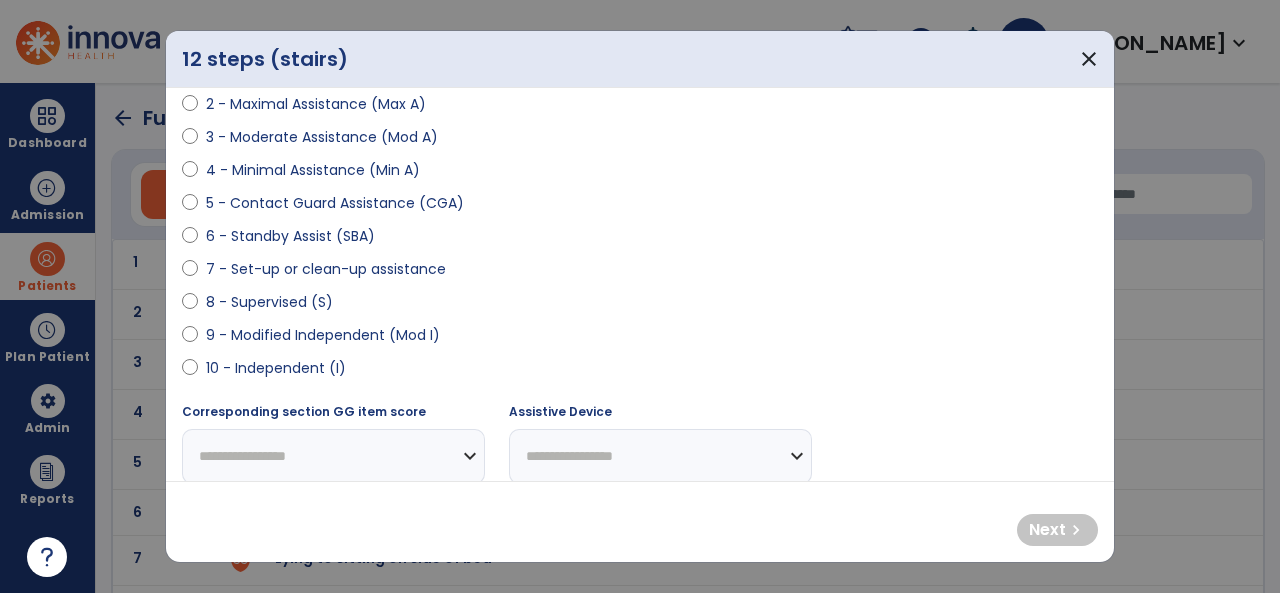 scroll, scrollTop: 288, scrollLeft: 0, axis: vertical 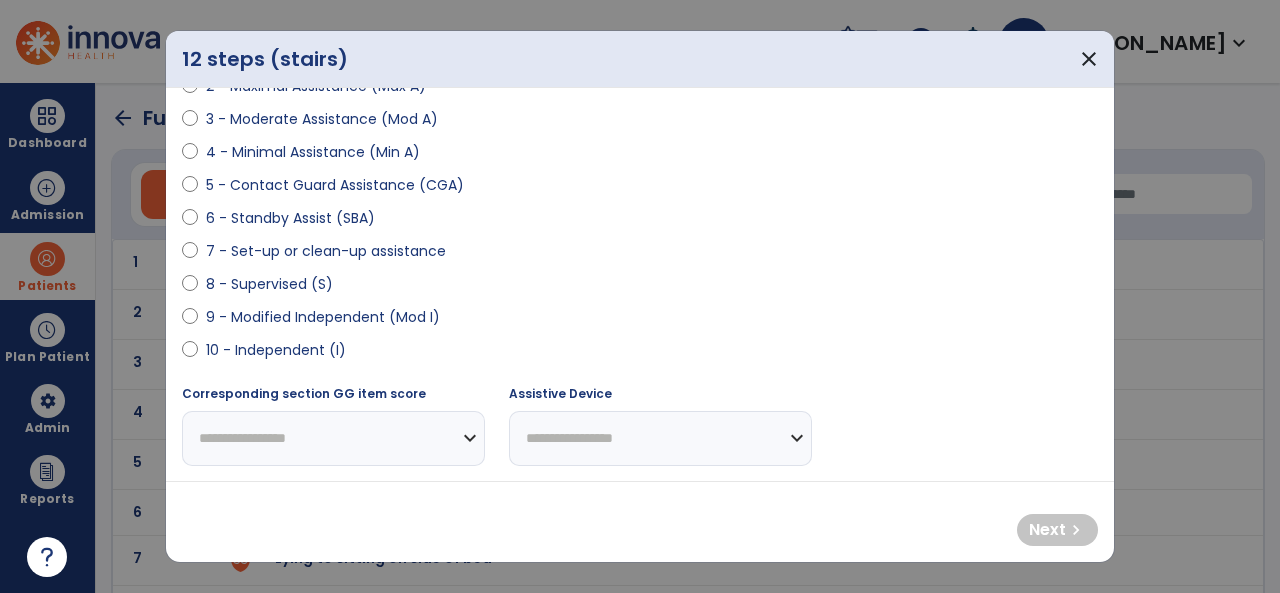 select on "**********" 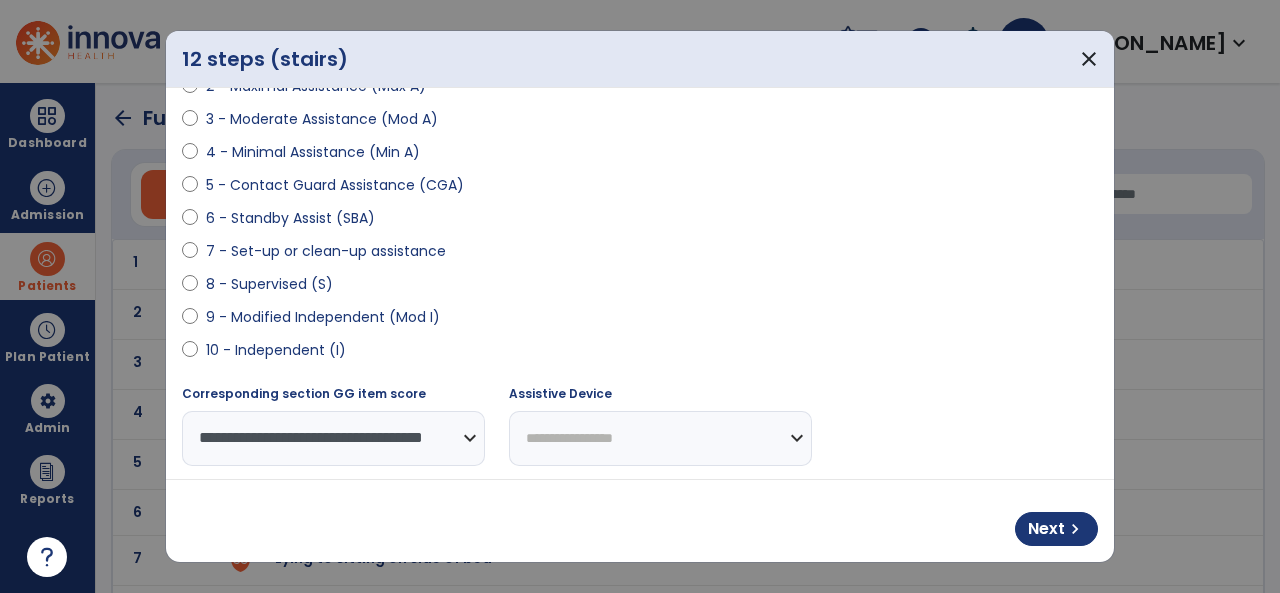 click on "**********" at bounding box center (660, 438) 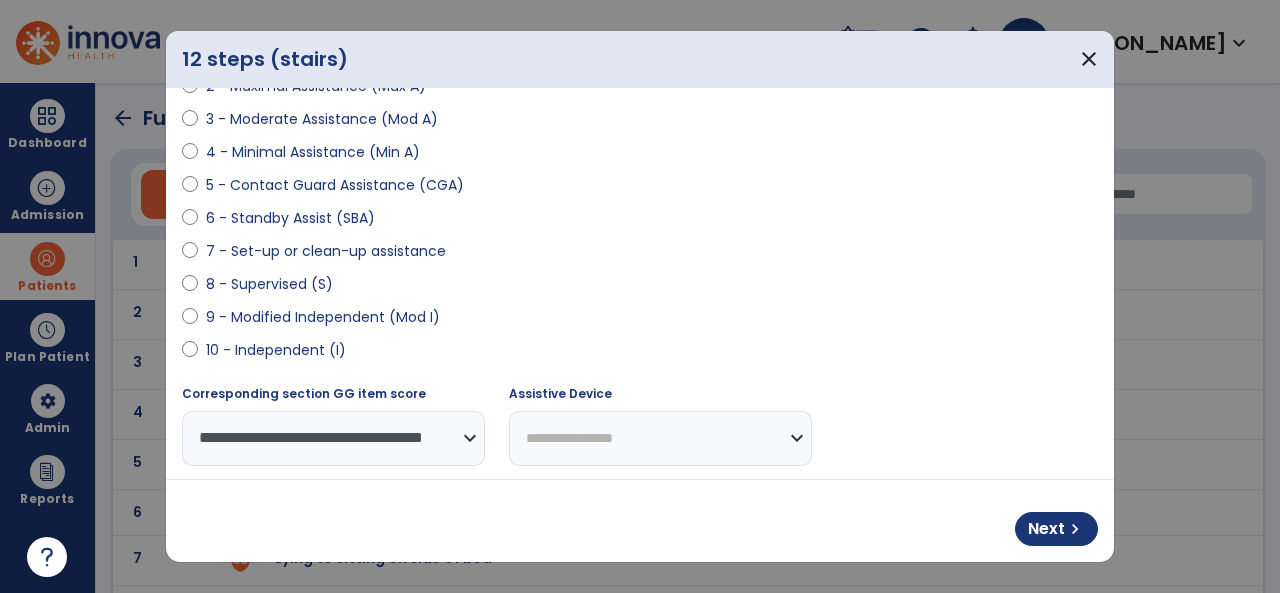 select on "****" 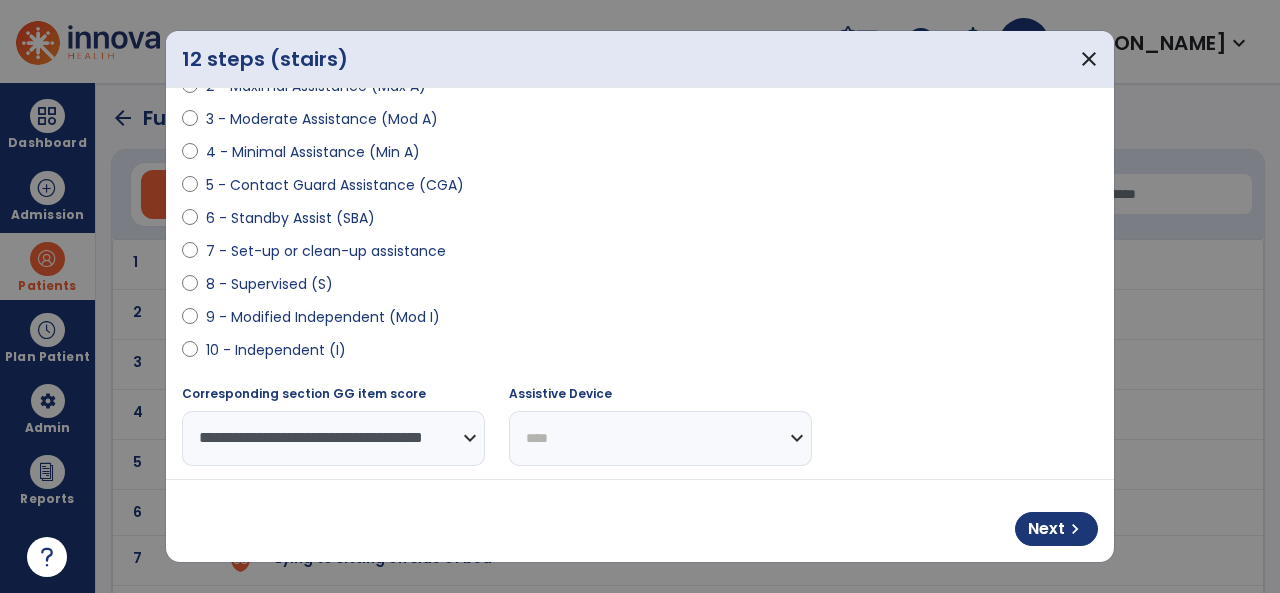click on "**********" at bounding box center (660, 438) 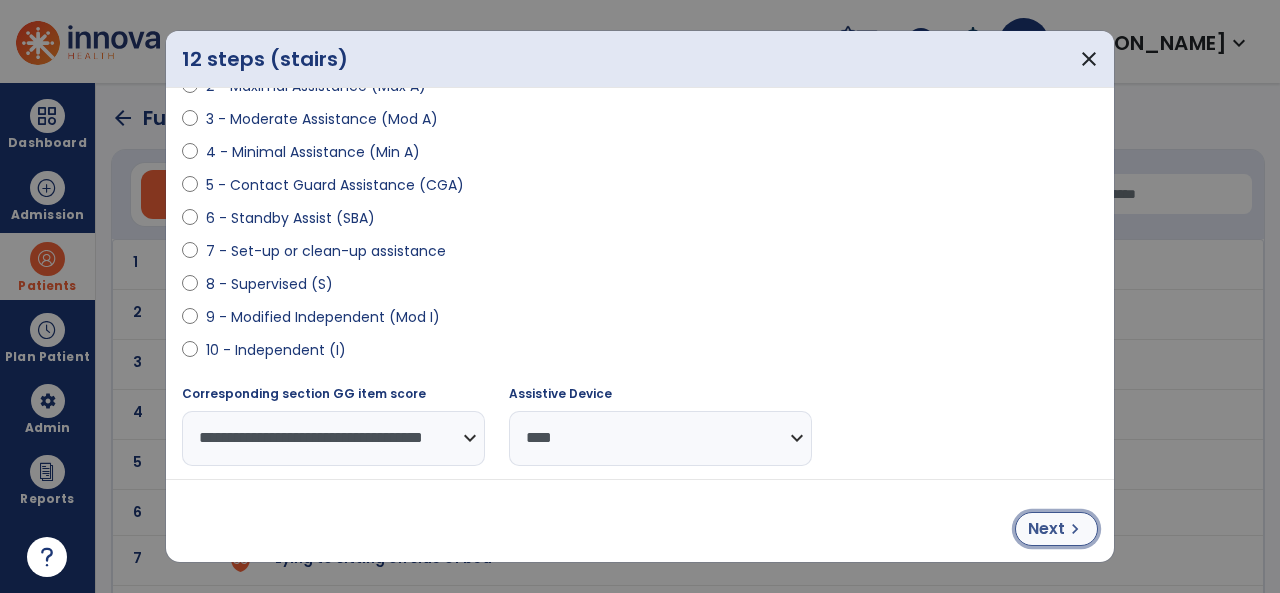 click on "Next" at bounding box center [1046, 529] 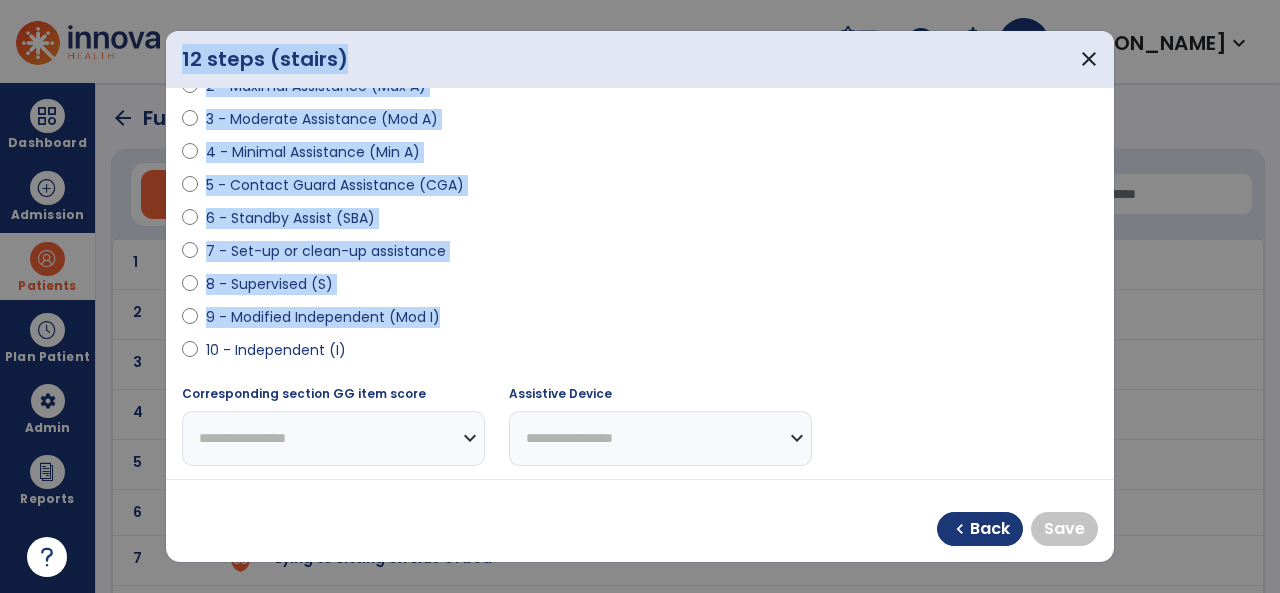 drag, startPoint x: 1114, startPoint y: 354, endPoint x: 1112, endPoint y: 303, distance: 51.0392 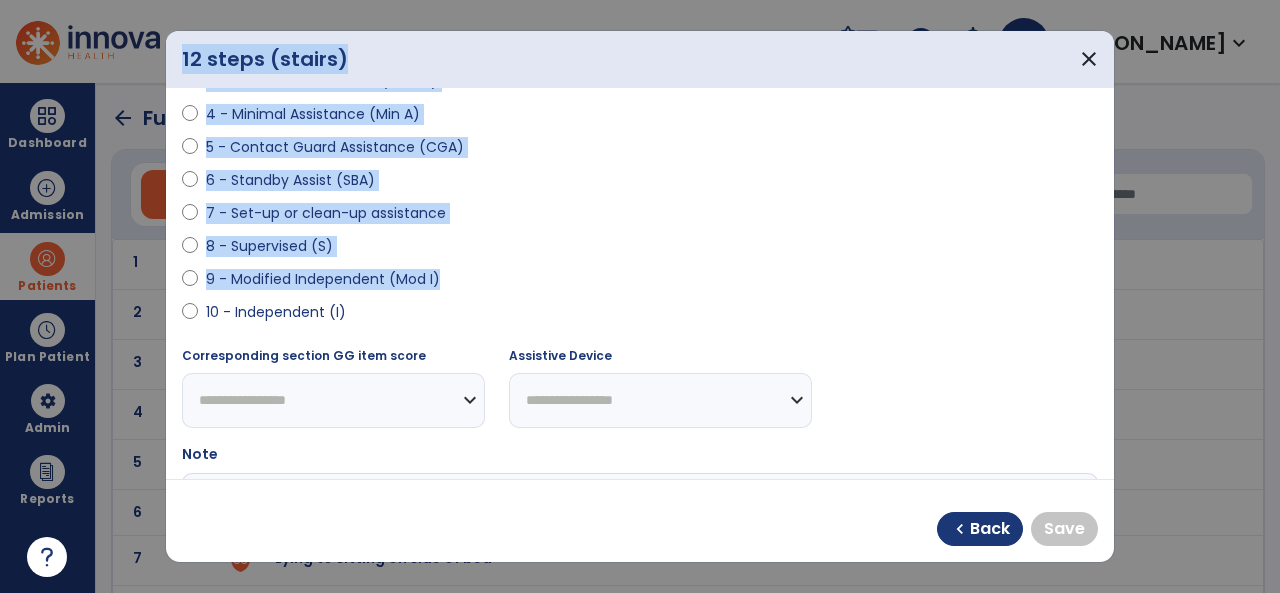scroll, scrollTop: 323, scrollLeft: 0, axis: vertical 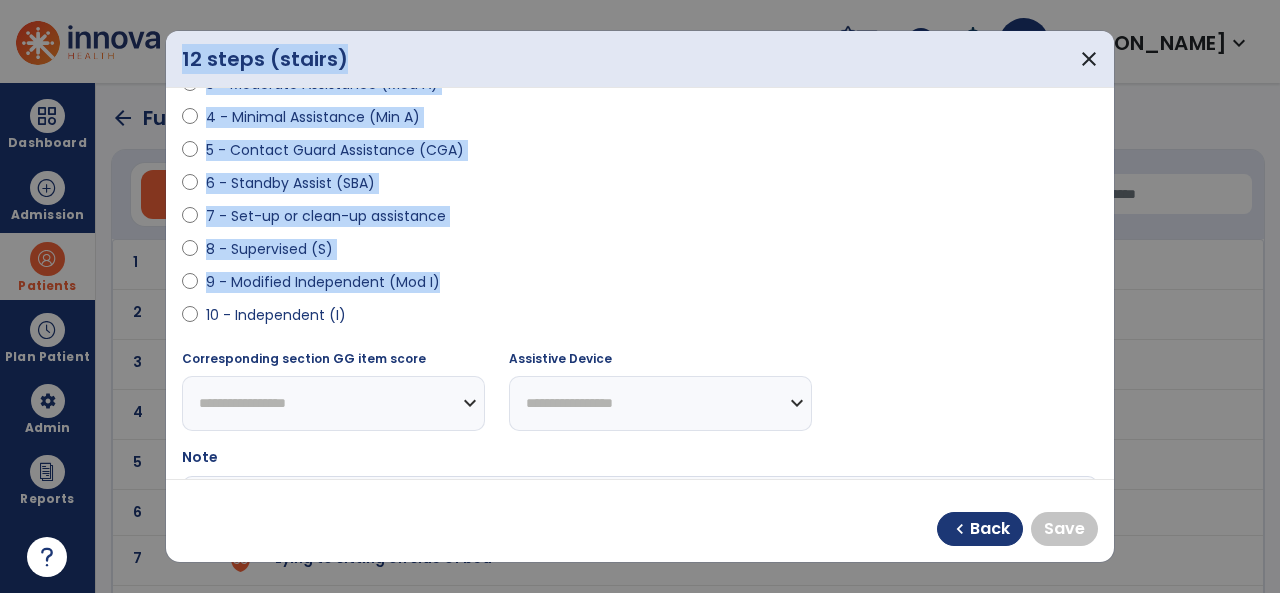select on "**********" 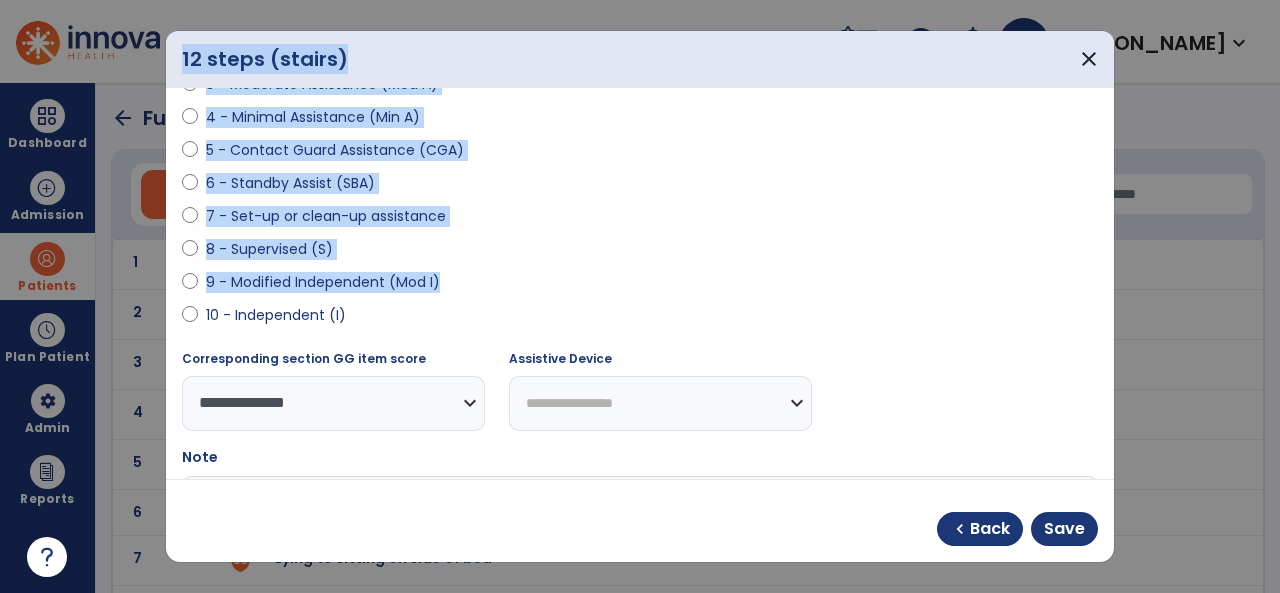 click on "**********" at bounding box center (660, 403) 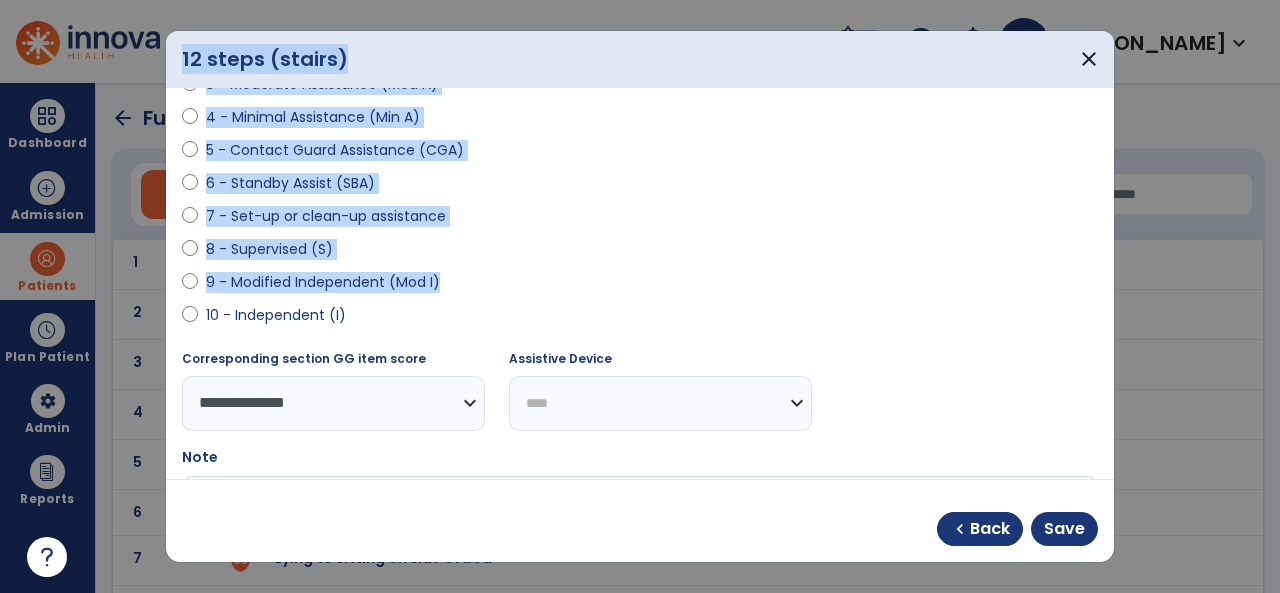 click on "**********" at bounding box center (660, 403) 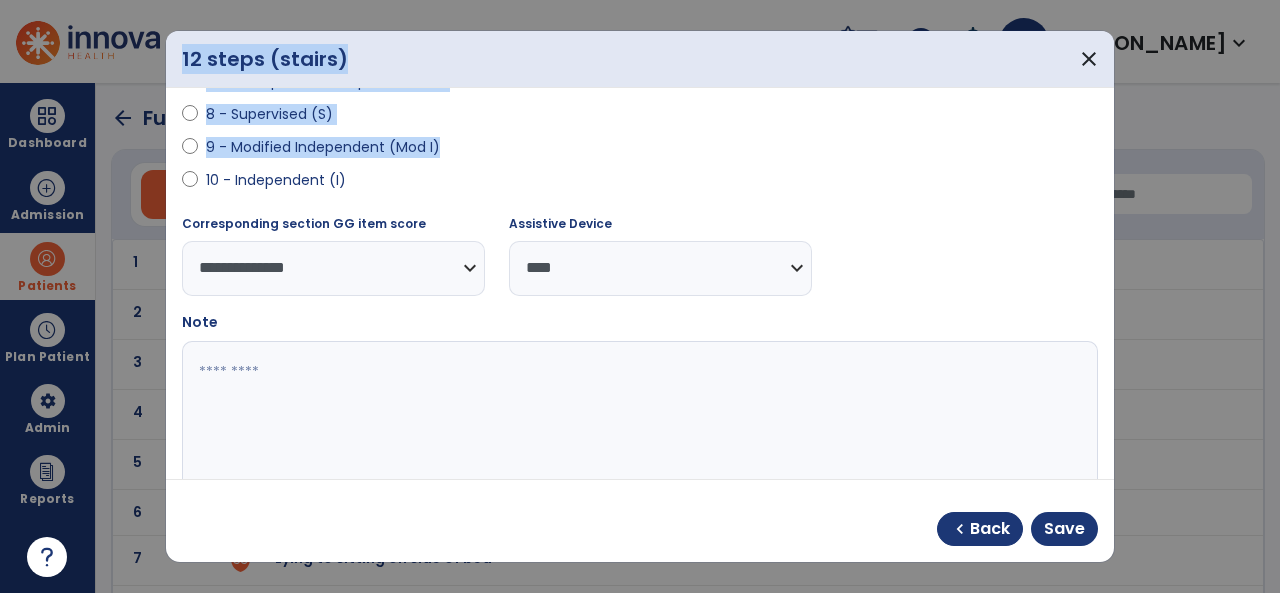 scroll, scrollTop: 499, scrollLeft: 0, axis: vertical 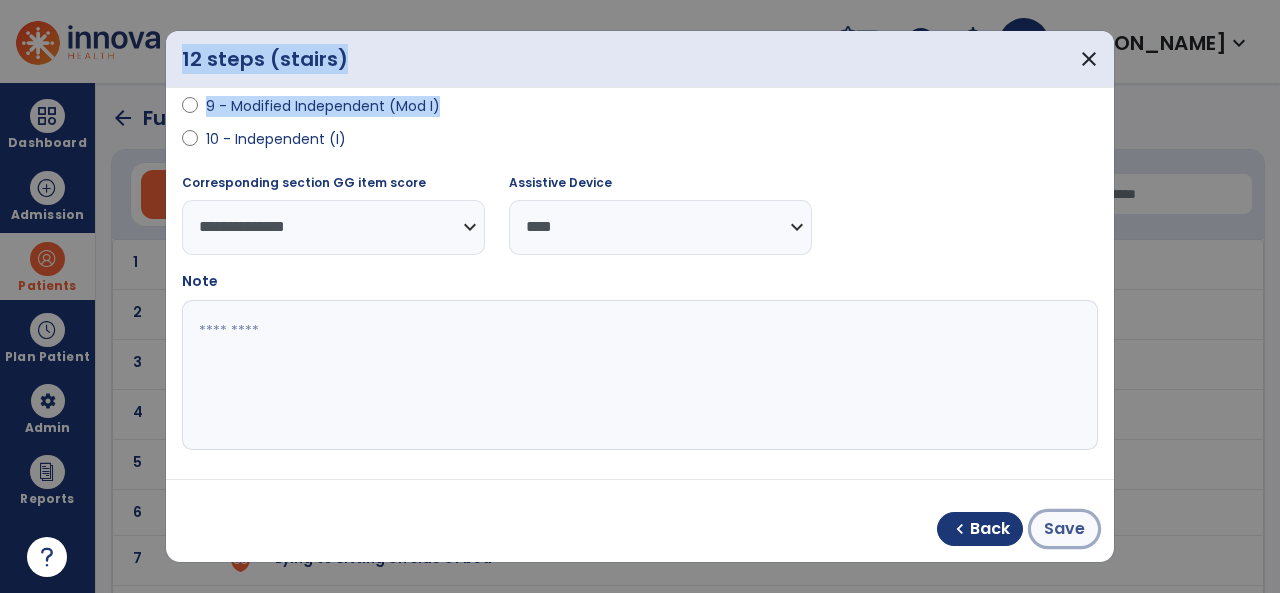 click on "Save" at bounding box center [1064, 529] 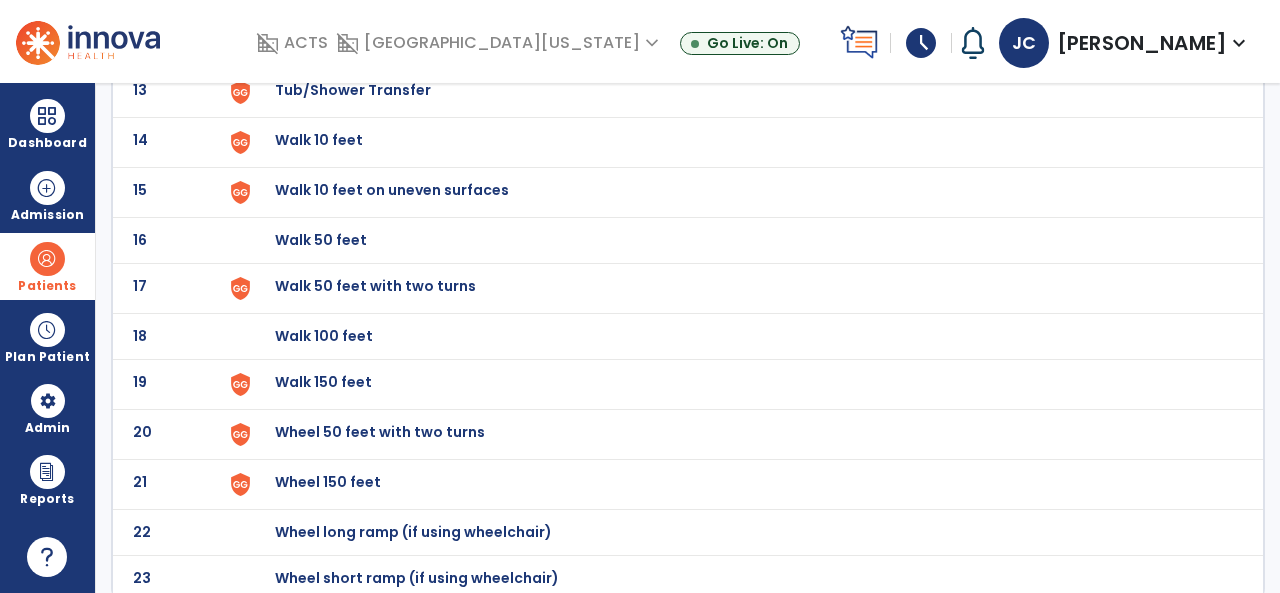 scroll, scrollTop: 0, scrollLeft: 0, axis: both 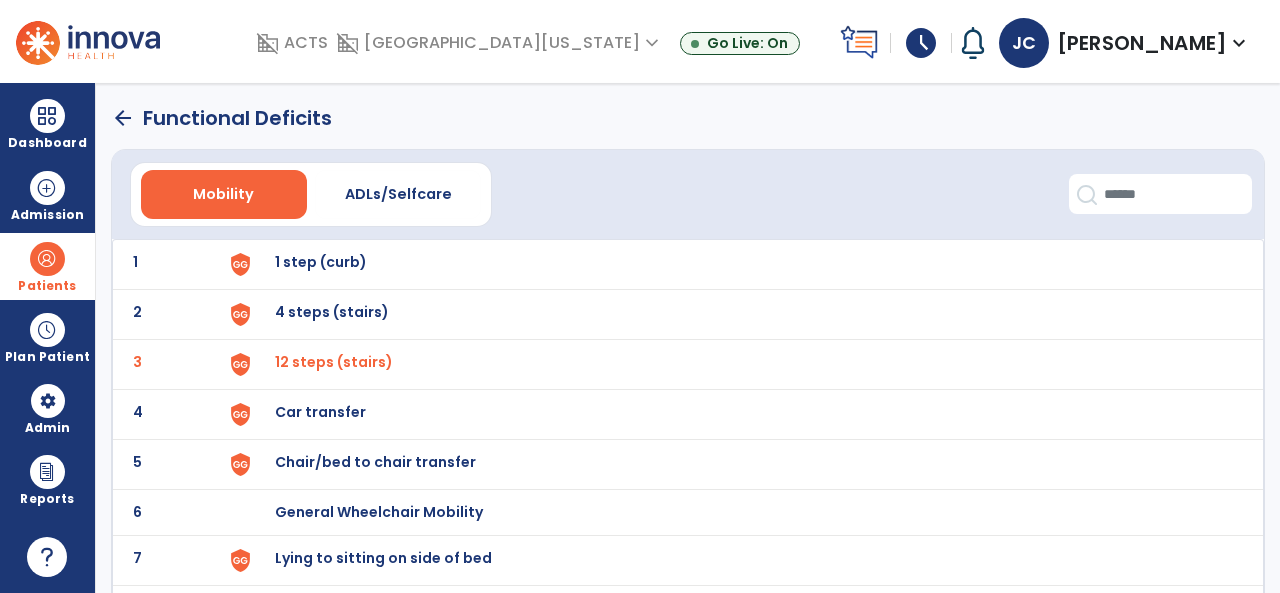 click on "arrow_back" 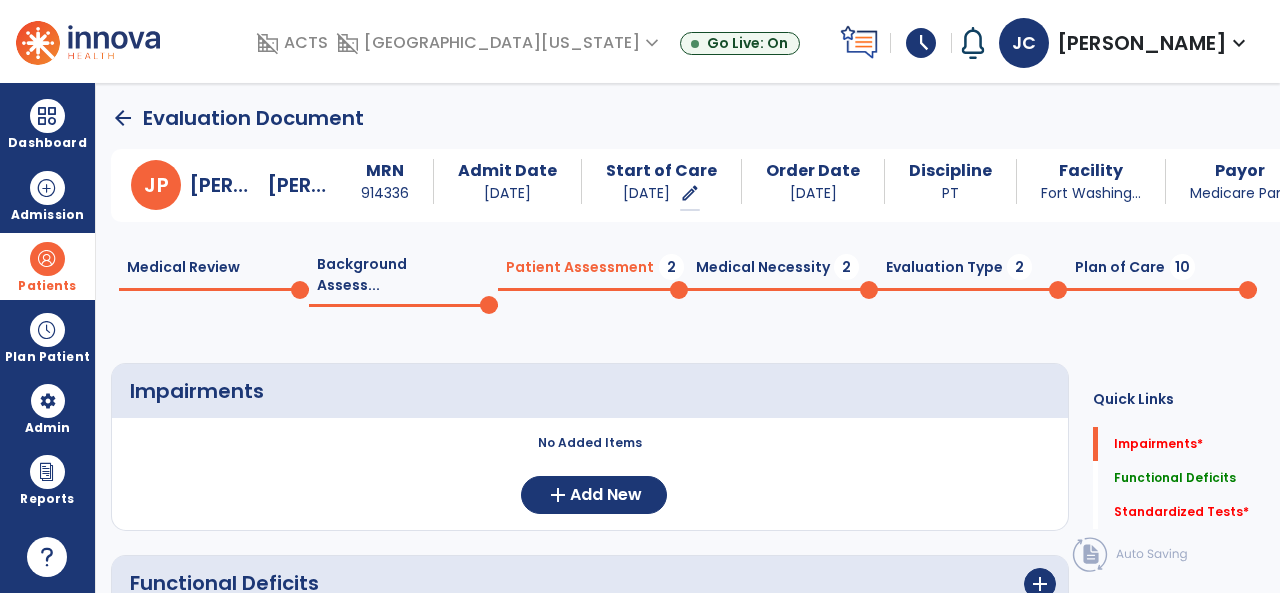 scroll, scrollTop: 20, scrollLeft: 0, axis: vertical 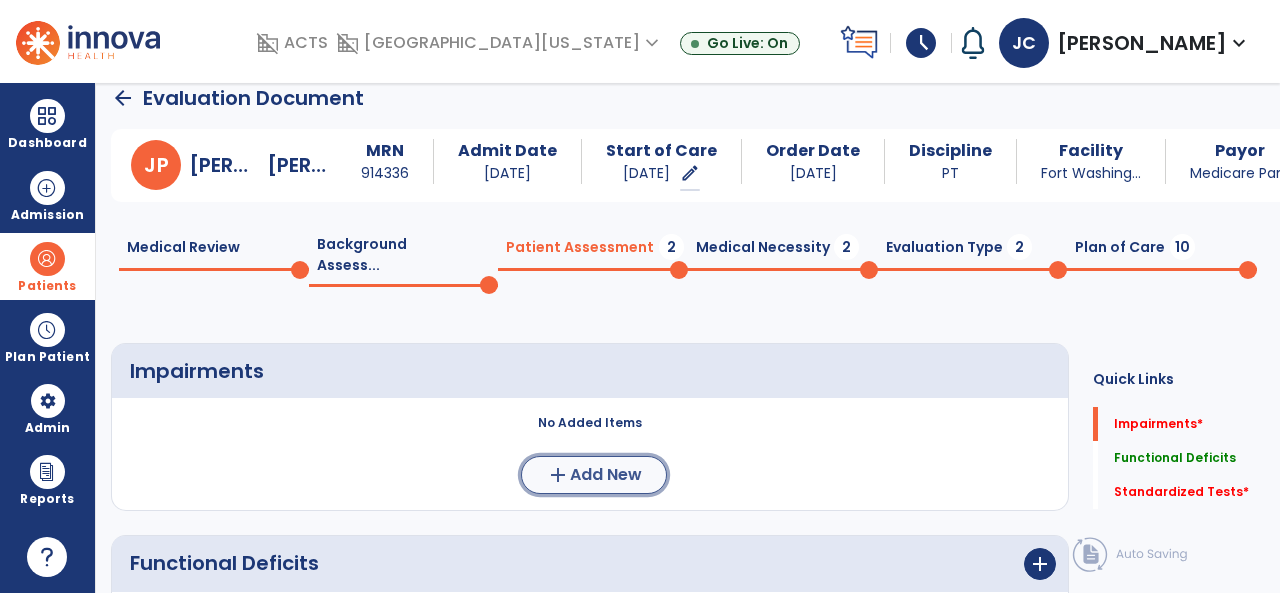 click on "Add New" 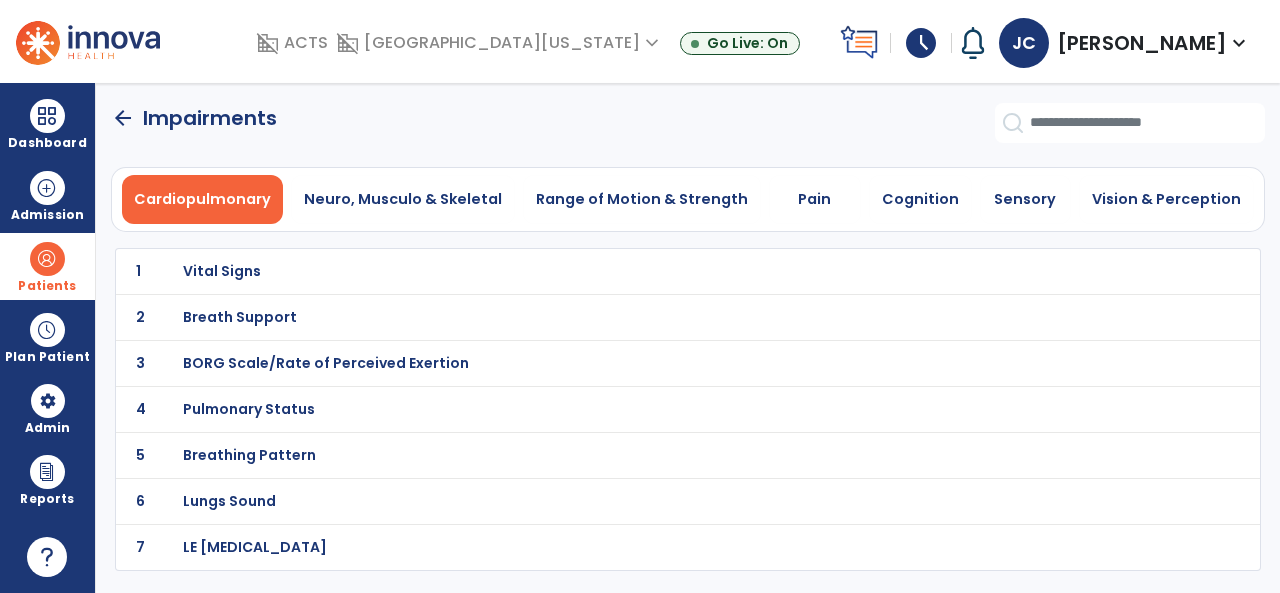 scroll, scrollTop: 0, scrollLeft: 0, axis: both 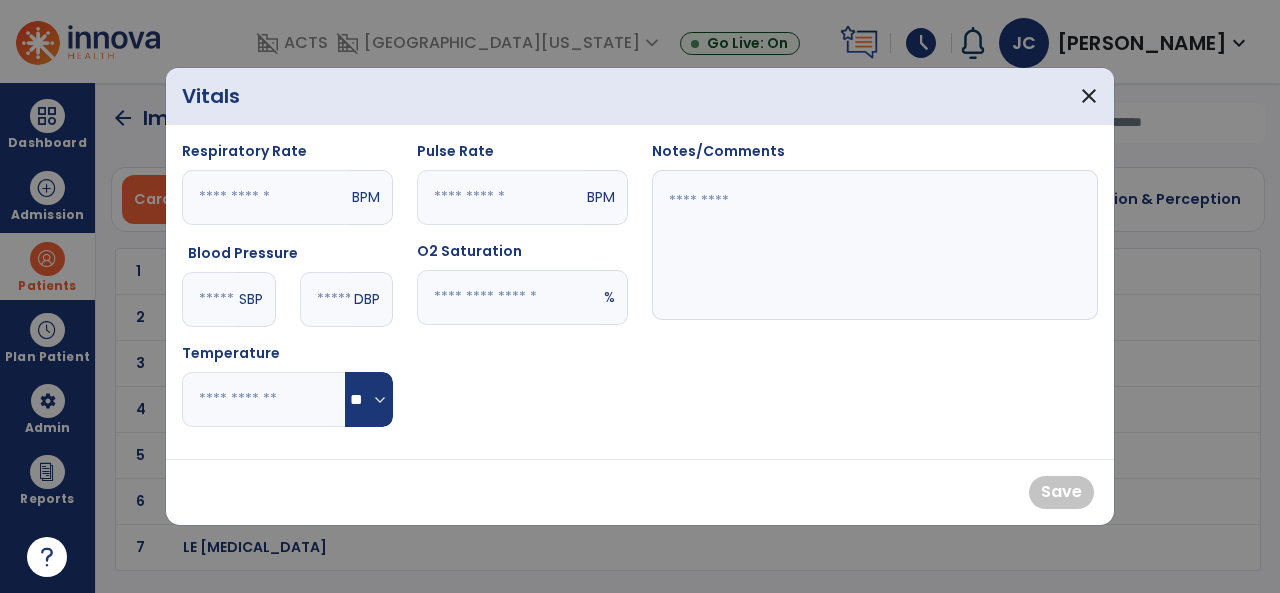 click at bounding box center (875, 245) 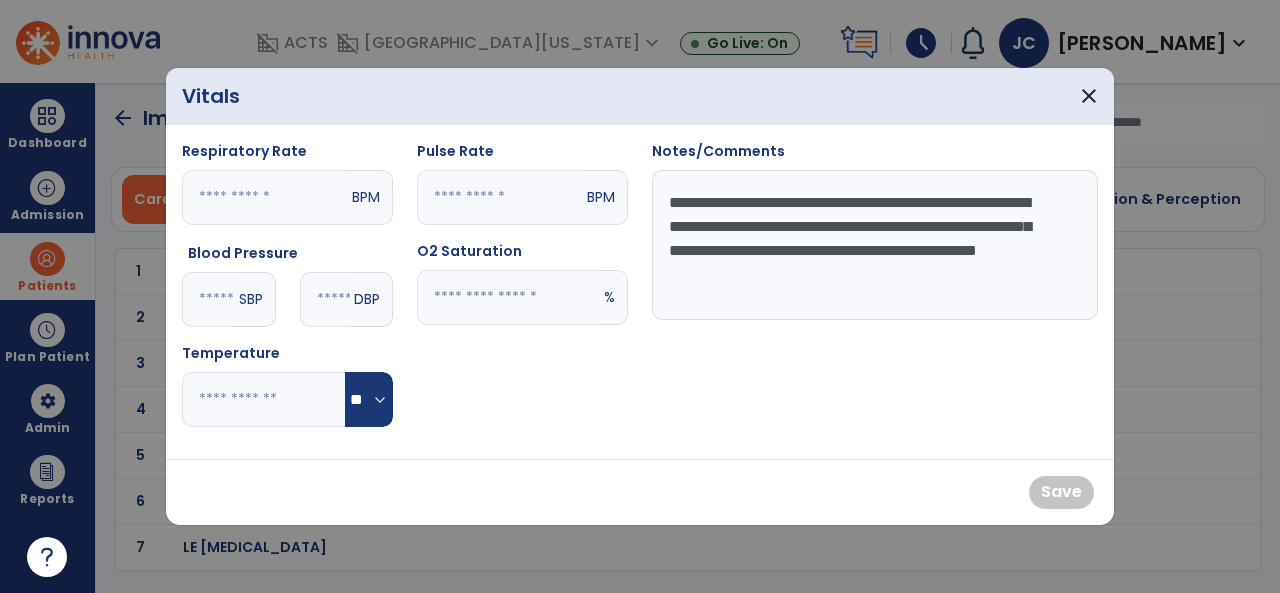 type on "**********" 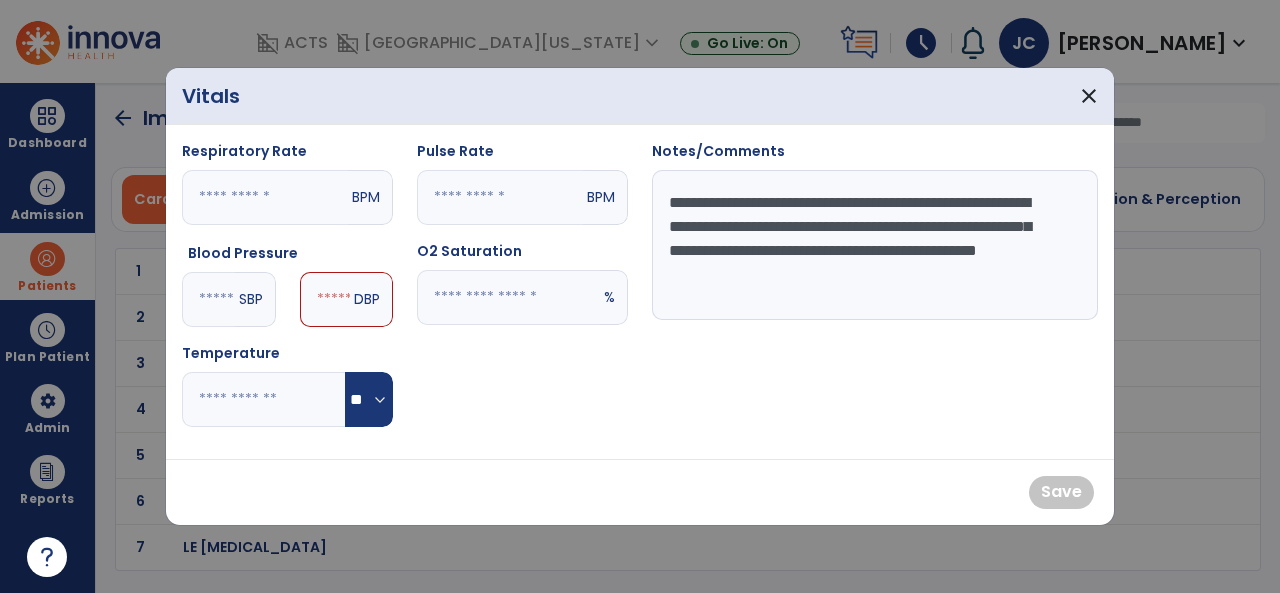 type on "***" 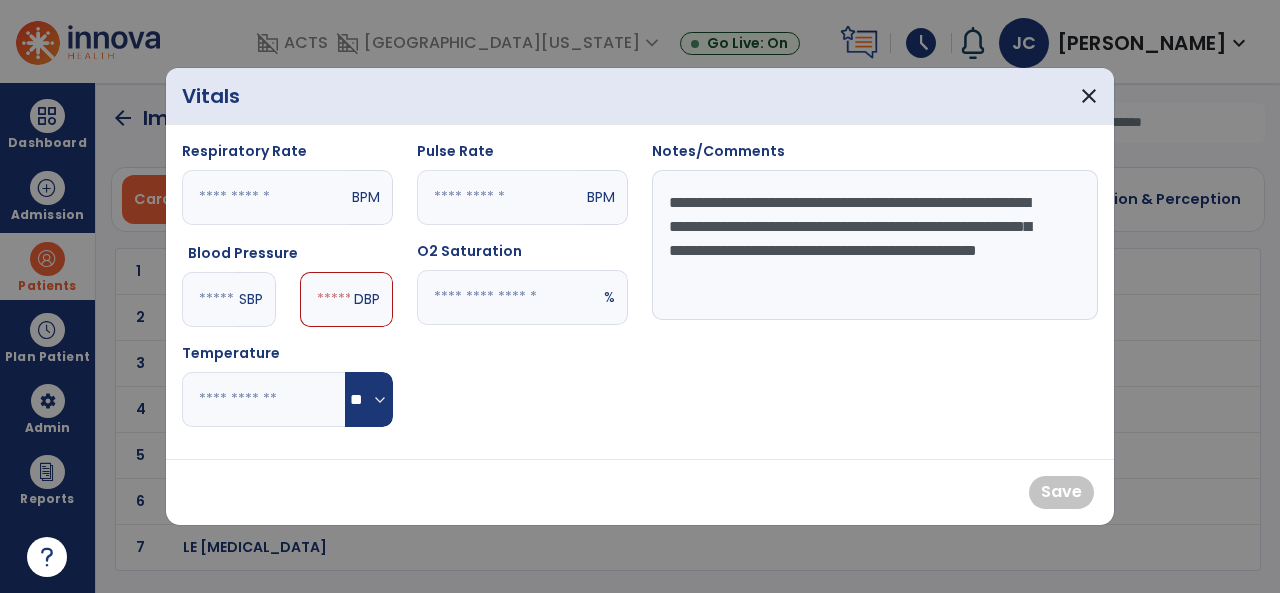 click at bounding box center (325, 299) 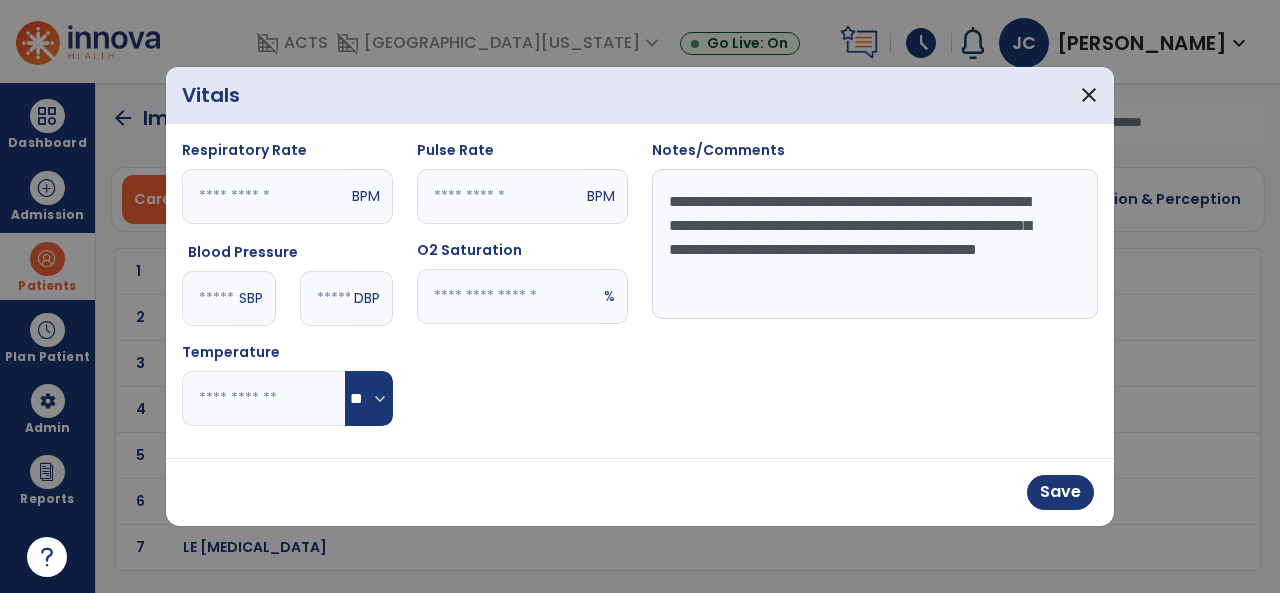 type on "**" 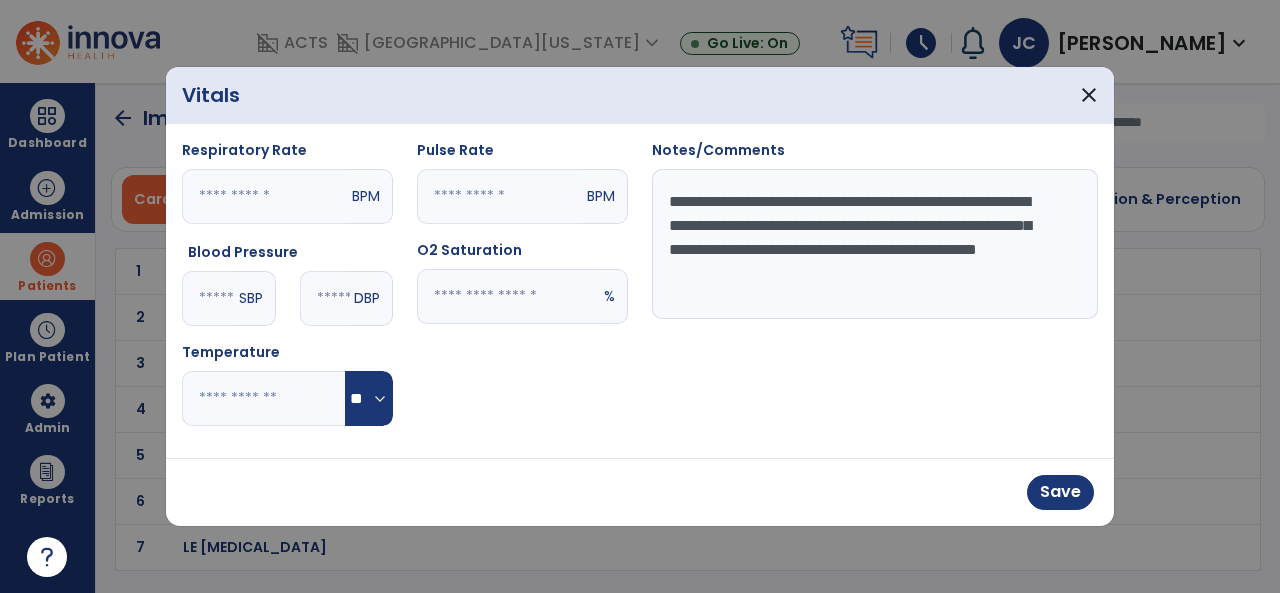 click at bounding box center [500, 196] 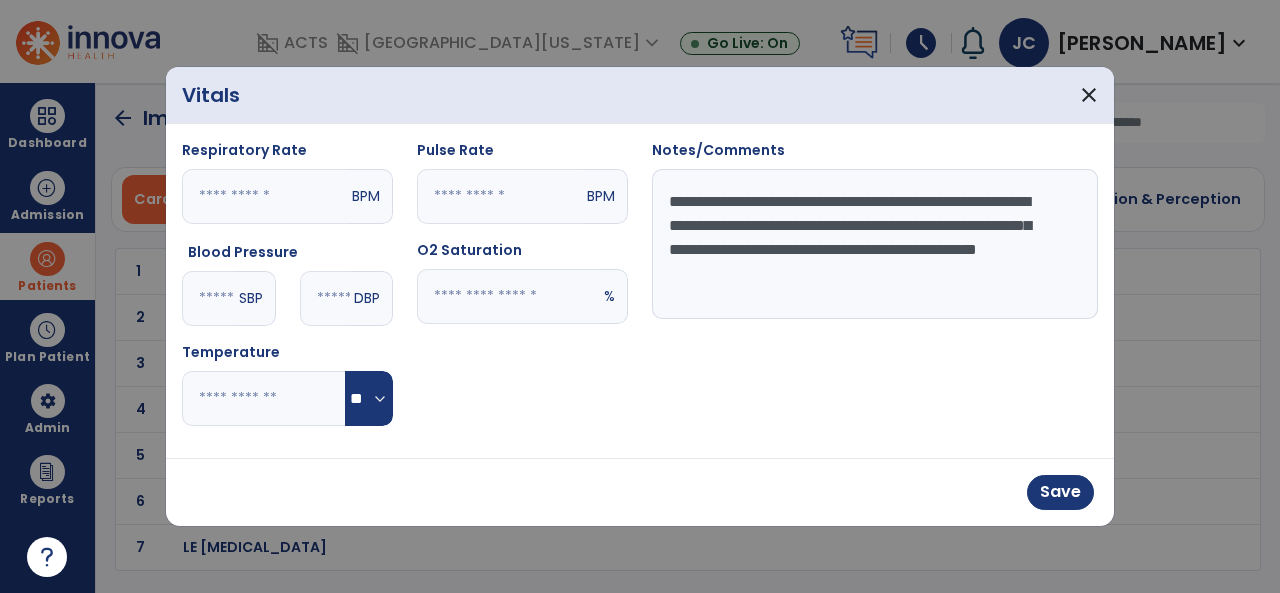 type on "**" 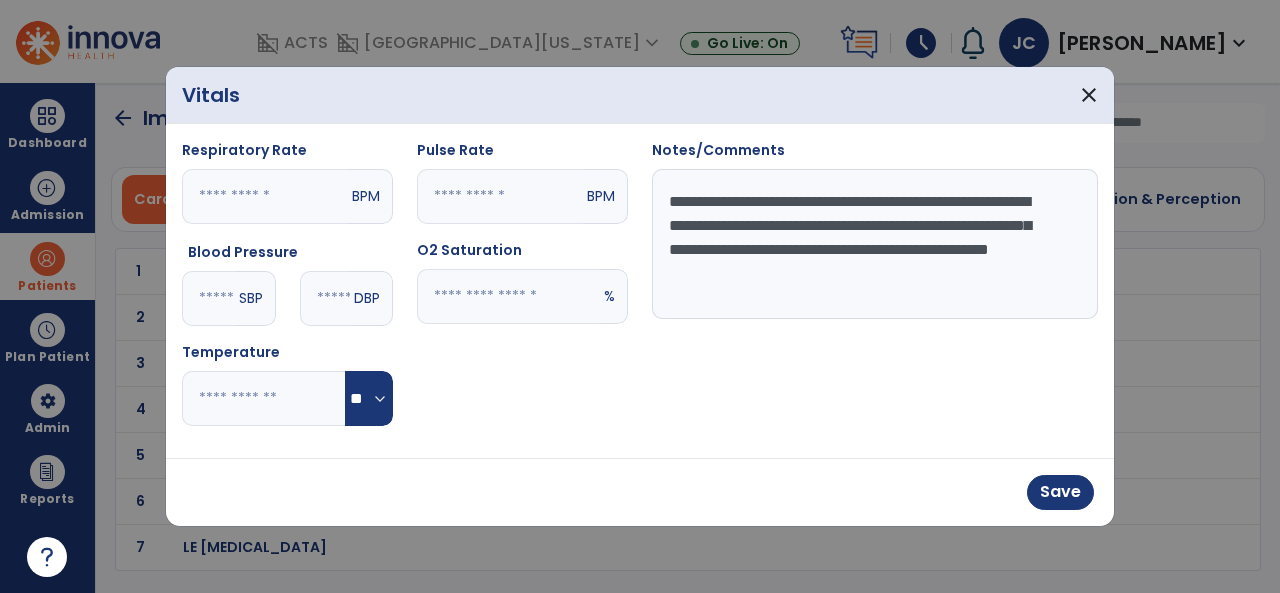 scroll, scrollTop: 14, scrollLeft: 0, axis: vertical 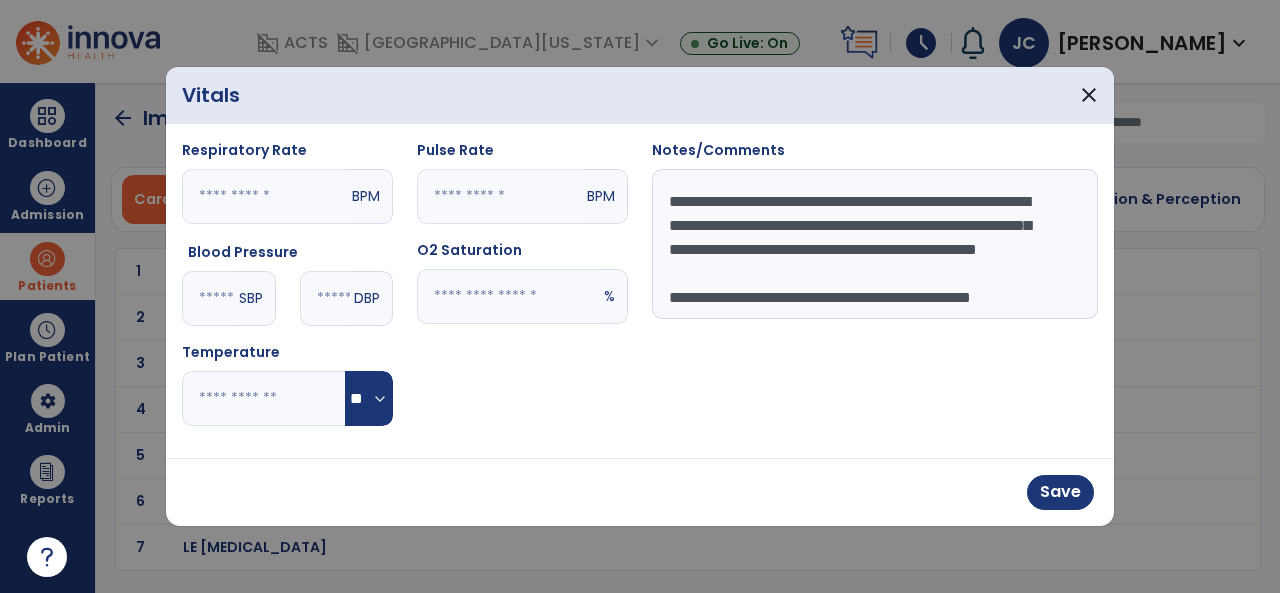 click on "**********" at bounding box center [875, 244] 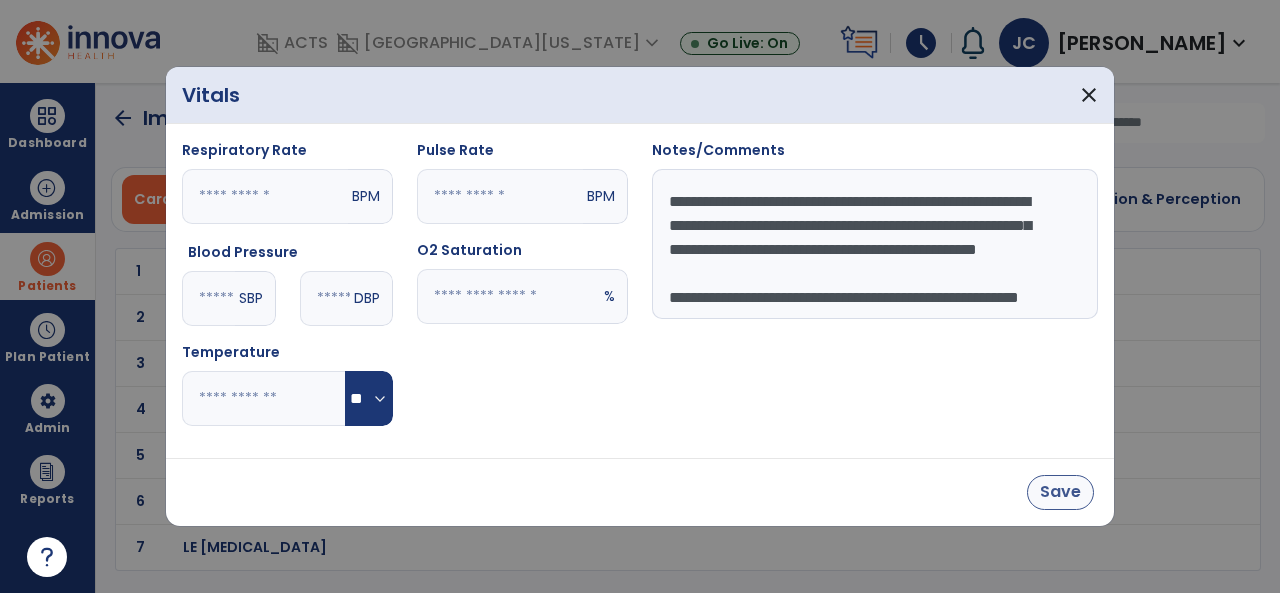 type on "**********" 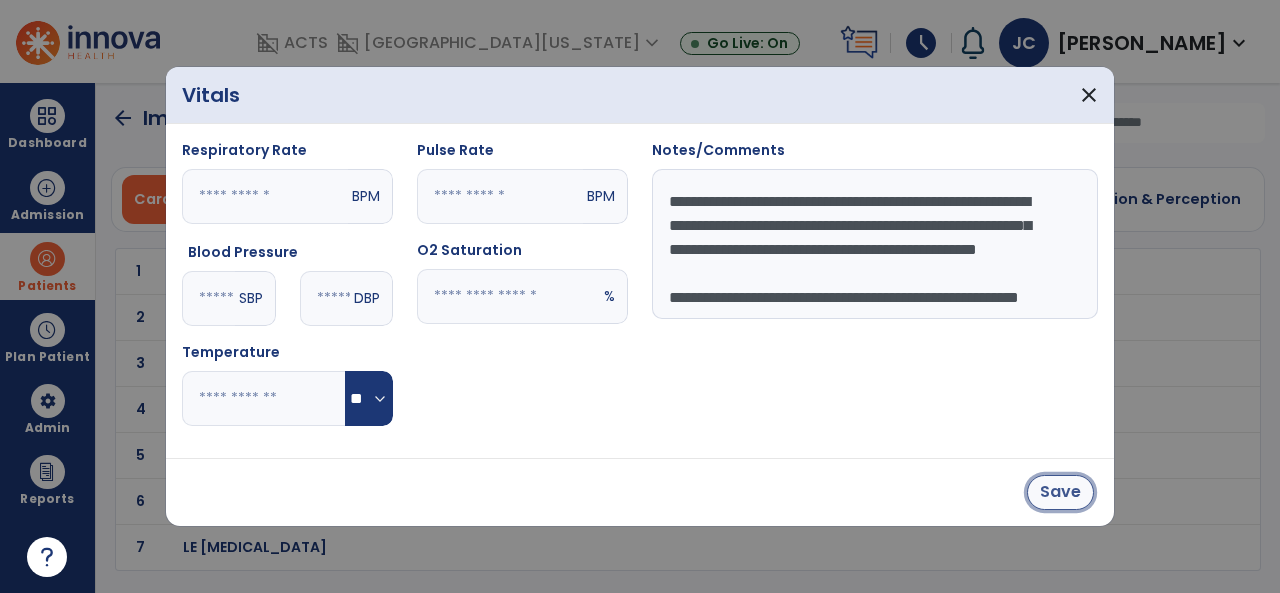 click on "Save" at bounding box center (1060, 492) 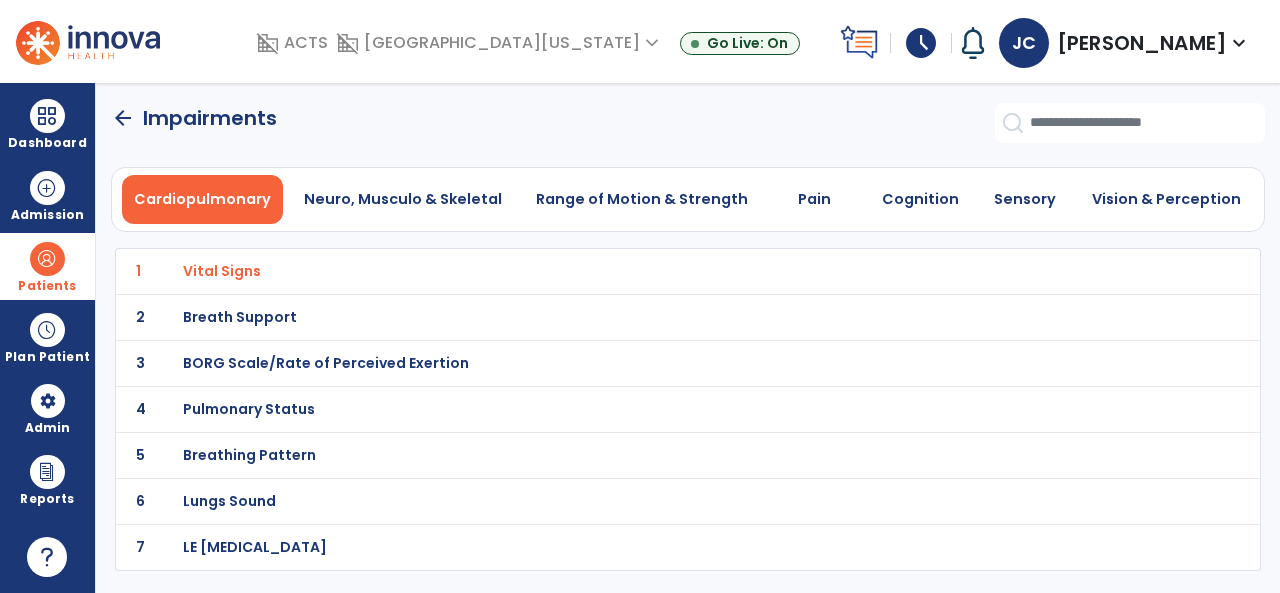 click on "Breathing Pattern" at bounding box center [644, 271] 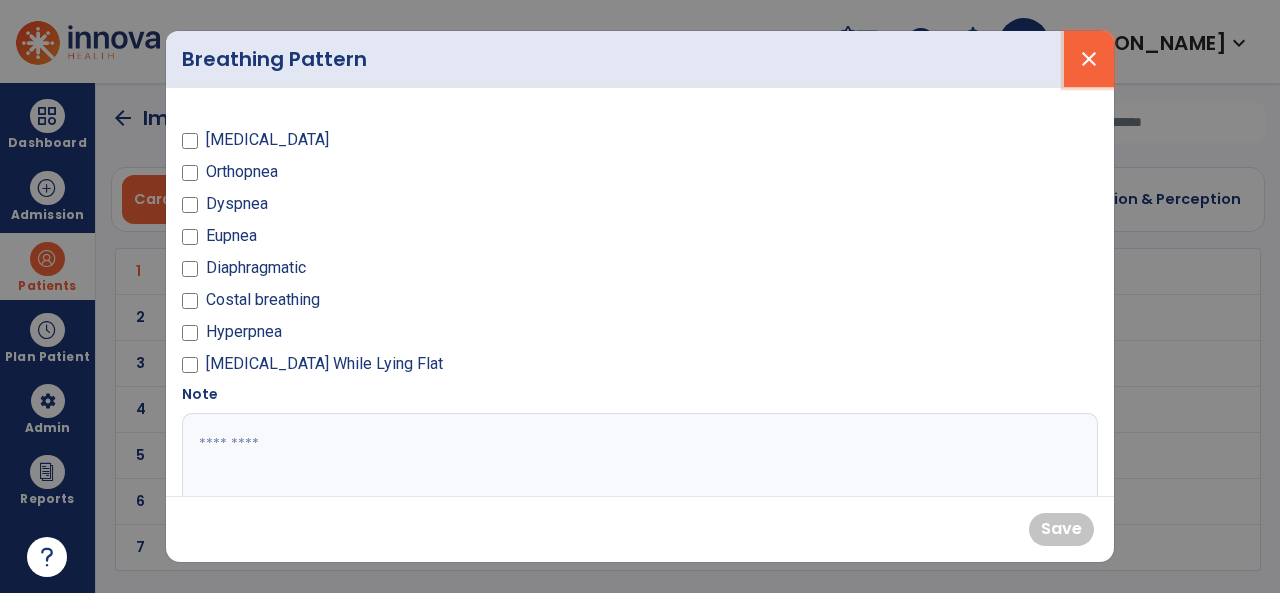 click on "close" at bounding box center [1089, 59] 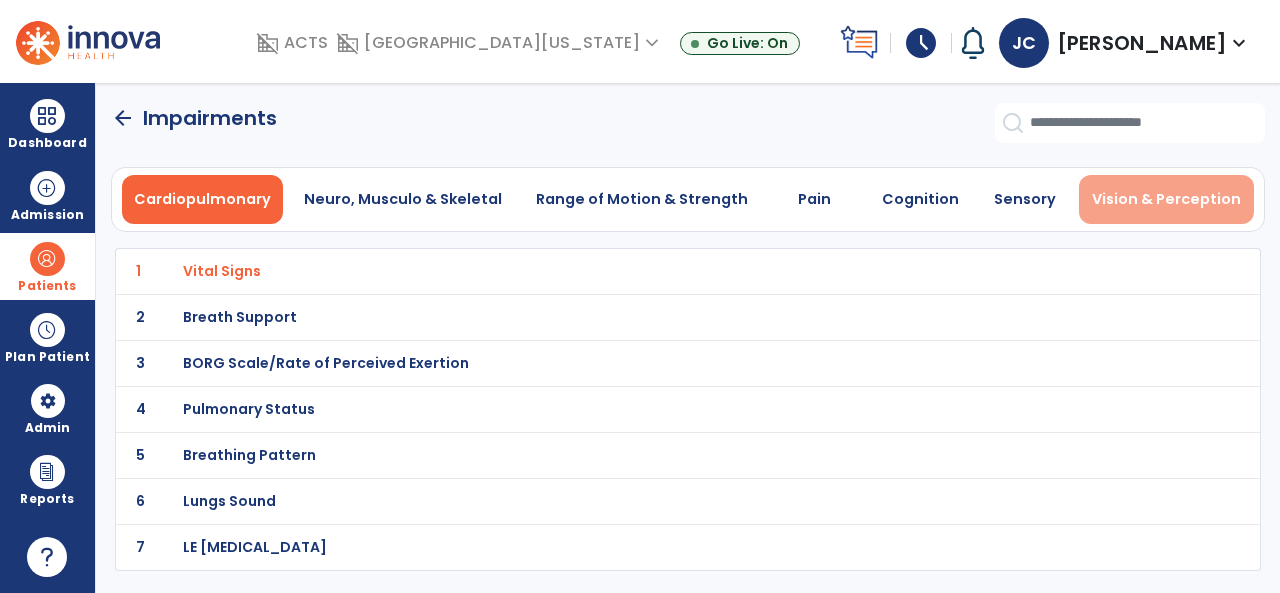 click on "Vision & Perception" at bounding box center (1166, 199) 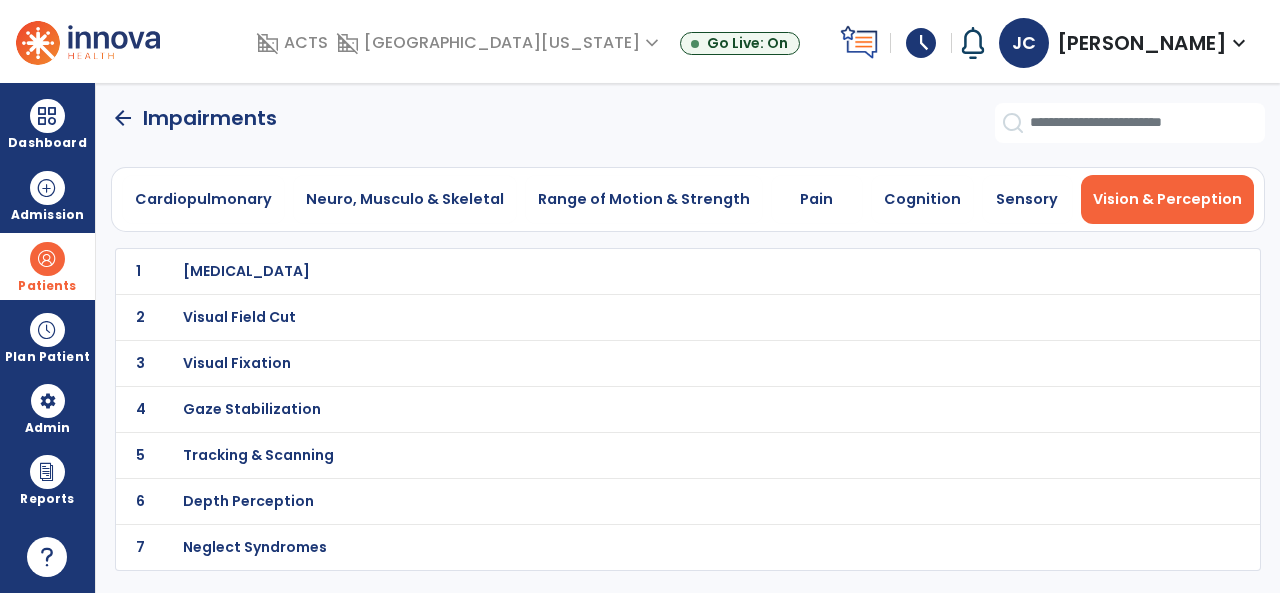 click on "Gaze Stabilization" at bounding box center (246, 271) 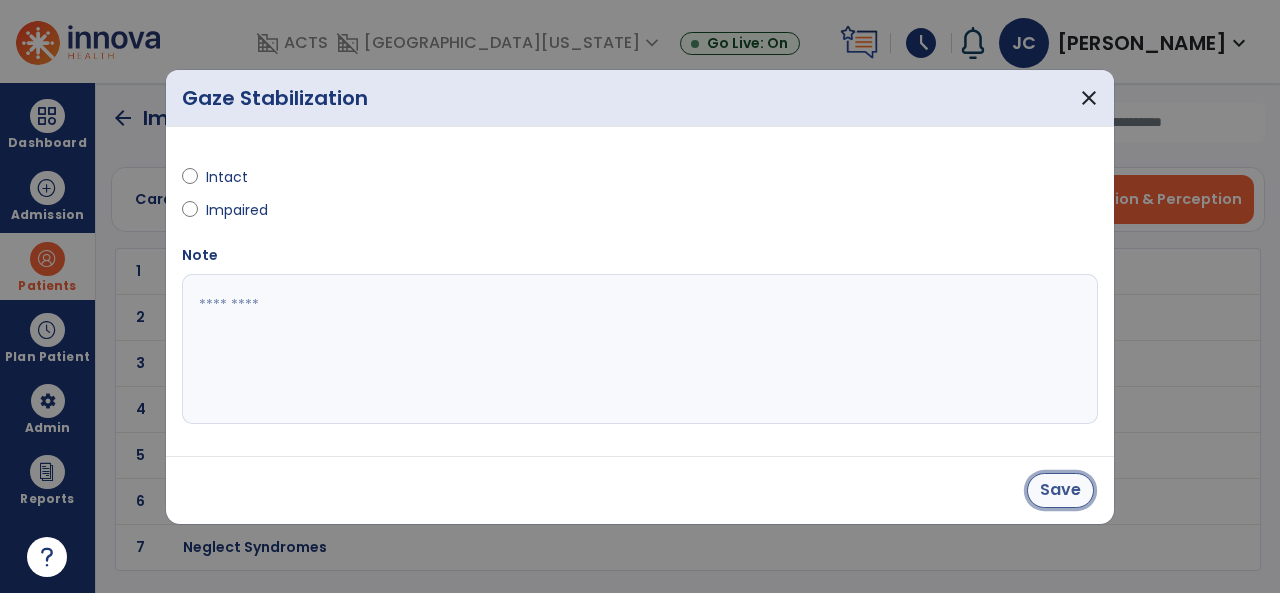 click on "Save" at bounding box center [1060, 490] 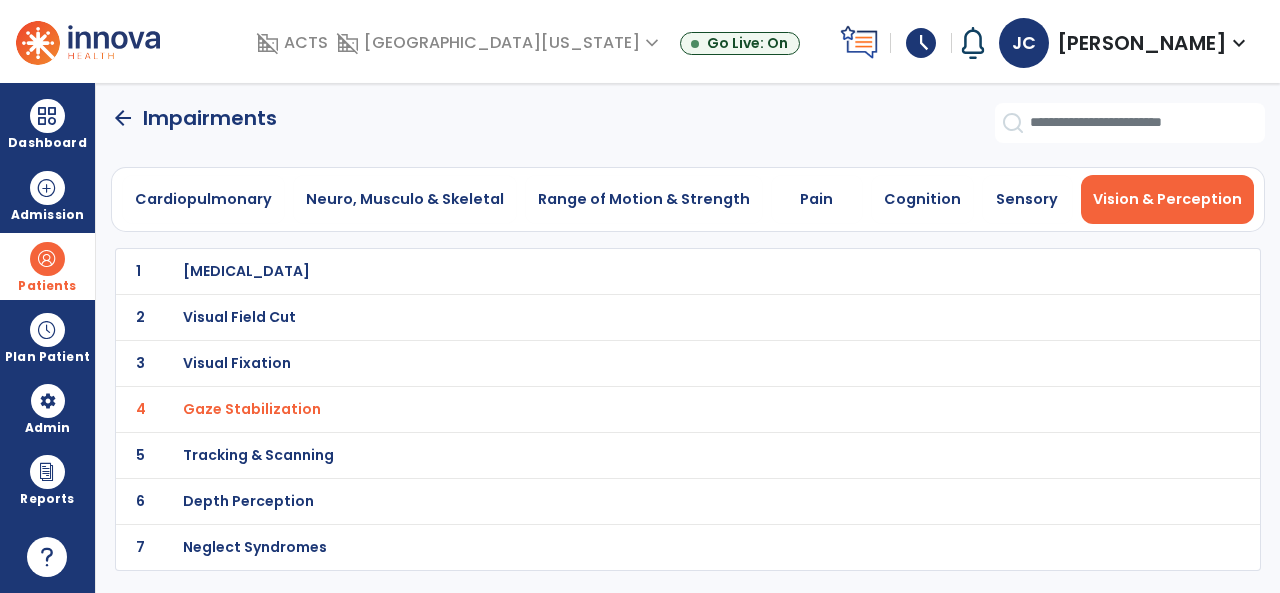 click on "Visual Fixation" at bounding box center (246, 271) 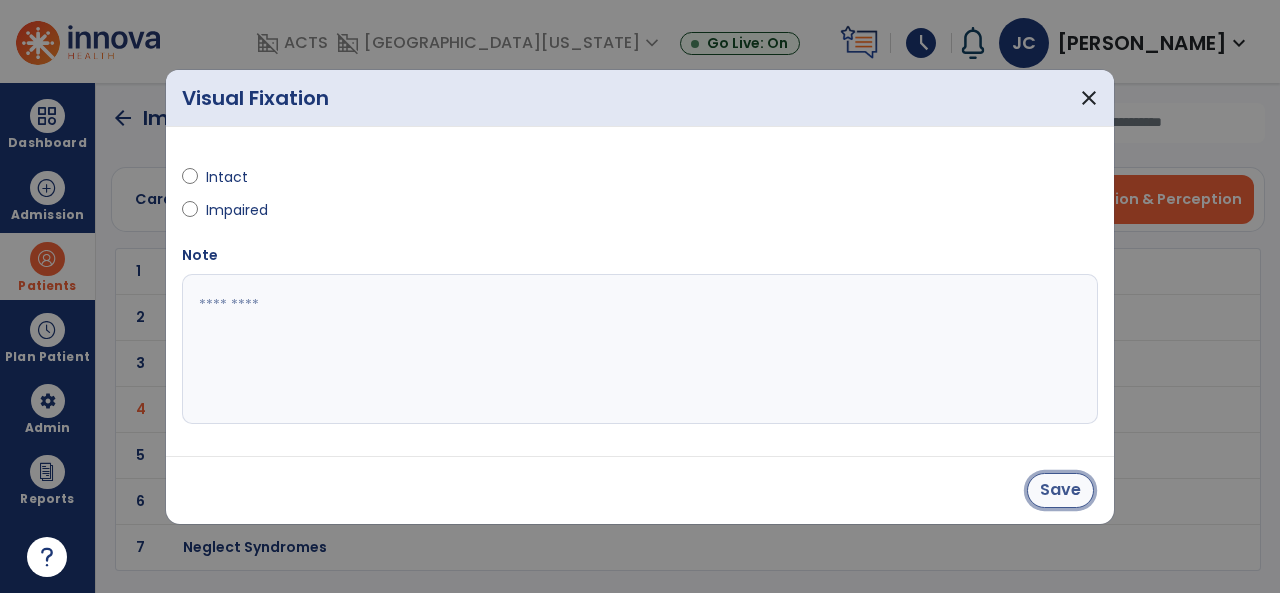 click on "Save" at bounding box center [1060, 490] 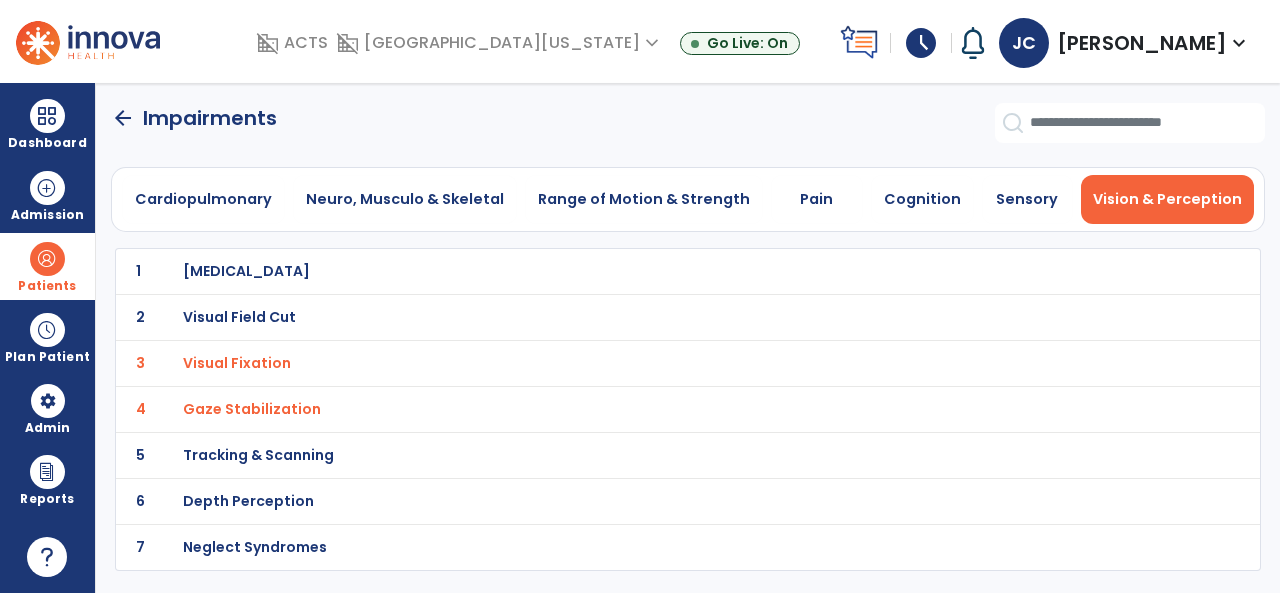 click on "5 Tracking & Scanning" 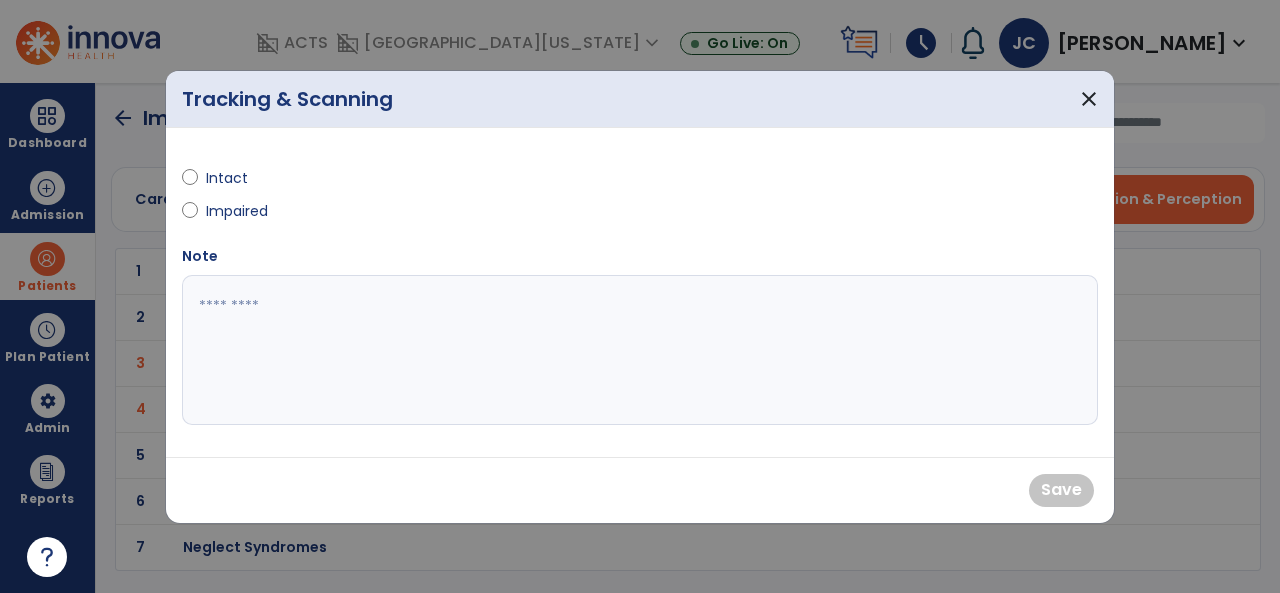 click on "Intact" at bounding box center [405, 182] 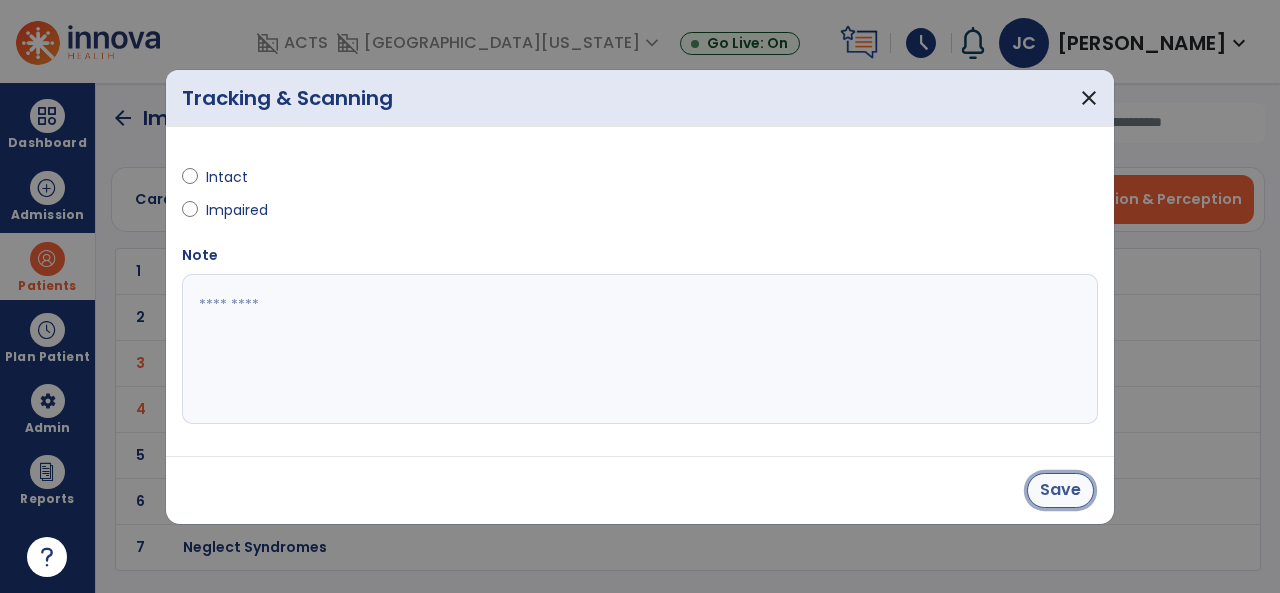 click on "Save" at bounding box center (1060, 490) 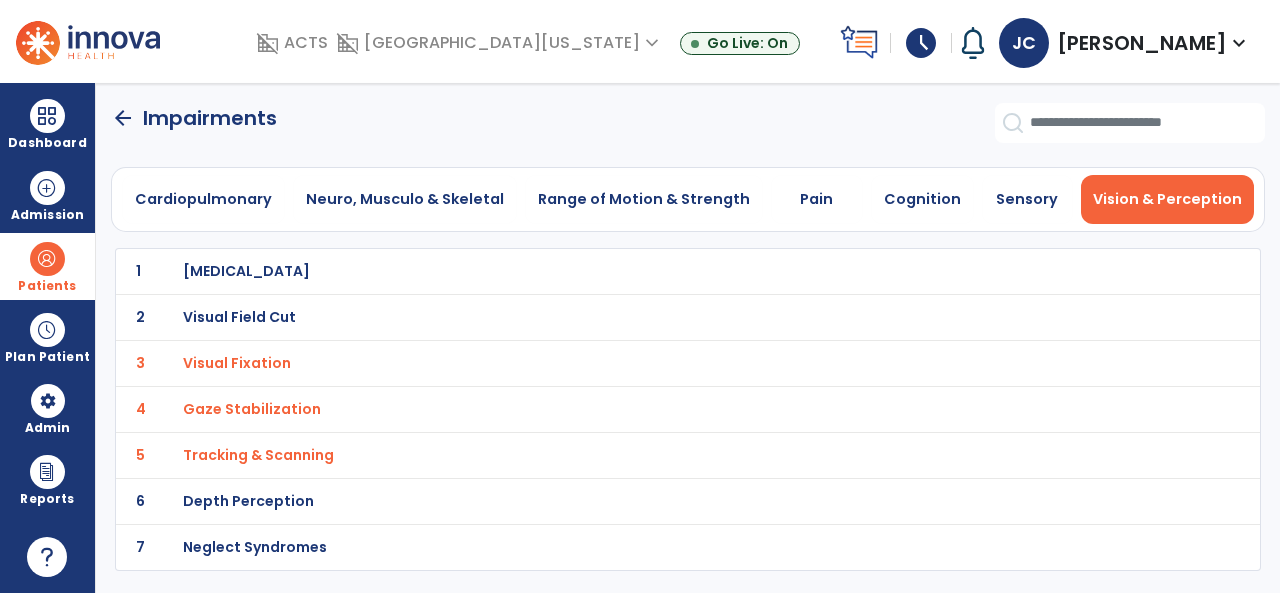 click on "Gaze Stabilization" at bounding box center (237, 363) 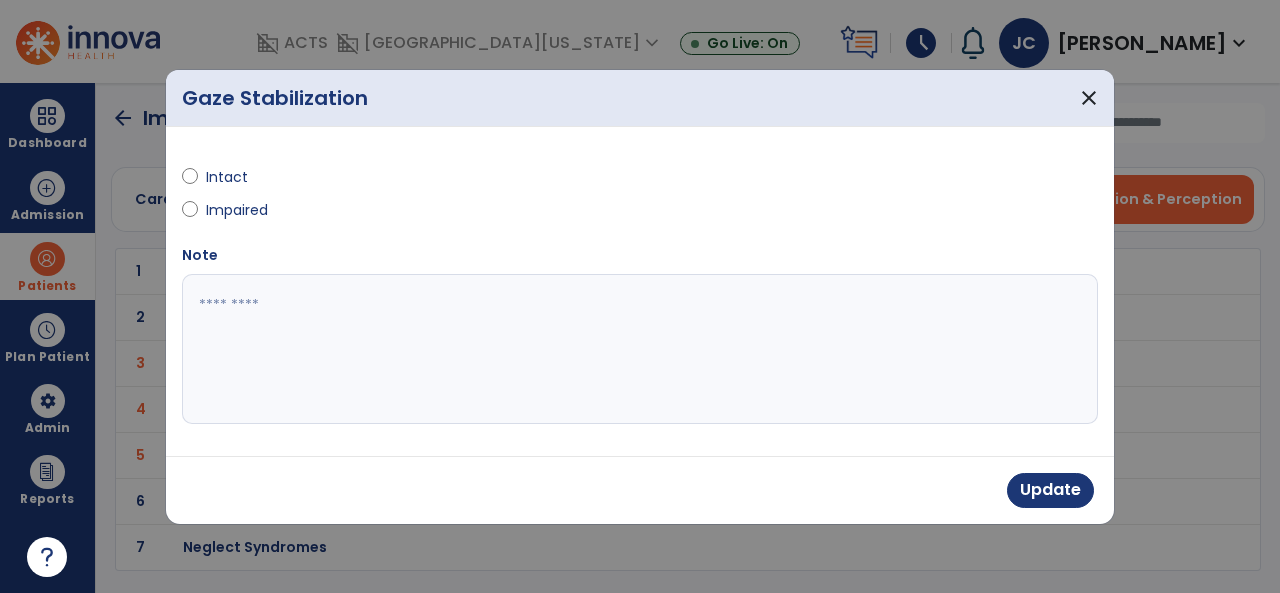 click at bounding box center [640, 349] 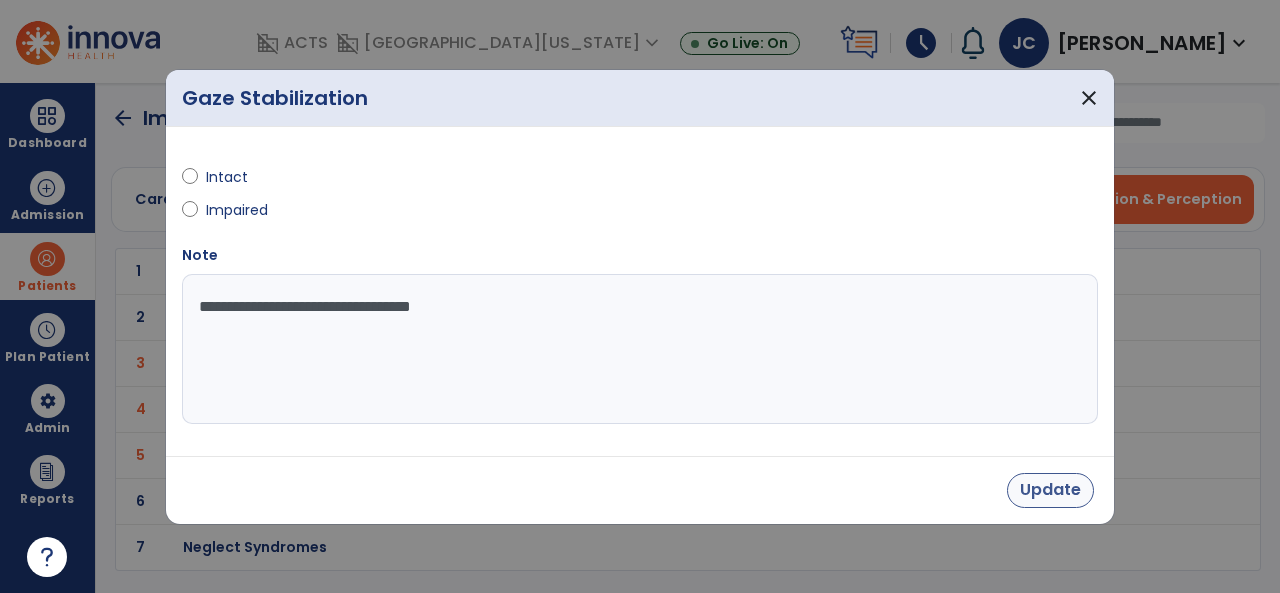 type on "**********" 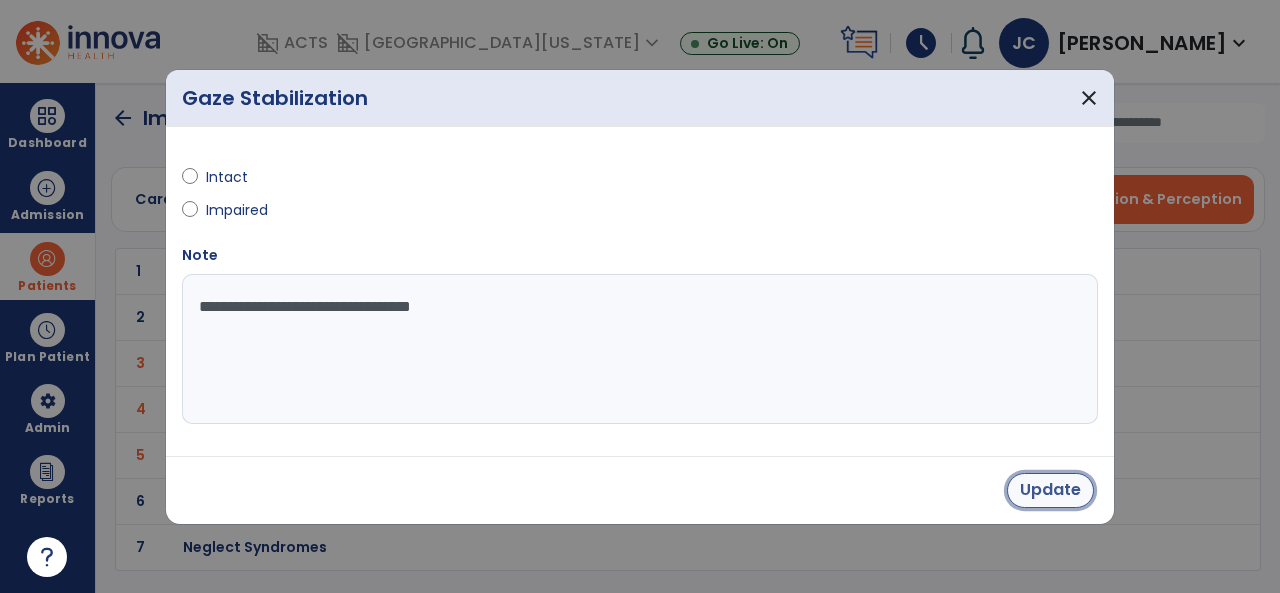 click on "Update" at bounding box center (1050, 490) 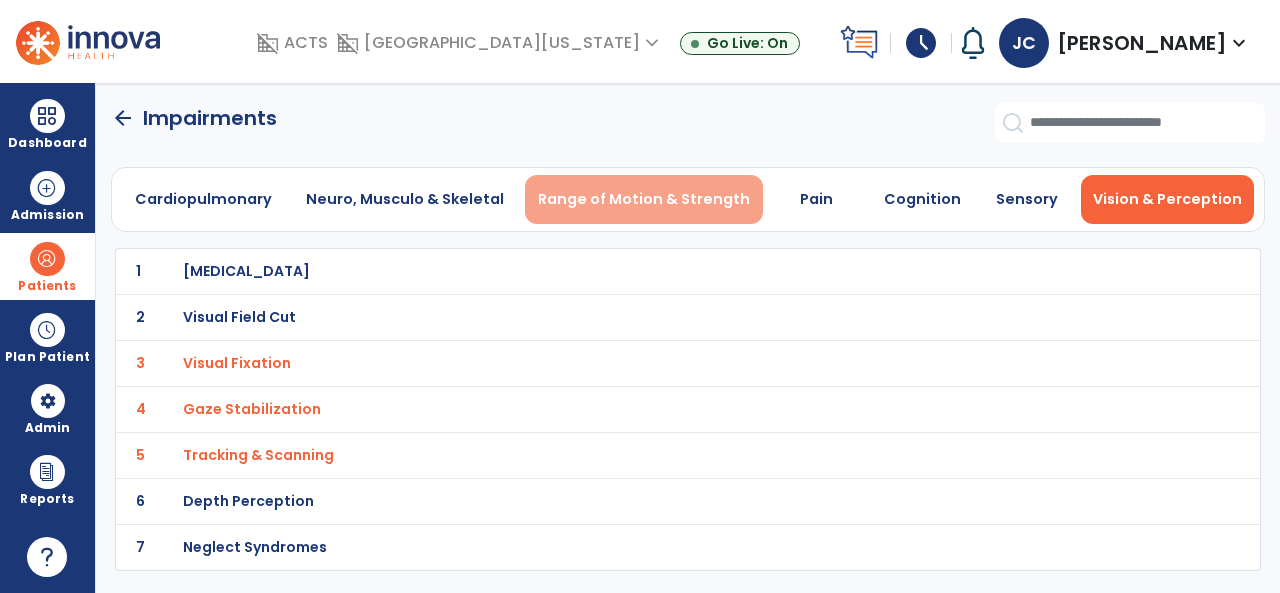 click on "Range of Motion & Strength" at bounding box center (644, 199) 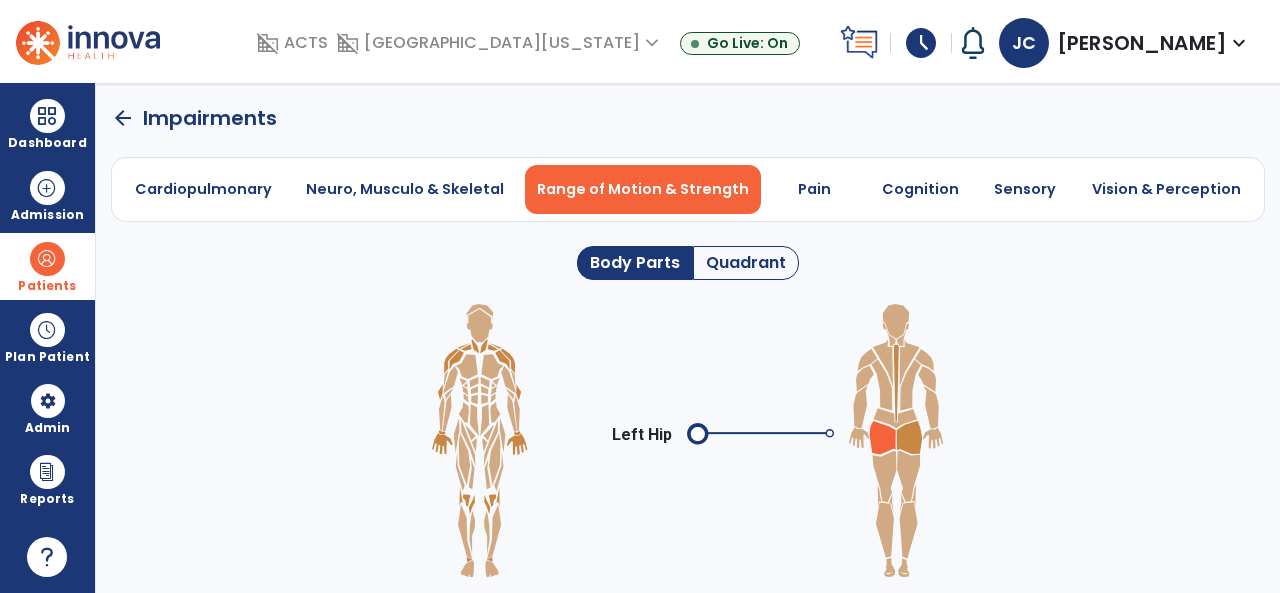 click 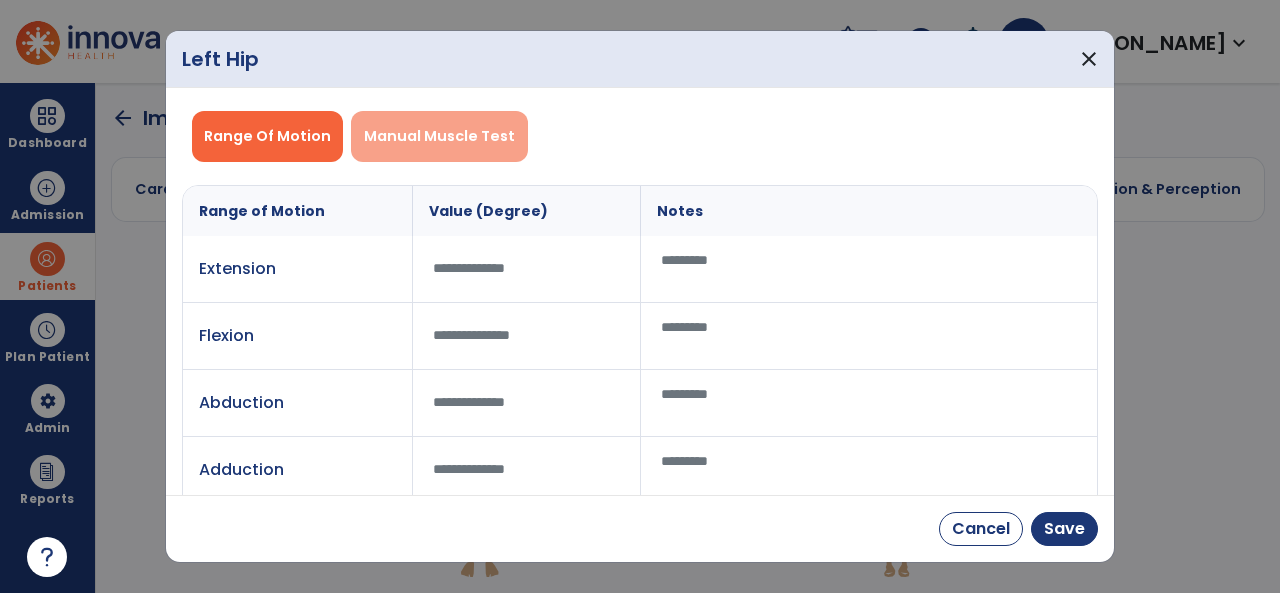 click on "Manual Muscle Test" at bounding box center [439, 136] 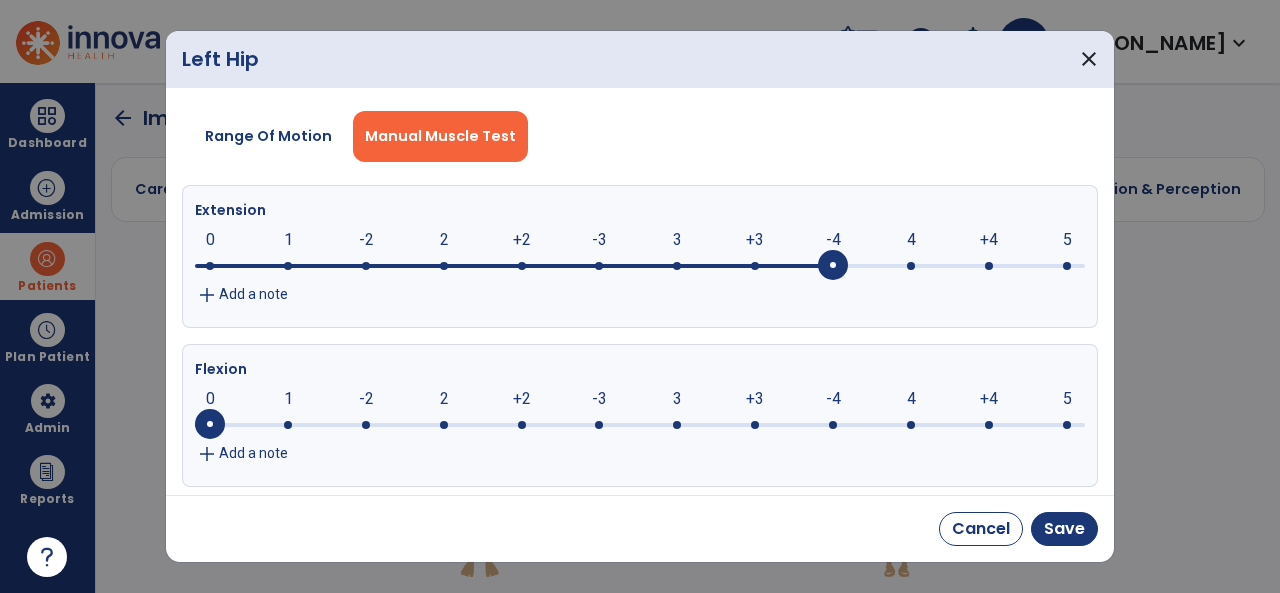 drag, startPoint x: 218, startPoint y: 269, endPoint x: 814, endPoint y: 292, distance: 596.4436 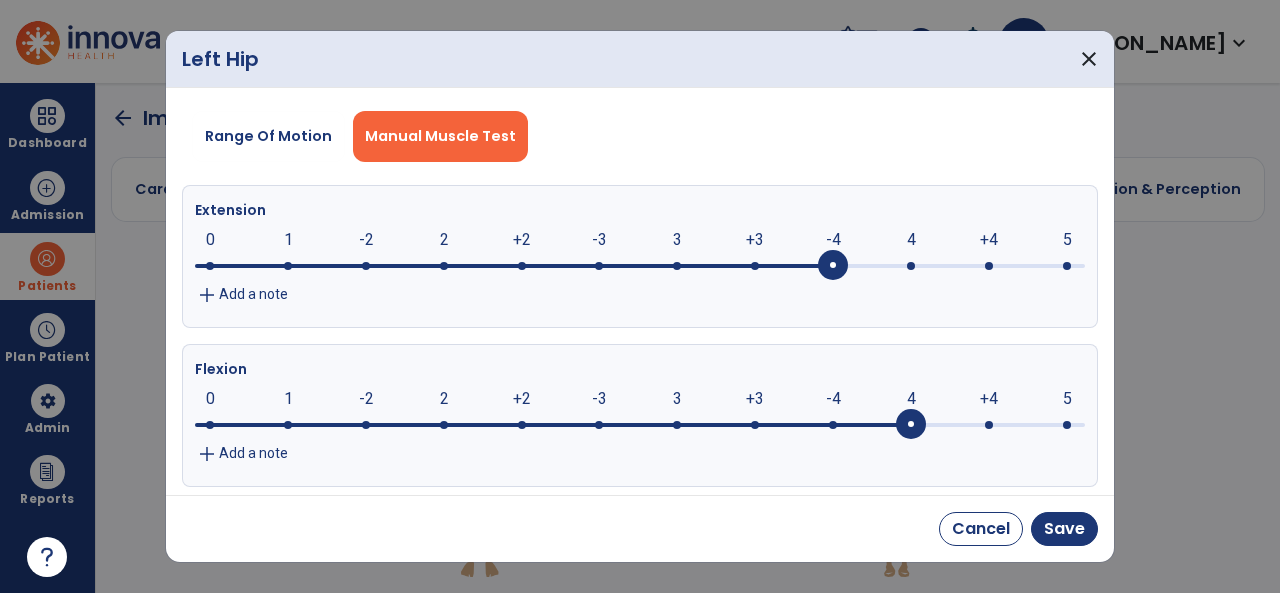 drag, startPoint x: 208, startPoint y: 413, endPoint x: 918, endPoint y: 447, distance: 710.8136 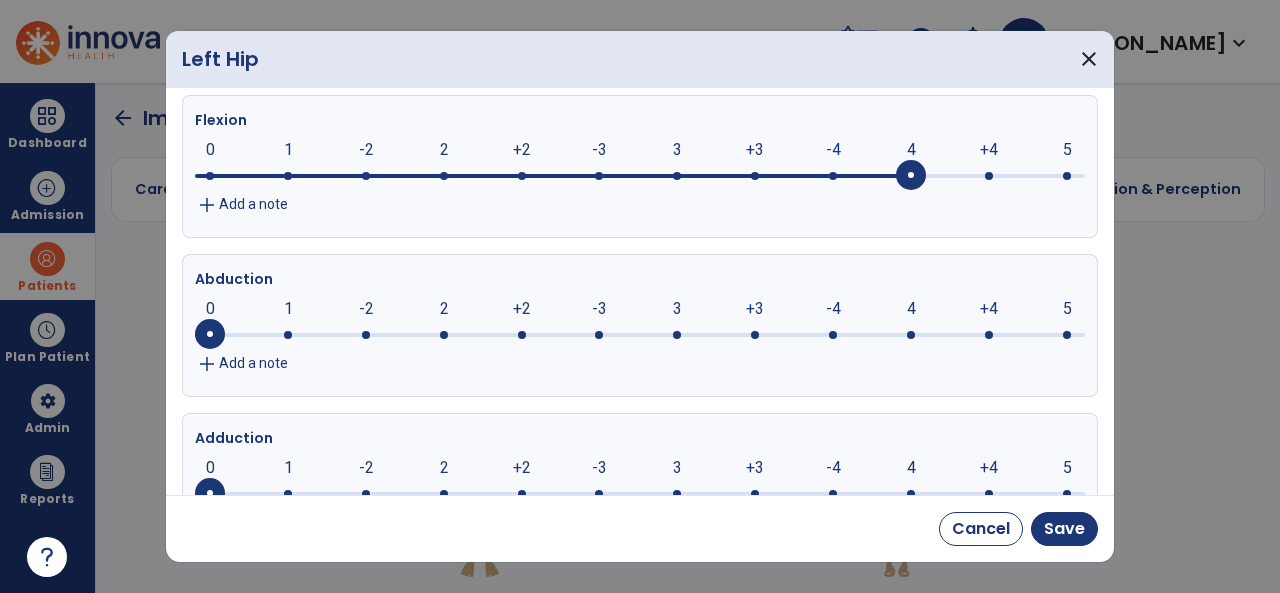 scroll, scrollTop: 250, scrollLeft: 0, axis: vertical 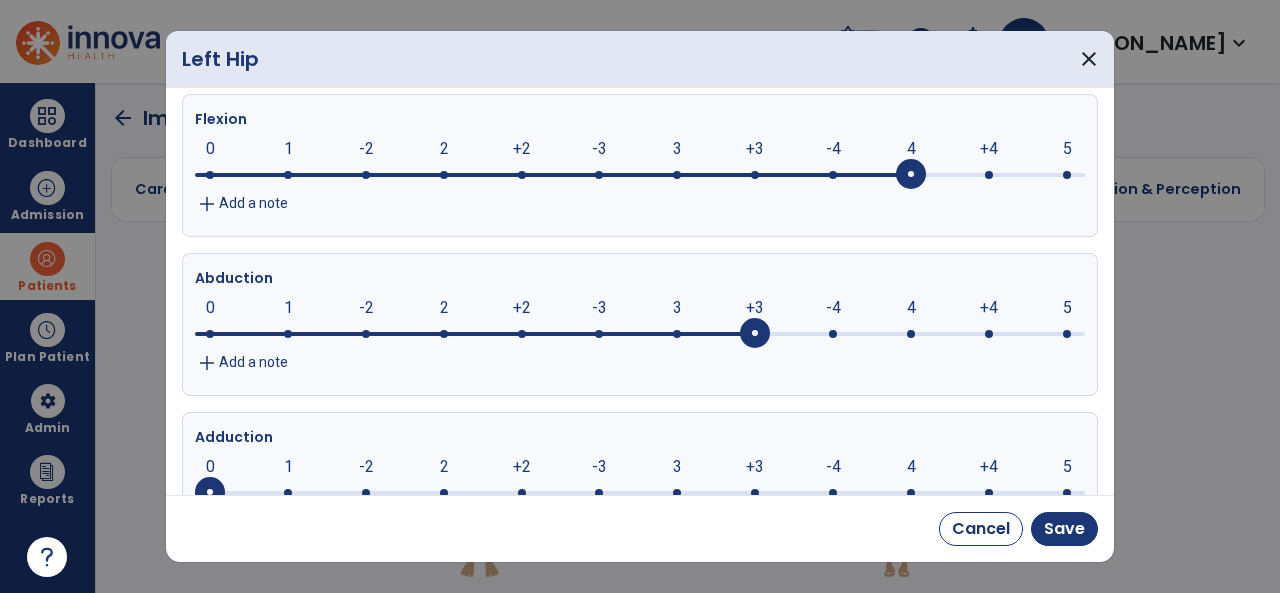 drag, startPoint x: 214, startPoint y: 329, endPoint x: 760, endPoint y: 380, distance: 548.3767 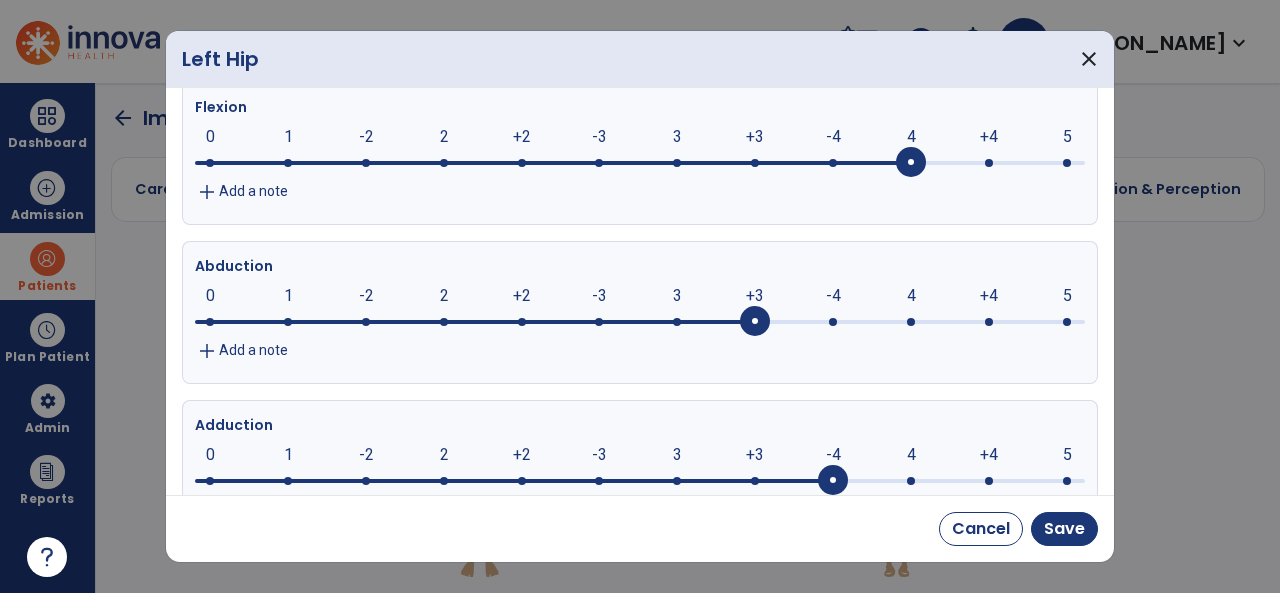 drag, startPoint x: 212, startPoint y: 487, endPoint x: 846, endPoint y: 479, distance: 634.0505 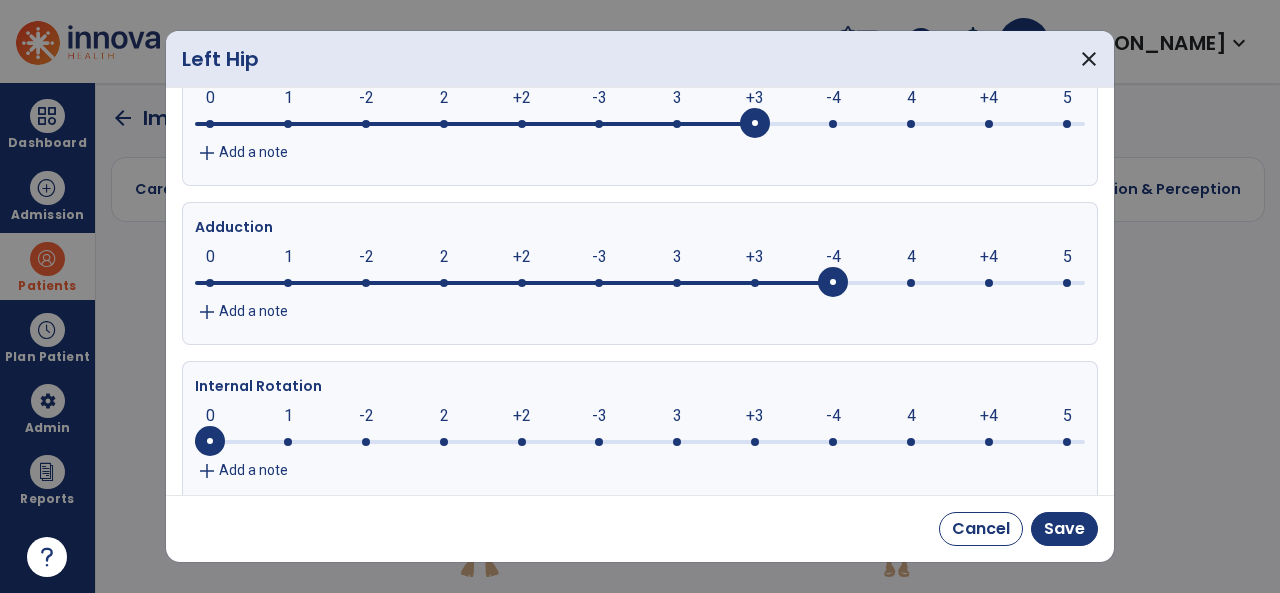 scroll, scrollTop: 463, scrollLeft: 0, axis: vertical 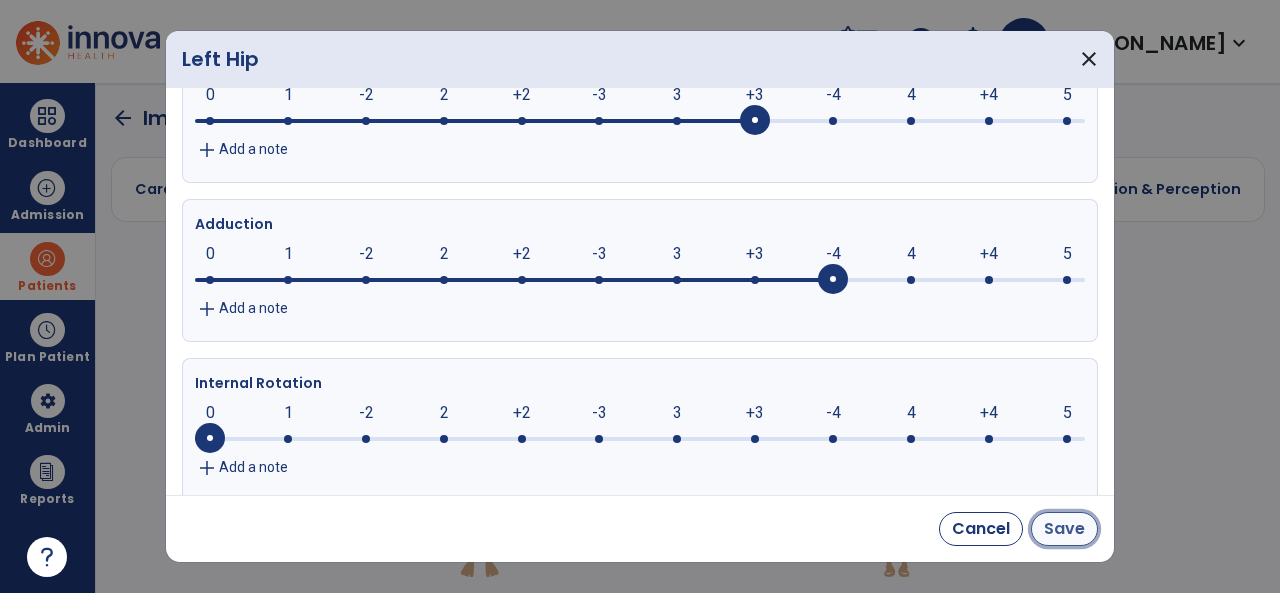 click on "Save" at bounding box center (1064, 529) 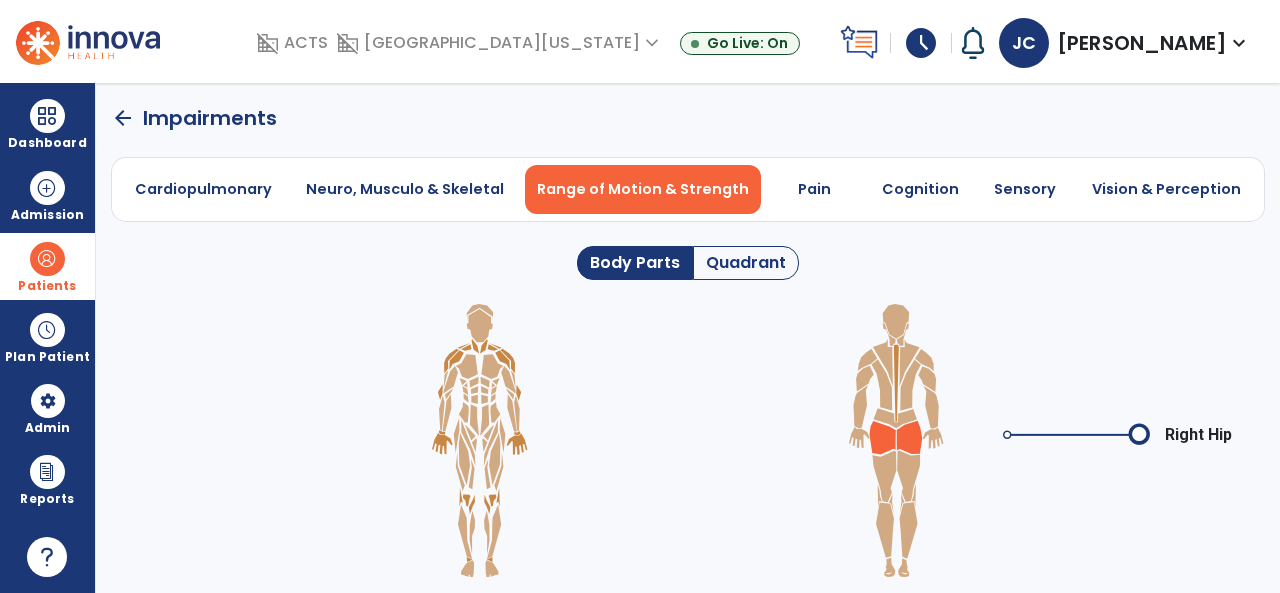 click 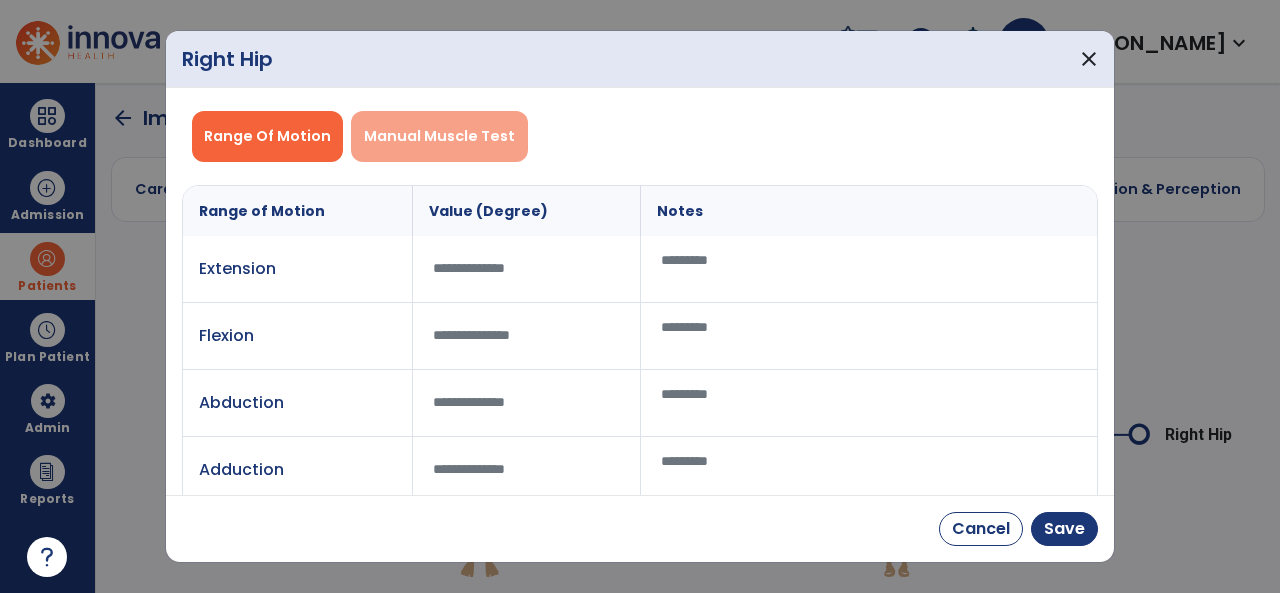 click on "Manual Muscle Test" at bounding box center [439, 136] 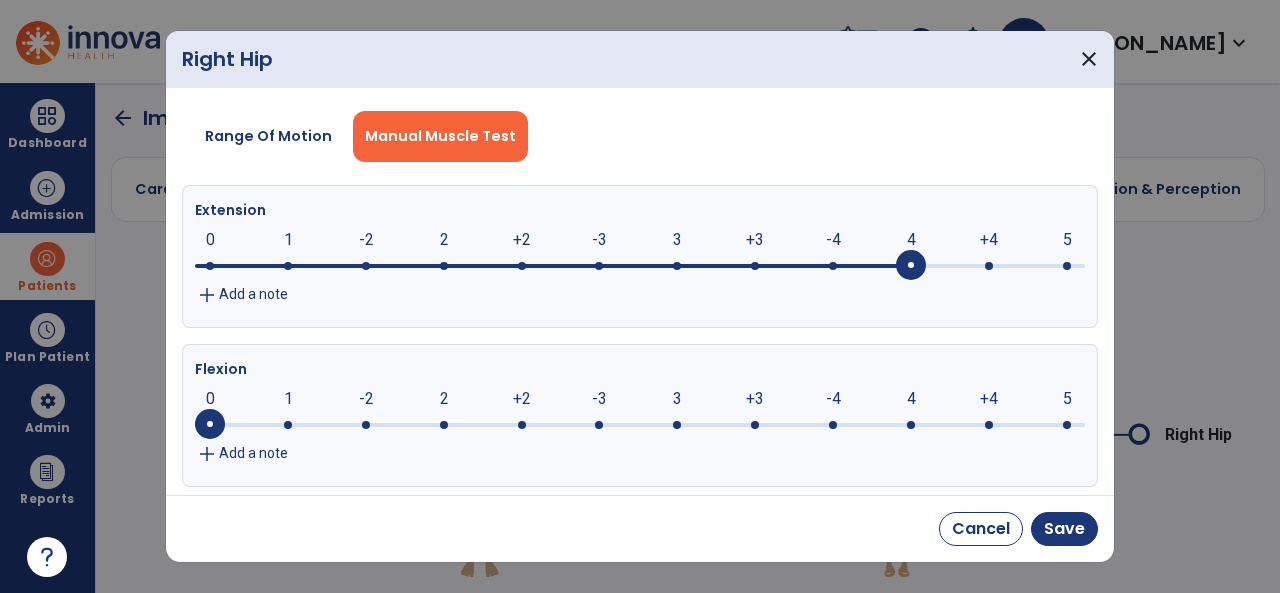drag, startPoint x: 212, startPoint y: 263, endPoint x: 898, endPoint y: 264, distance: 686.00073 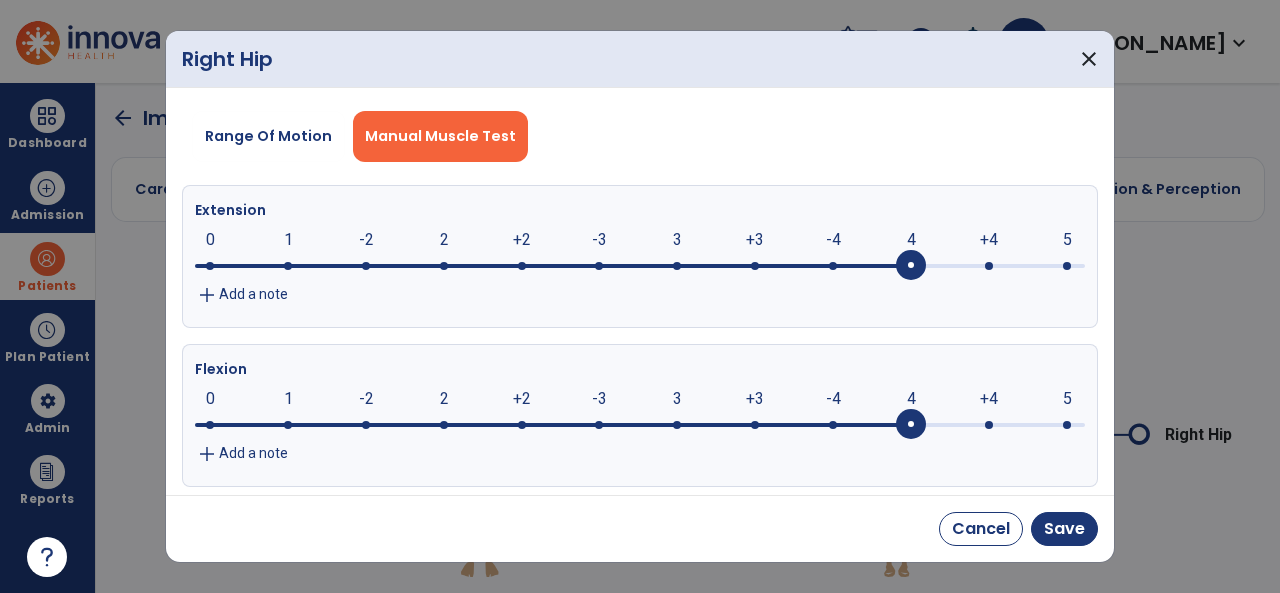 drag, startPoint x: 208, startPoint y: 417, endPoint x: 943, endPoint y: 445, distance: 735.53314 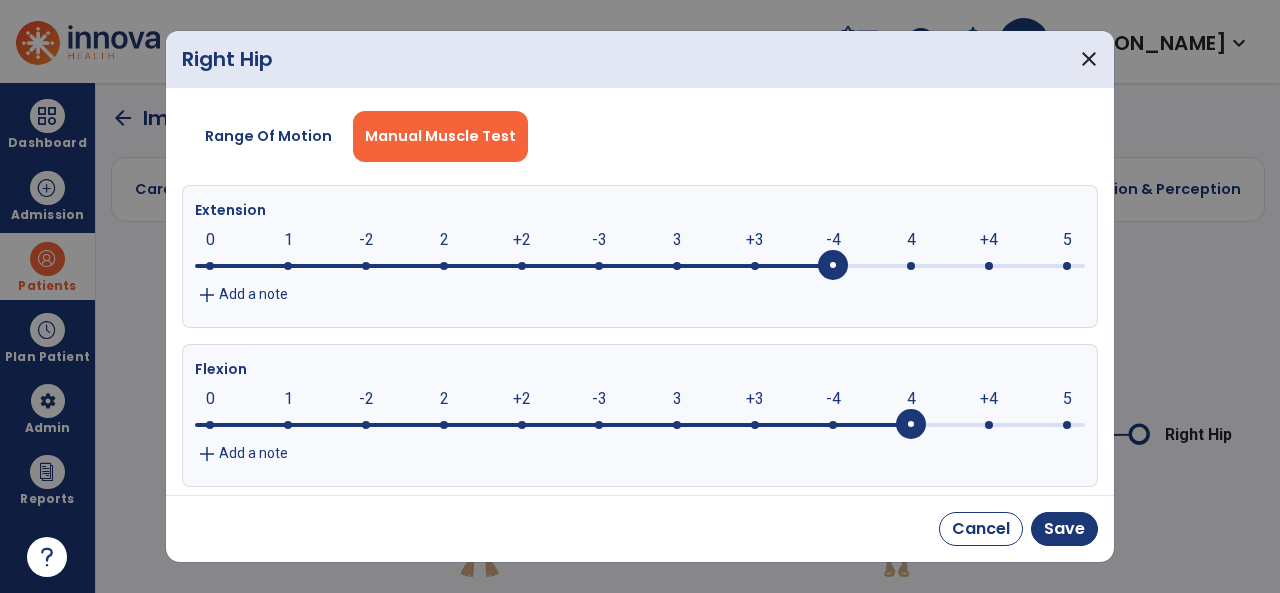 drag, startPoint x: 902, startPoint y: 253, endPoint x: 848, endPoint y: 268, distance: 56.044624 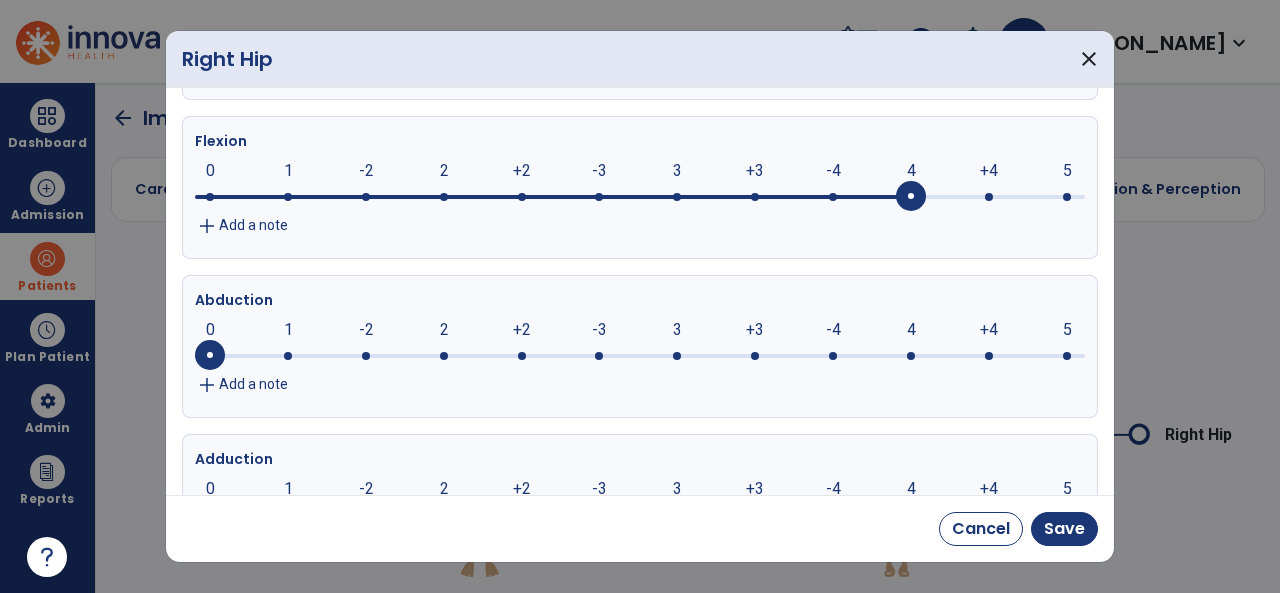 scroll, scrollTop: 236, scrollLeft: 0, axis: vertical 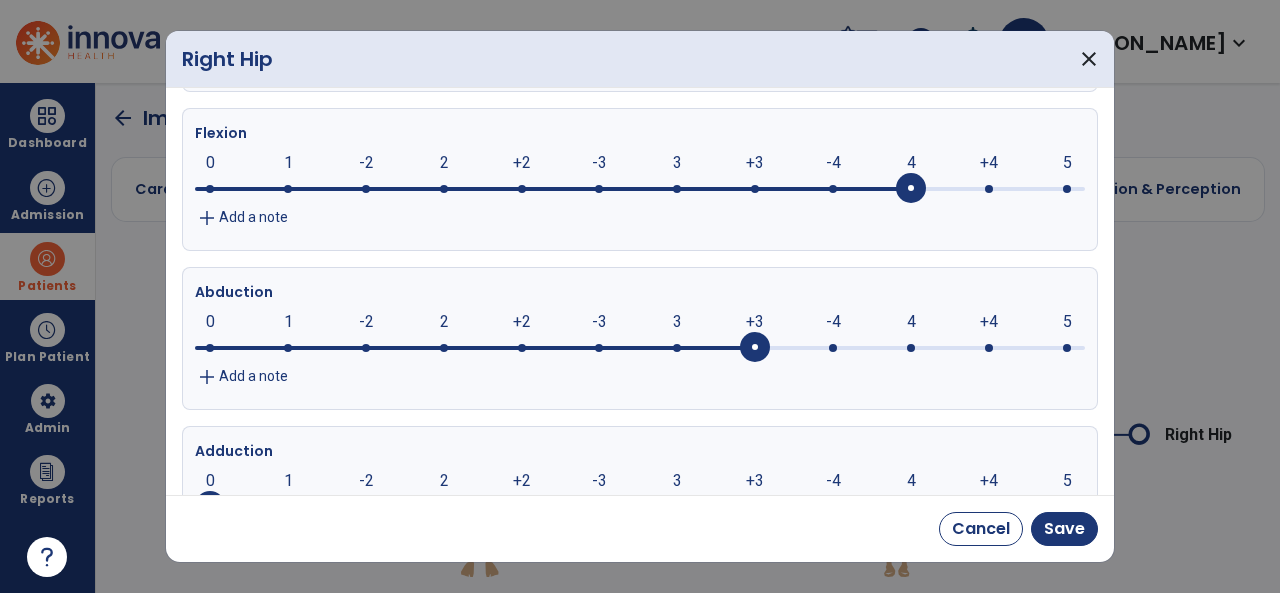 drag, startPoint x: 204, startPoint y: 347, endPoint x: 738, endPoint y: 357, distance: 534.0936 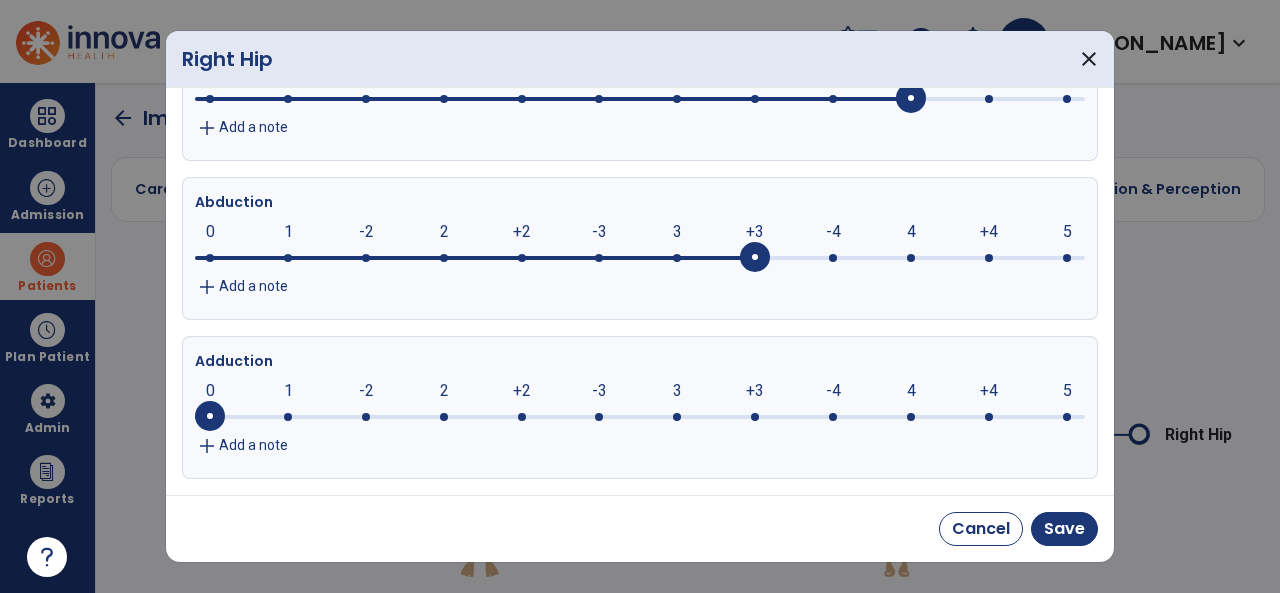 scroll, scrollTop: 338, scrollLeft: 0, axis: vertical 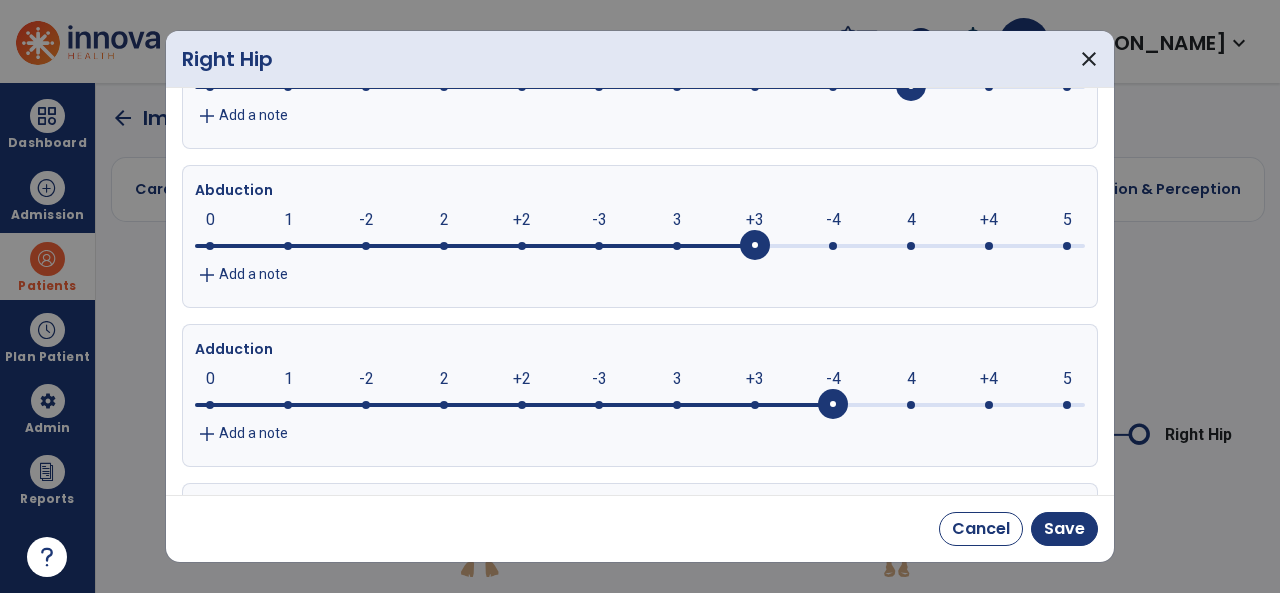 drag, startPoint x: 208, startPoint y: 408, endPoint x: 820, endPoint y: 412, distance: 612.01306 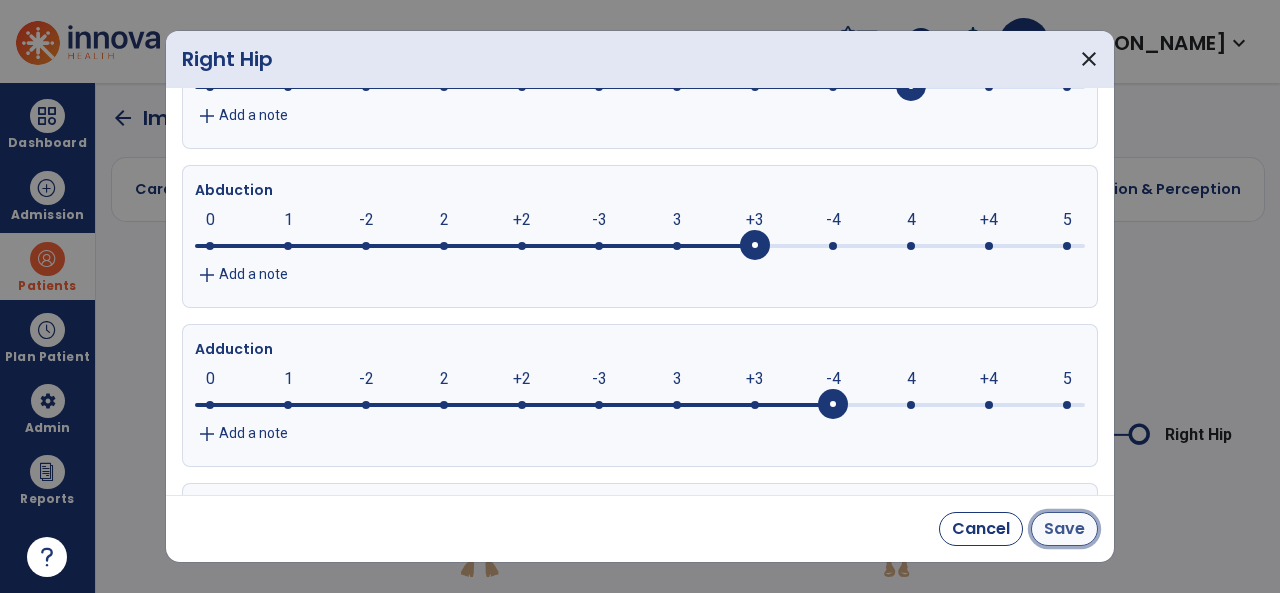 click on "Save" at bounding box center (1064, 529) 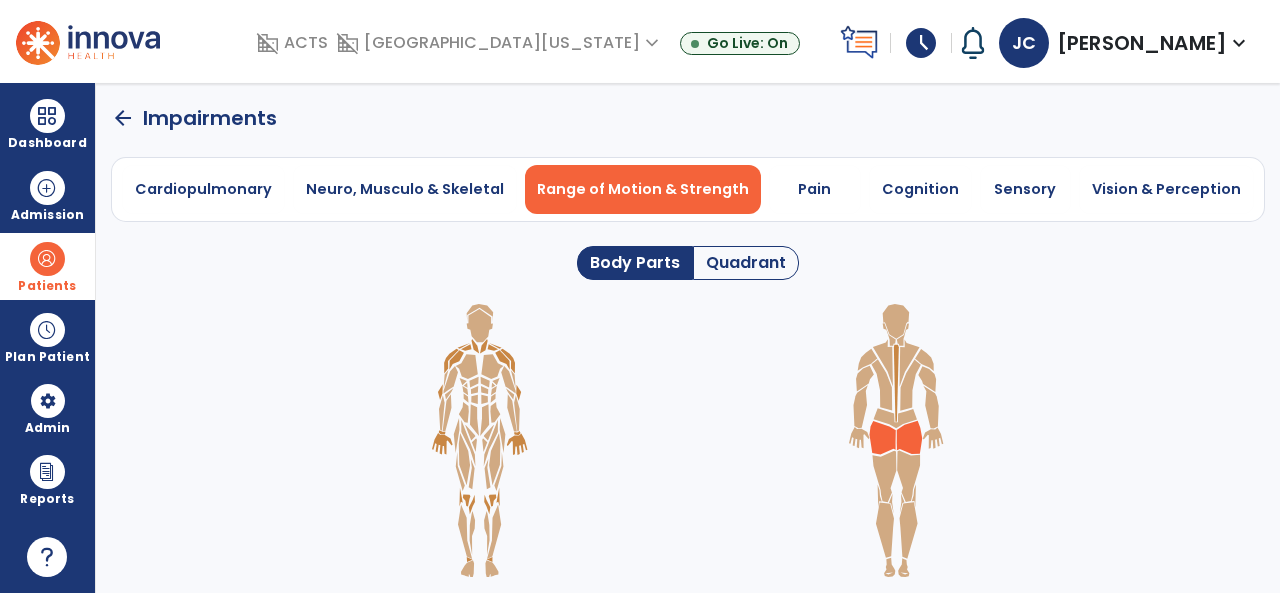 click on "arrow_back" 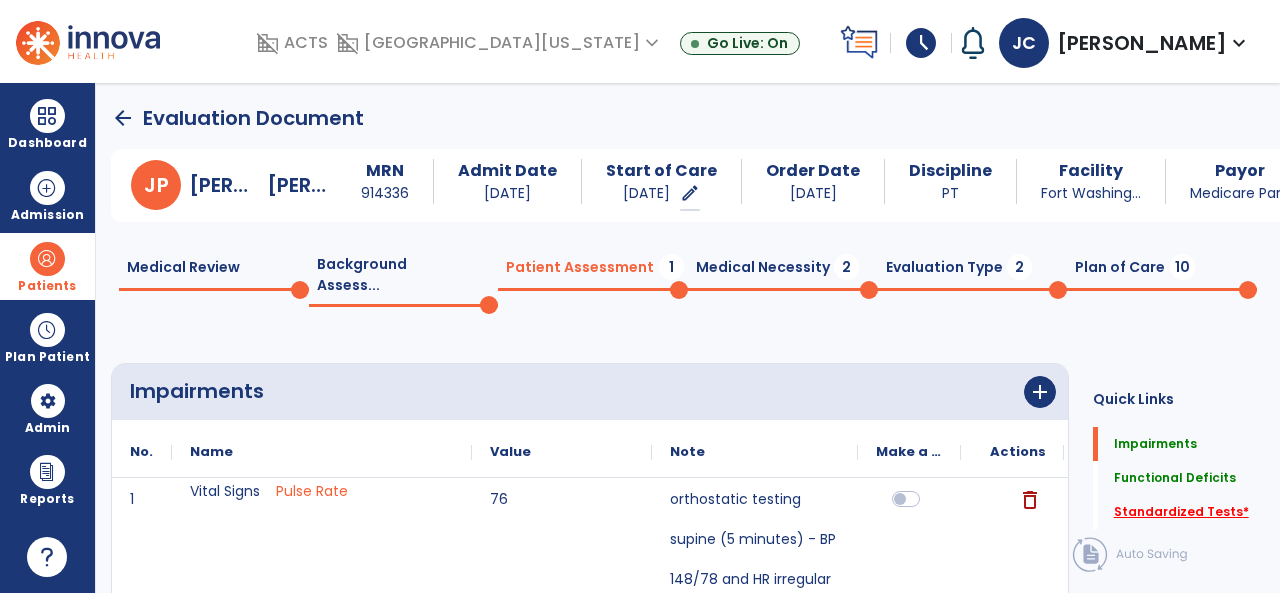 click on "Standardized Tests   *" 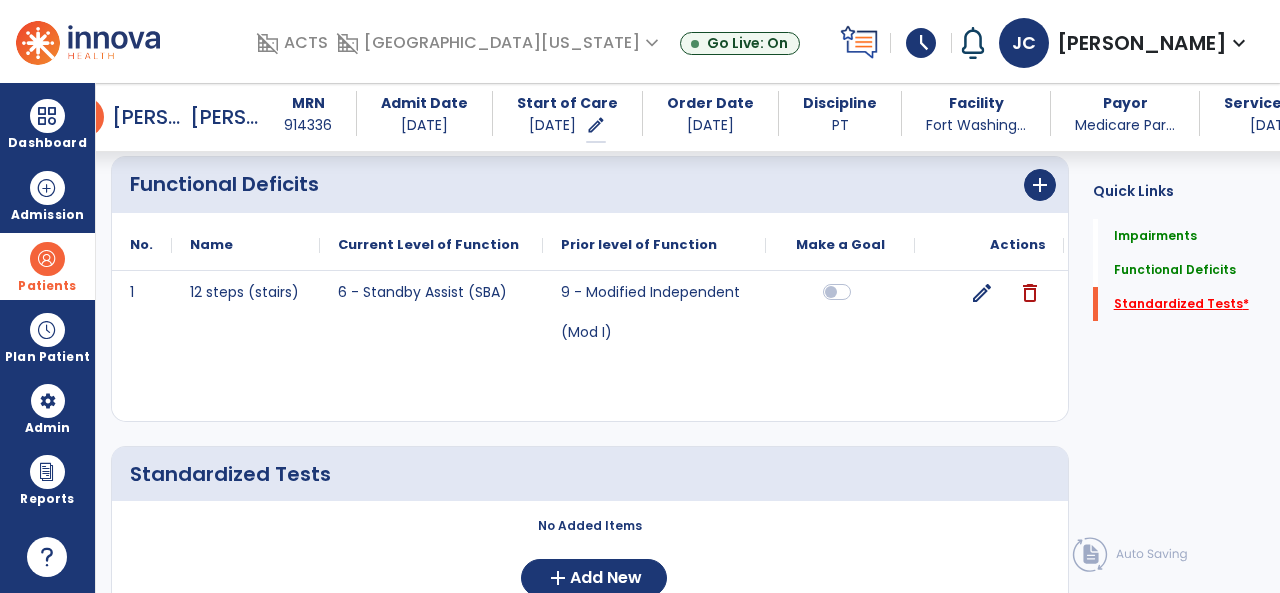 scroll, scrollTop: 2199, scrollLeft: 0, axis: vertical 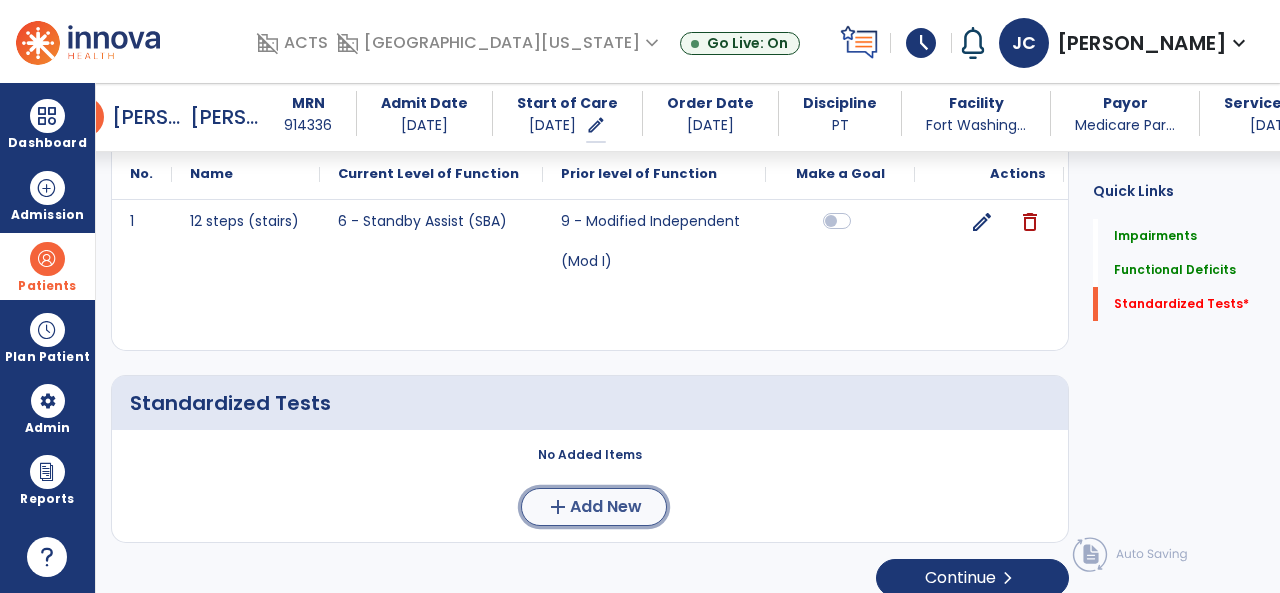 click on "Add New" 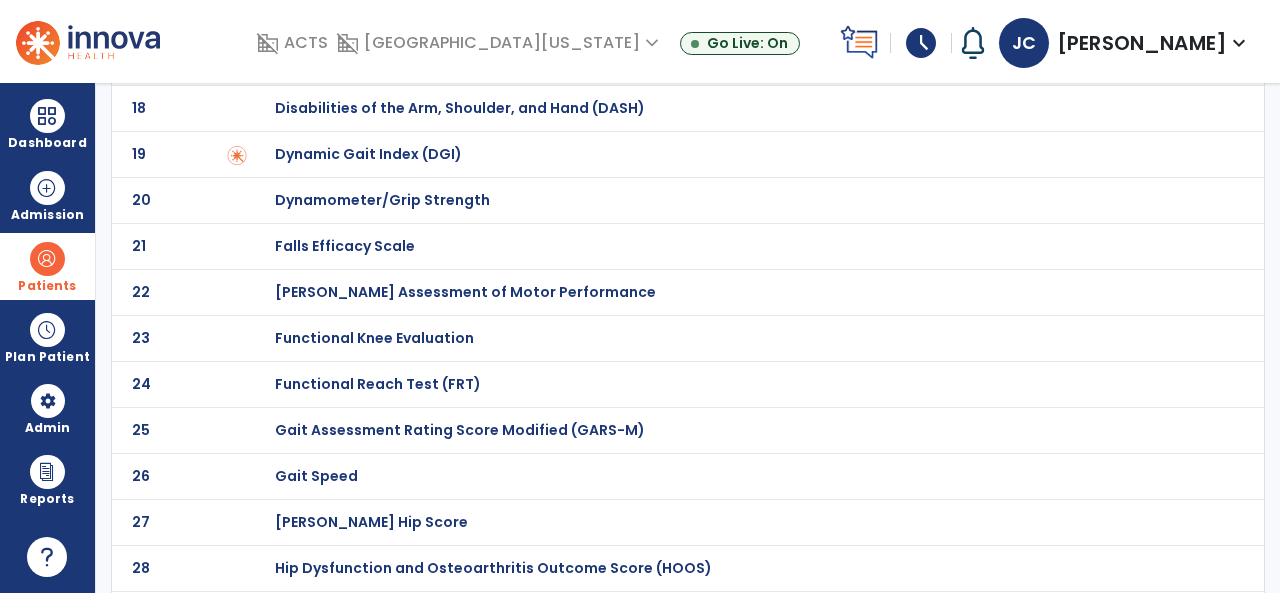 scroll, scrollTop: 918, scrollLeft: 0, axis: vertical 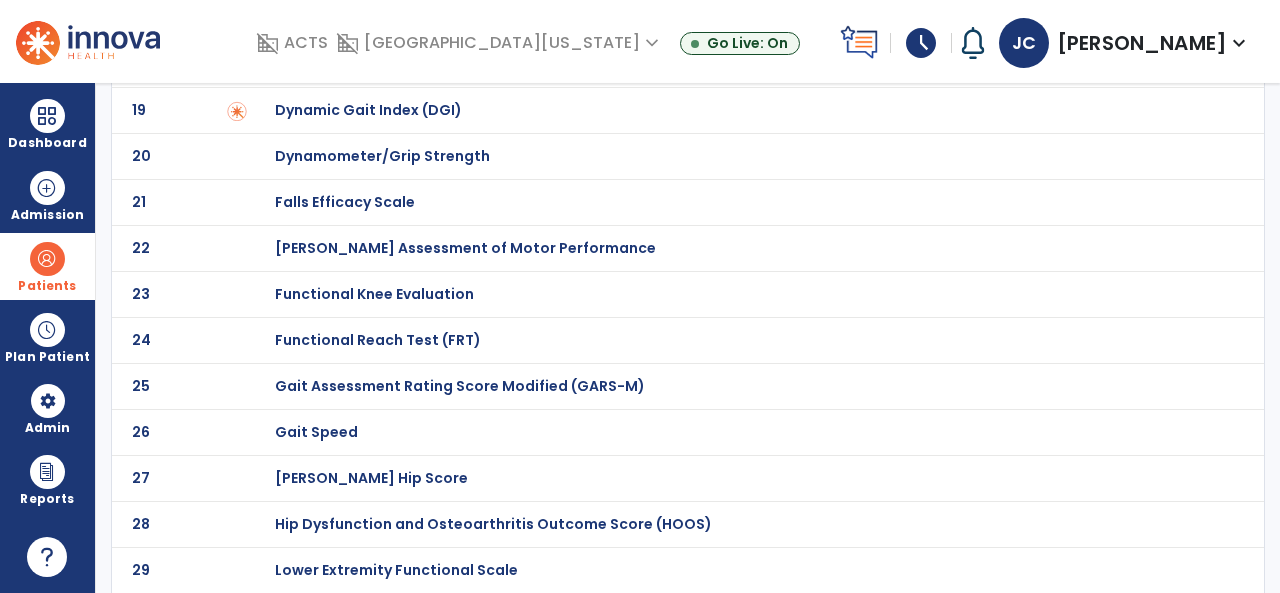 click on "Gait Speed" at bounding box center (346, -718) 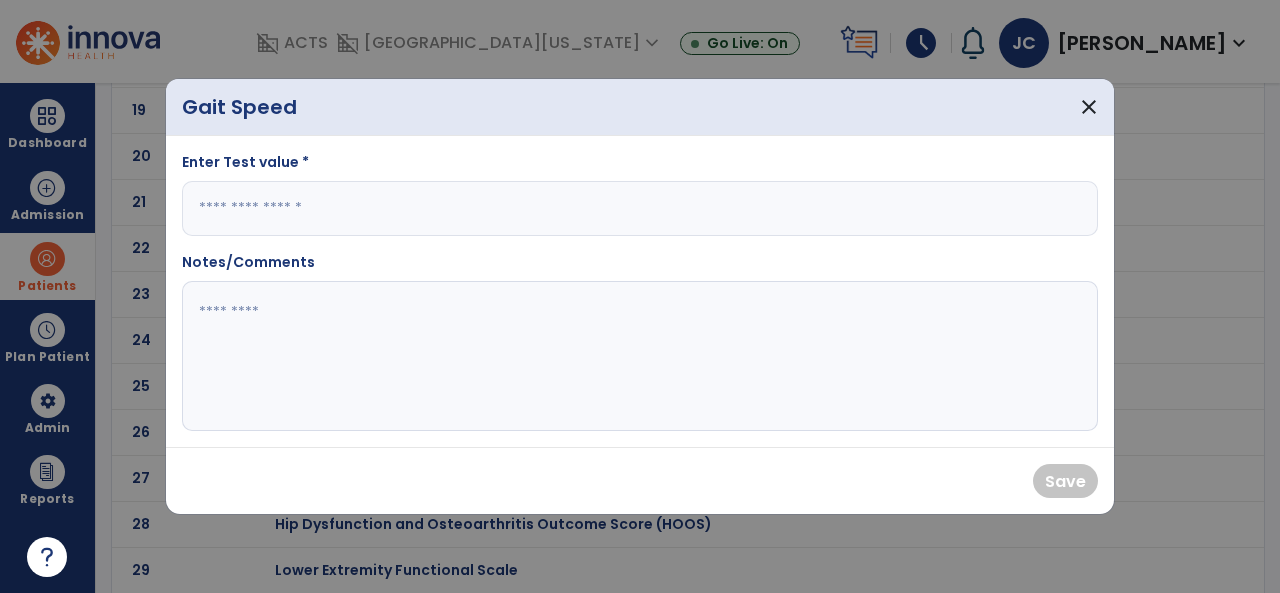 click at bounding box center (640, 208) 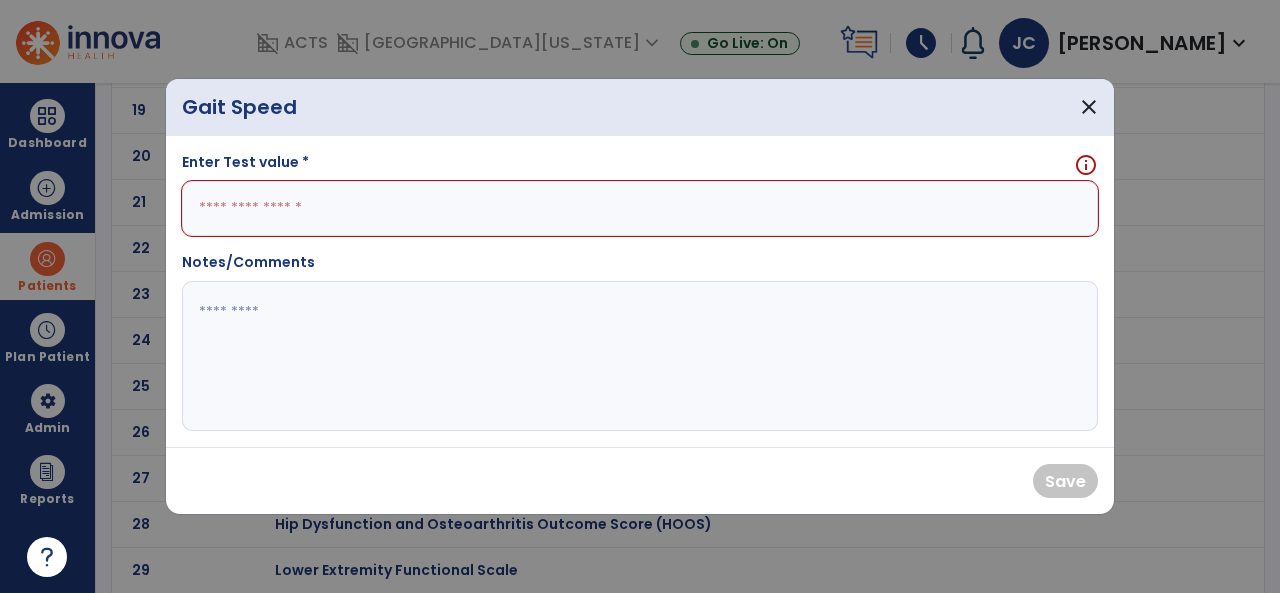 type on "**" 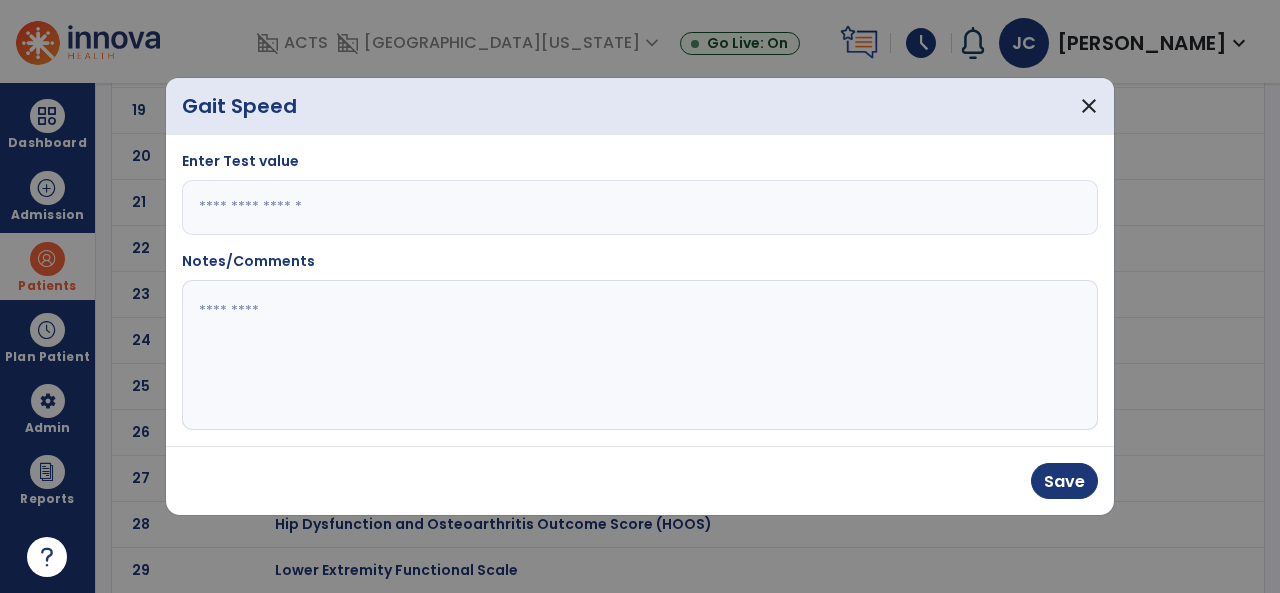 type on "***" 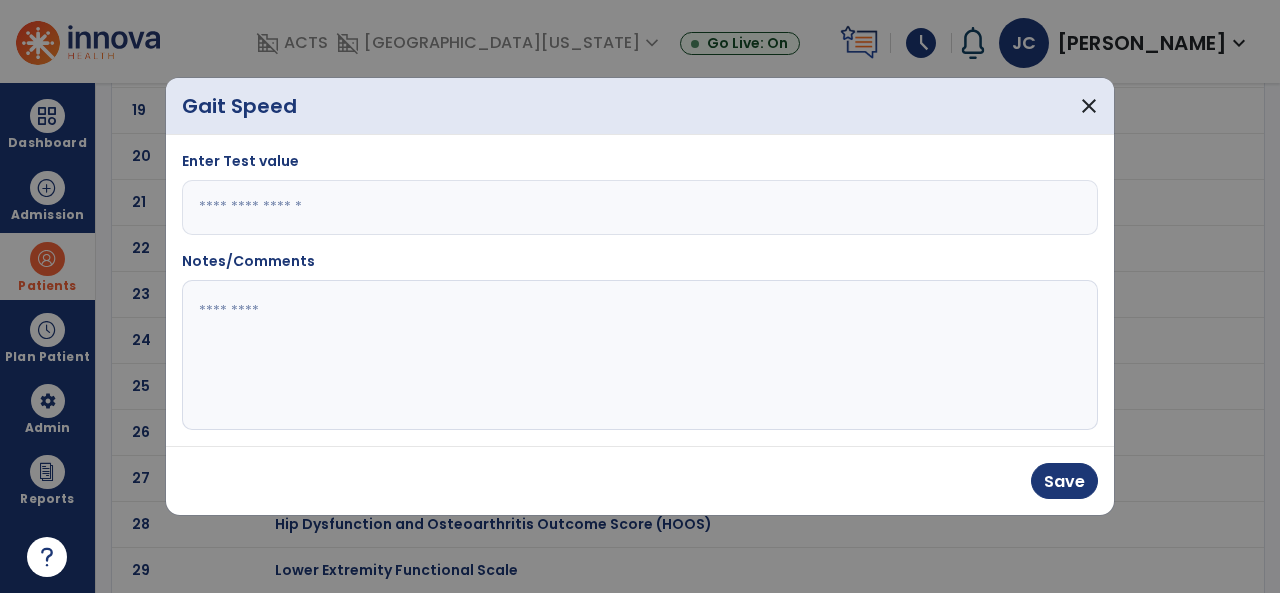 click 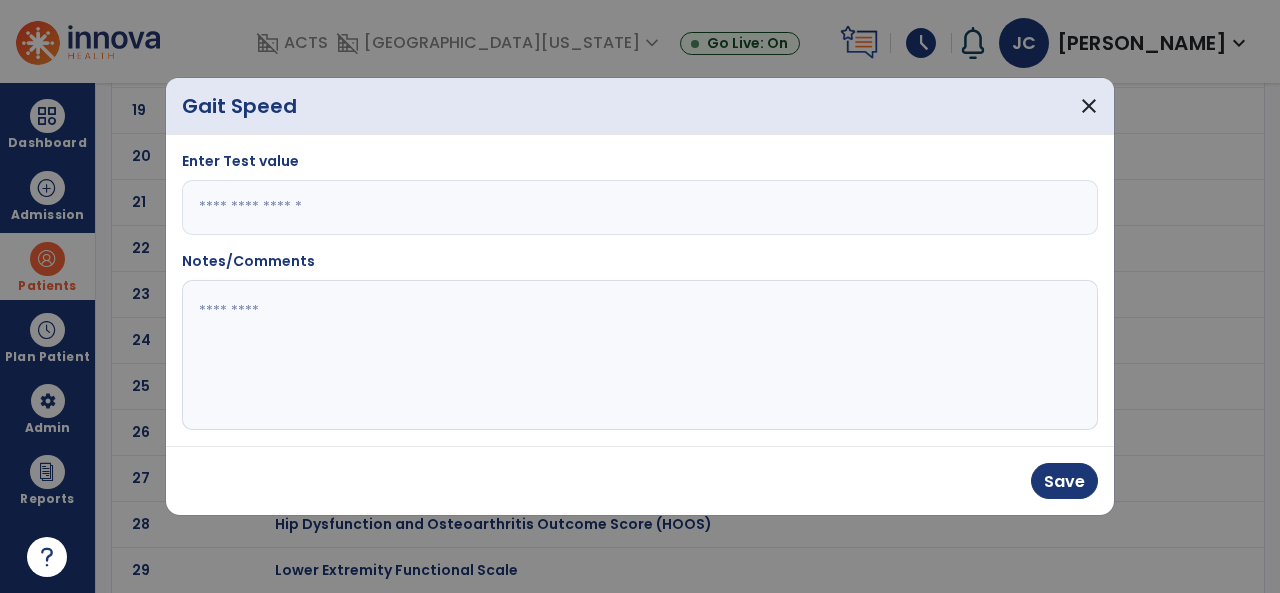 click 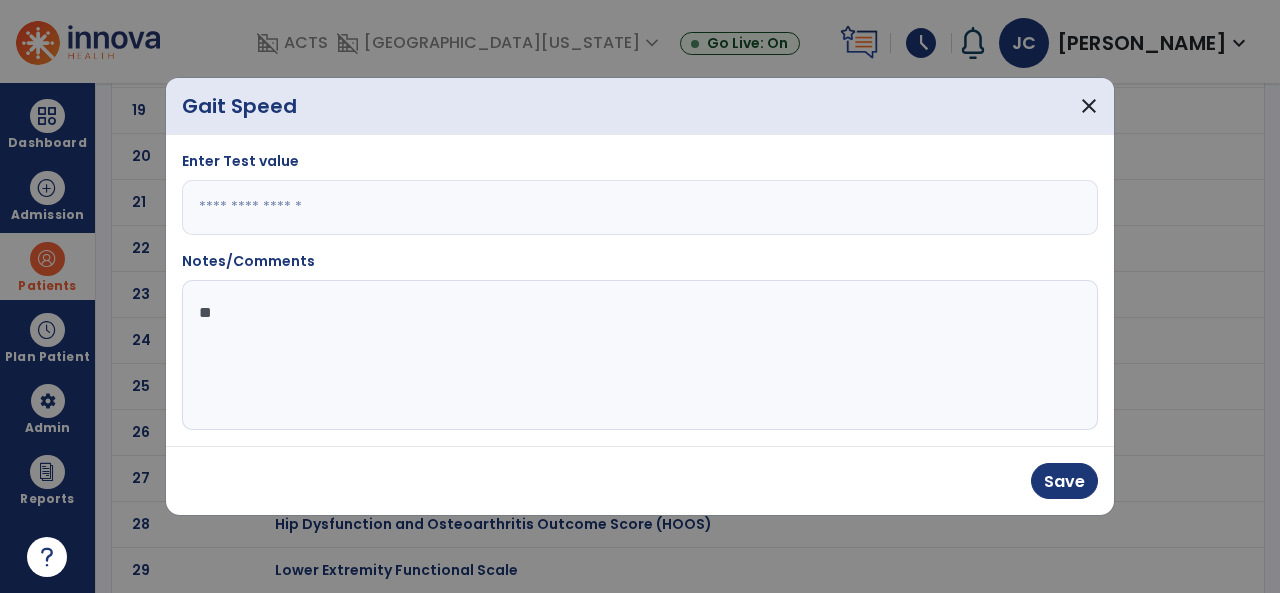 type on "*" 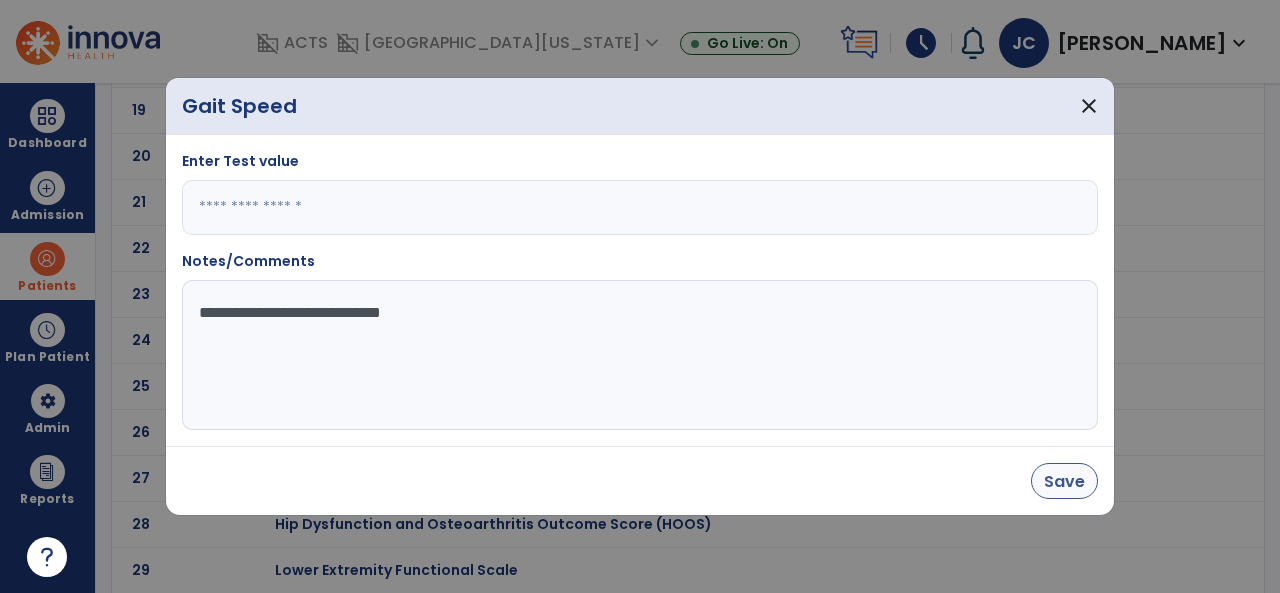 type on "**********" 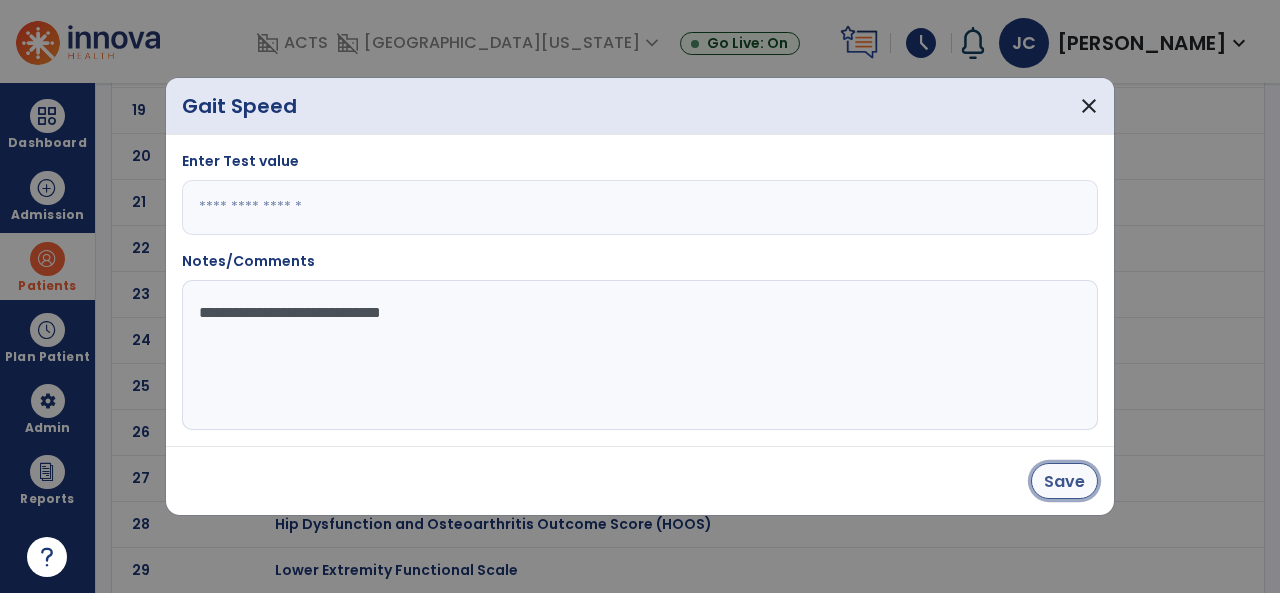 click on "Save" at bounding box center (1064, 481) 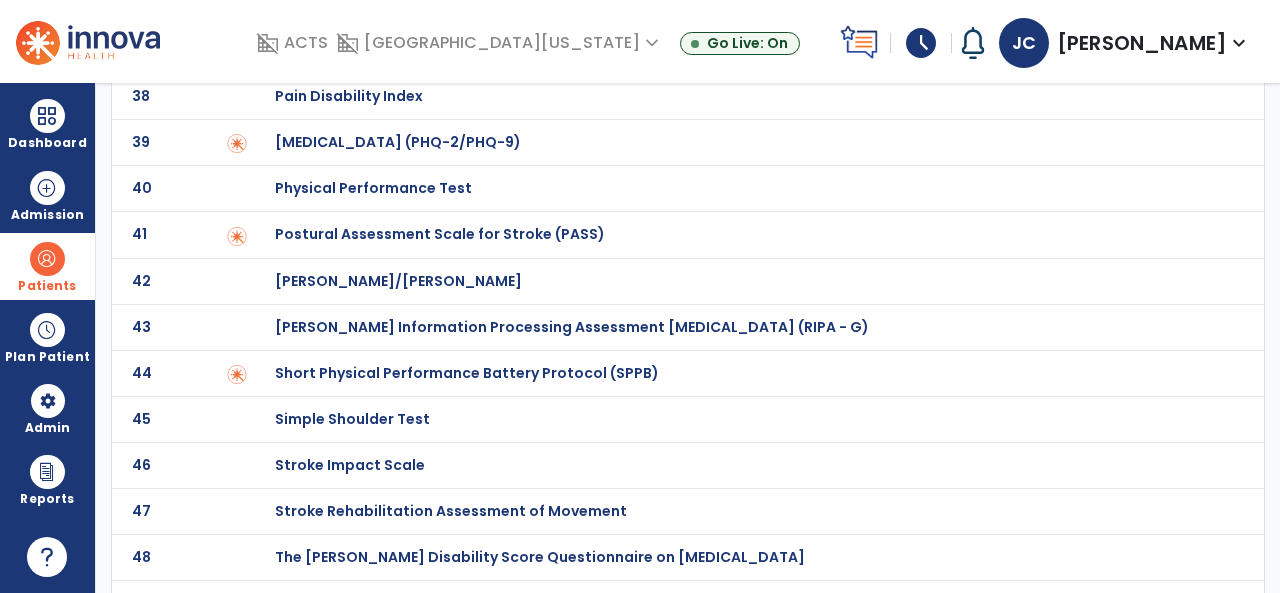 scroll, scrollTop: 1916, scrollLeft: 0, axis: vertical 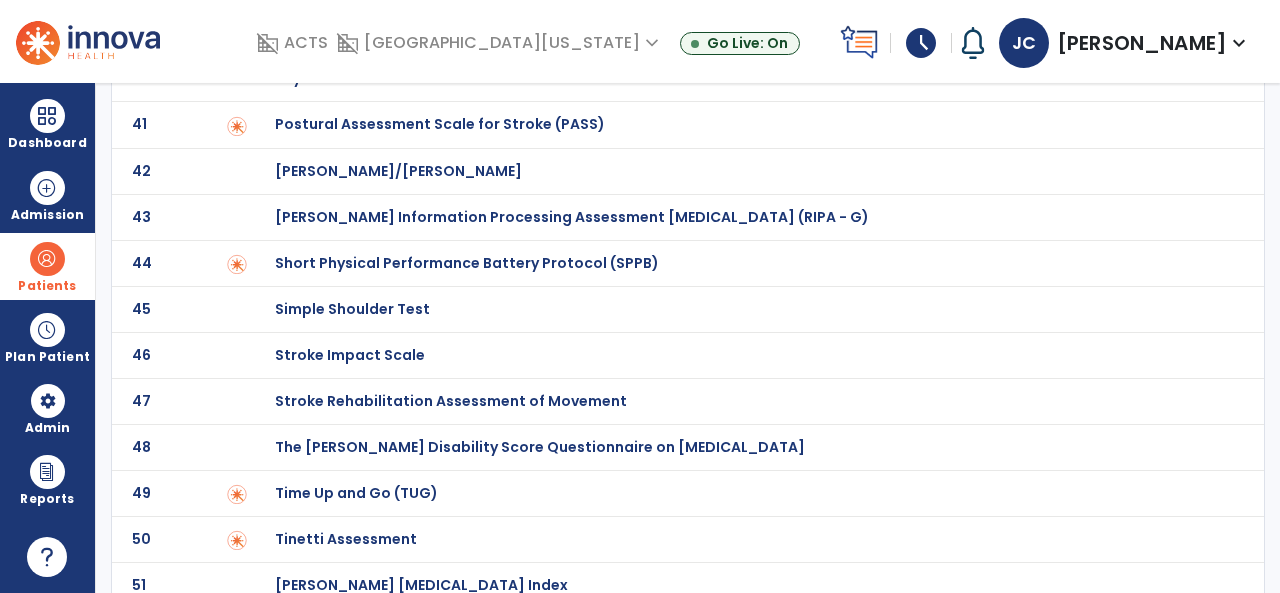 click on "Time Up and Go (TUG)" at bounding box center [346, -1716] 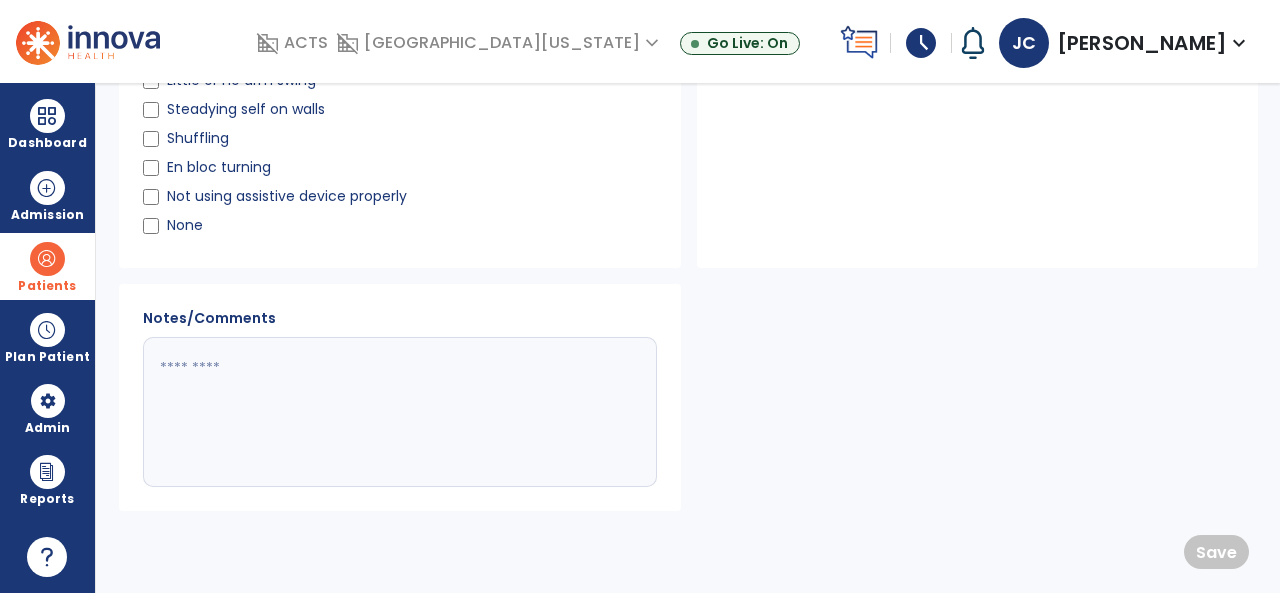 scroll, scrollTop: 0, scrollLeft: 0, axis: both 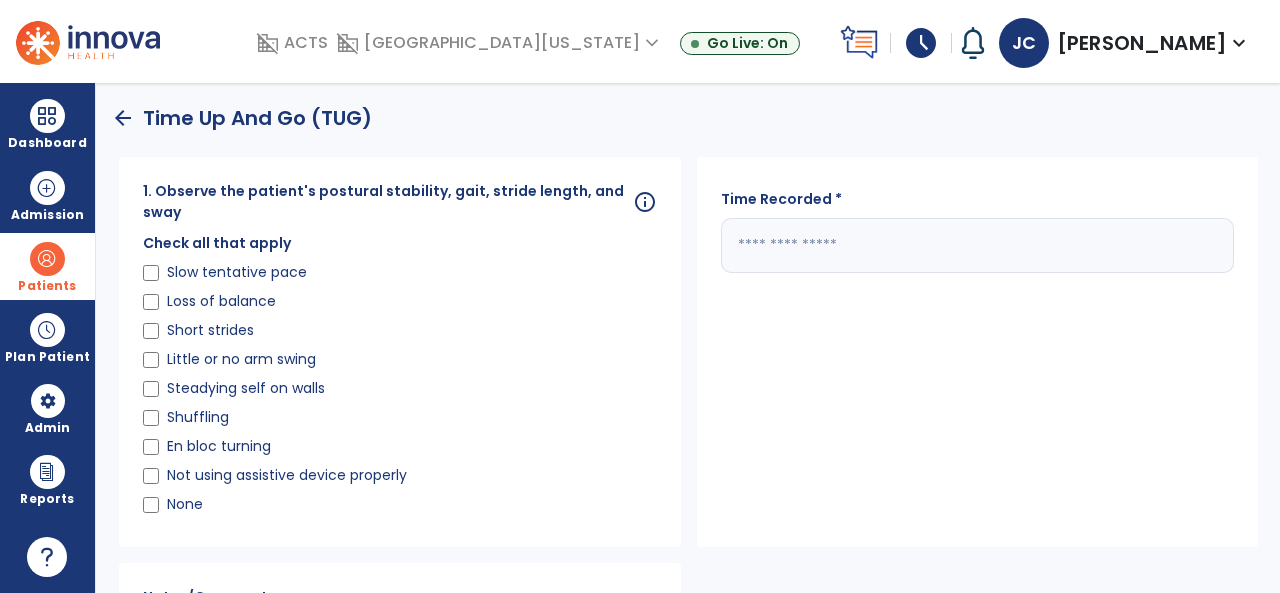 click 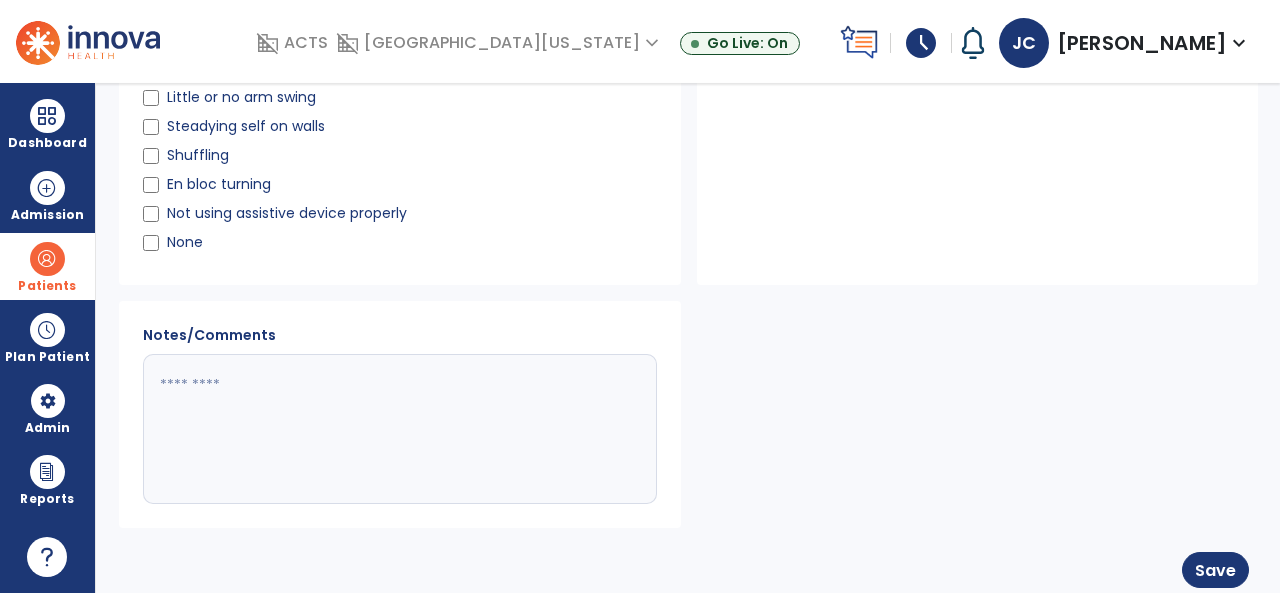 scroll, scrollTop: 264, scrollLeft: 0, axis: vertical 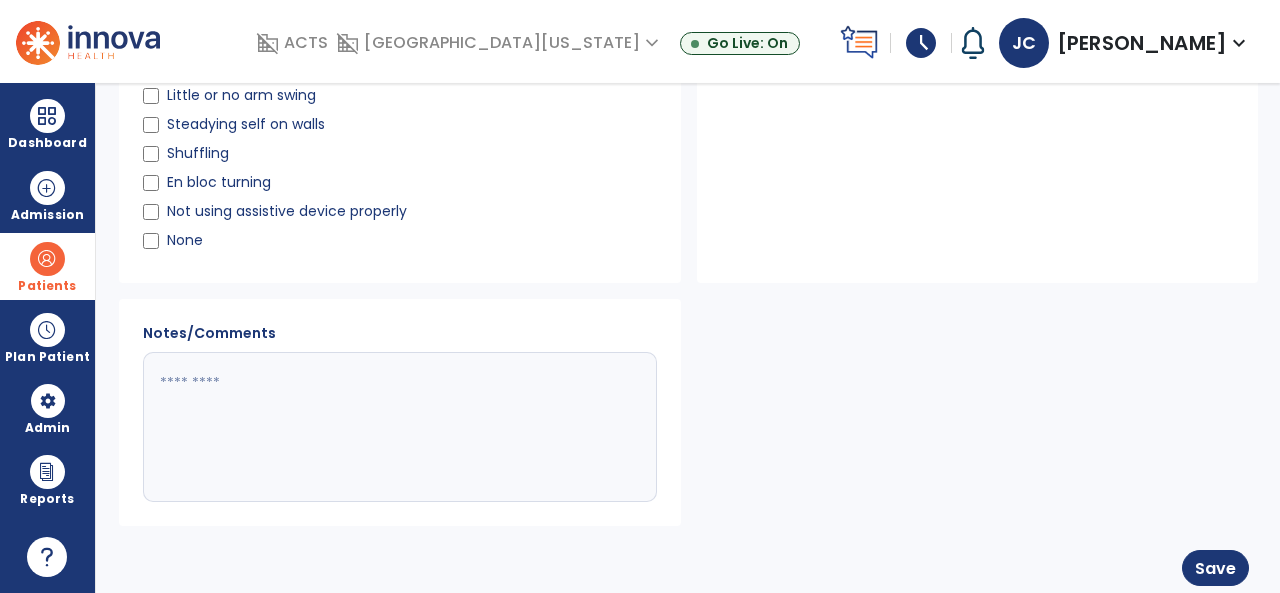 type on "**" 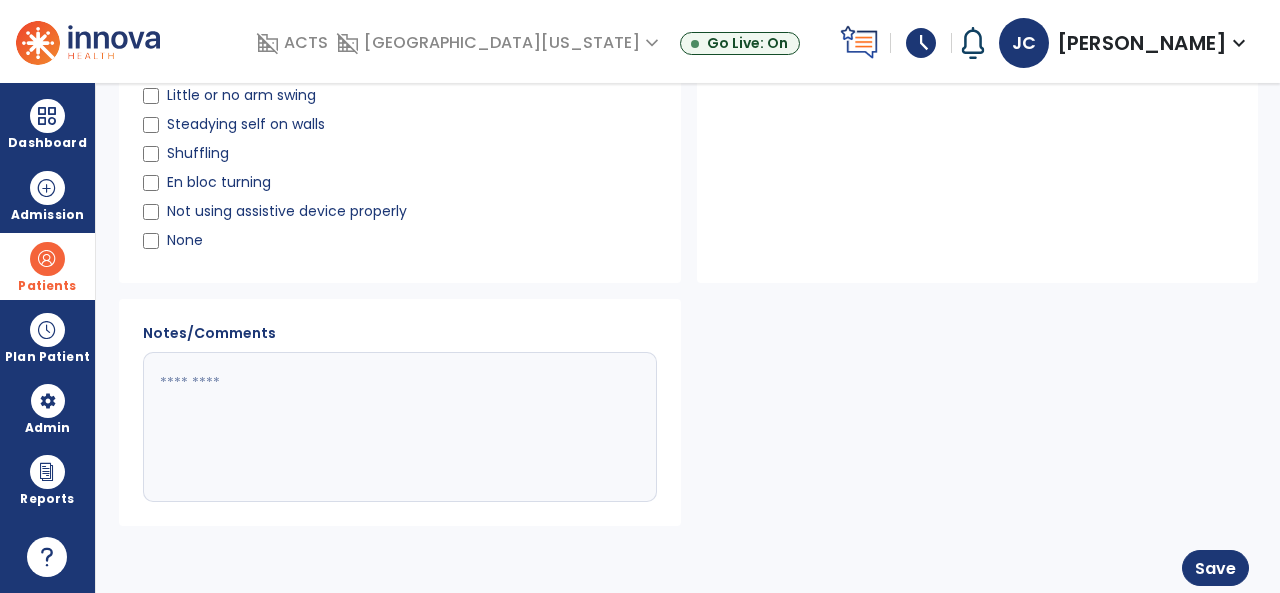 click 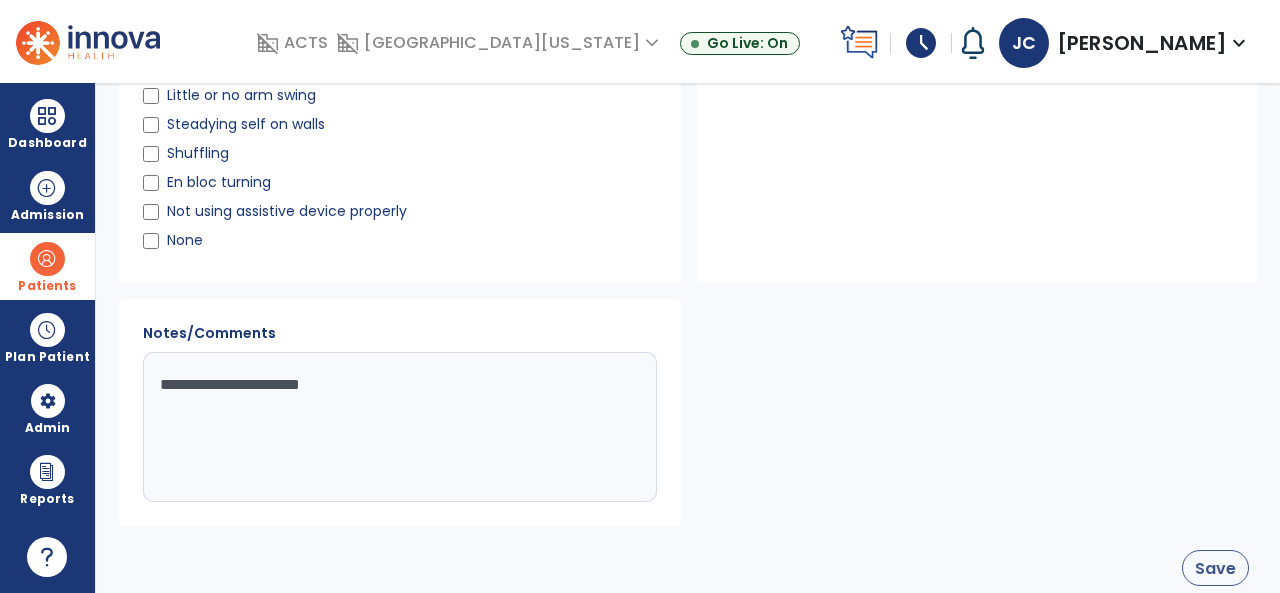 type on "**********" 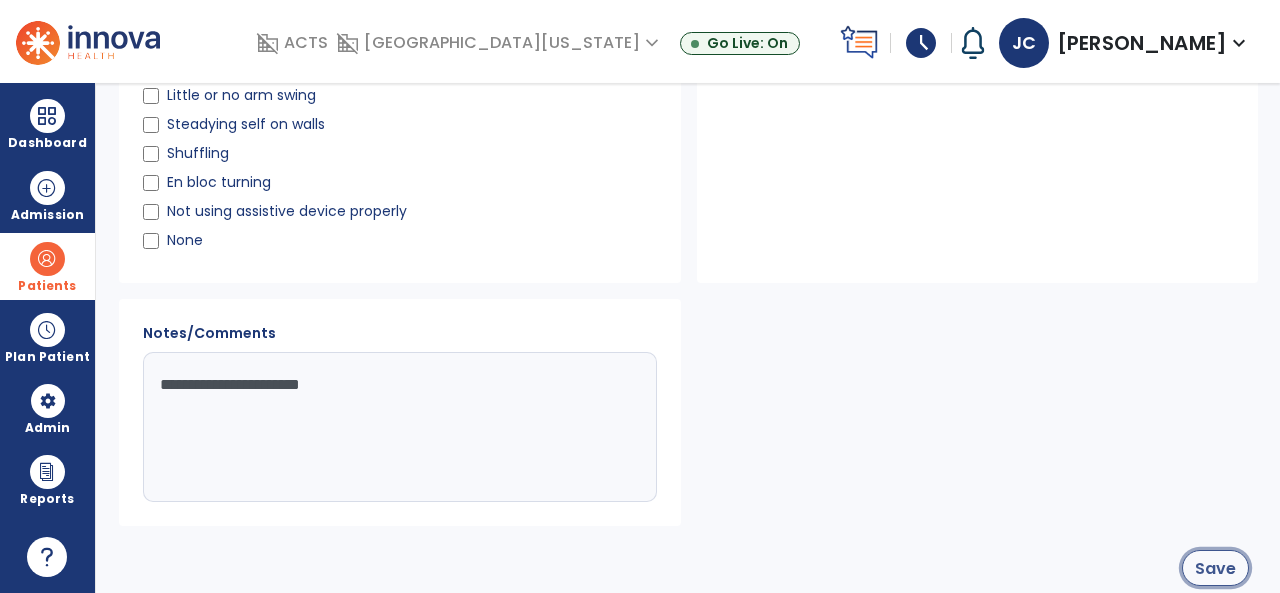 click on "Save" 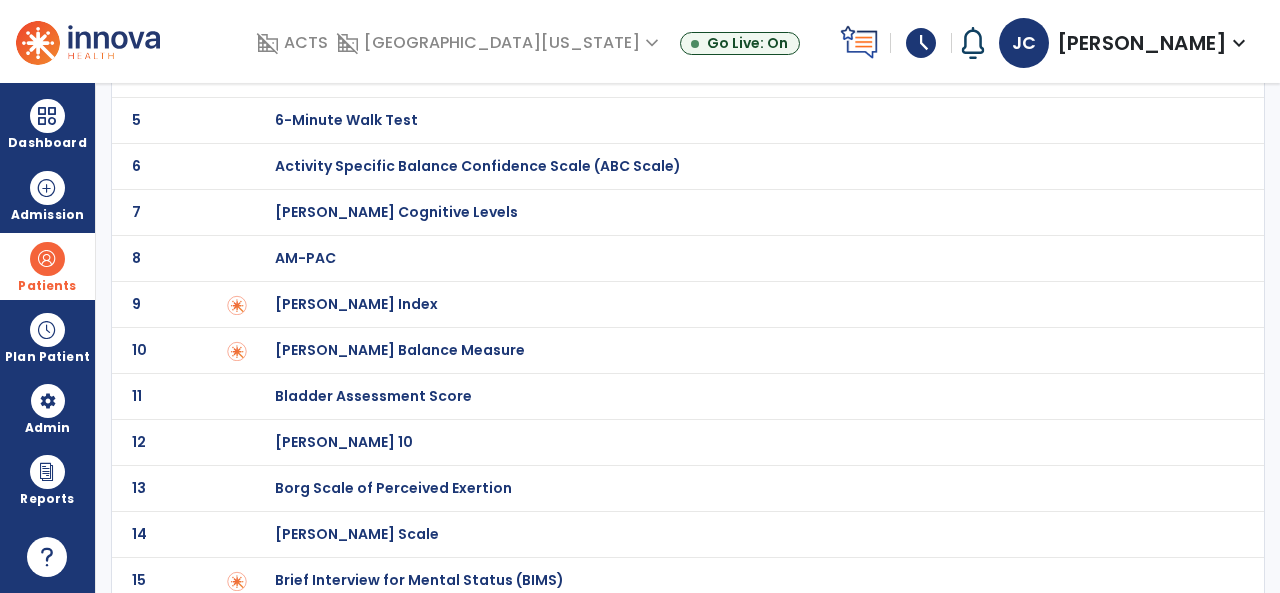 scroll, scrollTop: 1916, scrollLeft: 0, axis: vertical 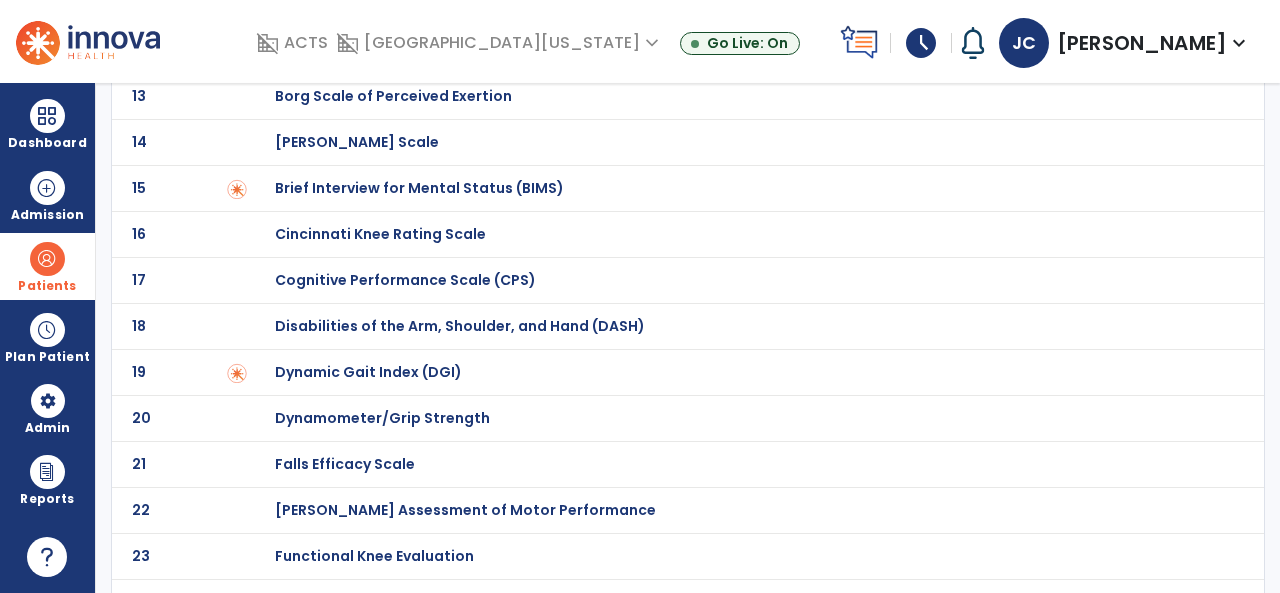 click on "Dynamic Gait Index (DGI)" at bounding box center (346, -456) 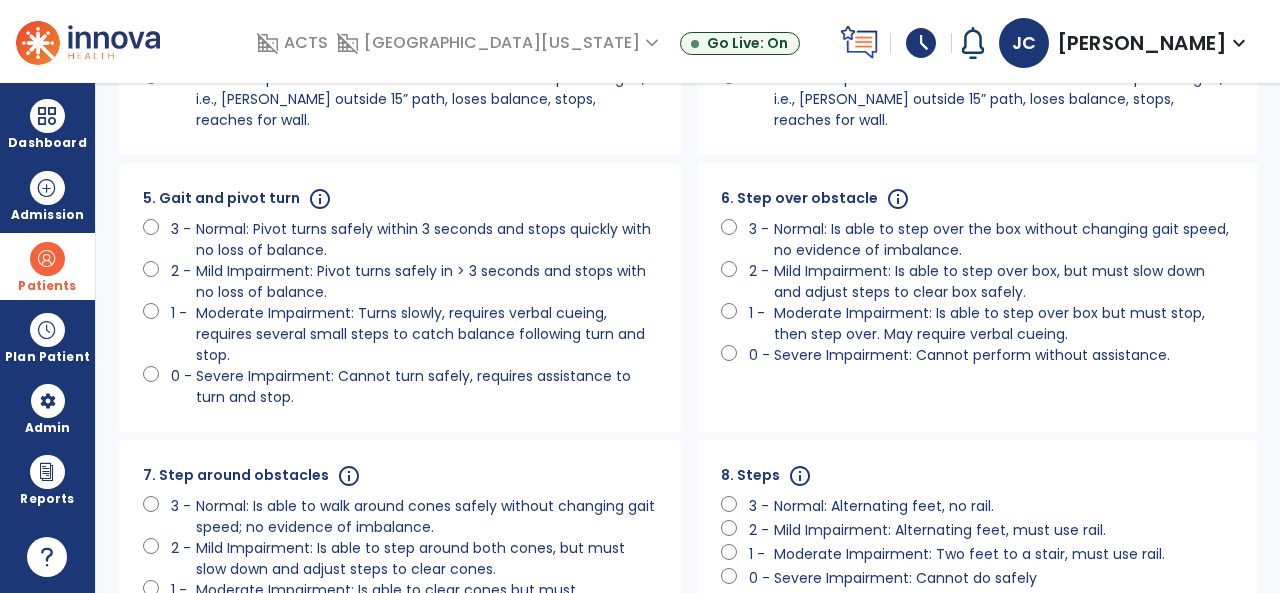 scroll, scrollTop: 0, scrollLeft: 0, axis: both 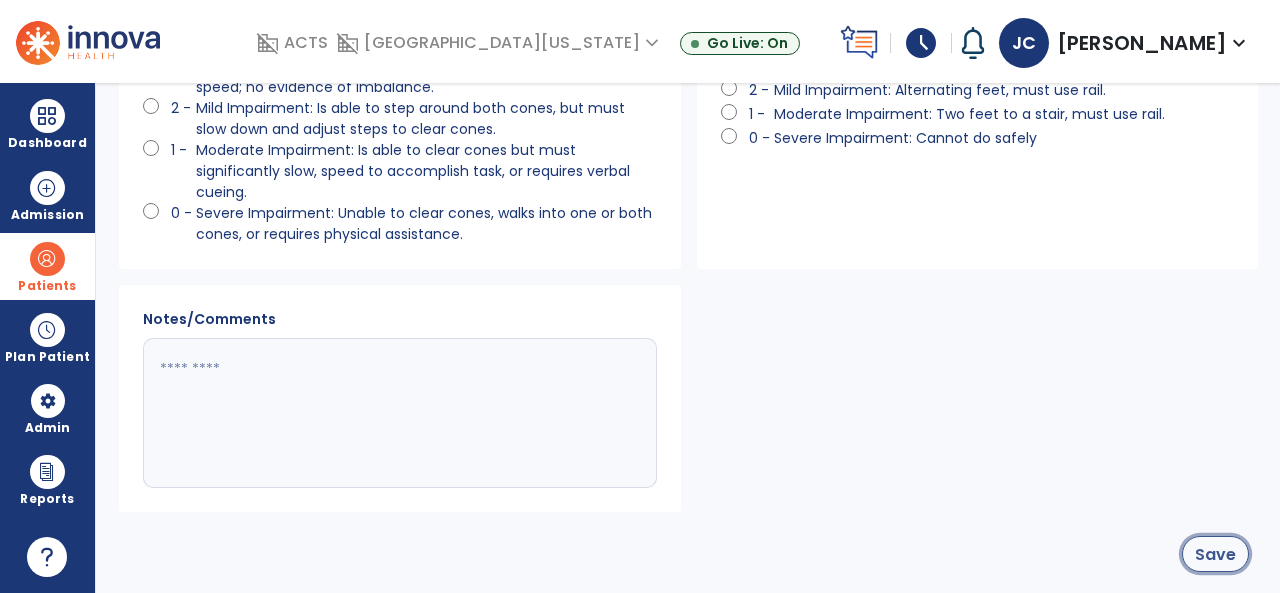 click on "Save" 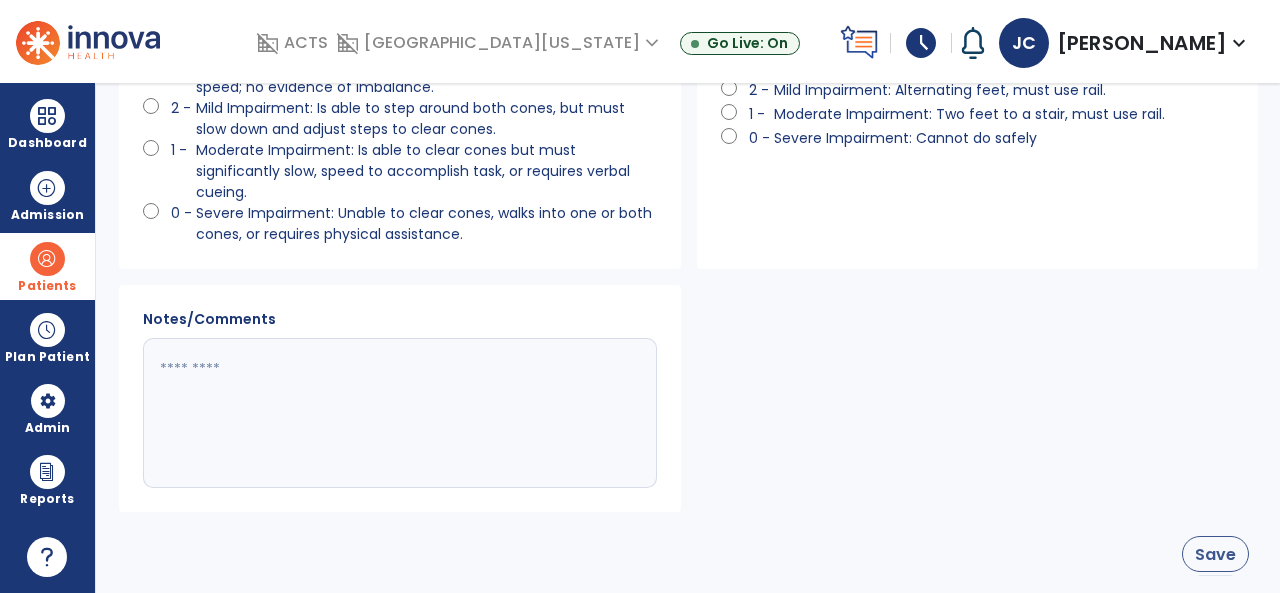 scroll, scrollTop: 1916, scrollLeft: 0, axis: vertical 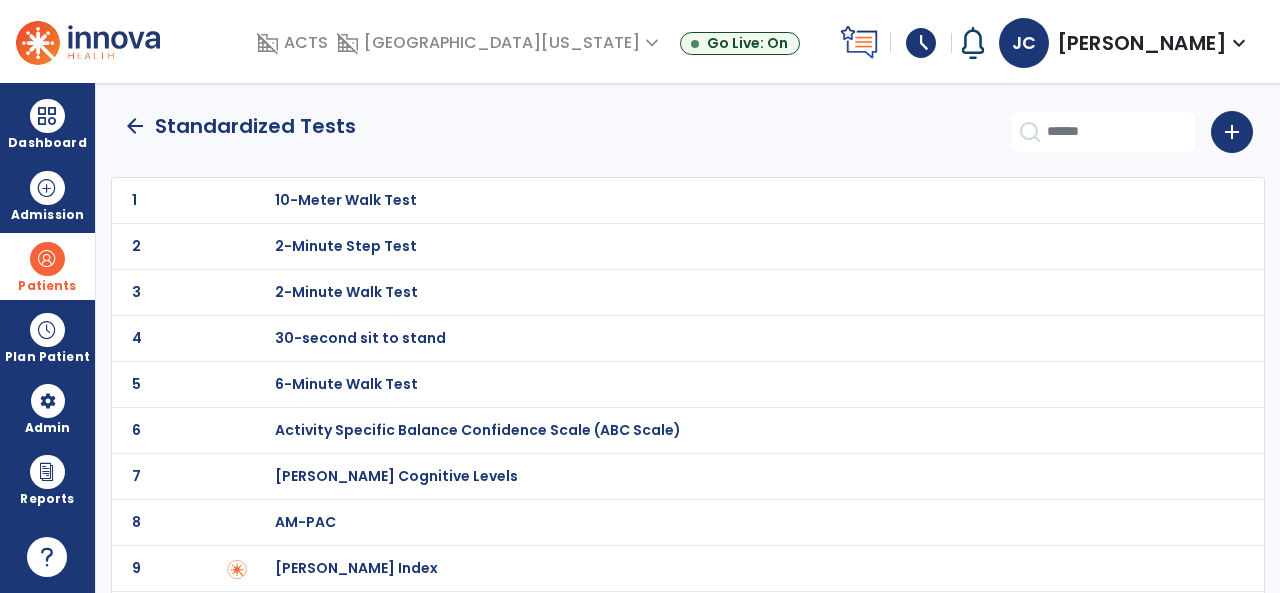 click on "6-Minute Walk Test" at bounding box center (346, 200) 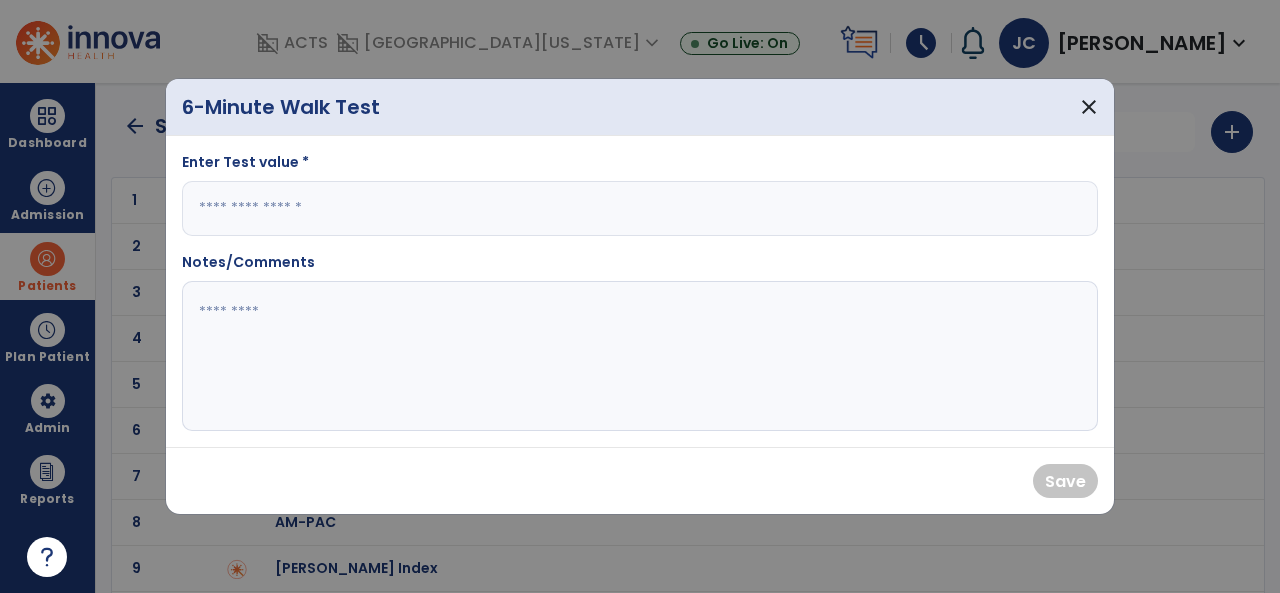 click at bounding box center [640, 208] 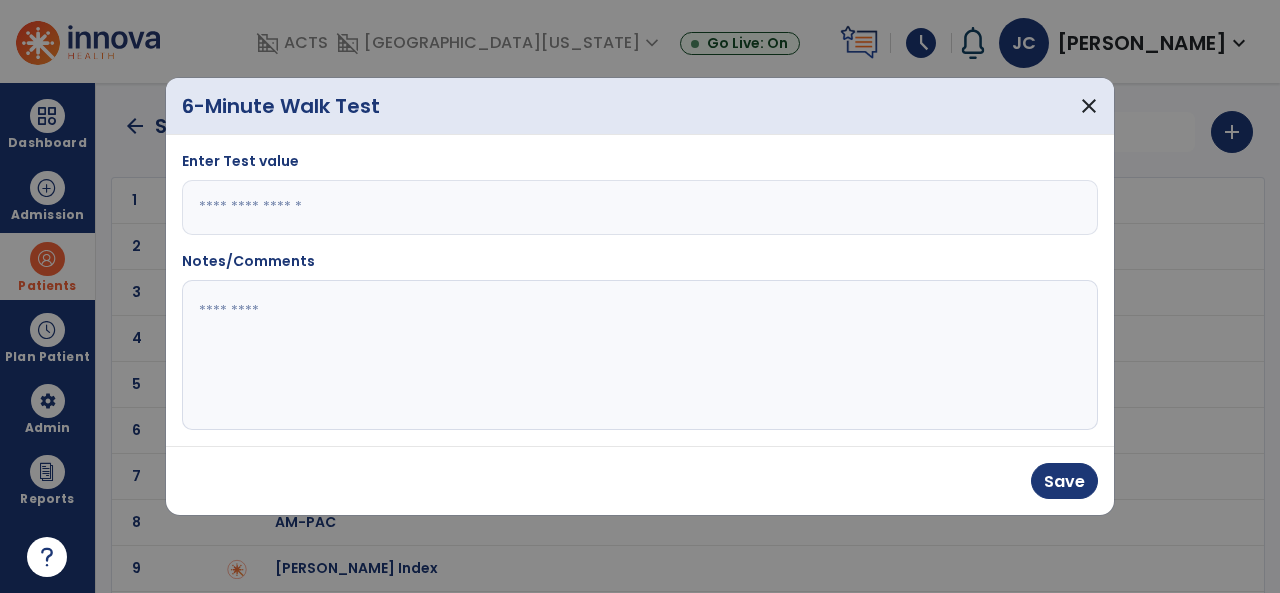 type on "***" 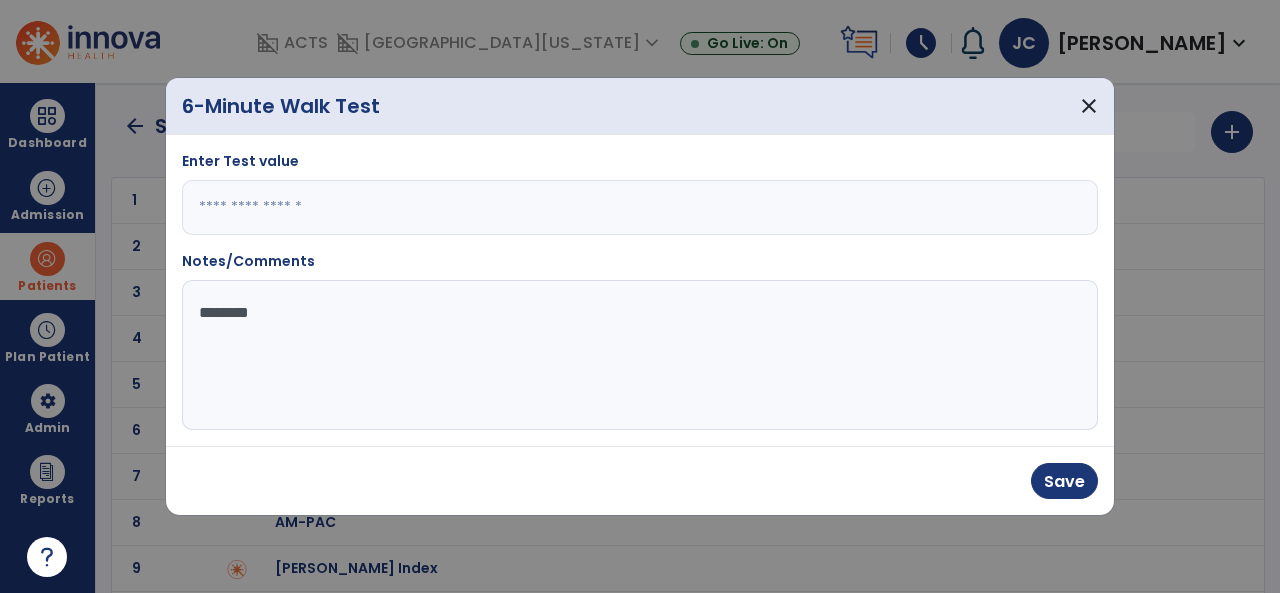 type on "*******" 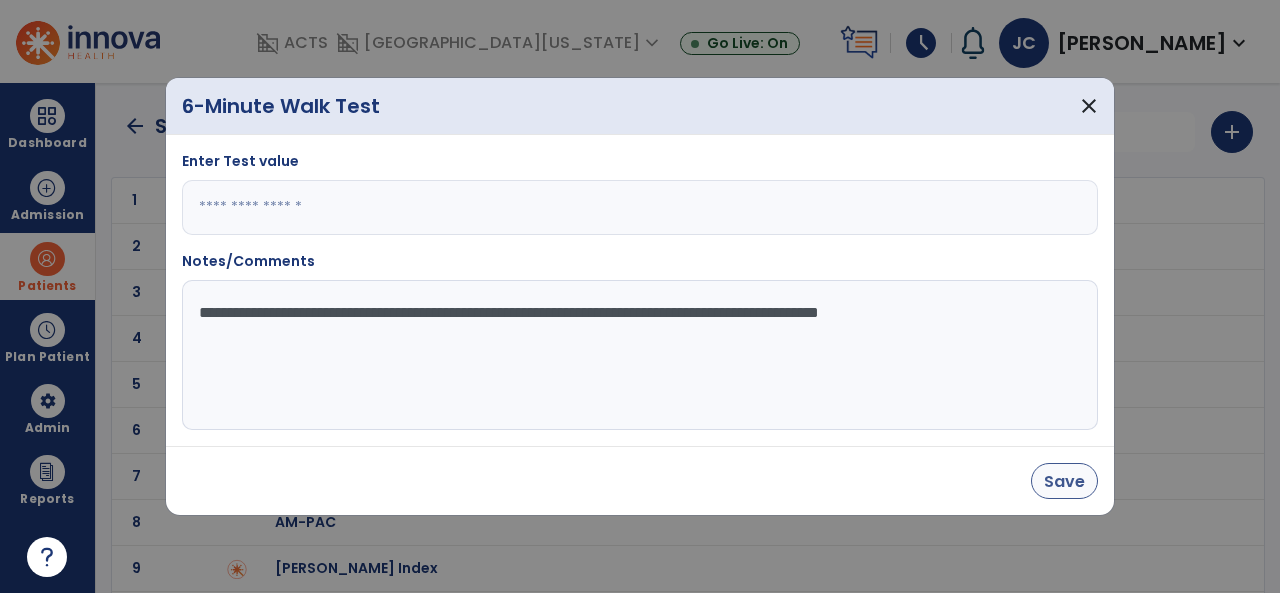 type on "**********" 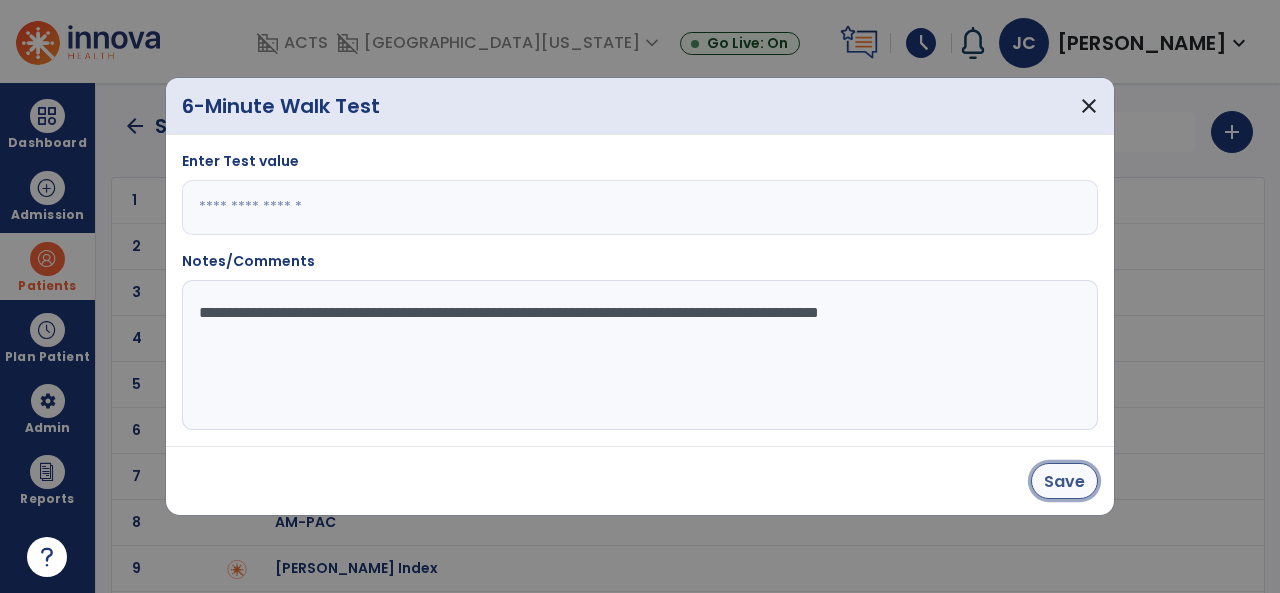 click on "Save" at bounding box center [1064, 481] 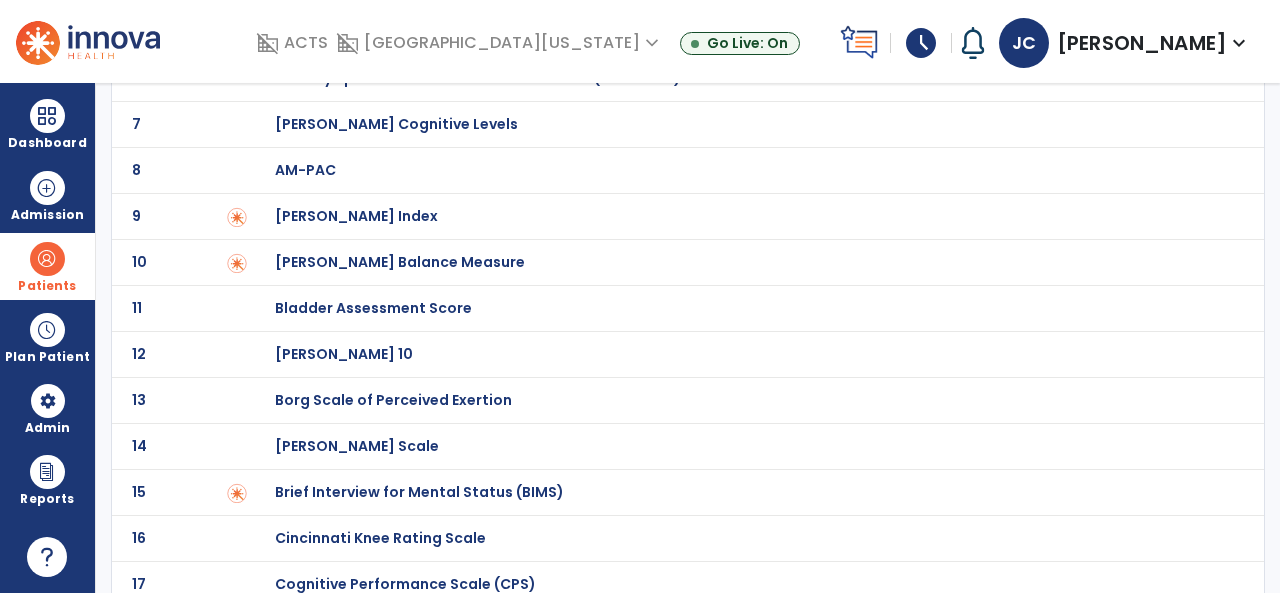 scroll, scrollTop: 0, scrollLeft: 0, axis: both 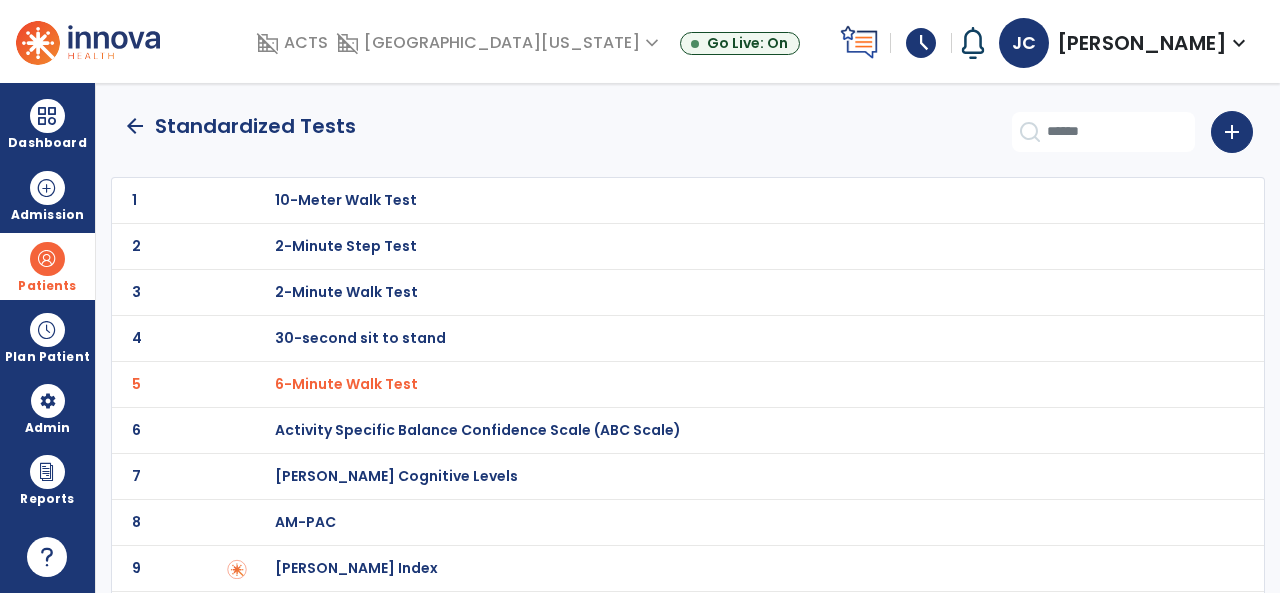click on "arrow_back" 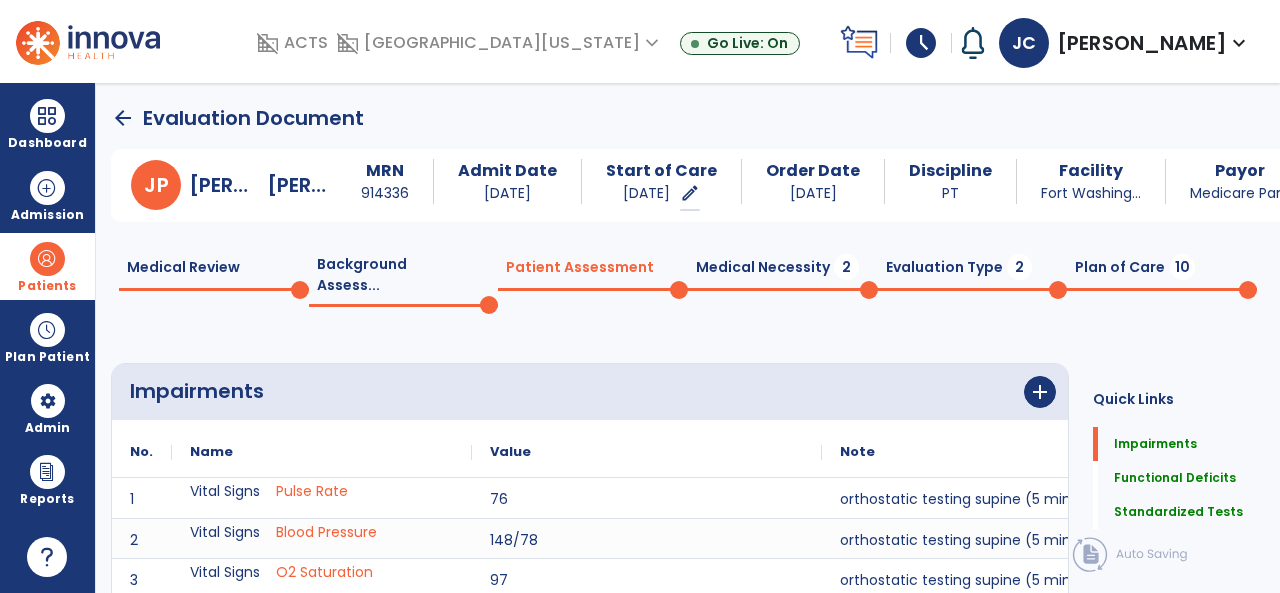 scroll, scrollTop: 20, scrollLeft: 0, axis: vertical 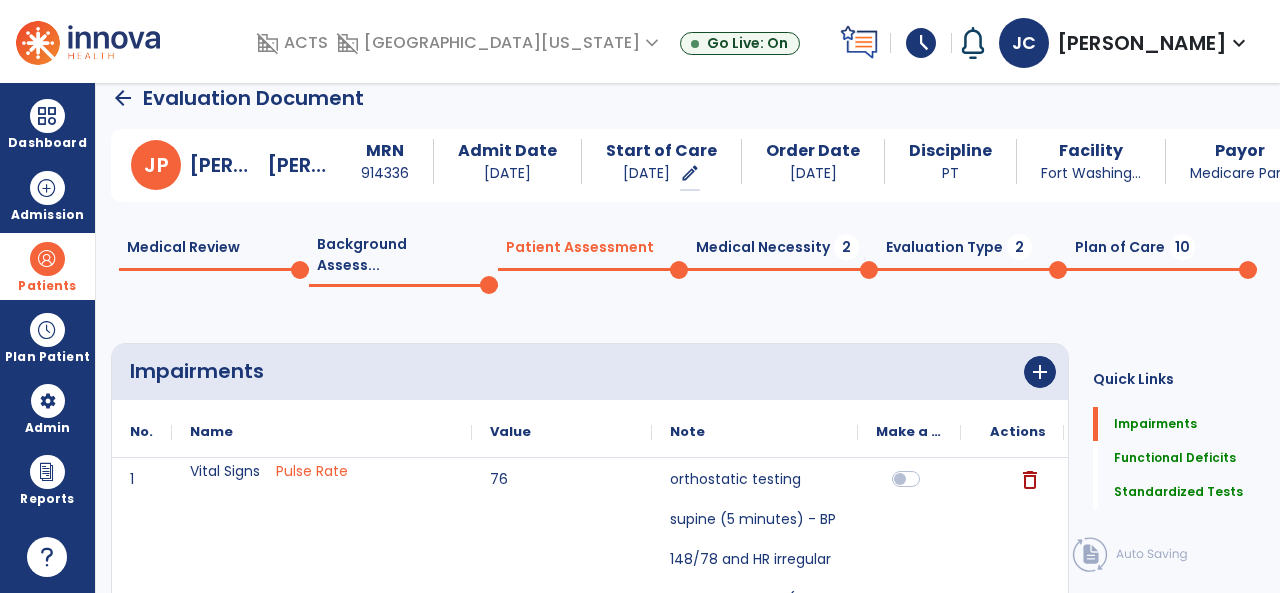 click on "Medical Necessity  2" 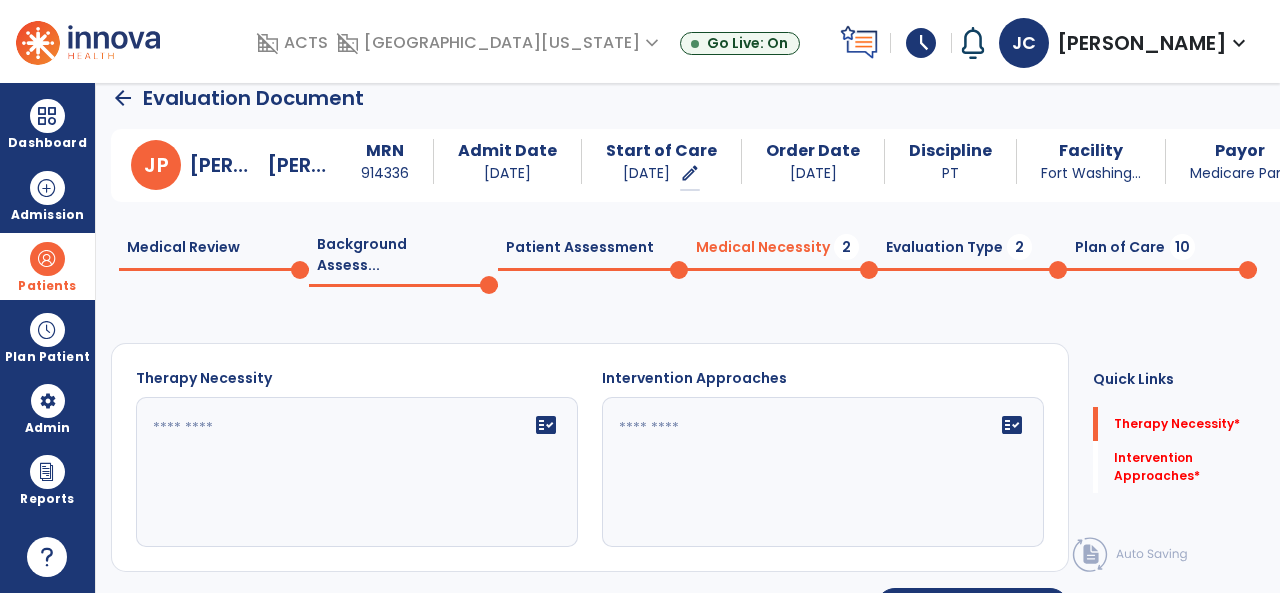 click 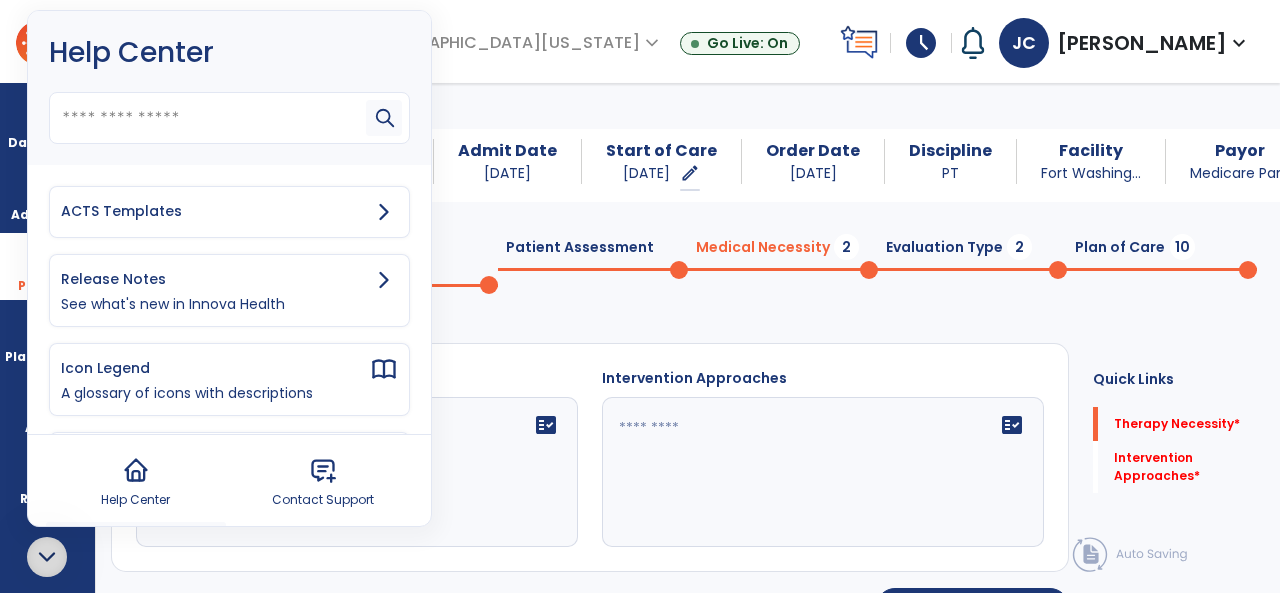 click on "ACTS Templates" at bounding box center [215, 211] 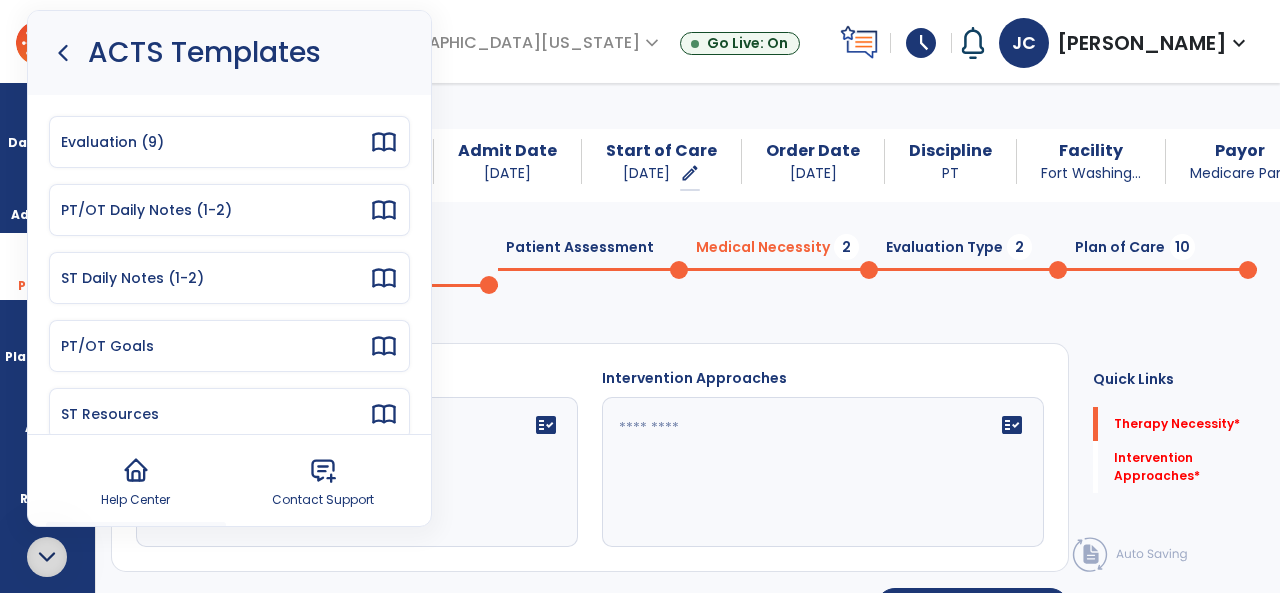 click on "Evaluation (9)" at bounding box center (215, 142) 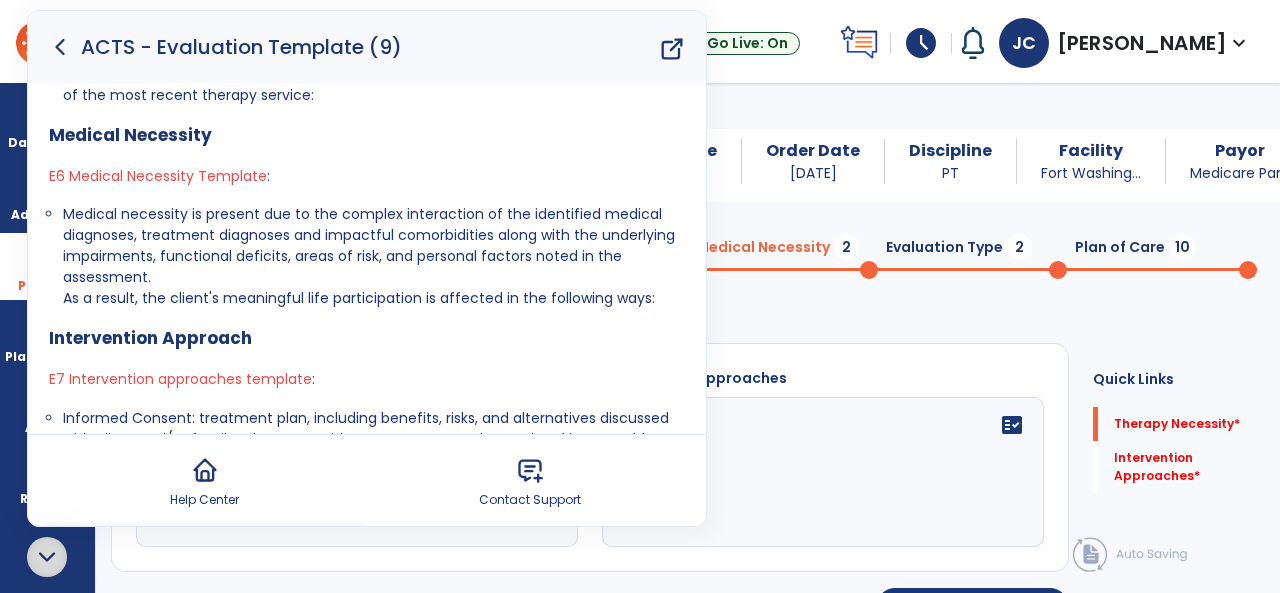 scroll, scrollTop: 799, scrollLeft: 0, axis: vertical 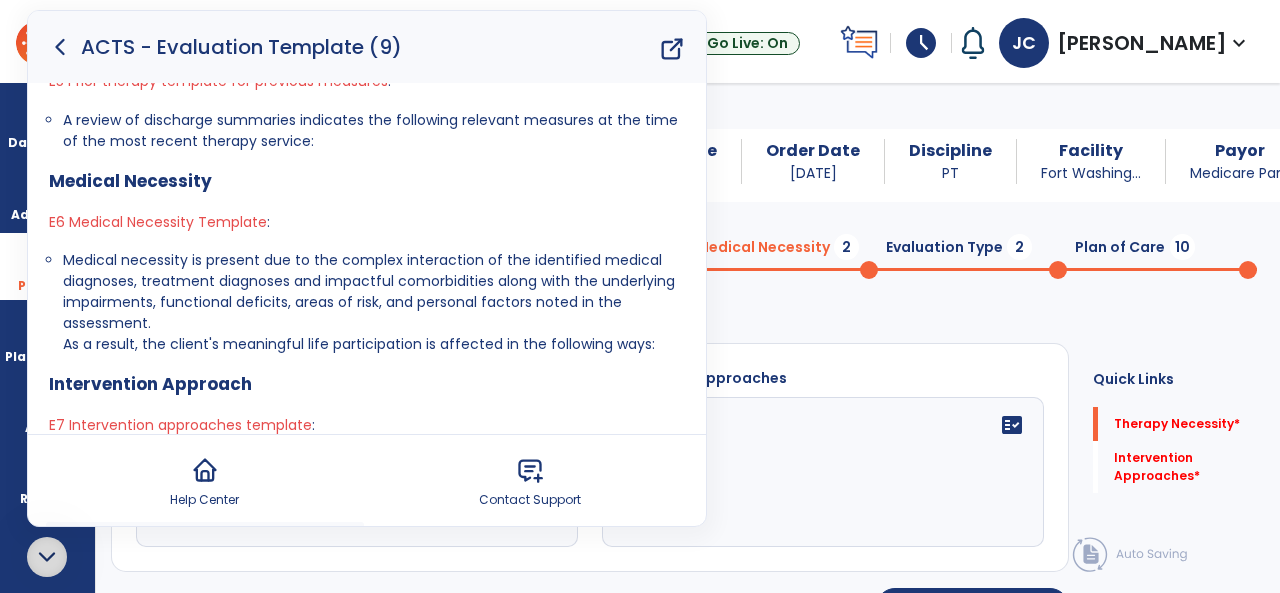 drag, startPoint x: 647, startPoint y: 343, endPoint x: 63, endPoint y: 261, distance: 589.72876 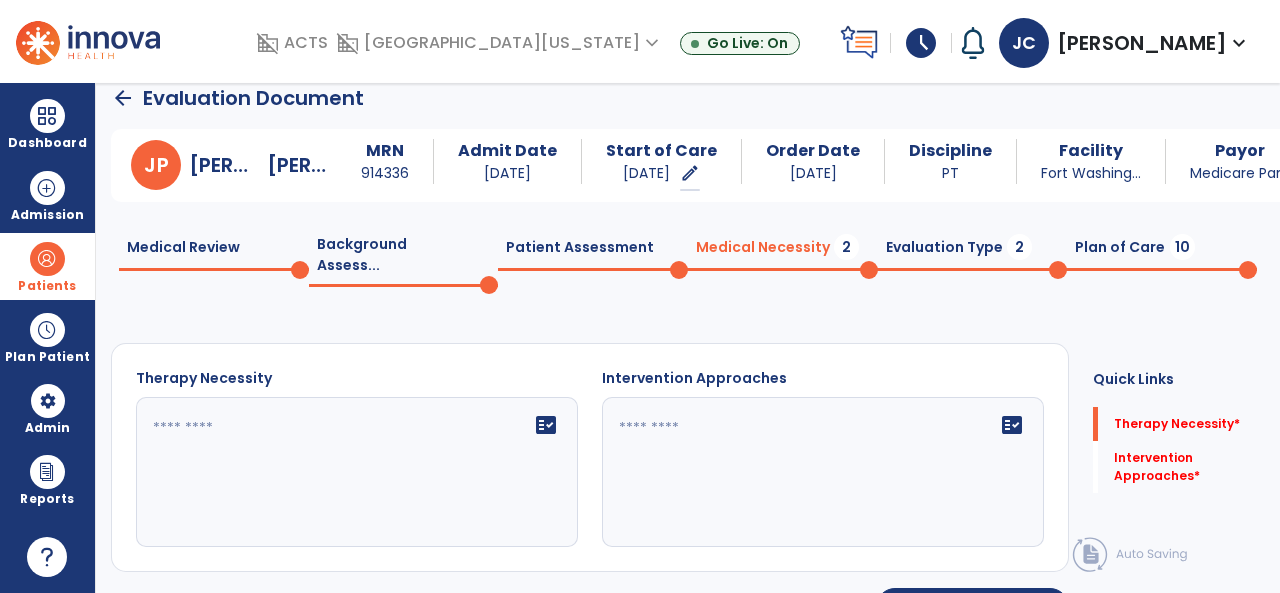 scroll, scrollTop: 0, scrollLeft: 0, axis: both 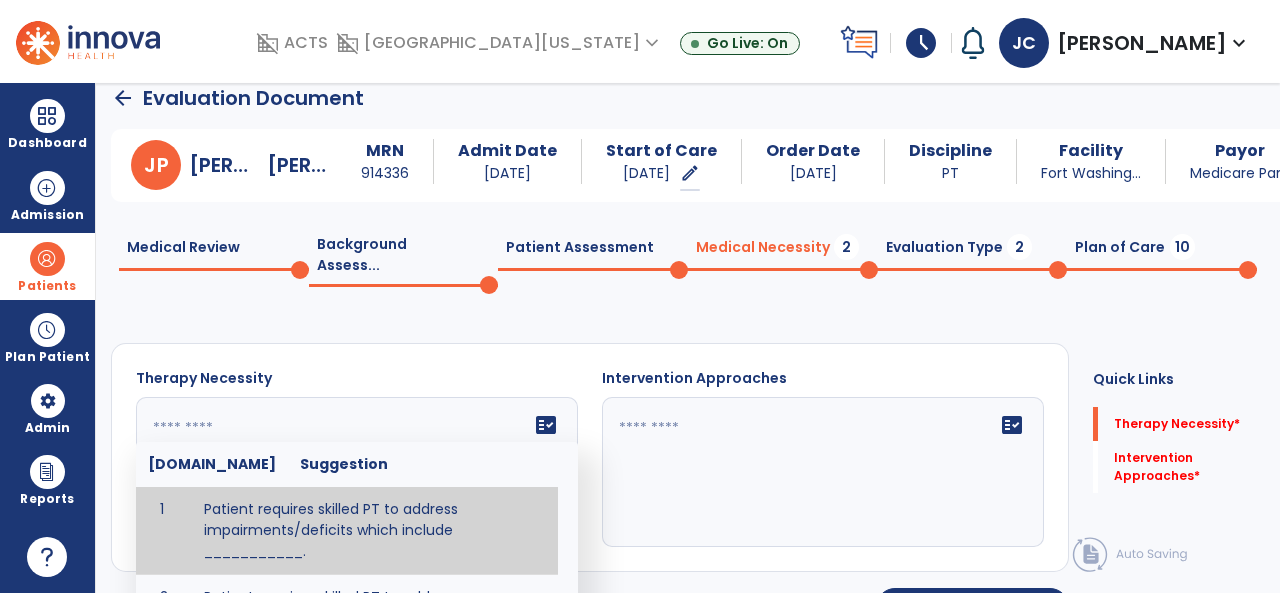 click on "fact_check  [DOMAIN_NAME] Suggestion 1 Patient requires skilled PT to address impairments/deficits which include ___________. 2 Patient requires skilled PT to address impairments/deficits which include ___________ related to the patient's recent inpatient hospital stay and diagnosis of _____________." 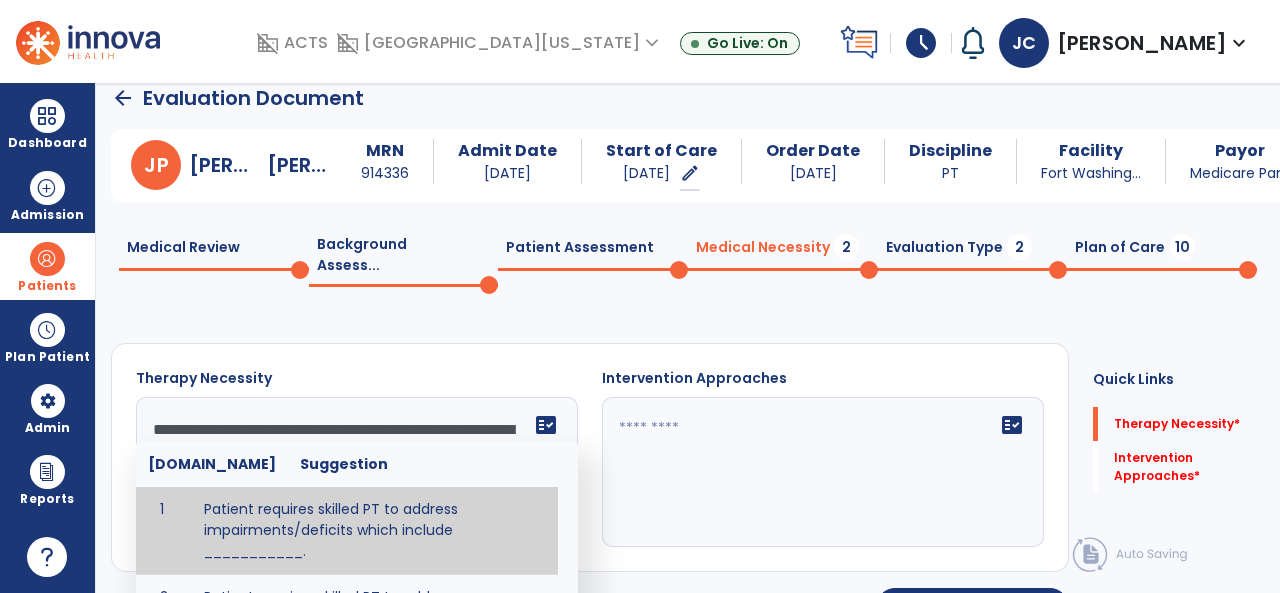 scroll, scrollTop: 86, scrollLeft: 0, axis: vertical 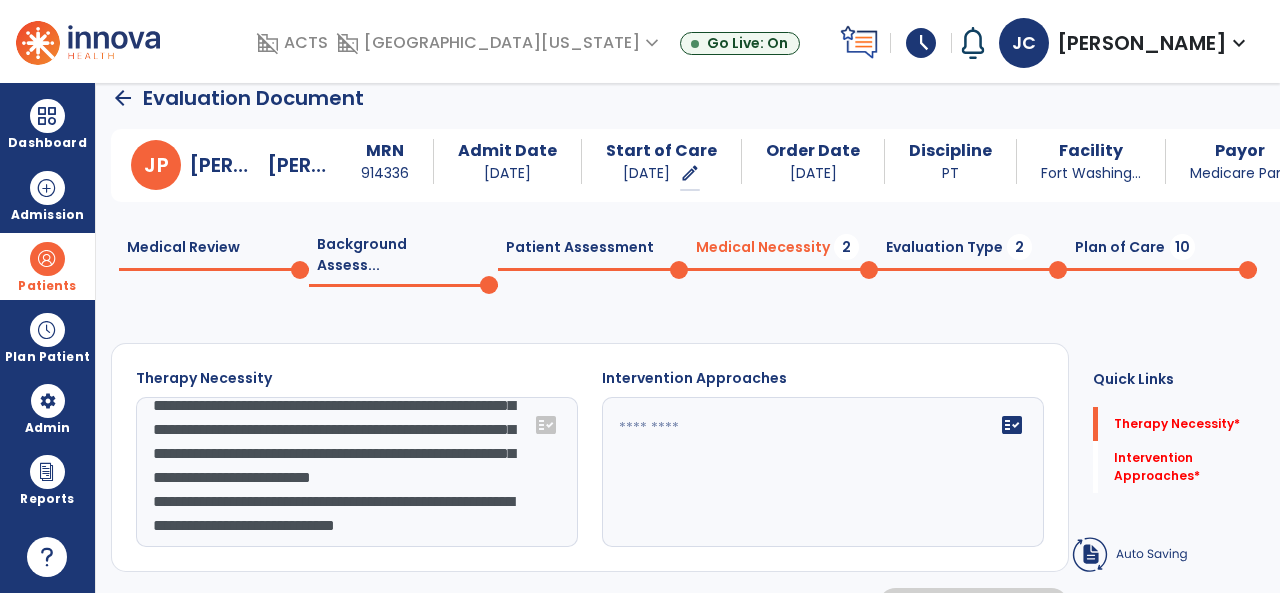 click on "**********" 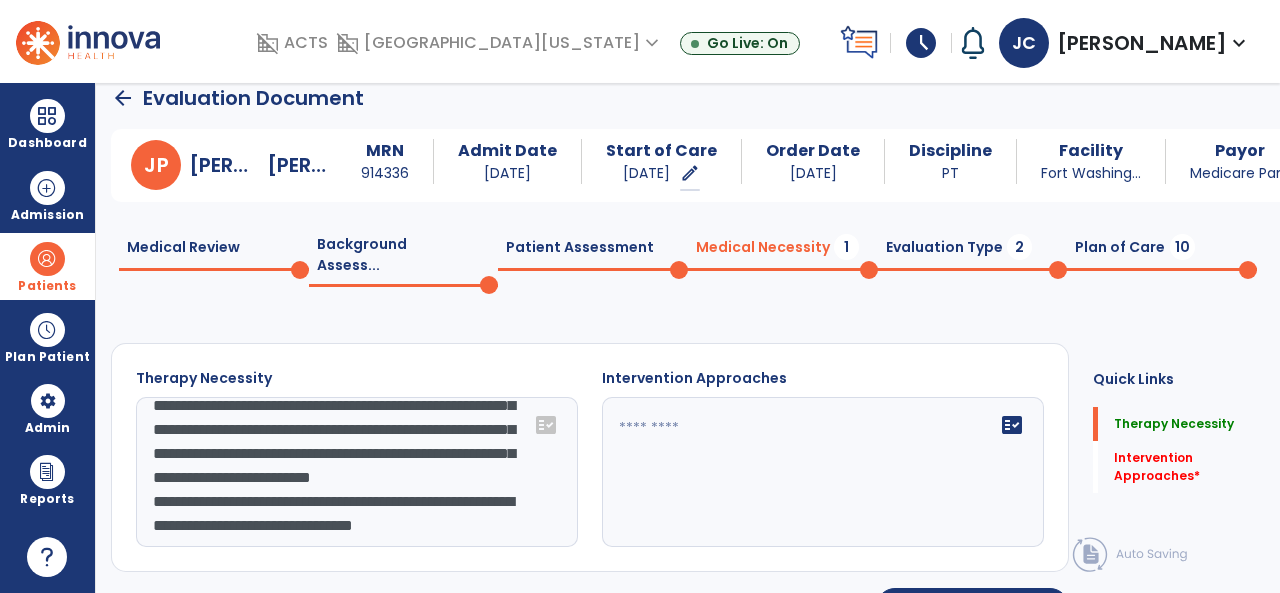 scroll, scrollTop: 110, scrollLeft: 0, axis: vertical 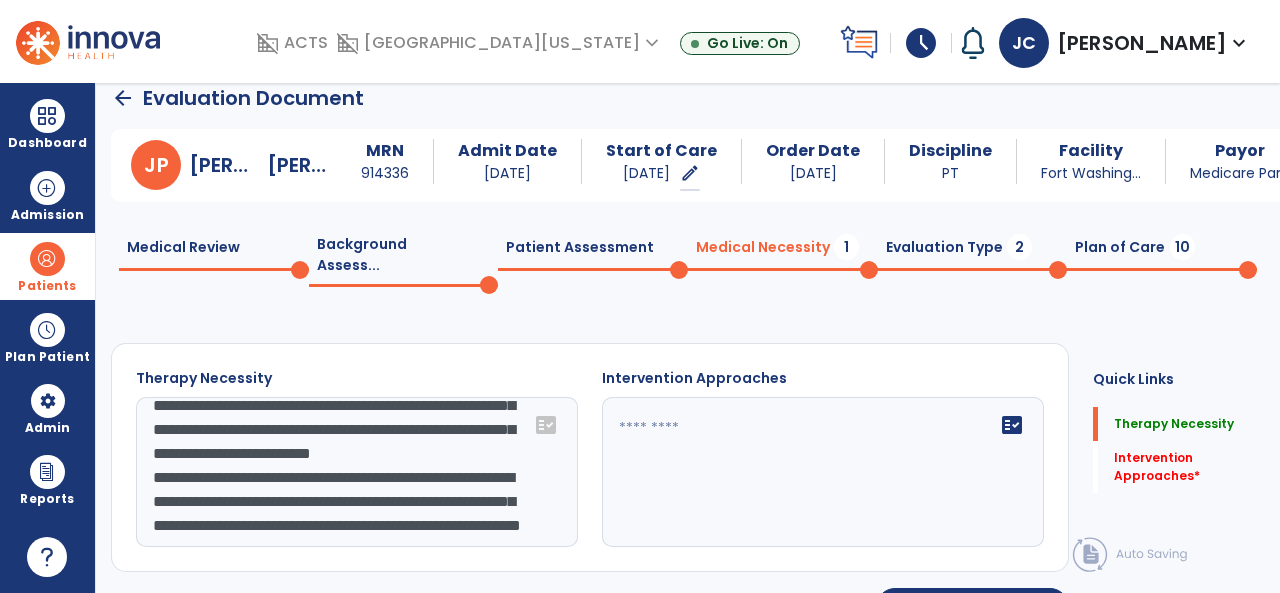 type on "**********" 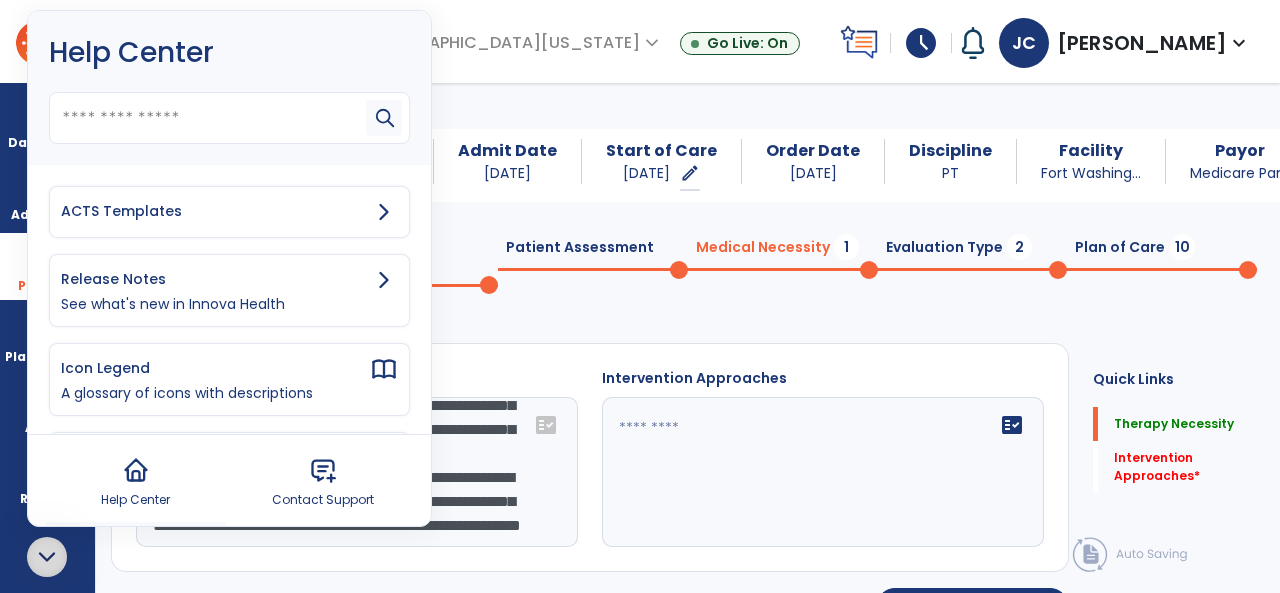 click on "ACTS Templates" at bounding box center [215, 211] 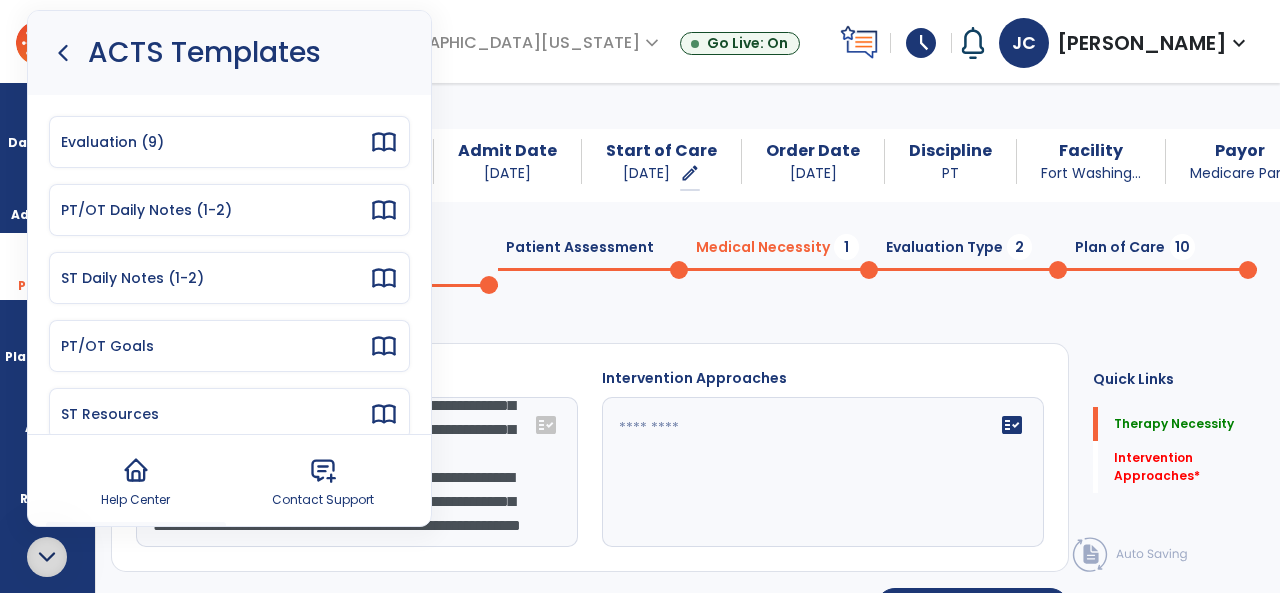 click on "Evaluation (9)" at bounding box center (215, 142) 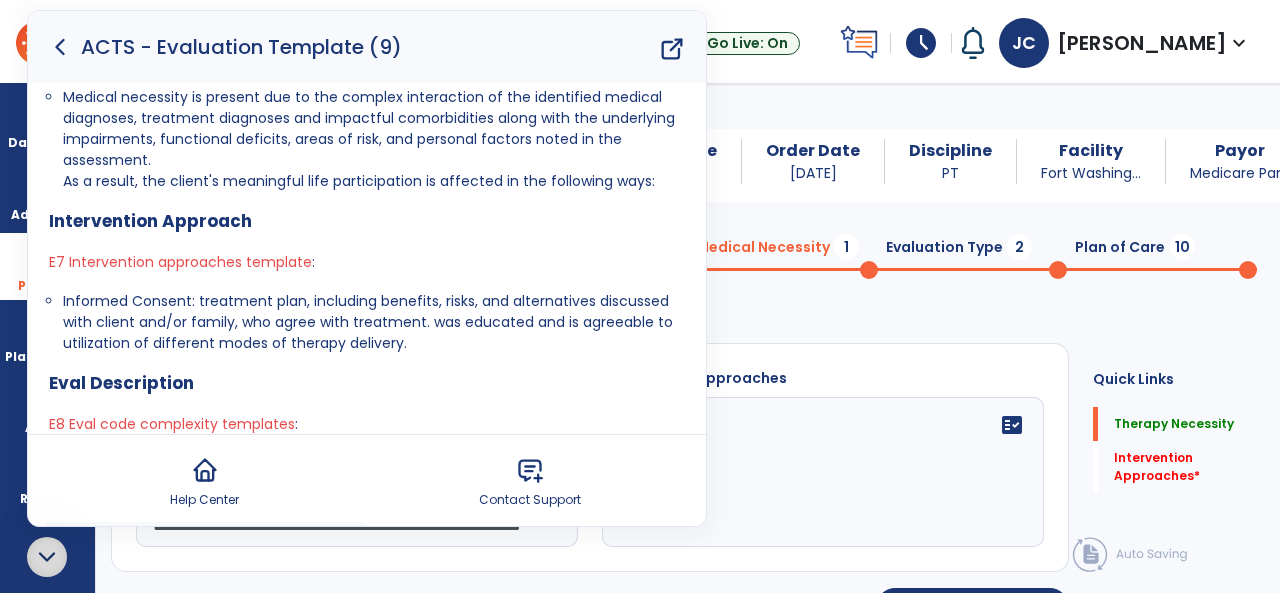 scroll, scrollTop: 1079, scrollLeft: 0, axis: vertical 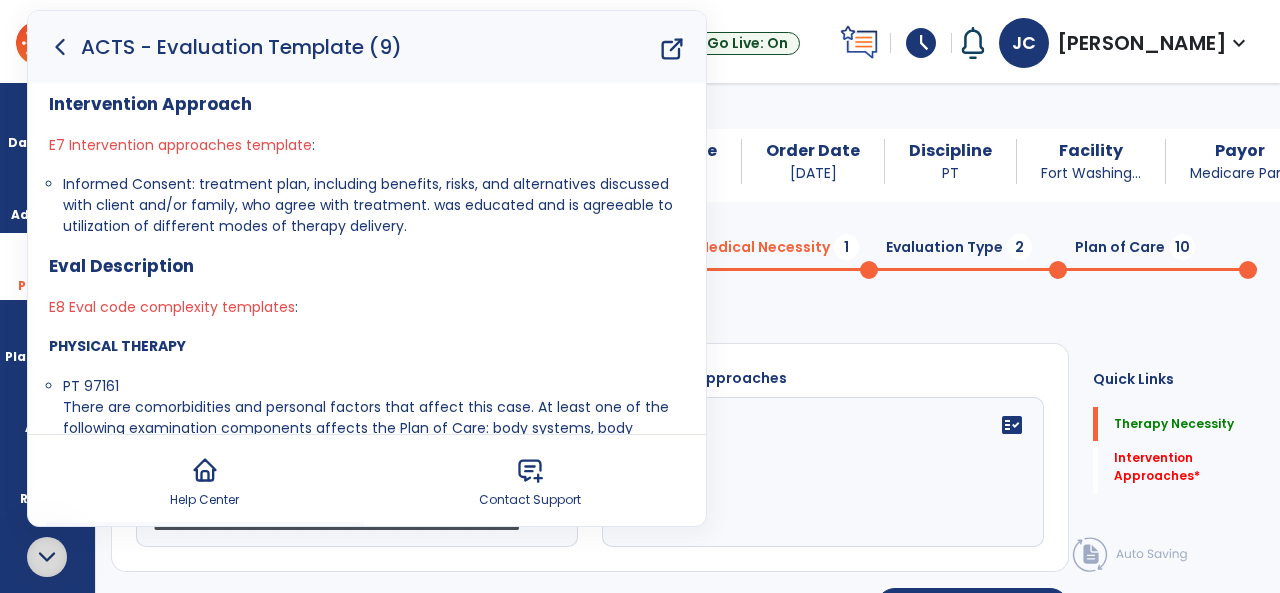drag, startPoint x: 394, startPoint y: 225, endPoint x: 62, endPoint y: 176, distance: 335.5965 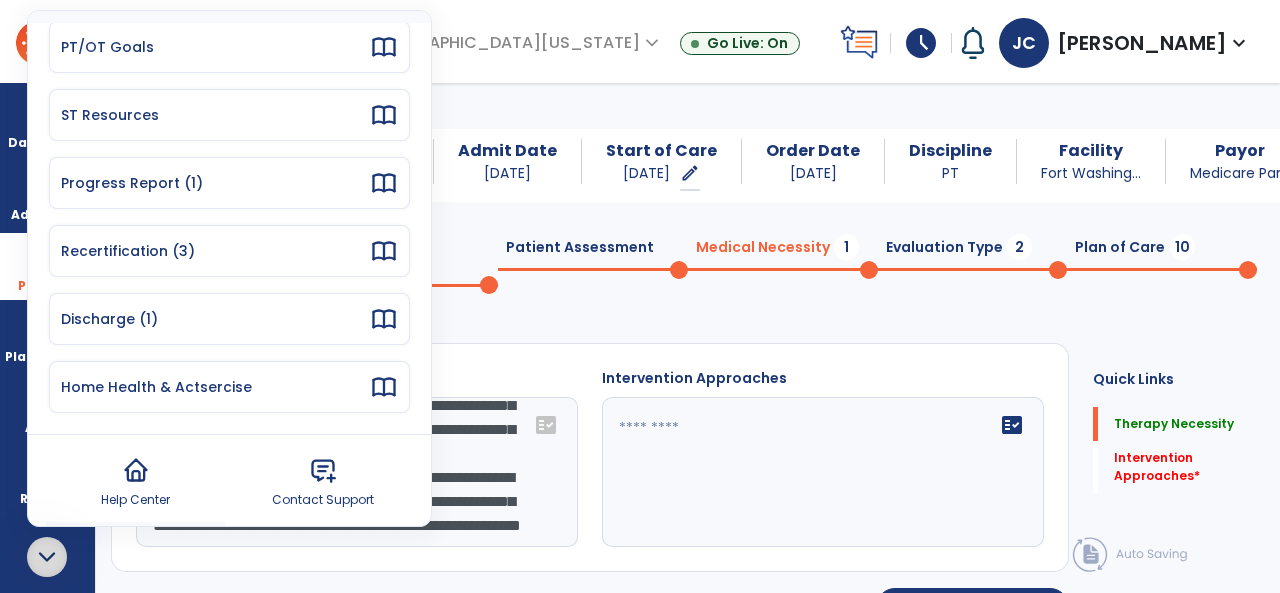 scroll, scrollTop: 298, scrollLeft: 0, axis: vertical 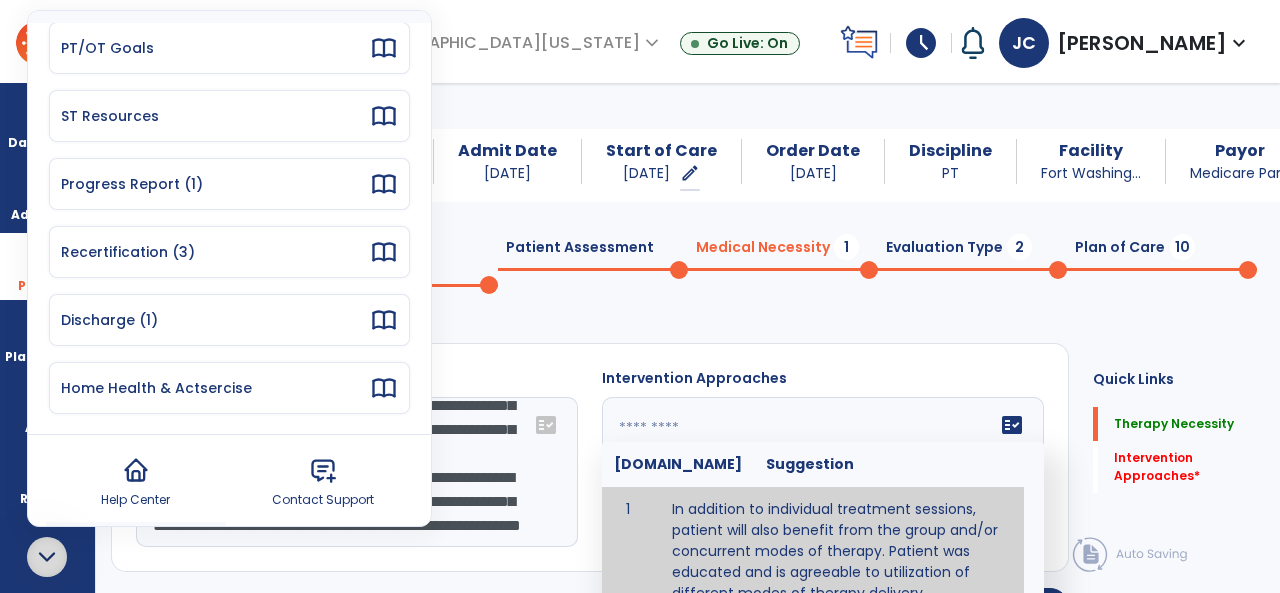 click 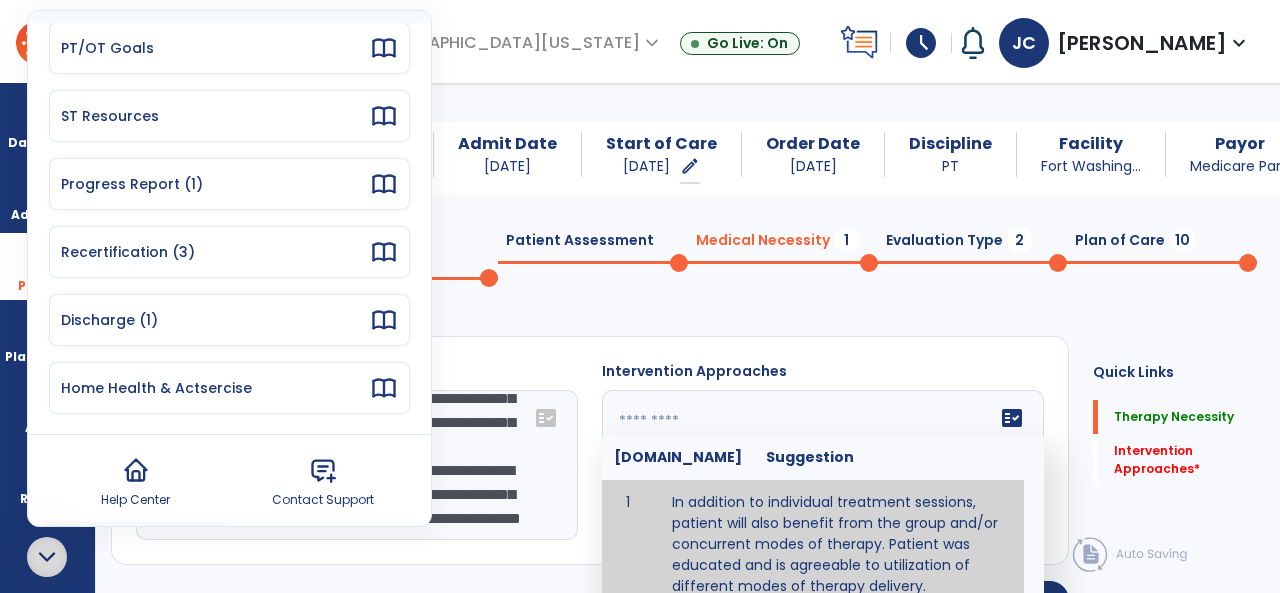 paste on "**********" 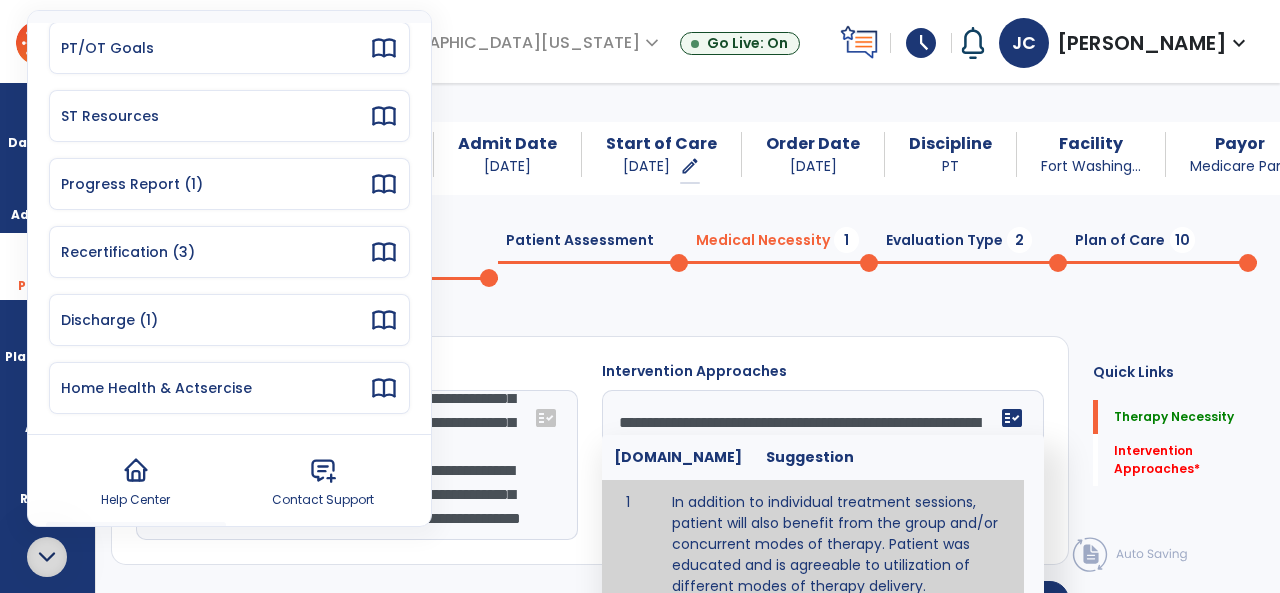 scroll, scrollTop: 14, scrollLeft: 0, axis: vertical 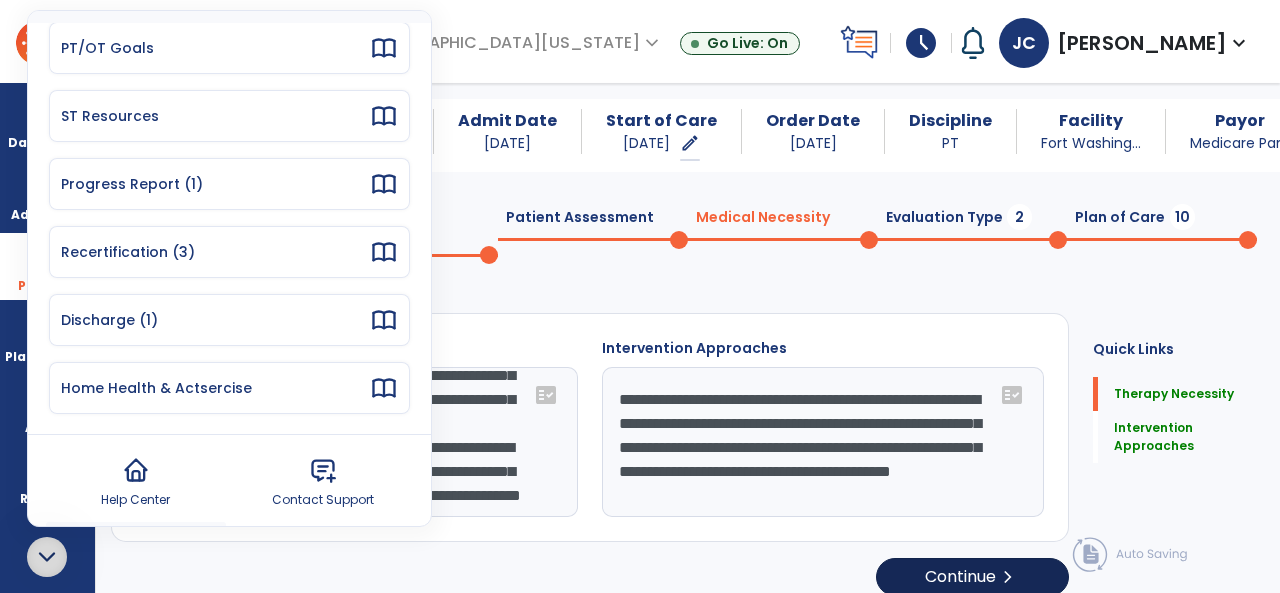type on "**********" 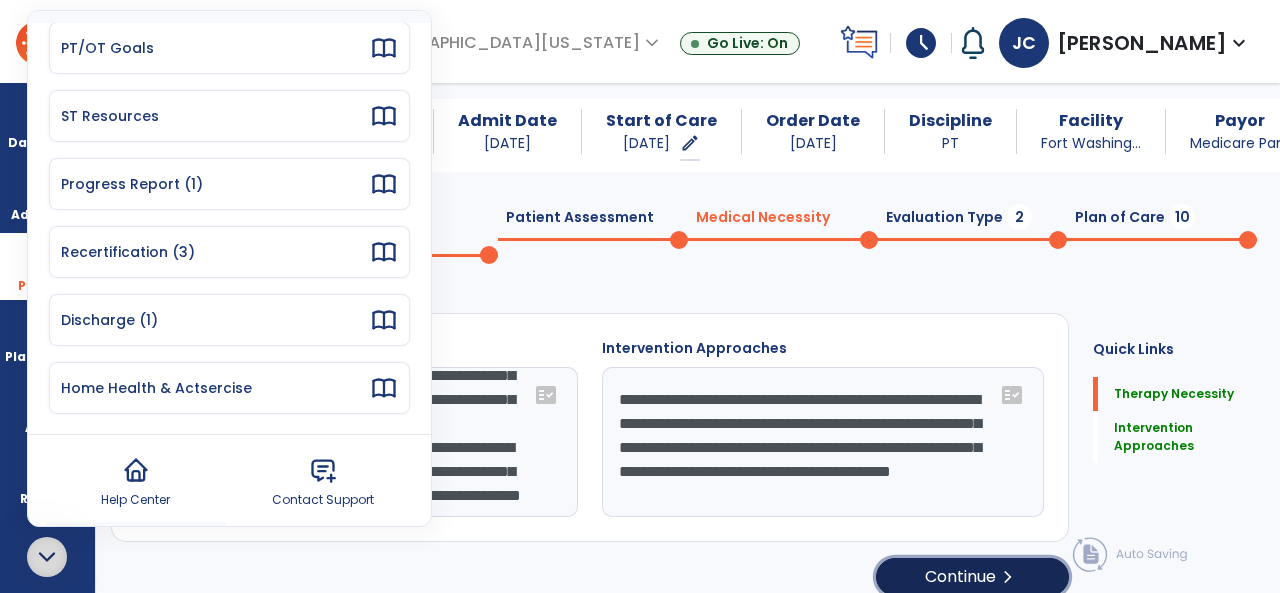 click on "Continue  chevron_right" 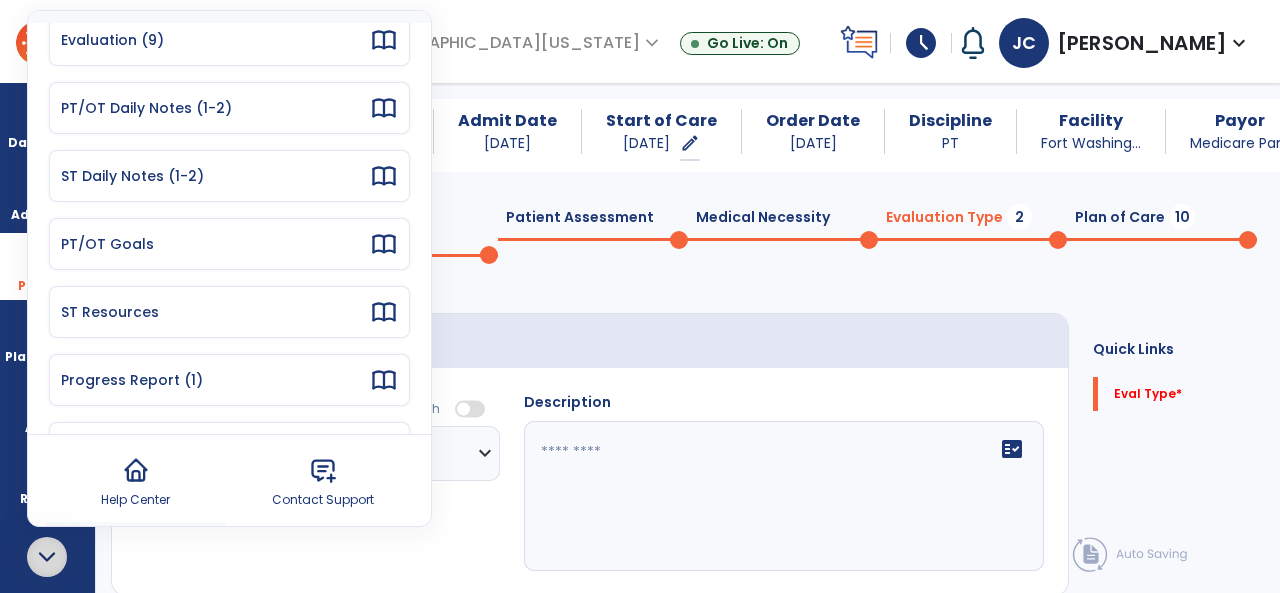 scroll, scrollTop: 0, scrollLeft: 0, axis: both 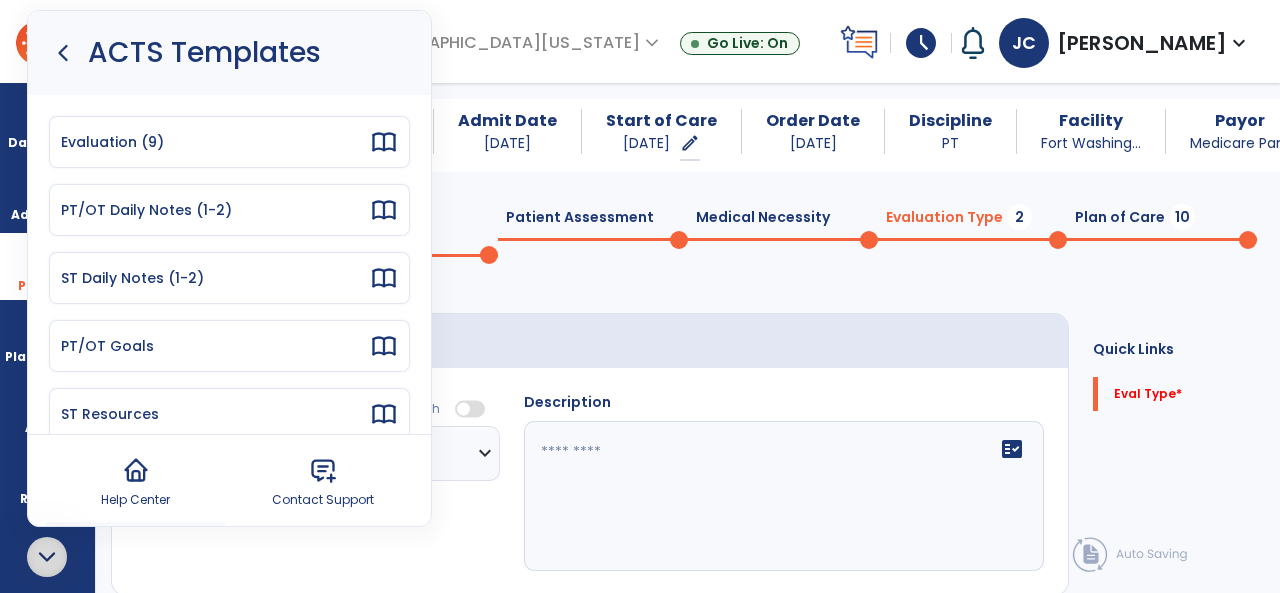 click on "Evaluation (9)" at bounding box center (215, 142) 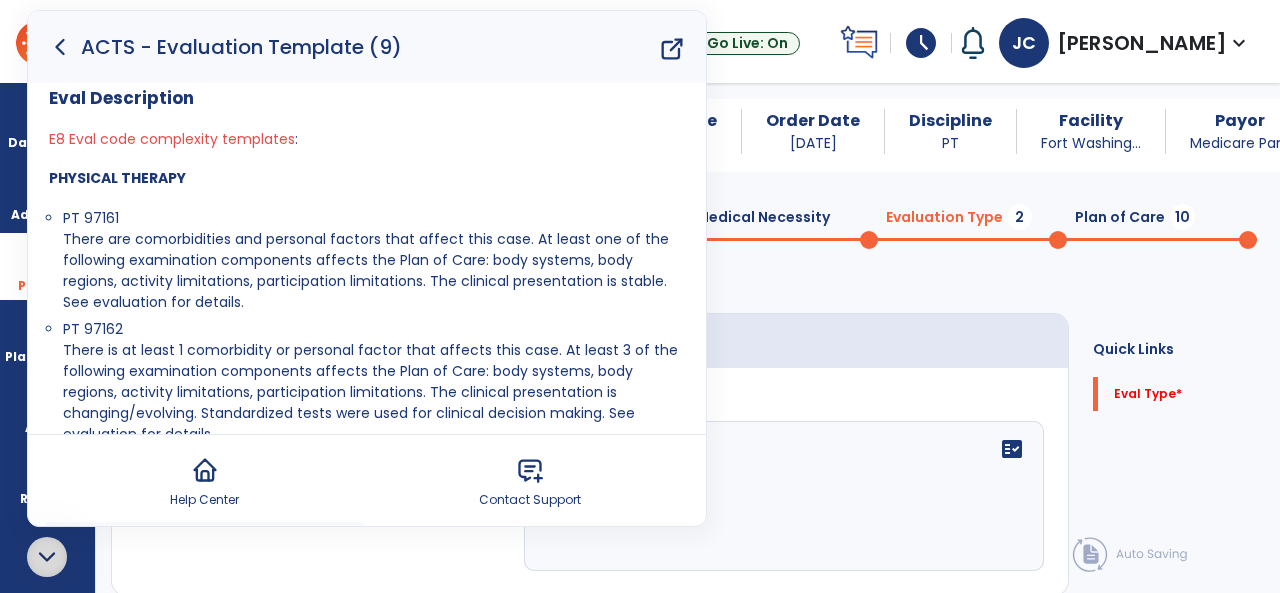 scroll, scrollTop: 1298, scrollLeft: 0, axis: vertical 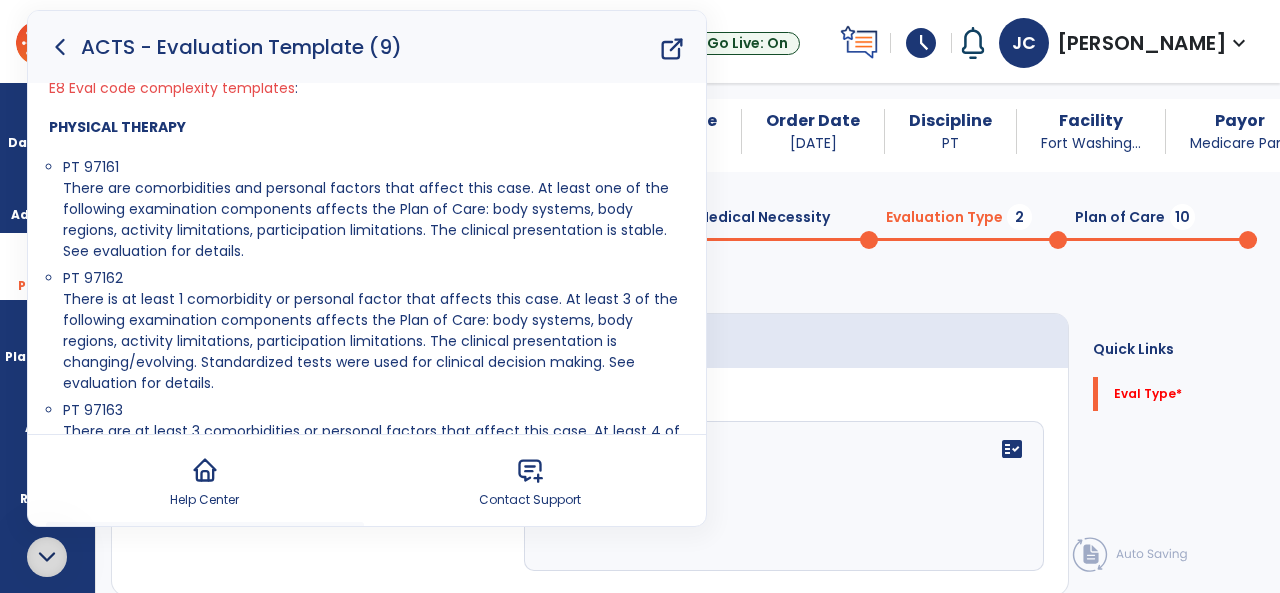 click on "Description   fact_check" 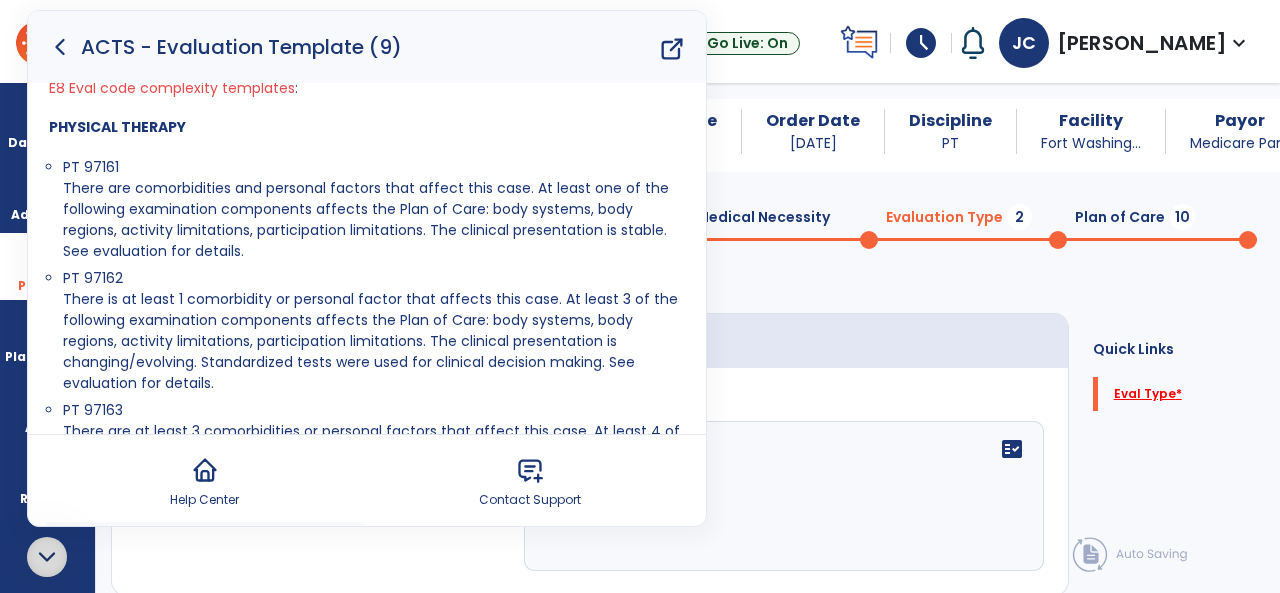 click on "Eval Type   *" 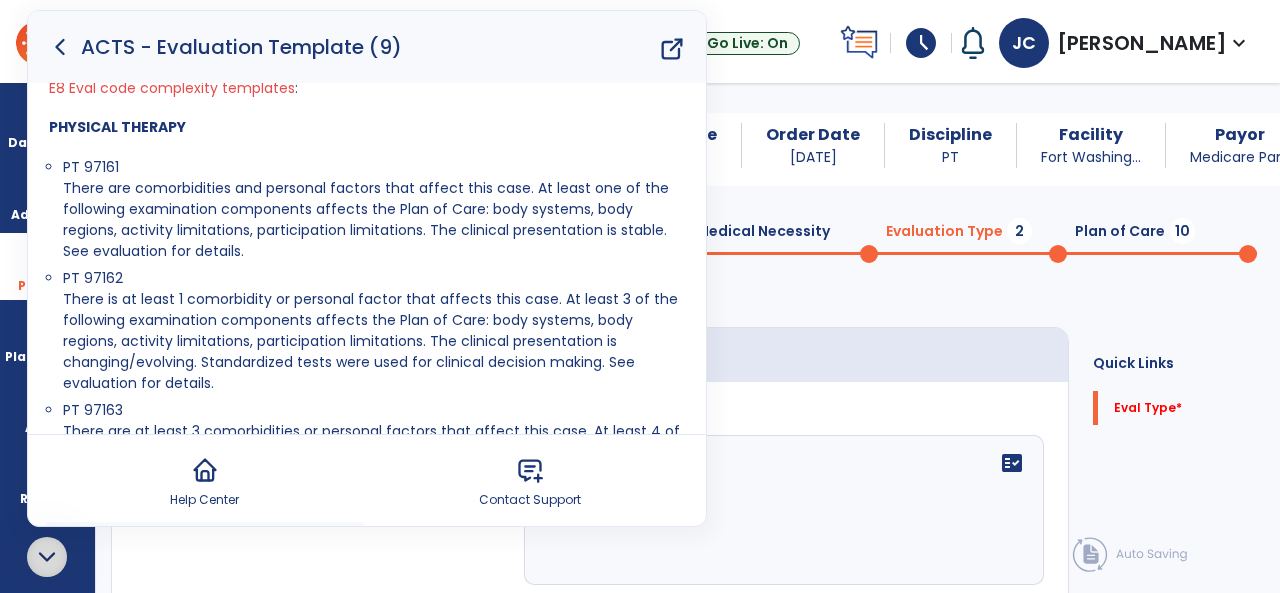 click on "There is at least 1 comorbidity or personal factor that affects this case. At least 3 of the following examination components affects the Plan of Care: body systems, body regions, activity limitations, participation limitations. The clinical presentation is changing/evolving. Standardized tests were used for clinical decision making. See evaluation for details." at bounding box center (370, 341) 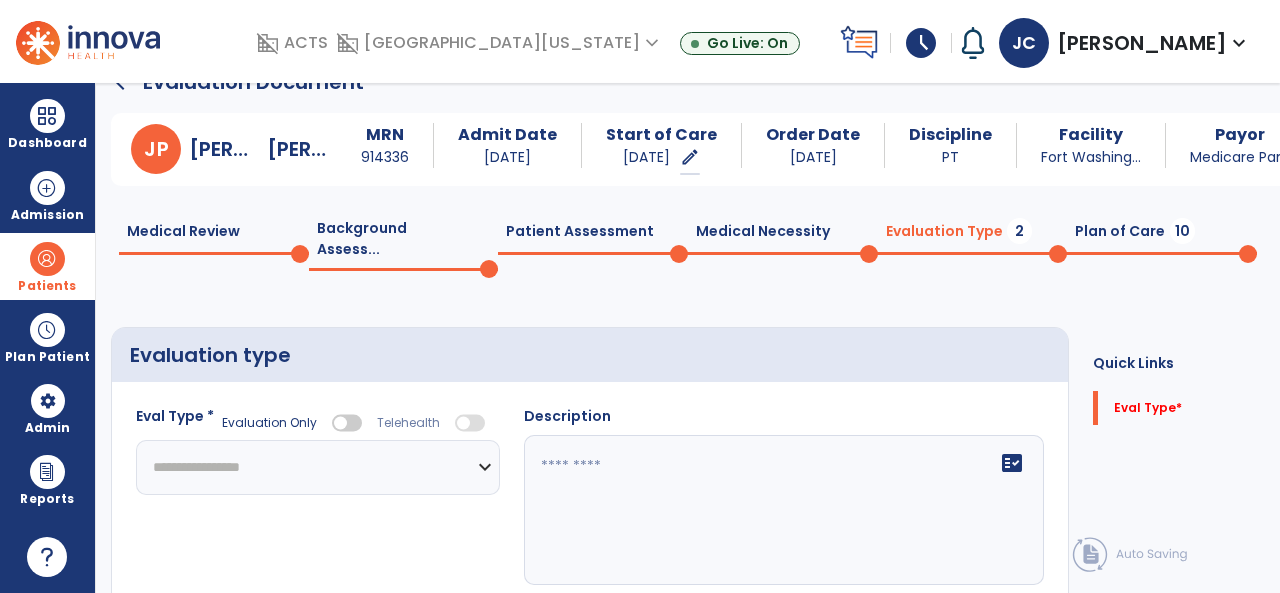 scroll, scrollTop: 0, scrollLeft: 0, axis: both 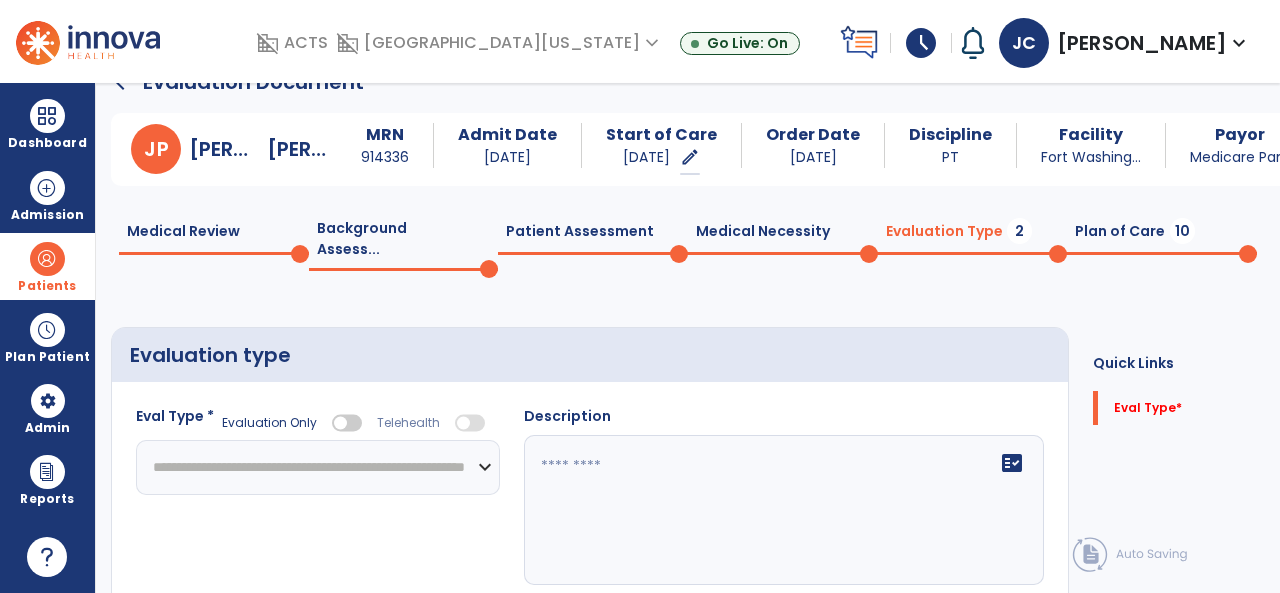 click on "**********" 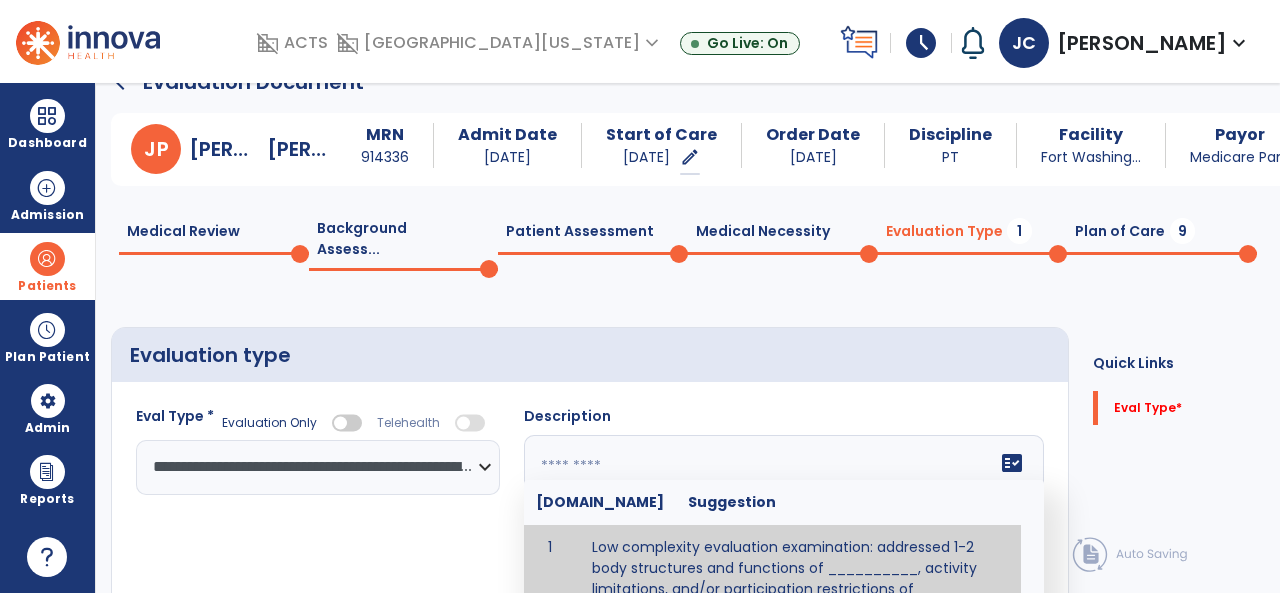 click on "fact_check  [DOMAIN_NAME] Suggestion 1 Low complexity evaluation examination: addressed 1-2 body structures and functions of __________, activity limitations, and/or participation restrictions of ____________. 2 Moderate Complexity evaluation examination: addressed 3 or more body structures and functions of ________, activity limitations, and/or participation restrictions of _______. 3 High Complexity evaluation examination: addressed 4 or more body structures and functions of _______, activity limitations, and/or participation restrictions of _________" 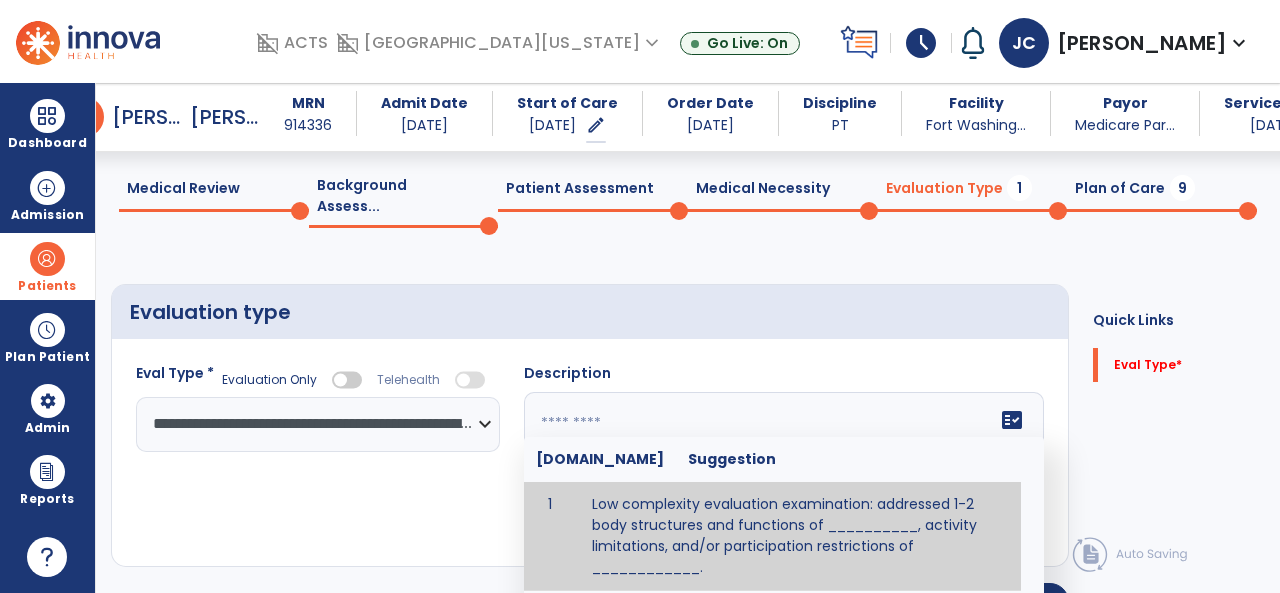 paste on "**********" 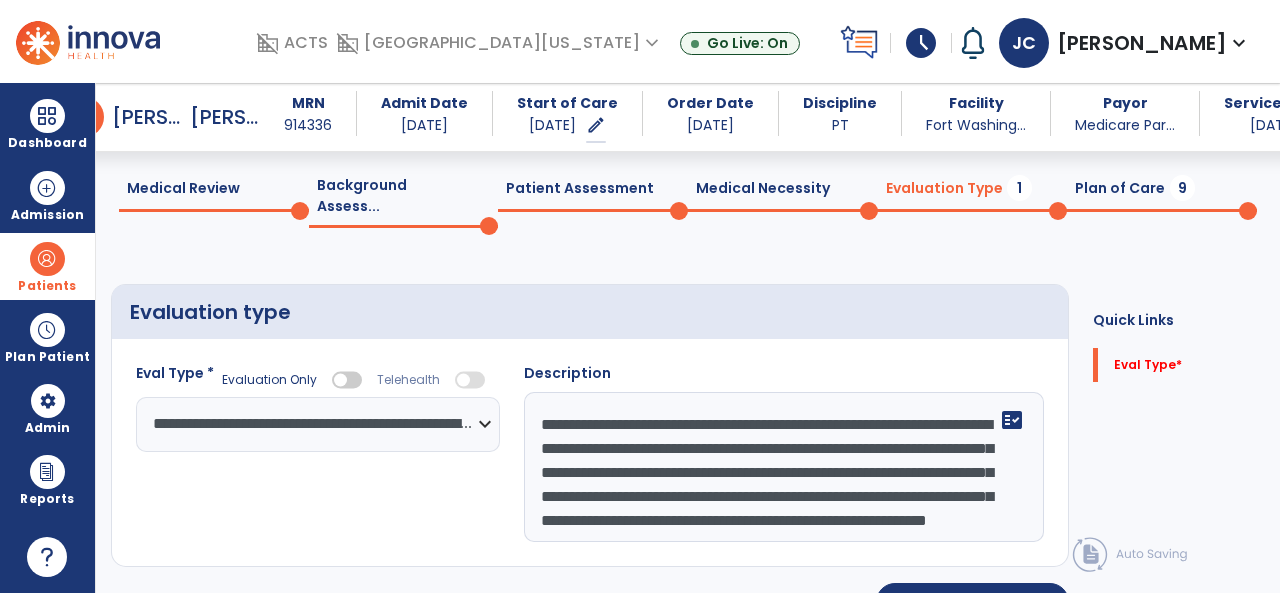 scroll, scrollTop: 39, scrollLeft: 0, axis: vertical 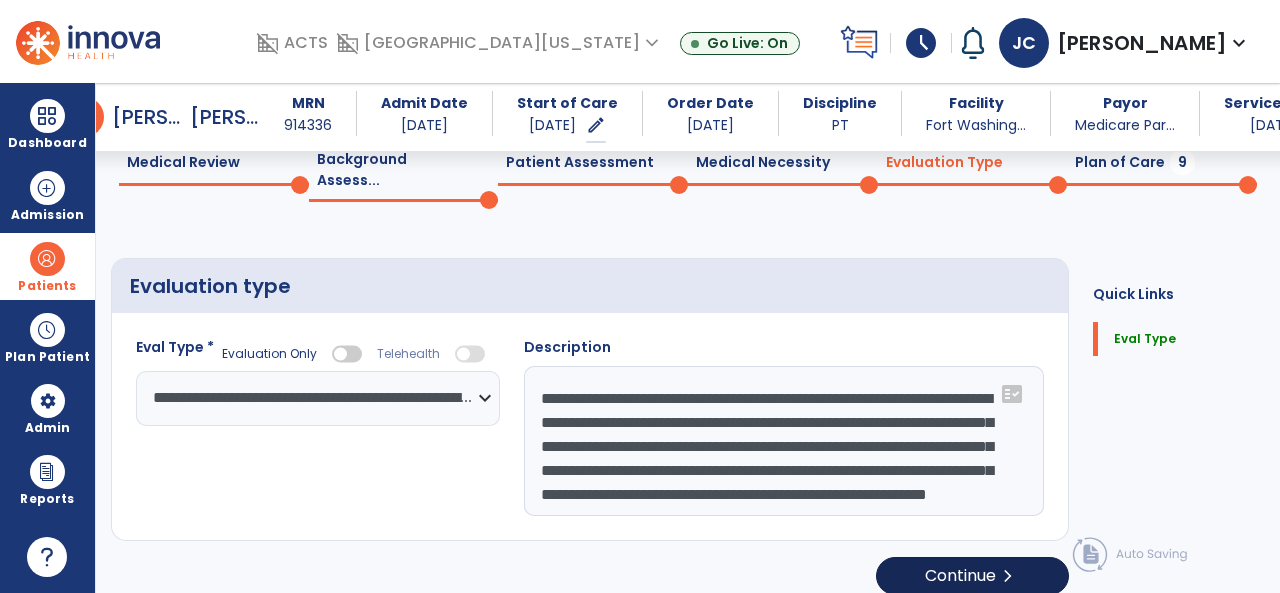 type on "**********" 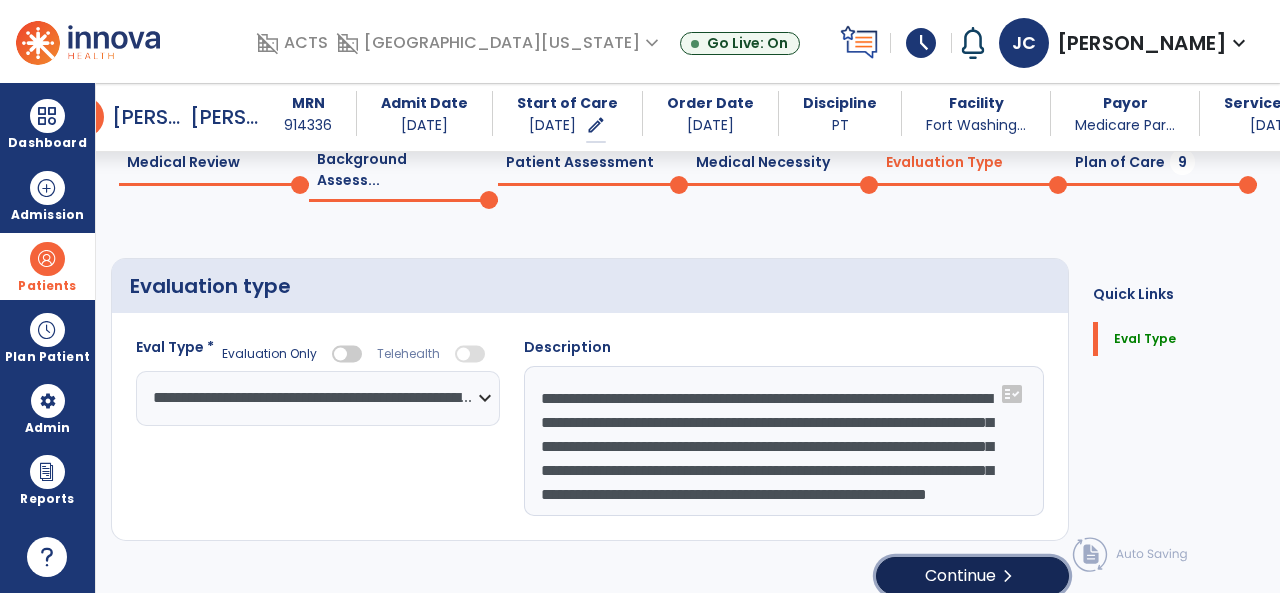 click on "Continue  chevron_right" 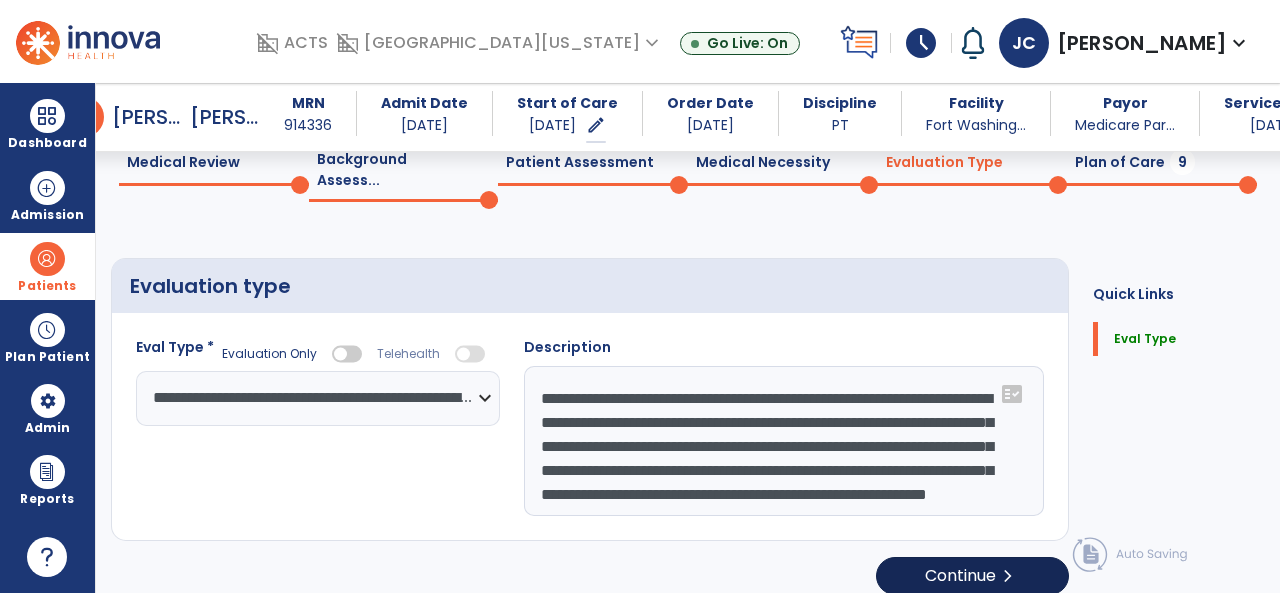 select on "*****" 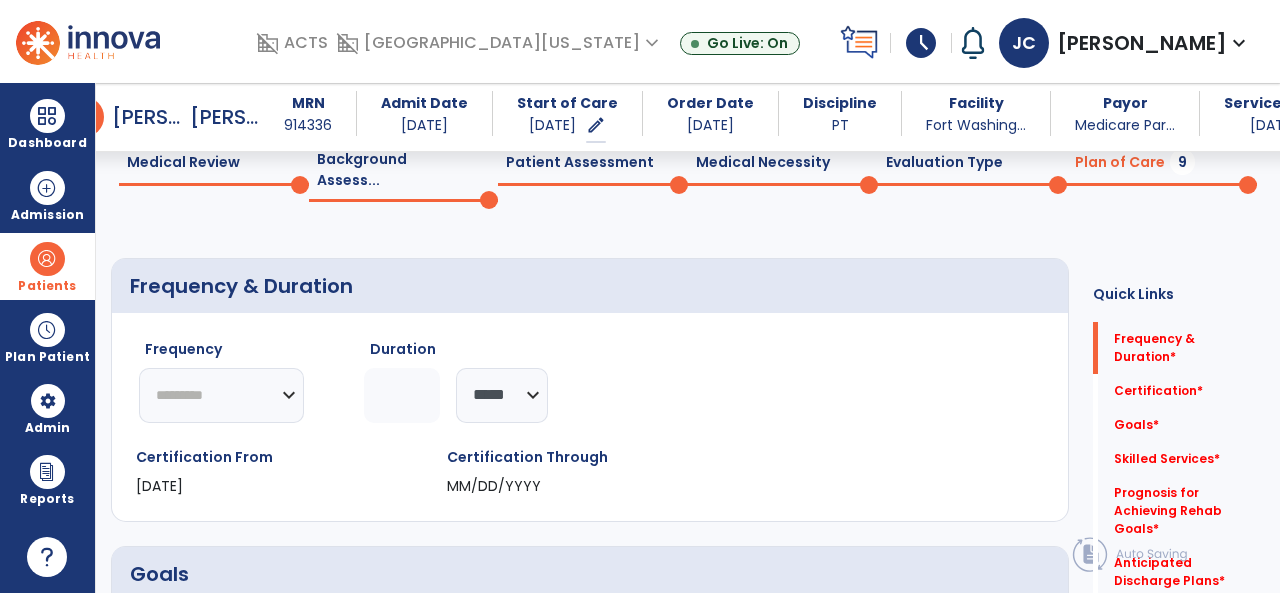 click on "********* ** ** ** ** ** ** **" 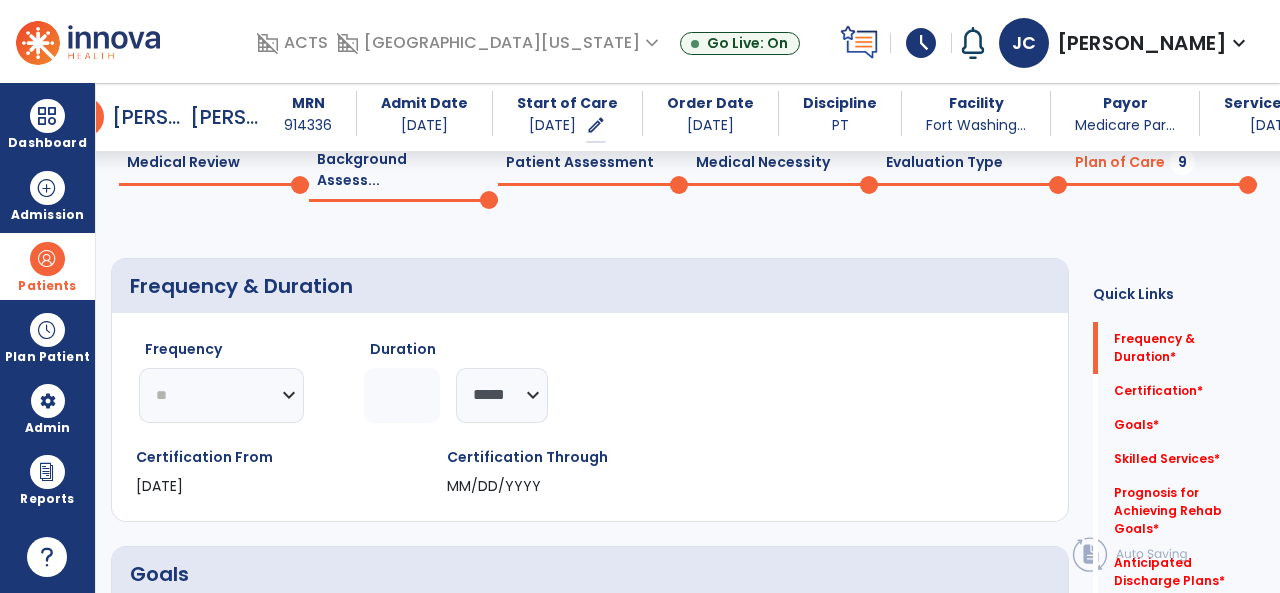 click on "********* ** ** ** ** ** ** **" 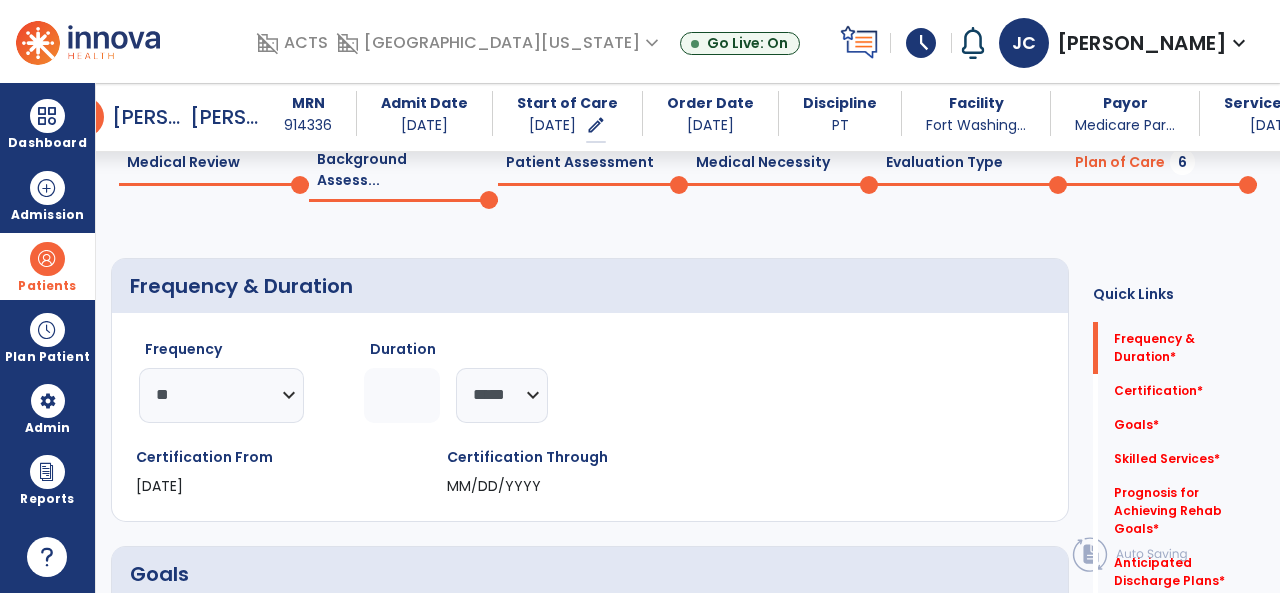 click 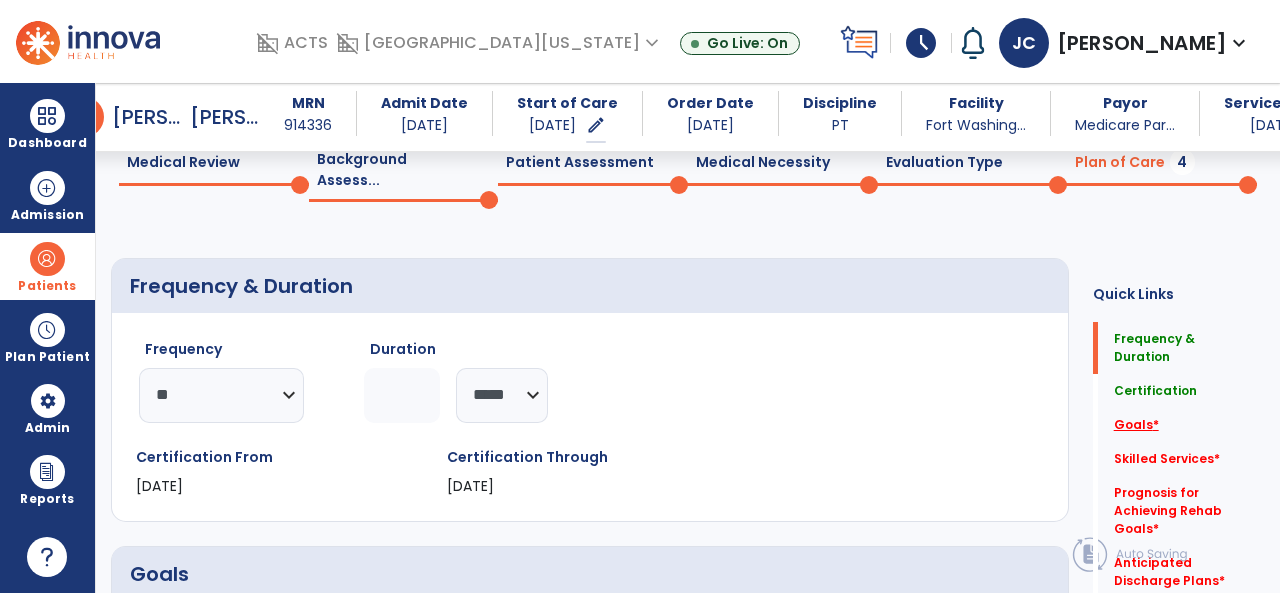 type on "*" 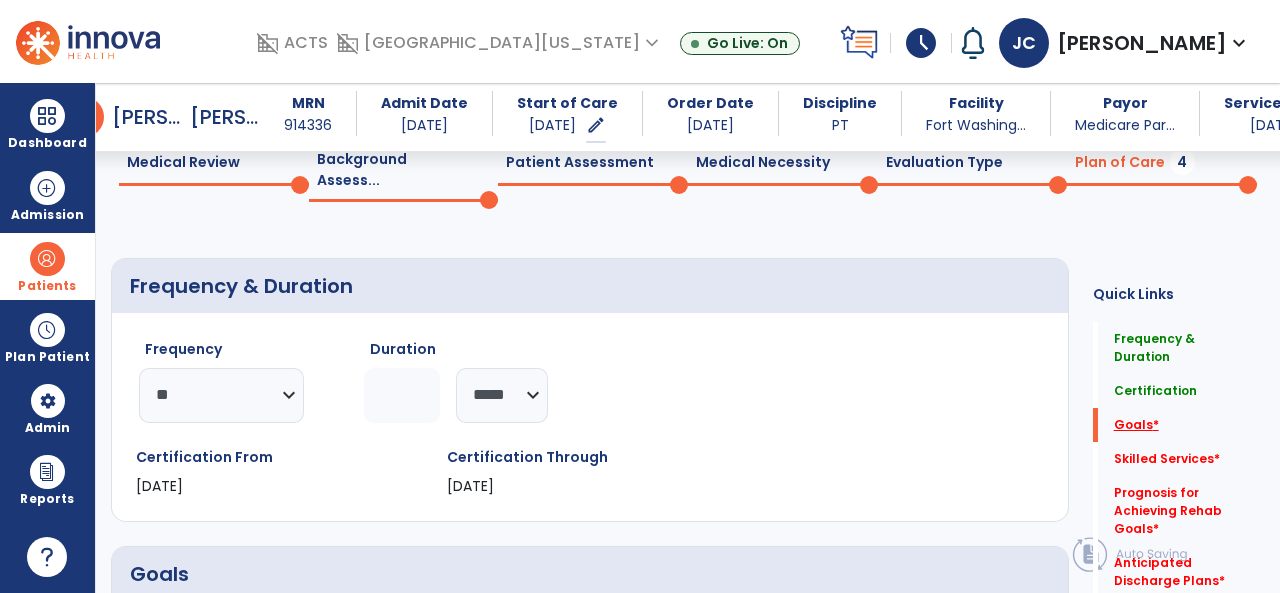 scroll, scrollTop: 42, scrollLeft: 0, axis: vertical 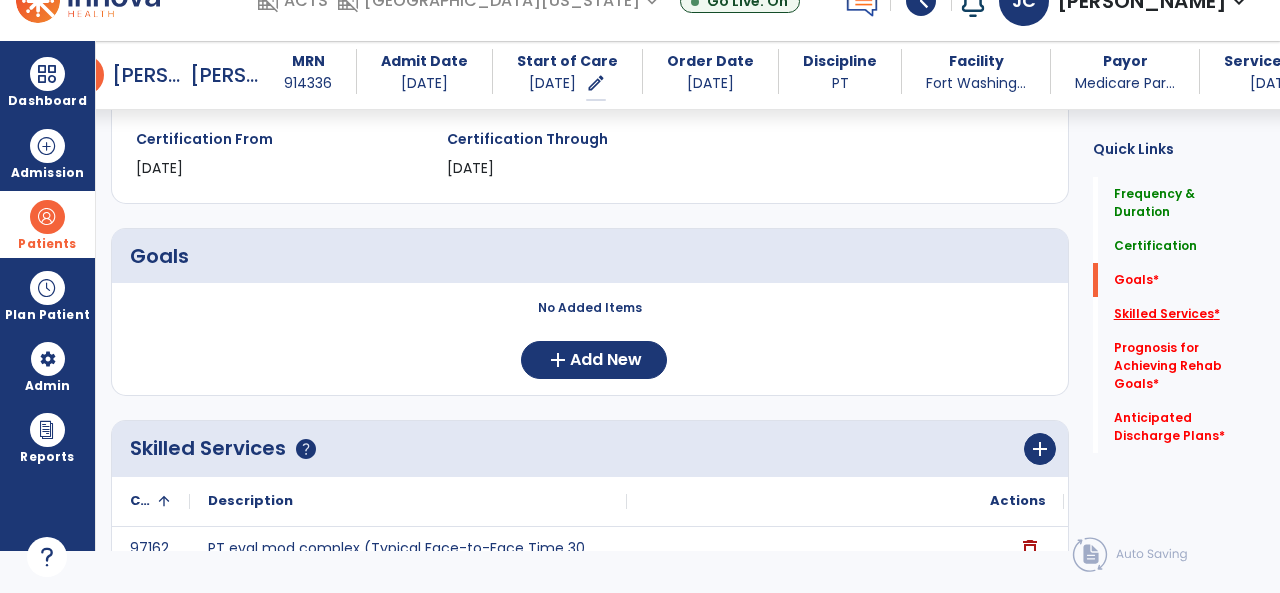click on "Skilled Services   *" 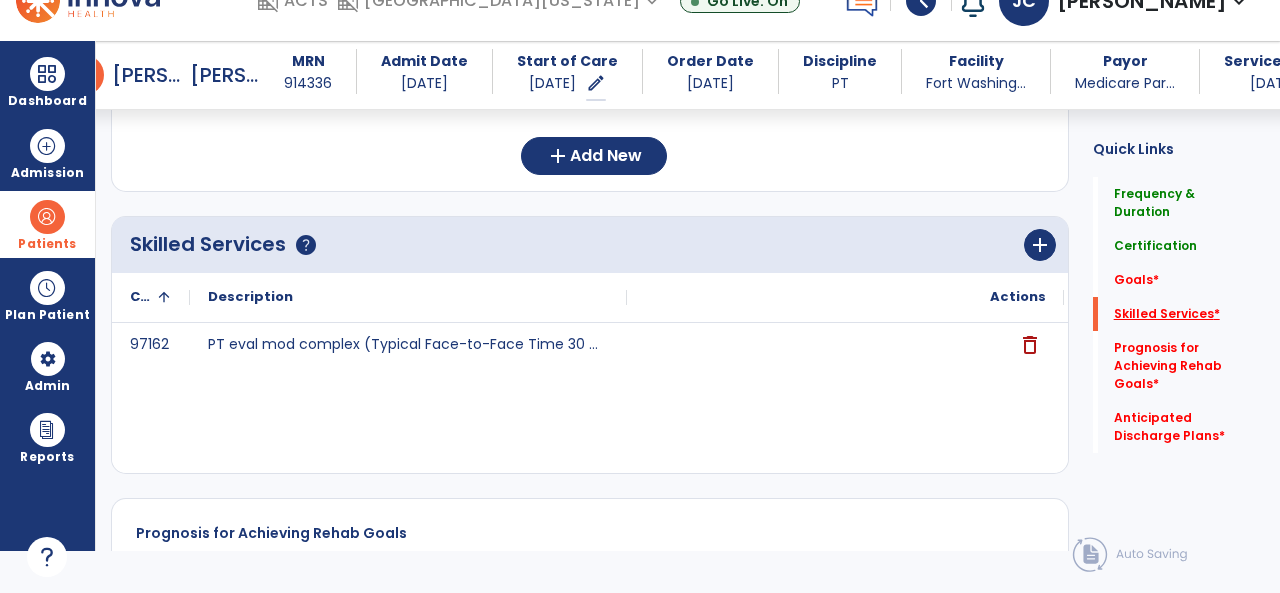 scroll, scrollTop: 598, scrollLeft: 0, axis: vertical 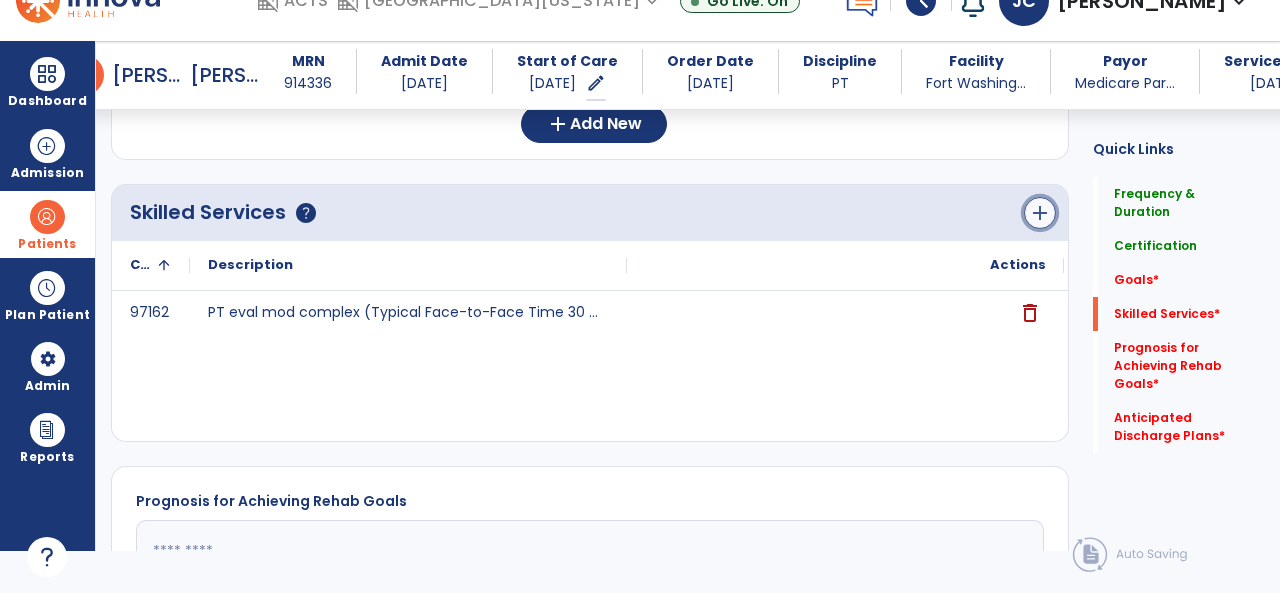 click on "add" 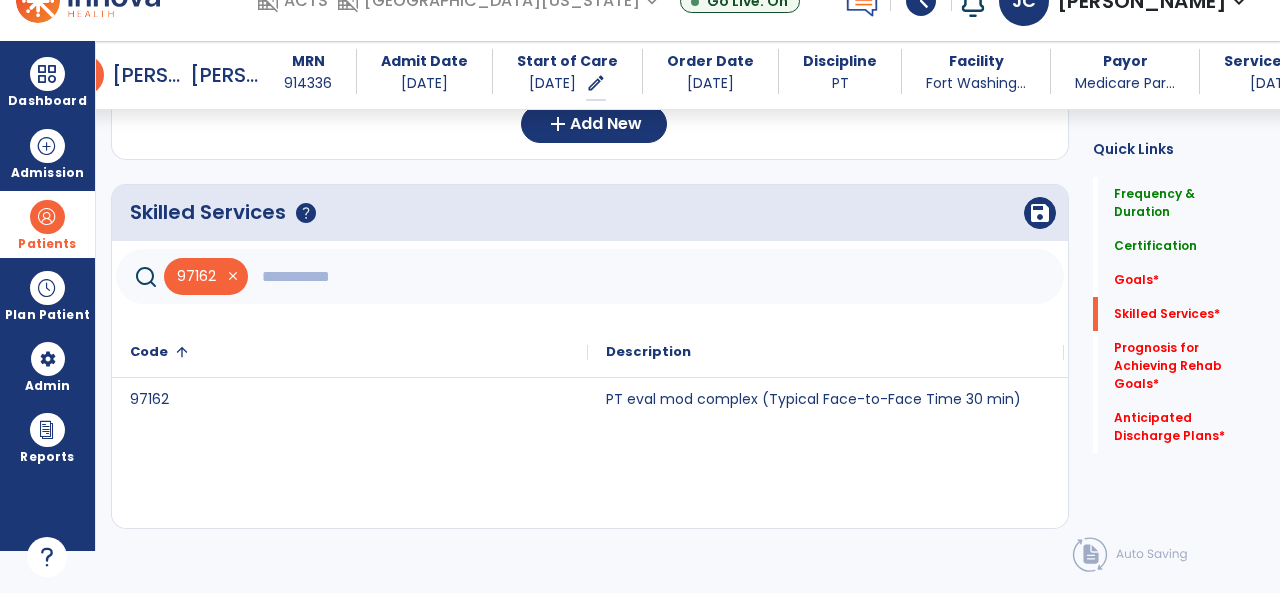 click 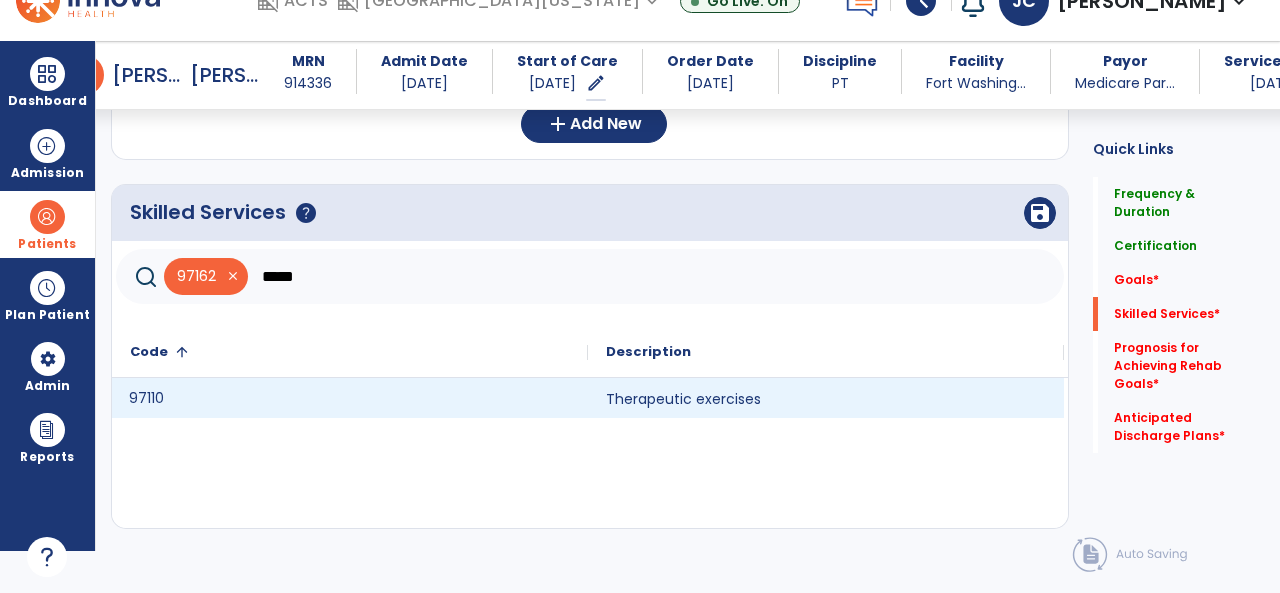 click on "97110" 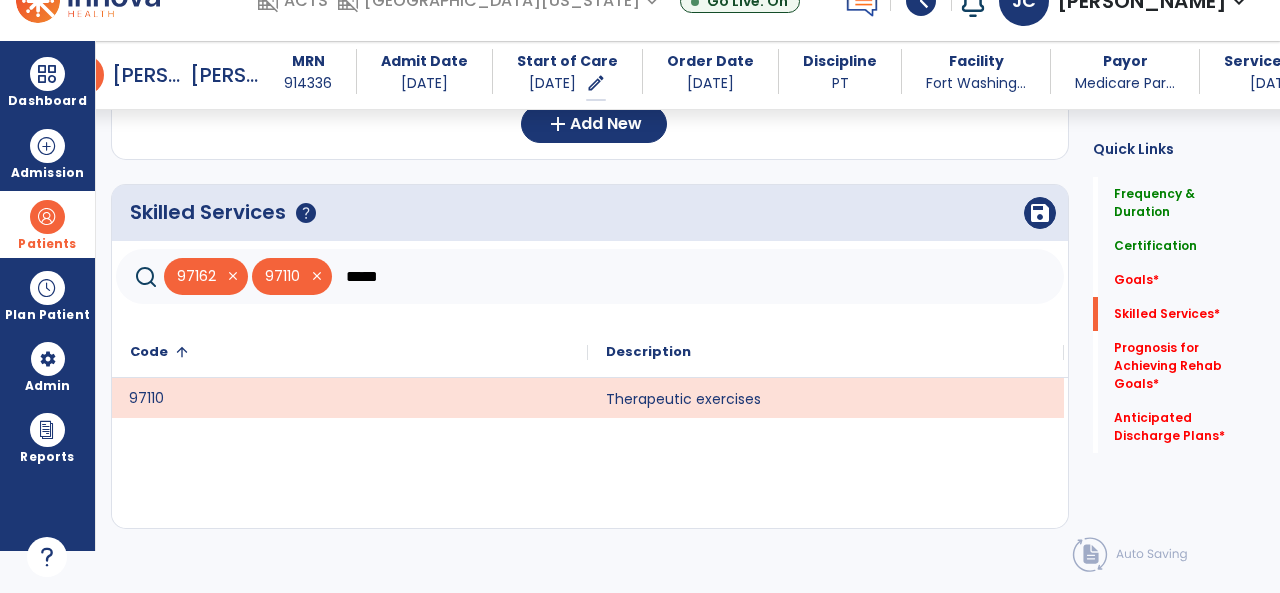 click on "*****" 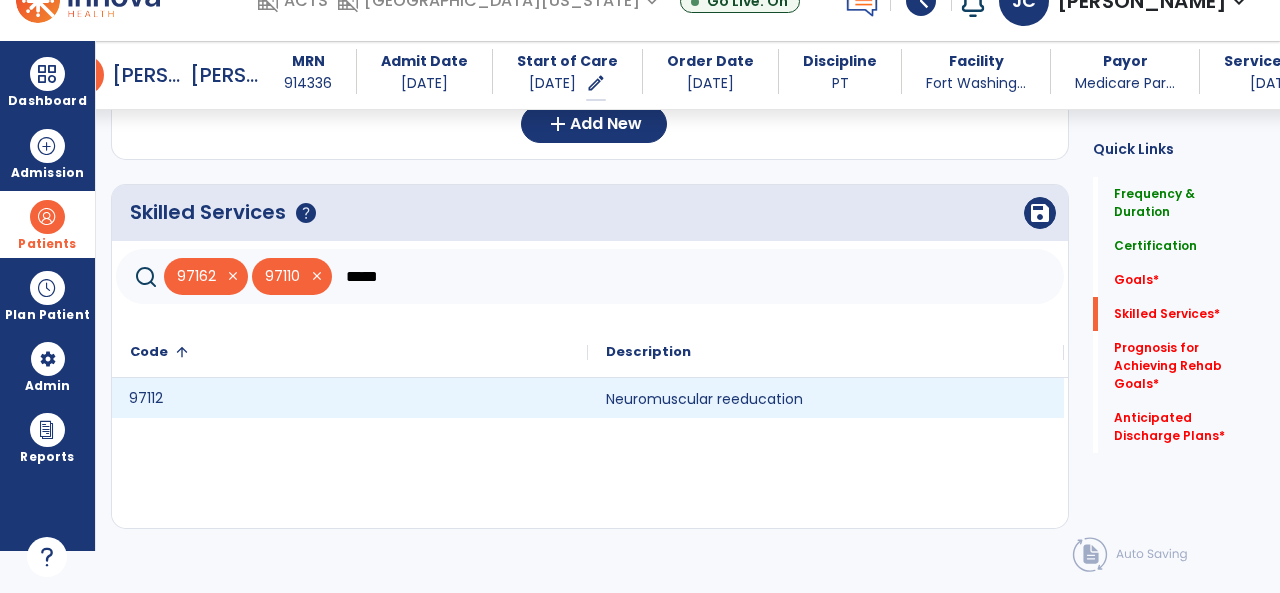 click on "97112" 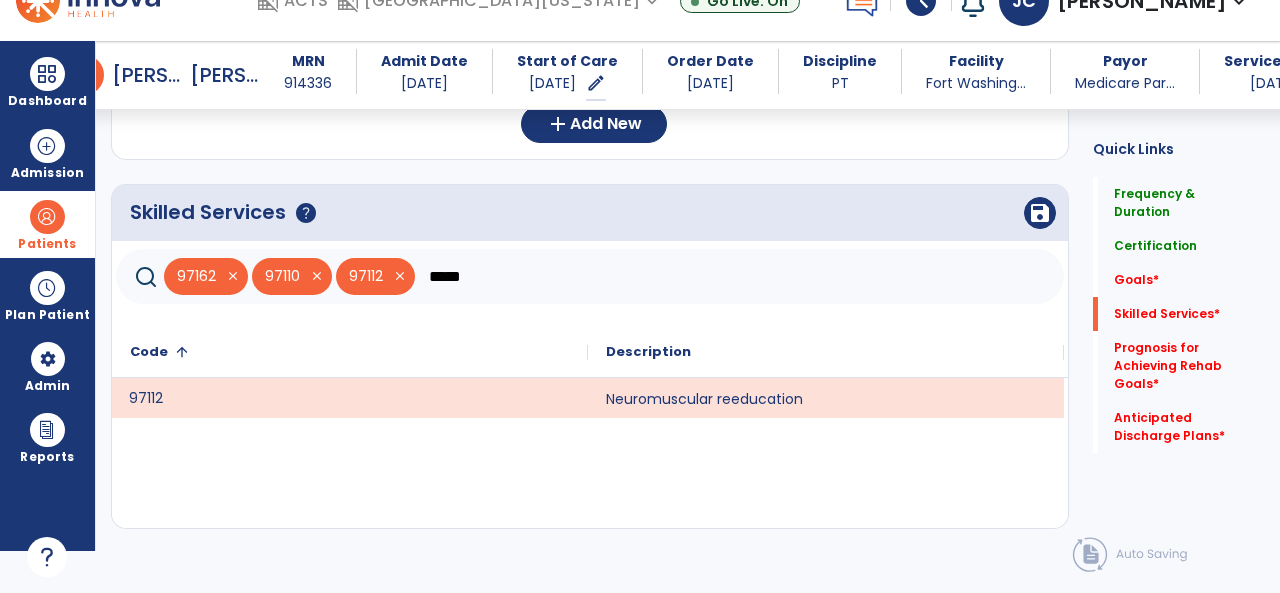 click on "*****" 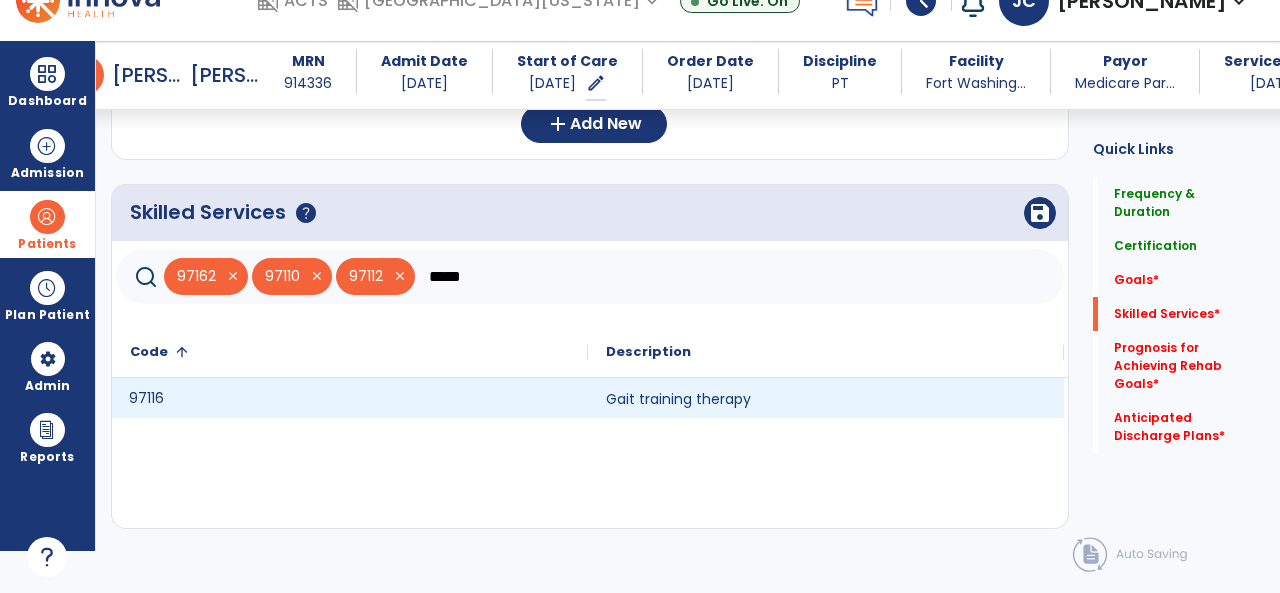 click on "97116" 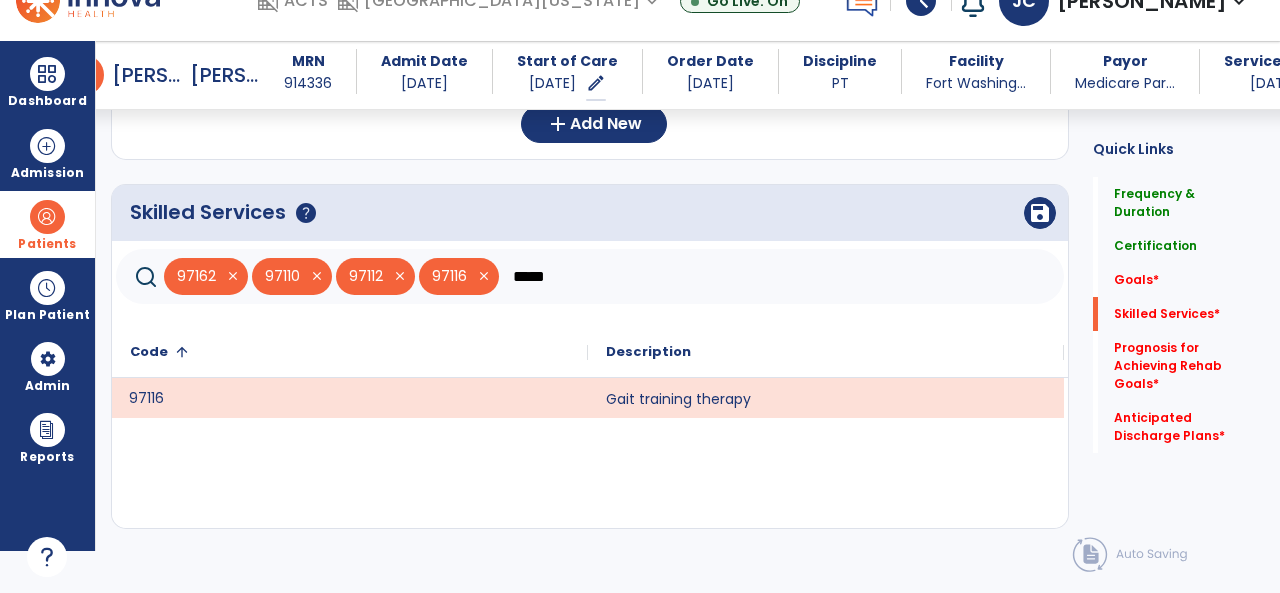 click on "*****" 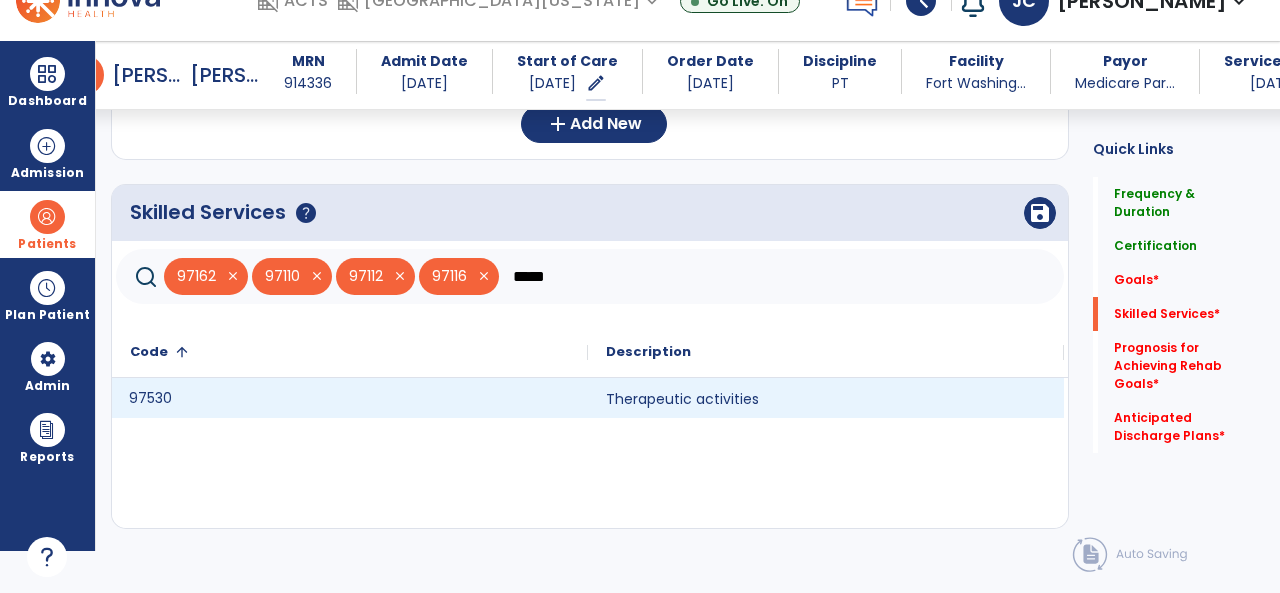 click on "97530" 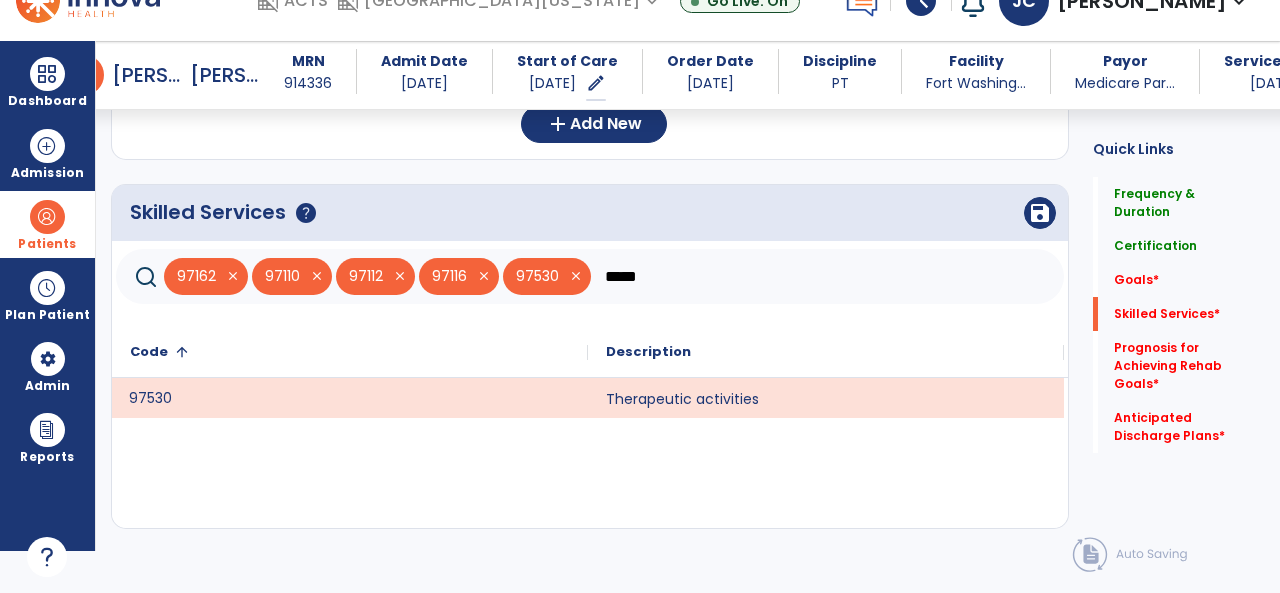 click on "*****" 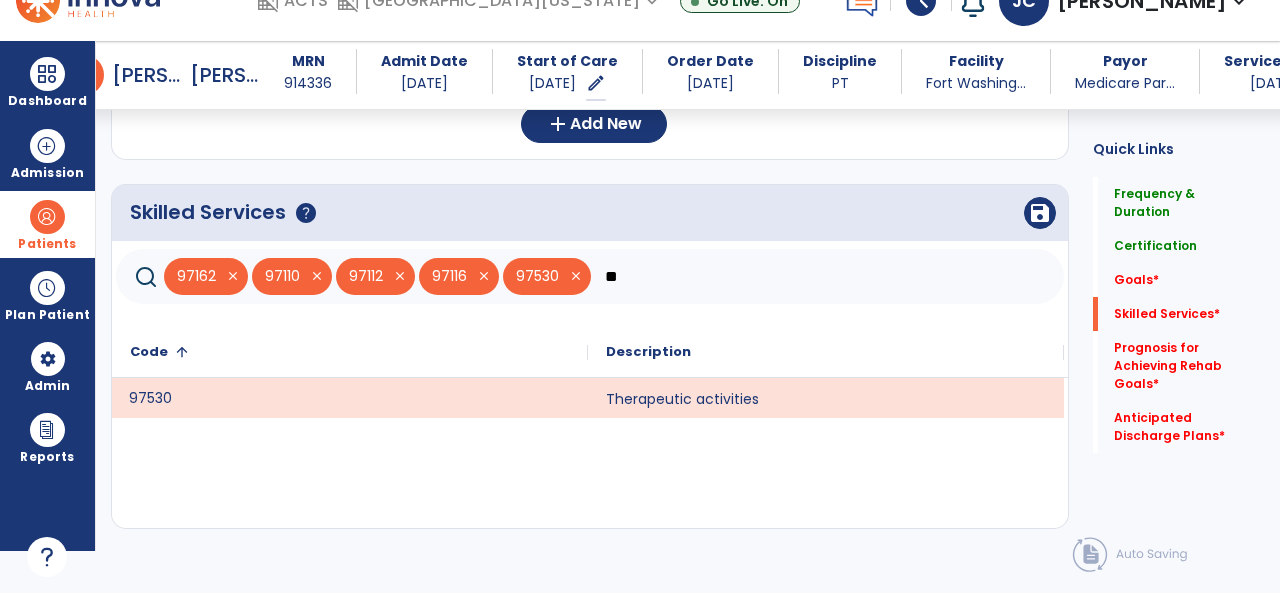 type on "*" 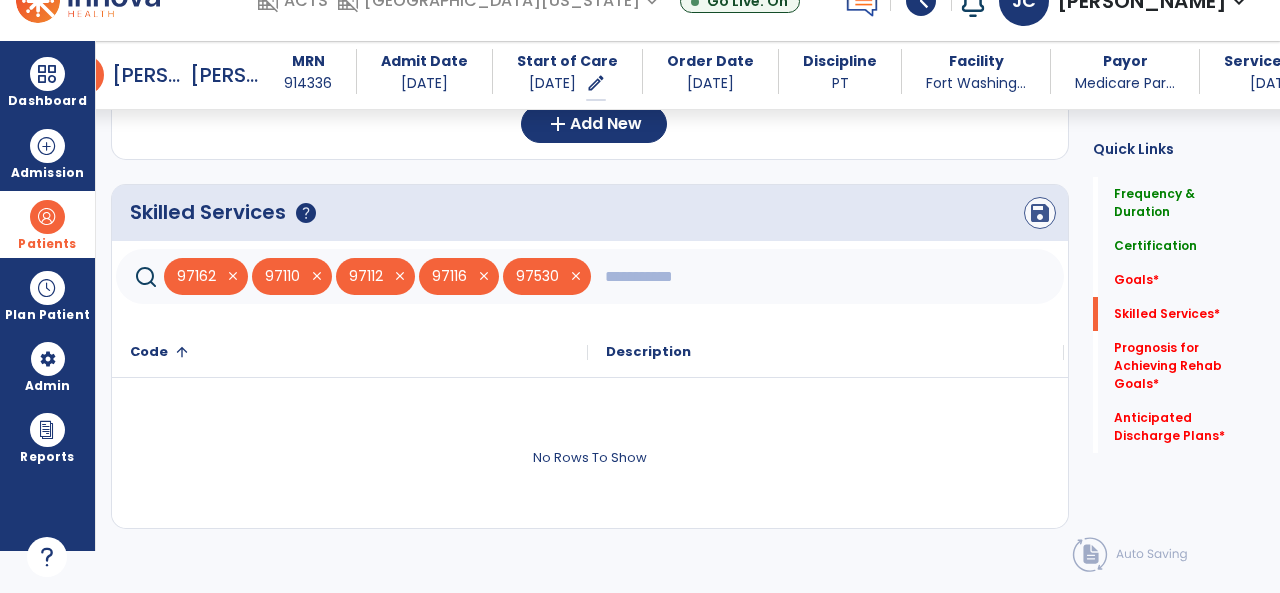 type 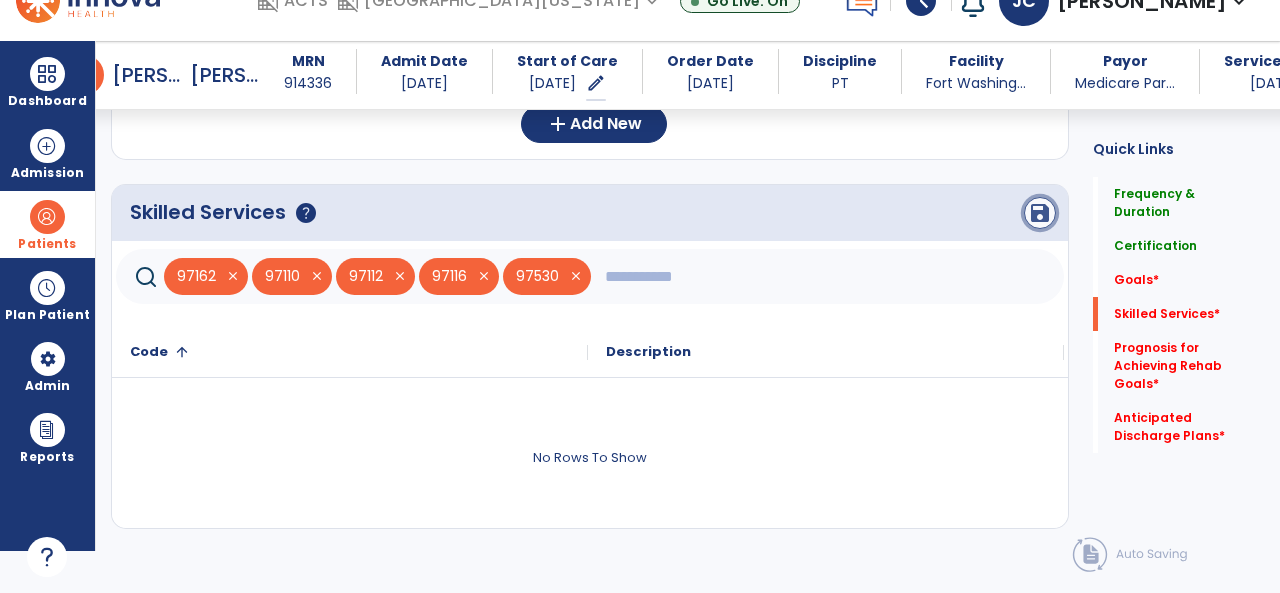 click on "save" 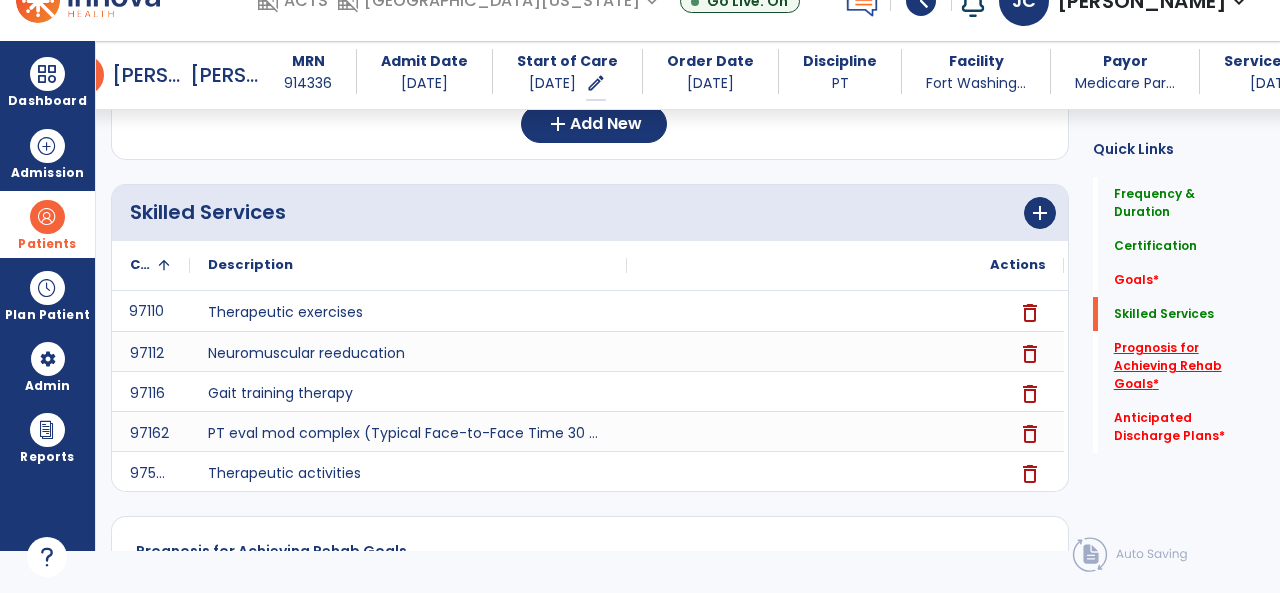 click on "Prognosis for Achieving Rehab Goals   *" 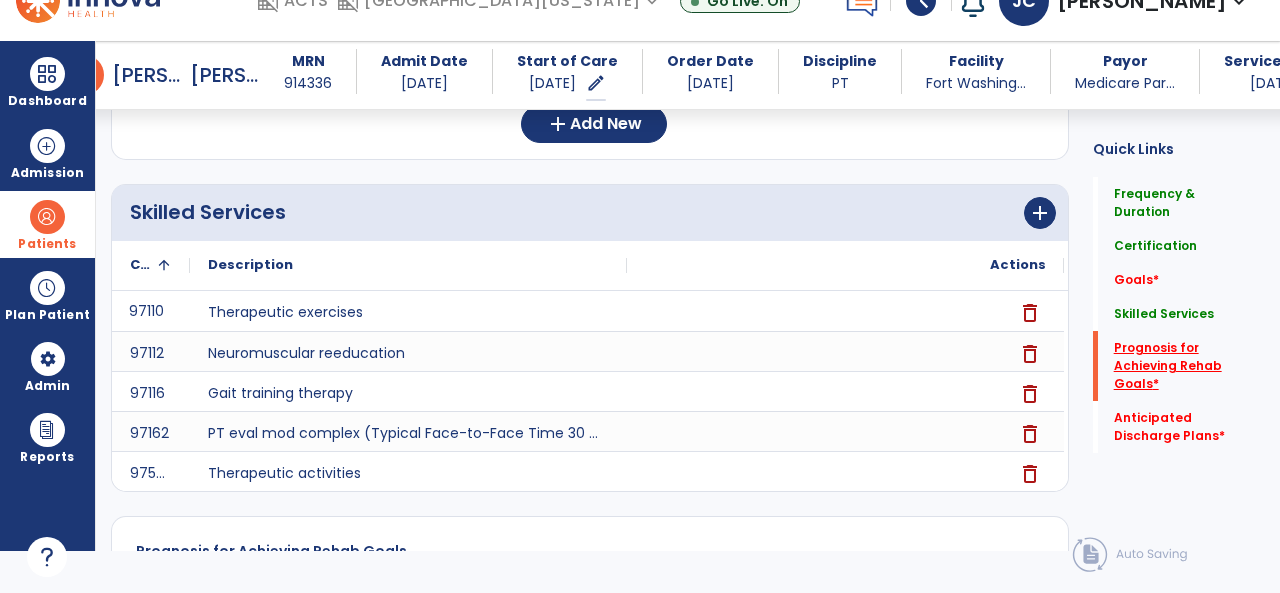 scroll, scrollTop: 41, scrollLeft: 0, axis: vertical 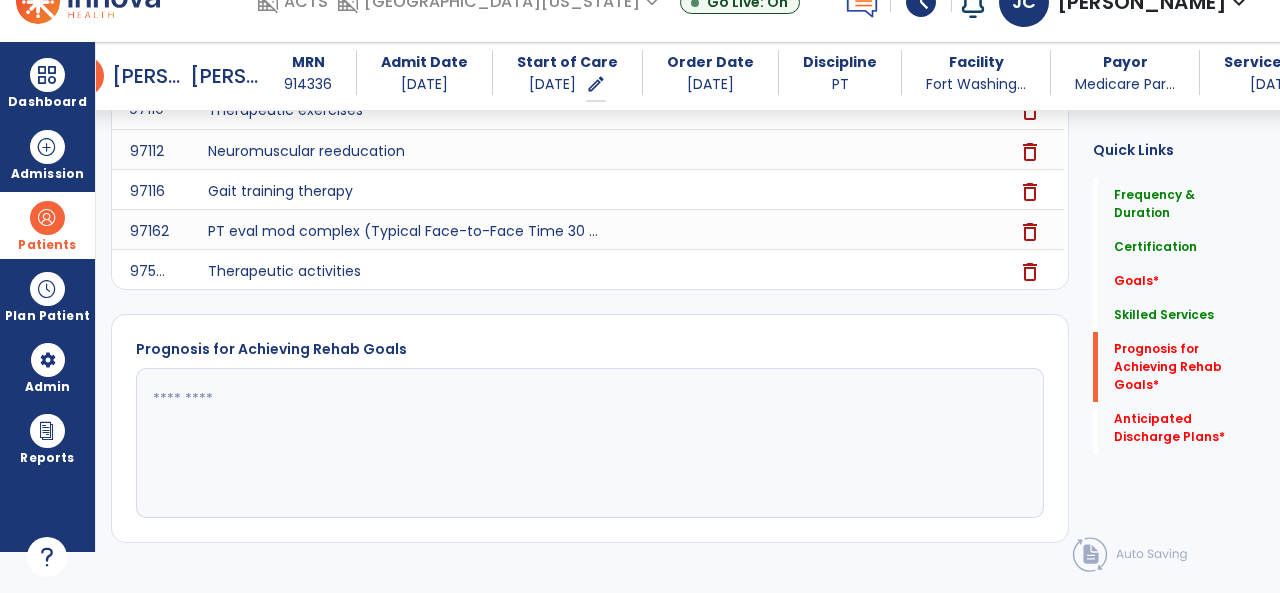 click 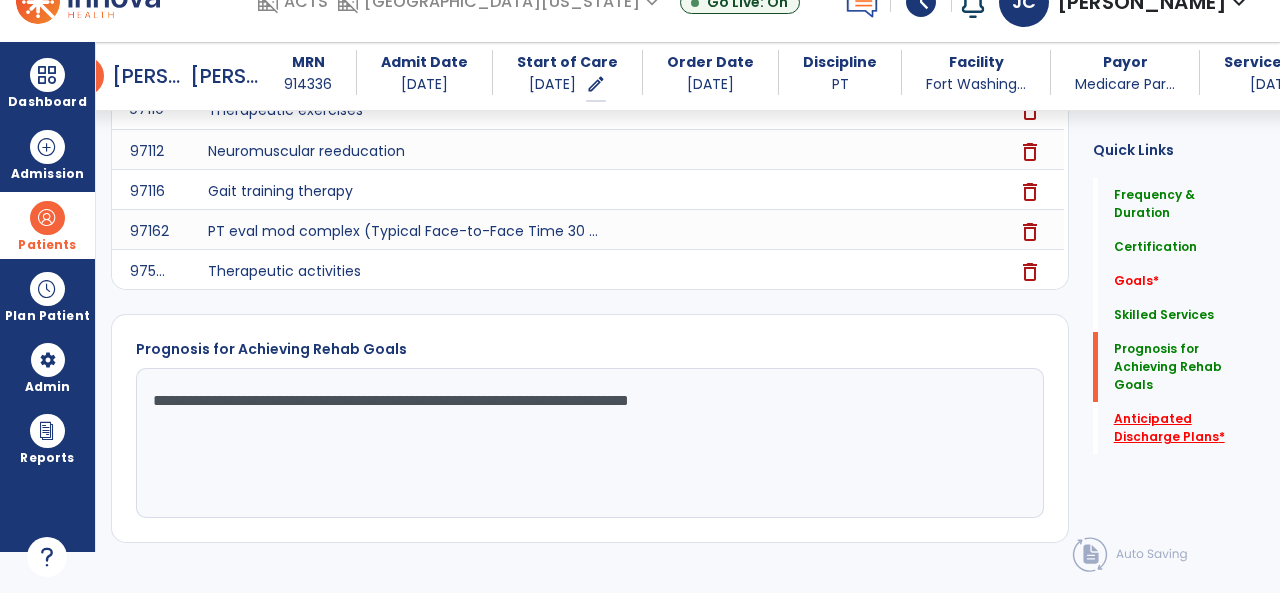 type on "**********" 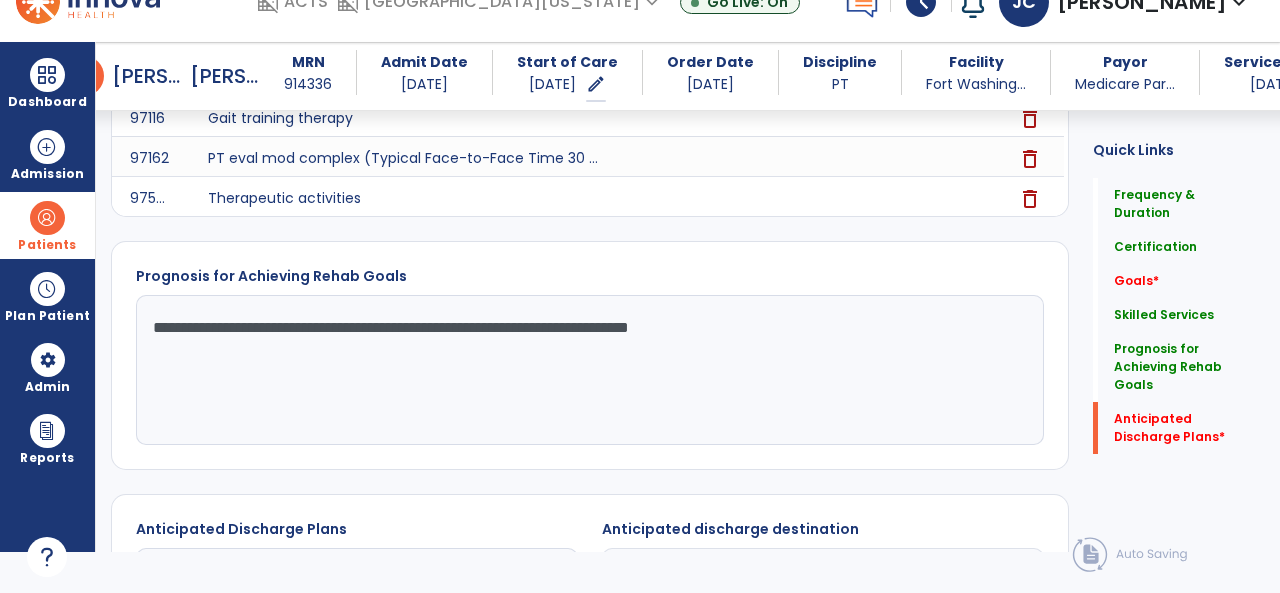scroll, scrollTop: 1089, scrollLeft: 0, axis: vertical 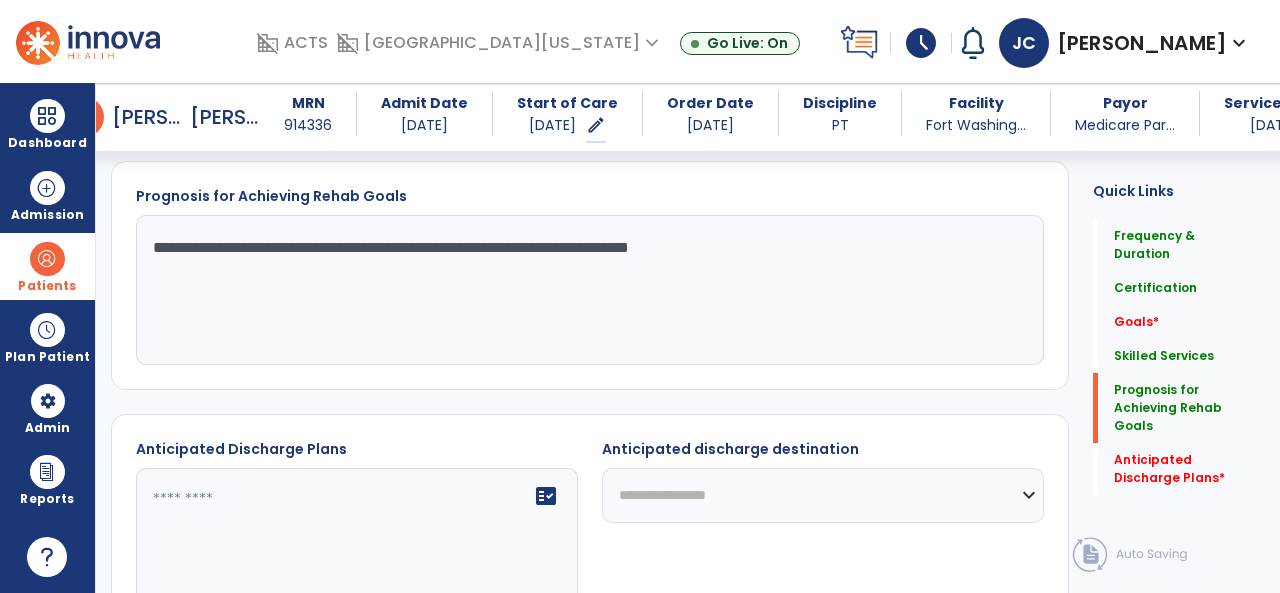 click on "fact_check" 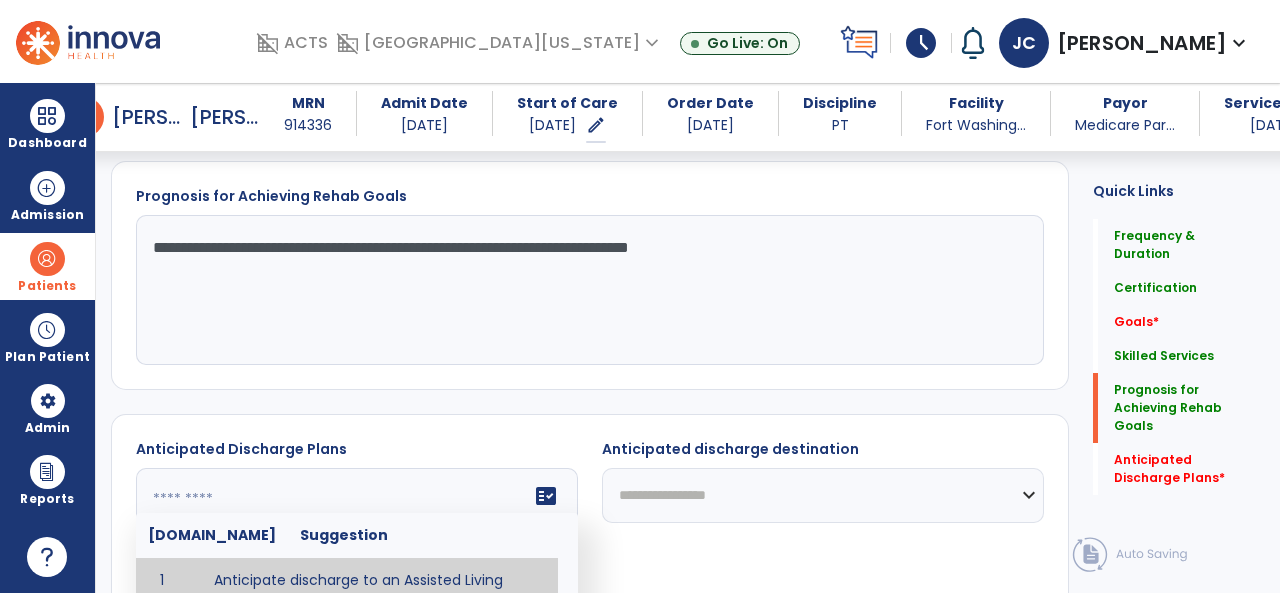 scroll, scrollTop: 1007, scrollLeft: 0, axis: vertical 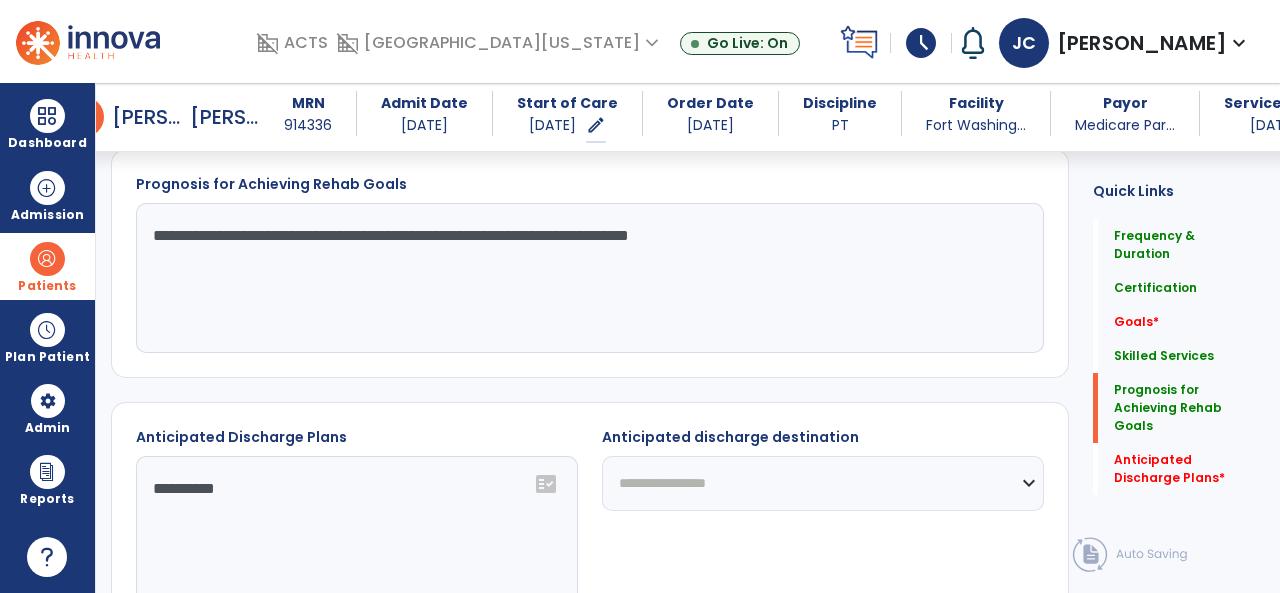 type on "**********" 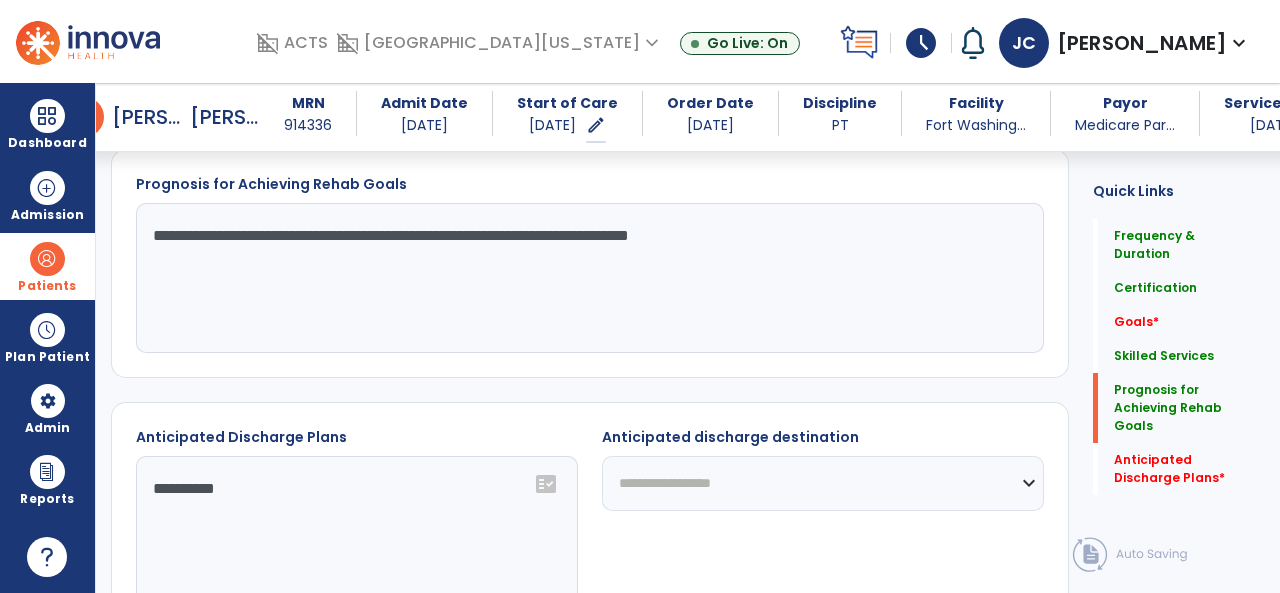 click on "**********" 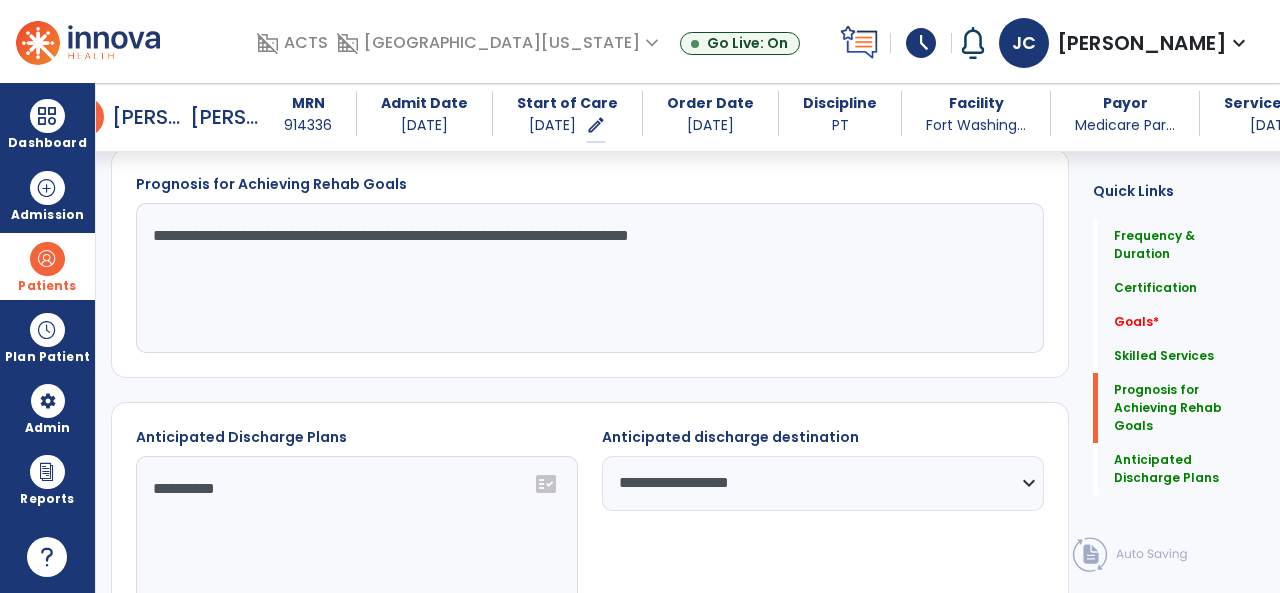 click on "**********" 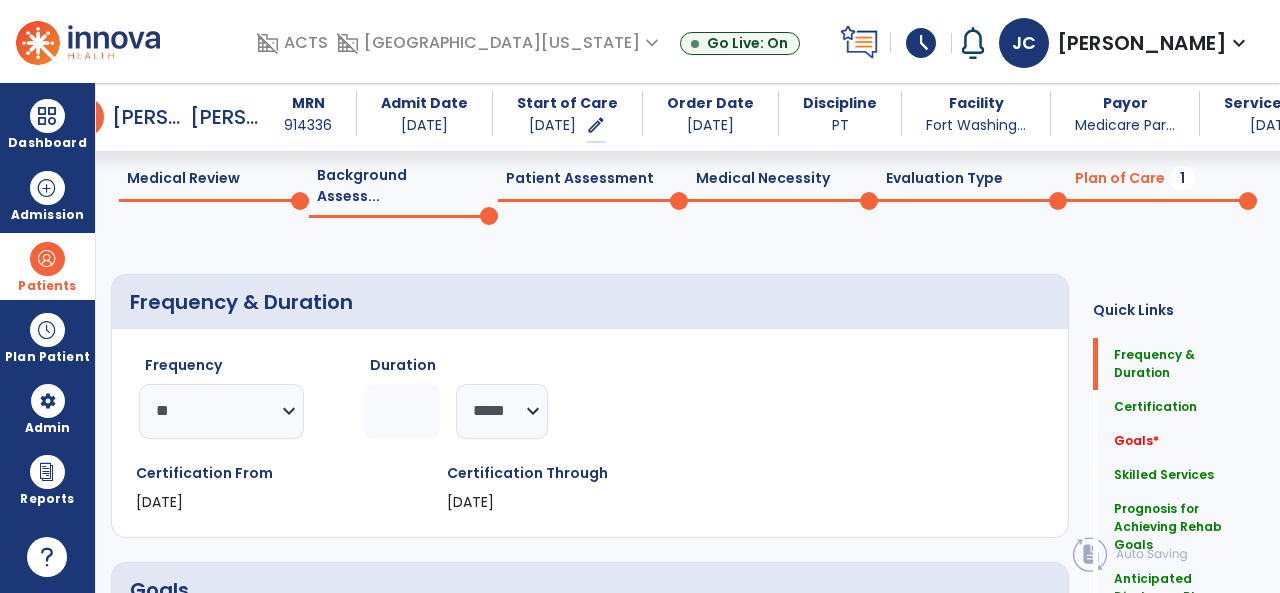 scroll, scrollTop: 0, scrollLeft: 0, axis: both 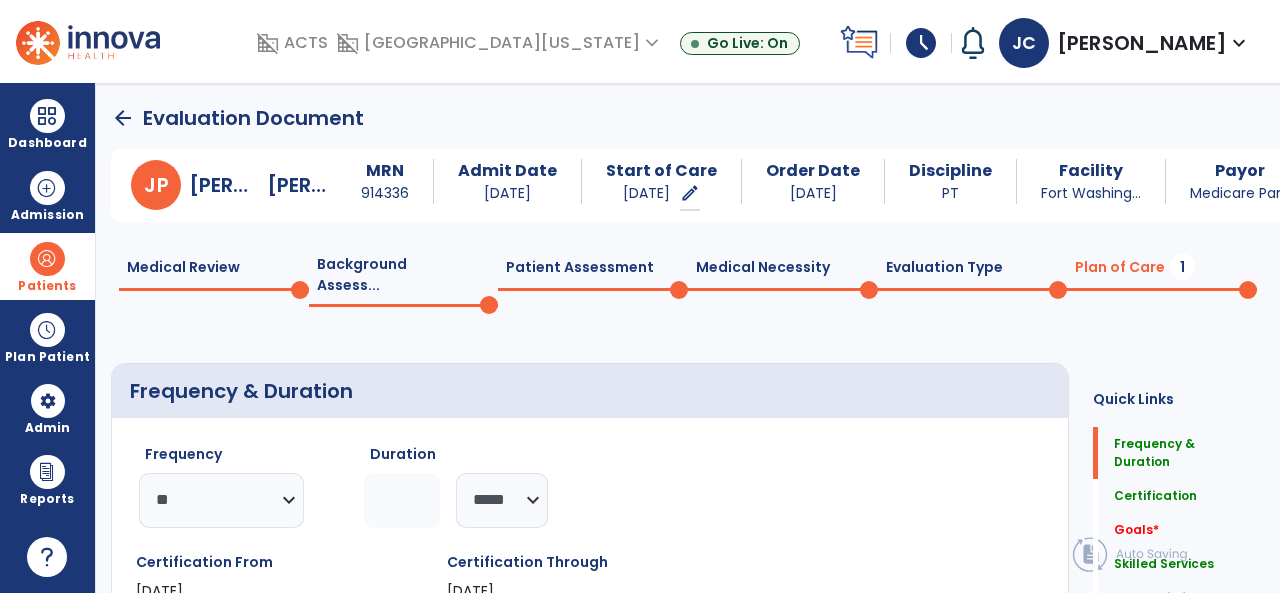 type on "**********" 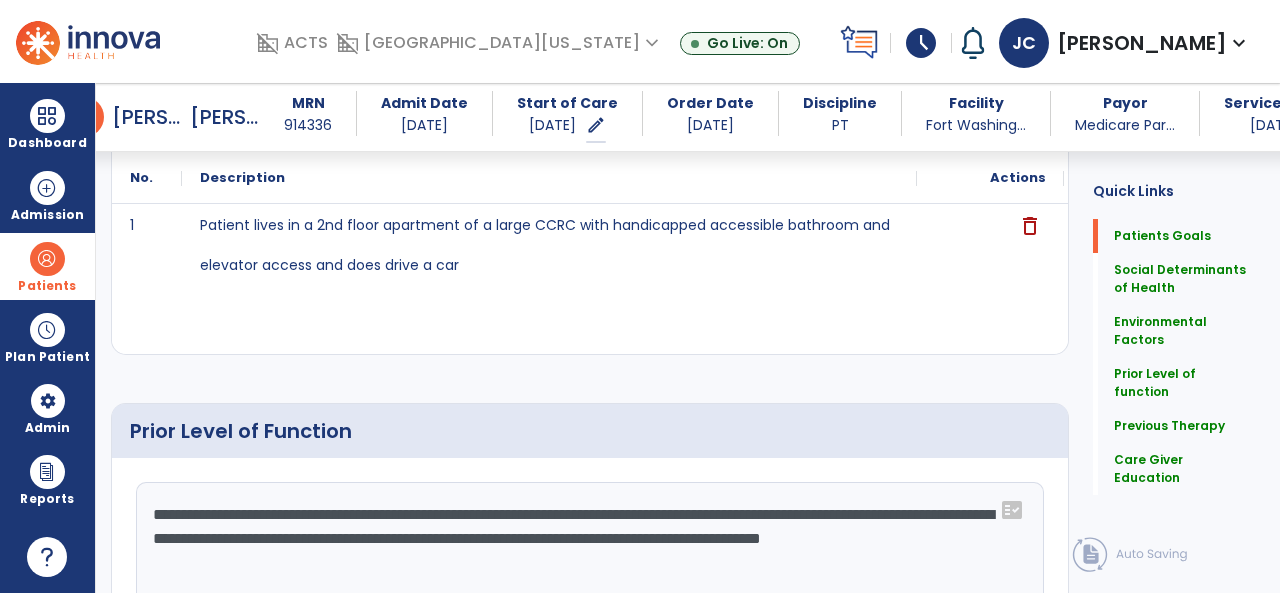 scroll, scrollTop: 1093, scrollLeft: 0, axis: vertical 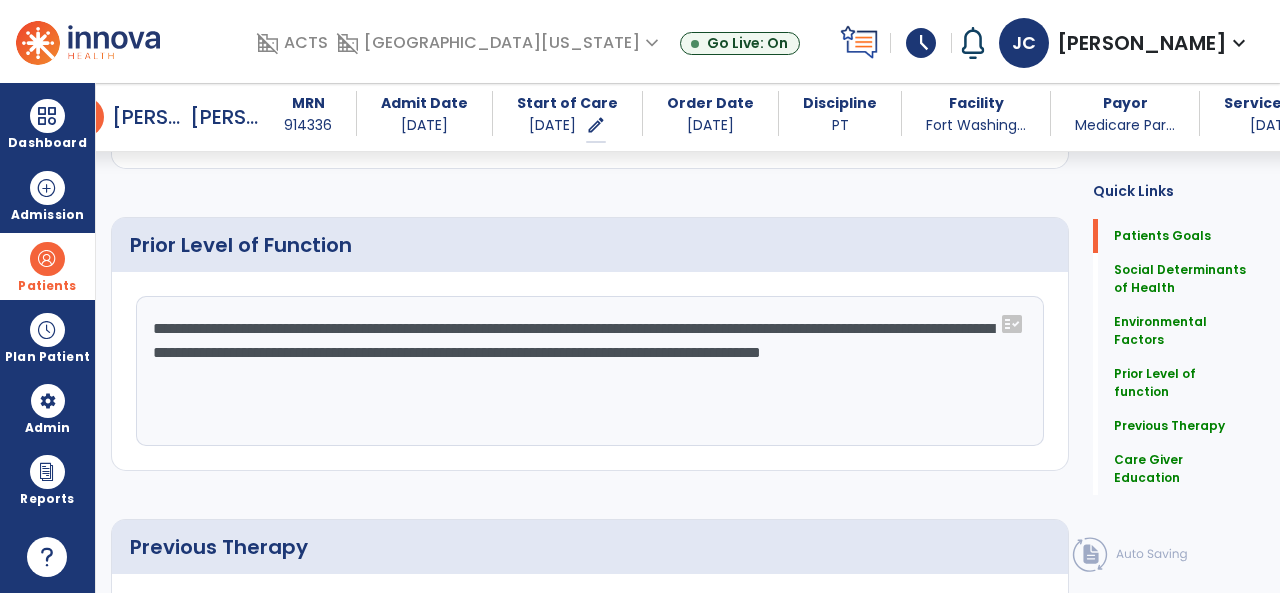 click on "**********" 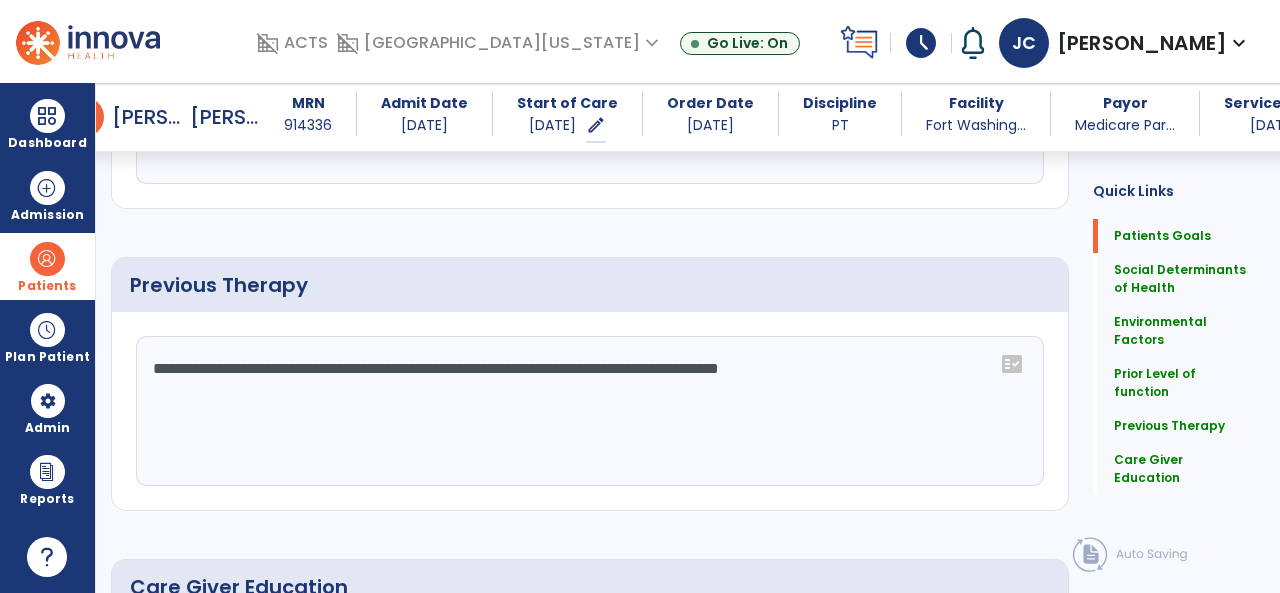 scroll, scrollTop: 1622, scrollLeft: 0, axis: vertical 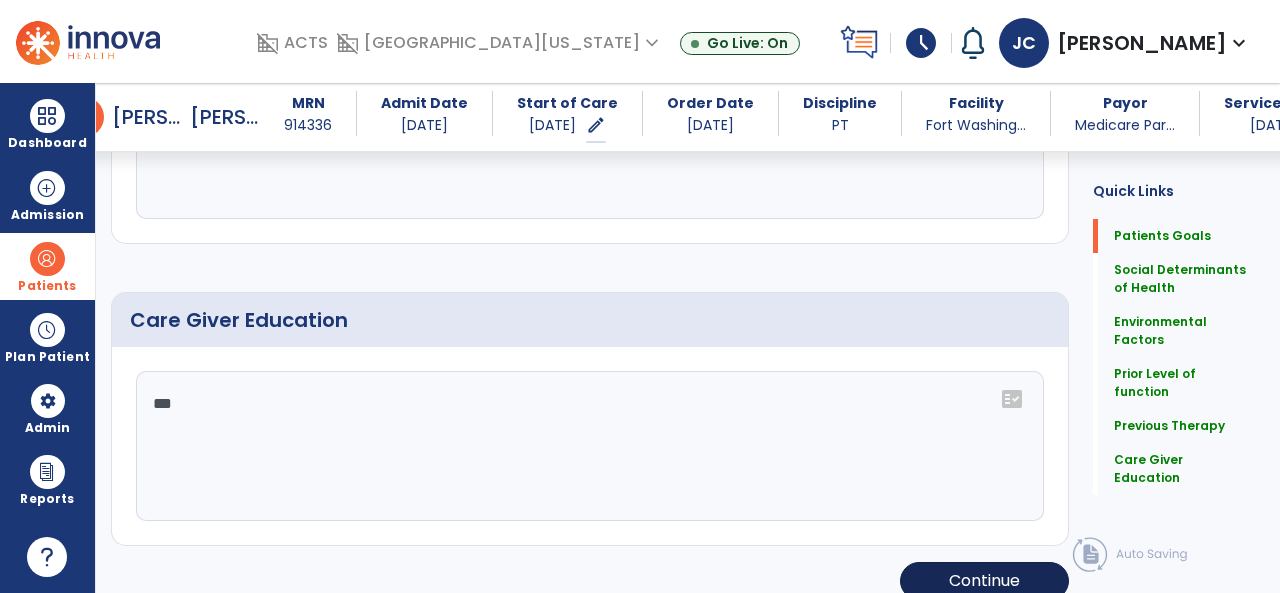 type on "**********" 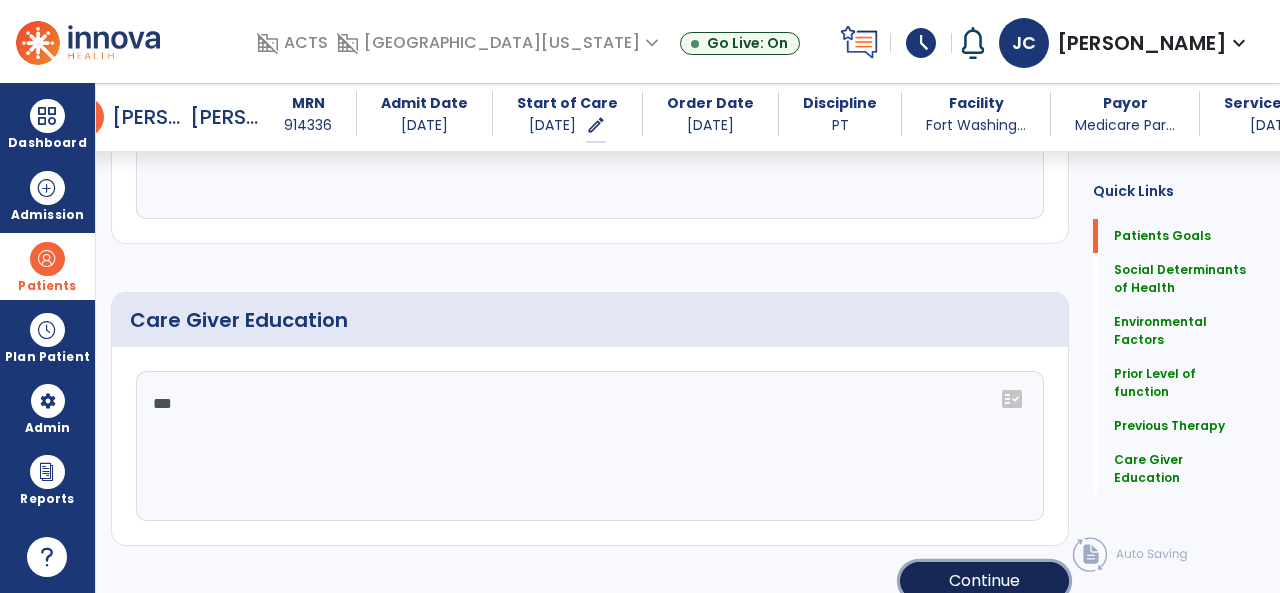 click on "Continue" 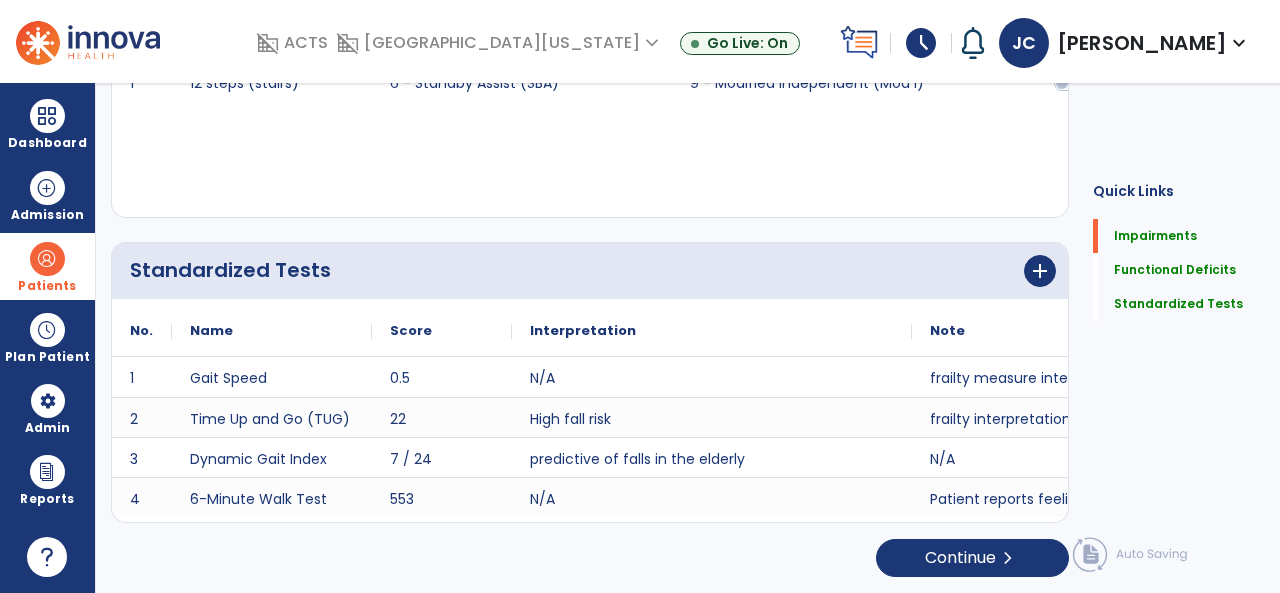 scroll, scrollTop: 48, scrollLeft: 0, axis: vertical 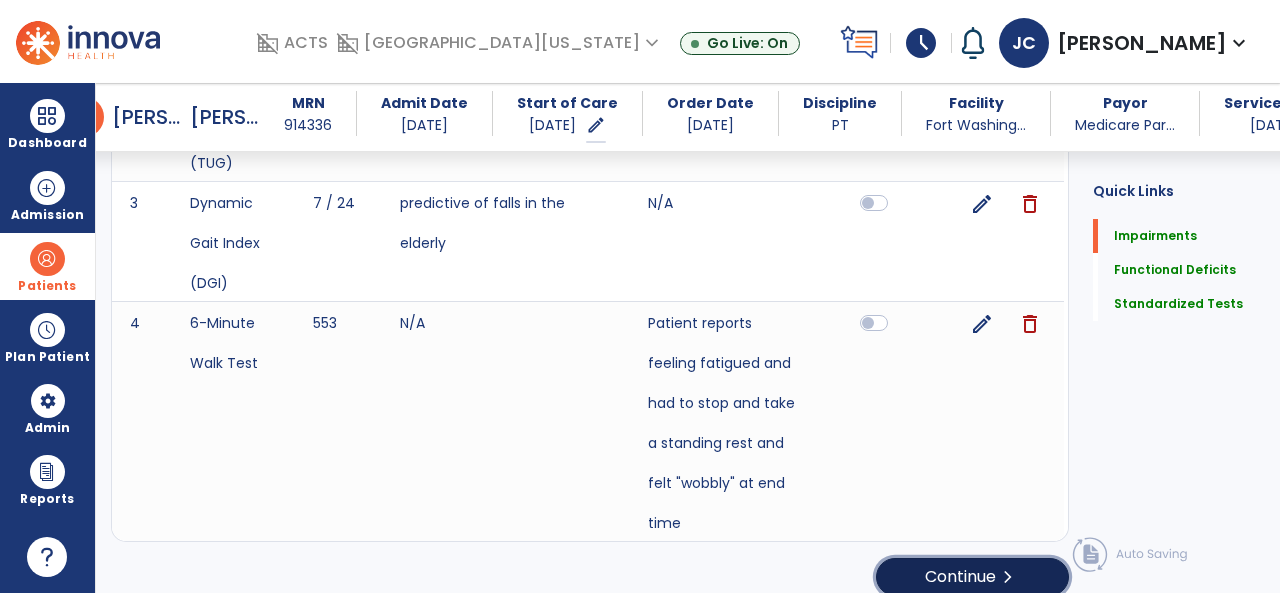 click on "Continue  chevron_right" 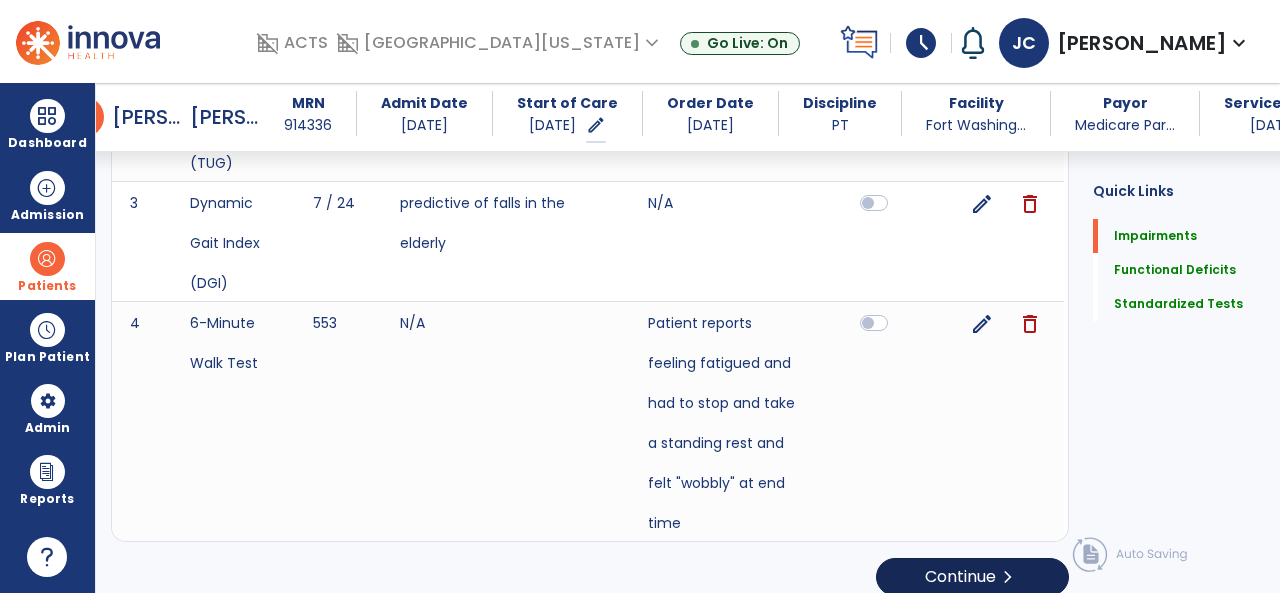 scroll, scrollTop: 32, scrollLeft: 0, axis: vertical 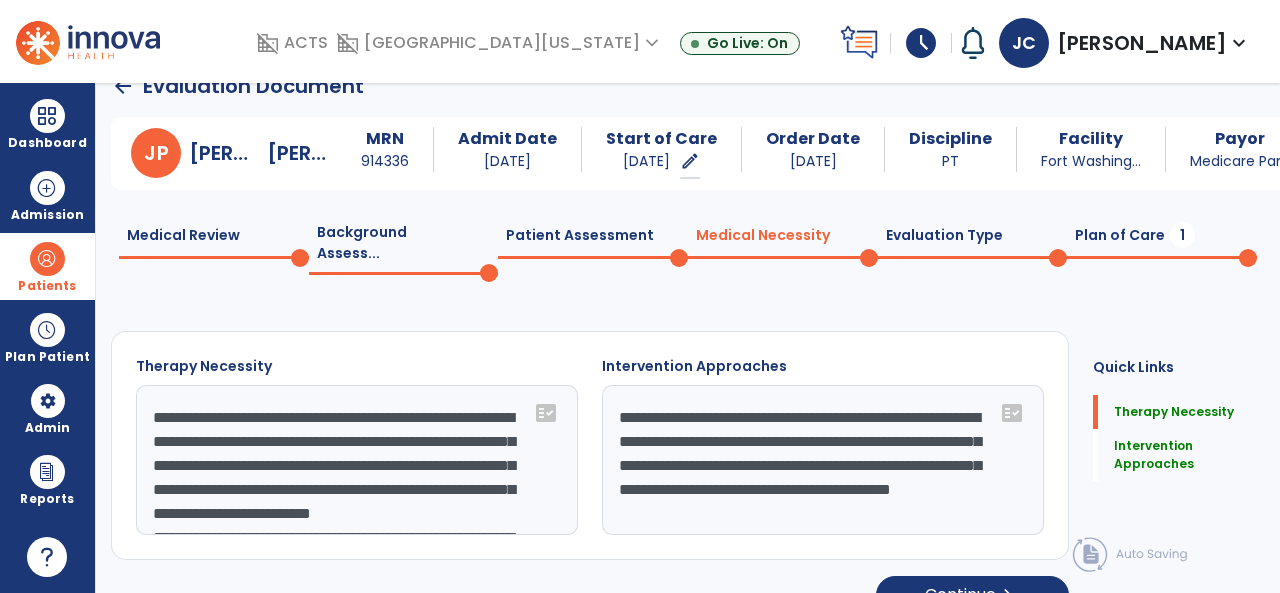 click on "Medical Review  0  Background Assess...  0  Patient Assessment  0  Medical Necessity  0  Evaluation Type  0  Plan of Care  1" 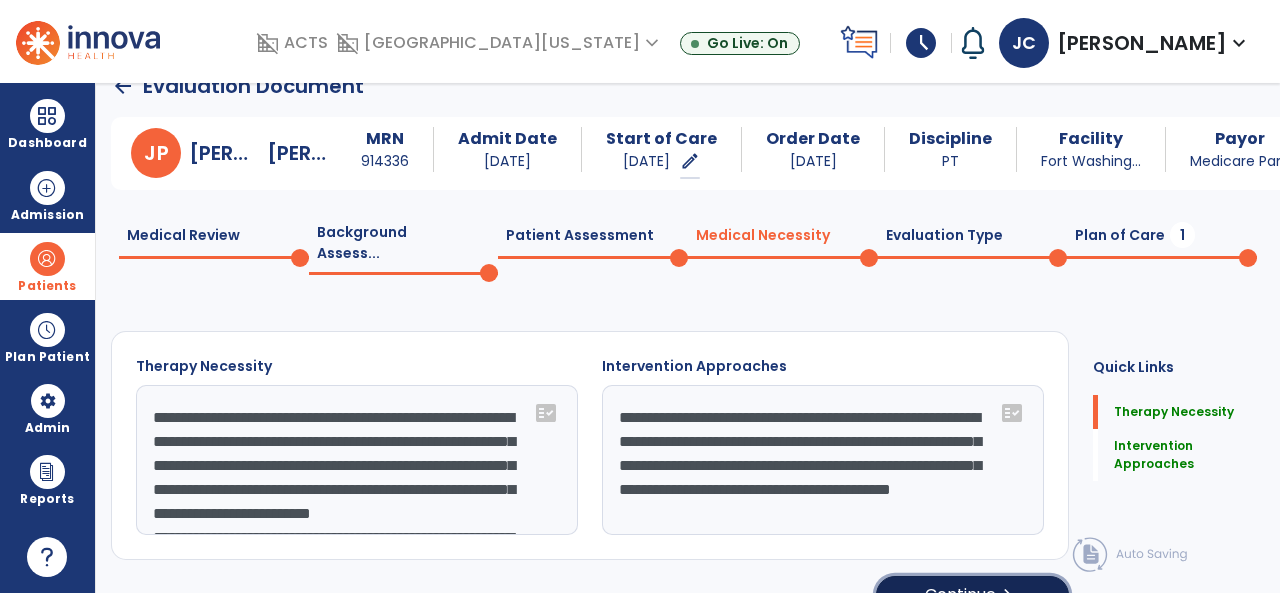 click on "chevron_right" 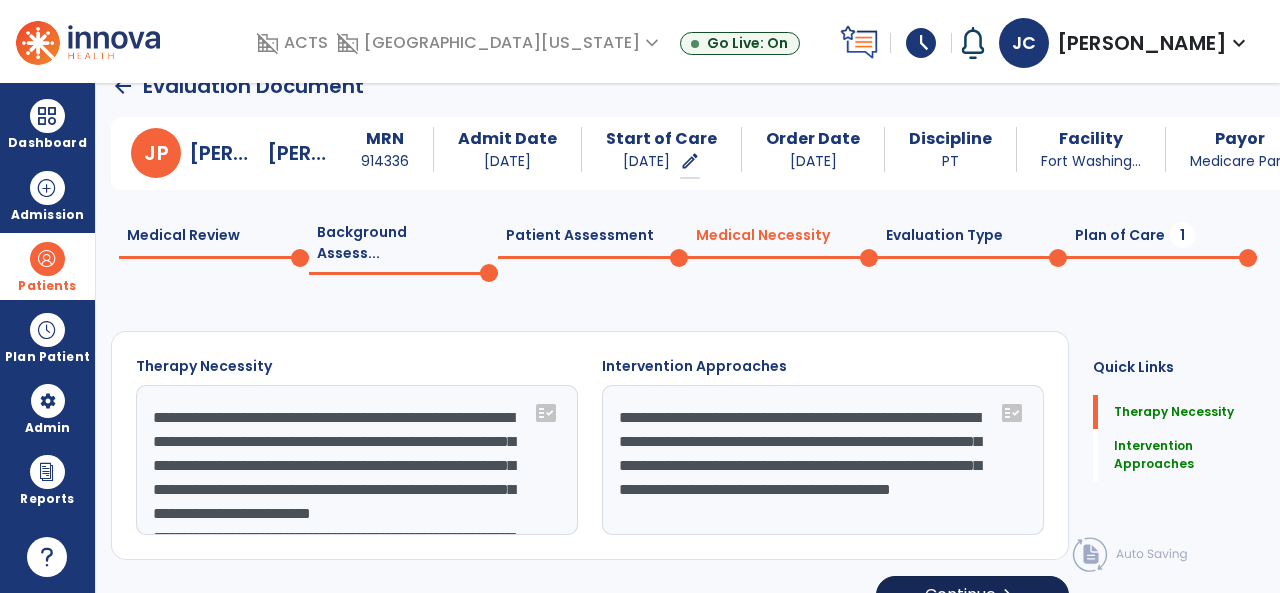 select on "**********" 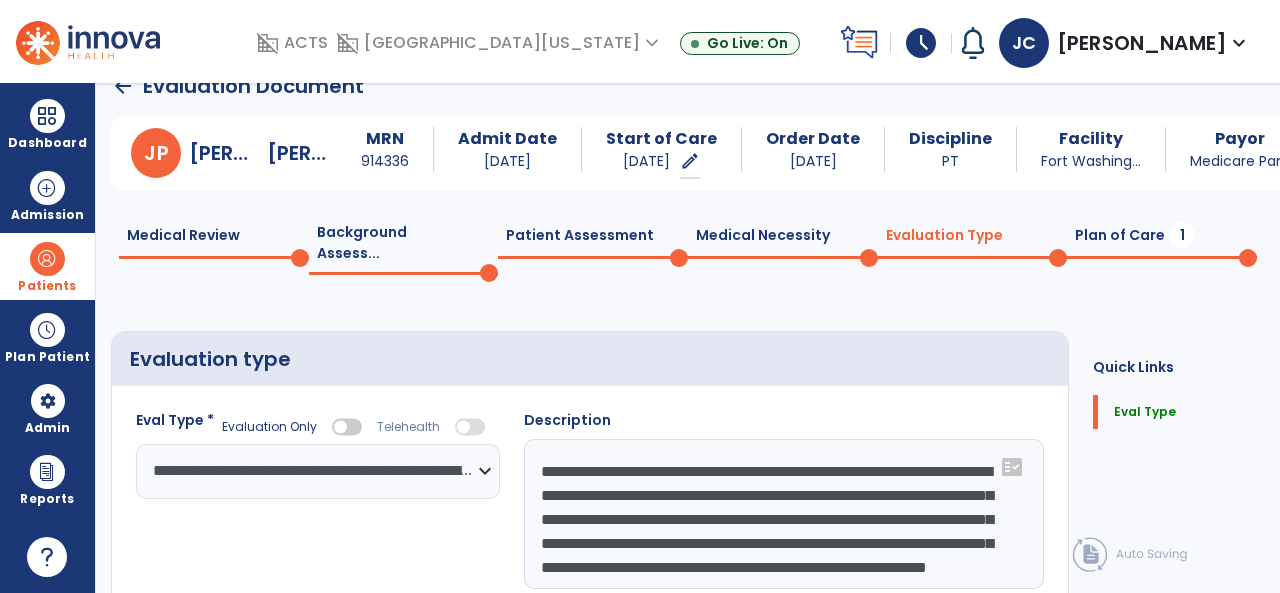 scroll, scrollTop: 86, scrollLeft: 0, axis: vertical 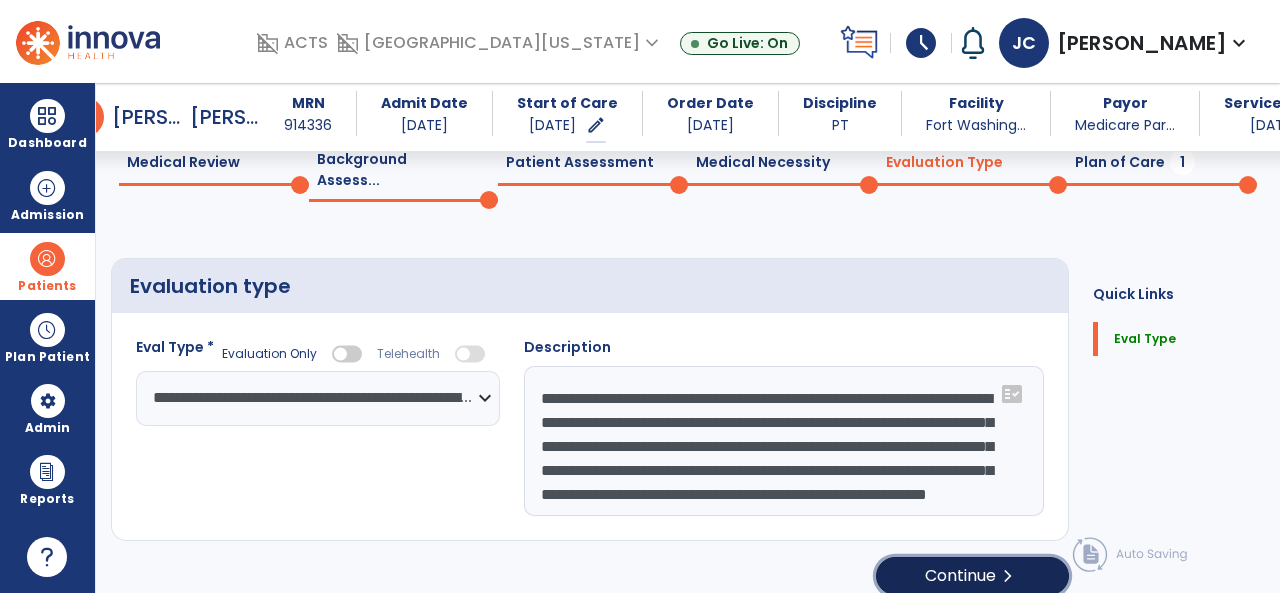 click on "Continue  chevron_right" 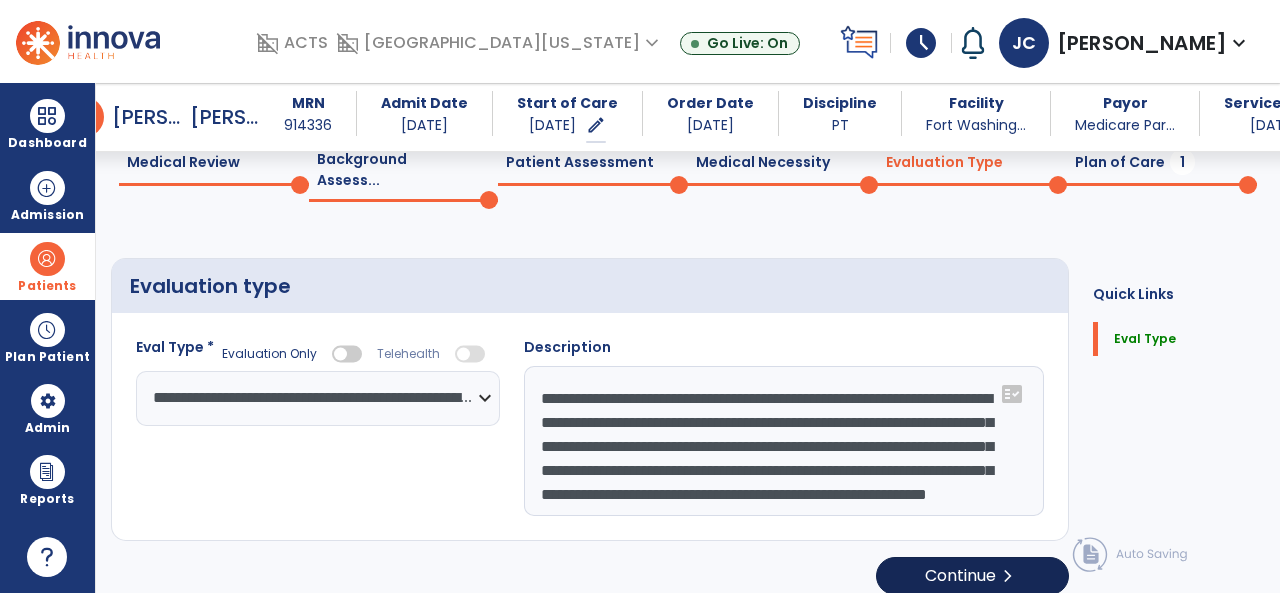 select on "**" 